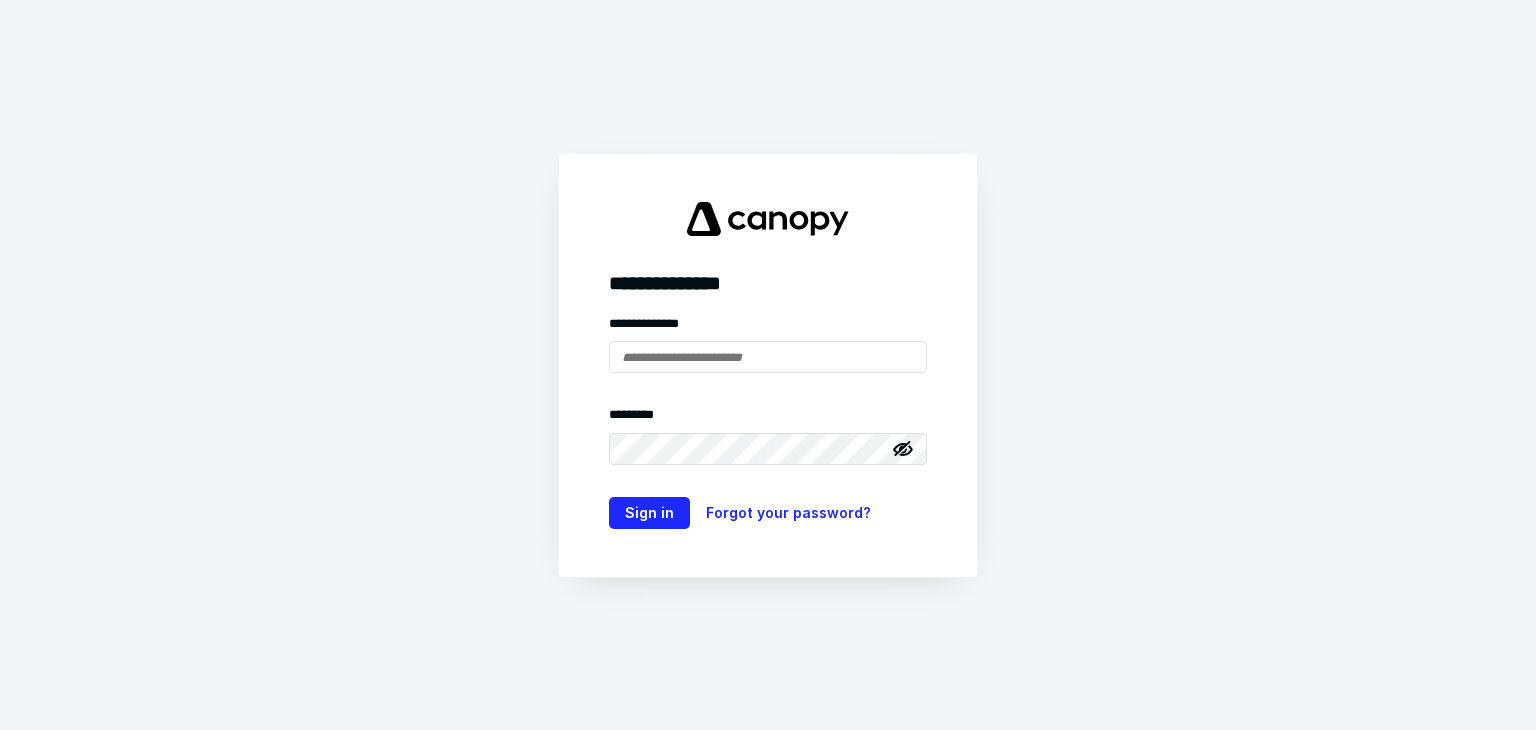 scroll, scrollTop: 0, scrollLeft: 0, axis: both 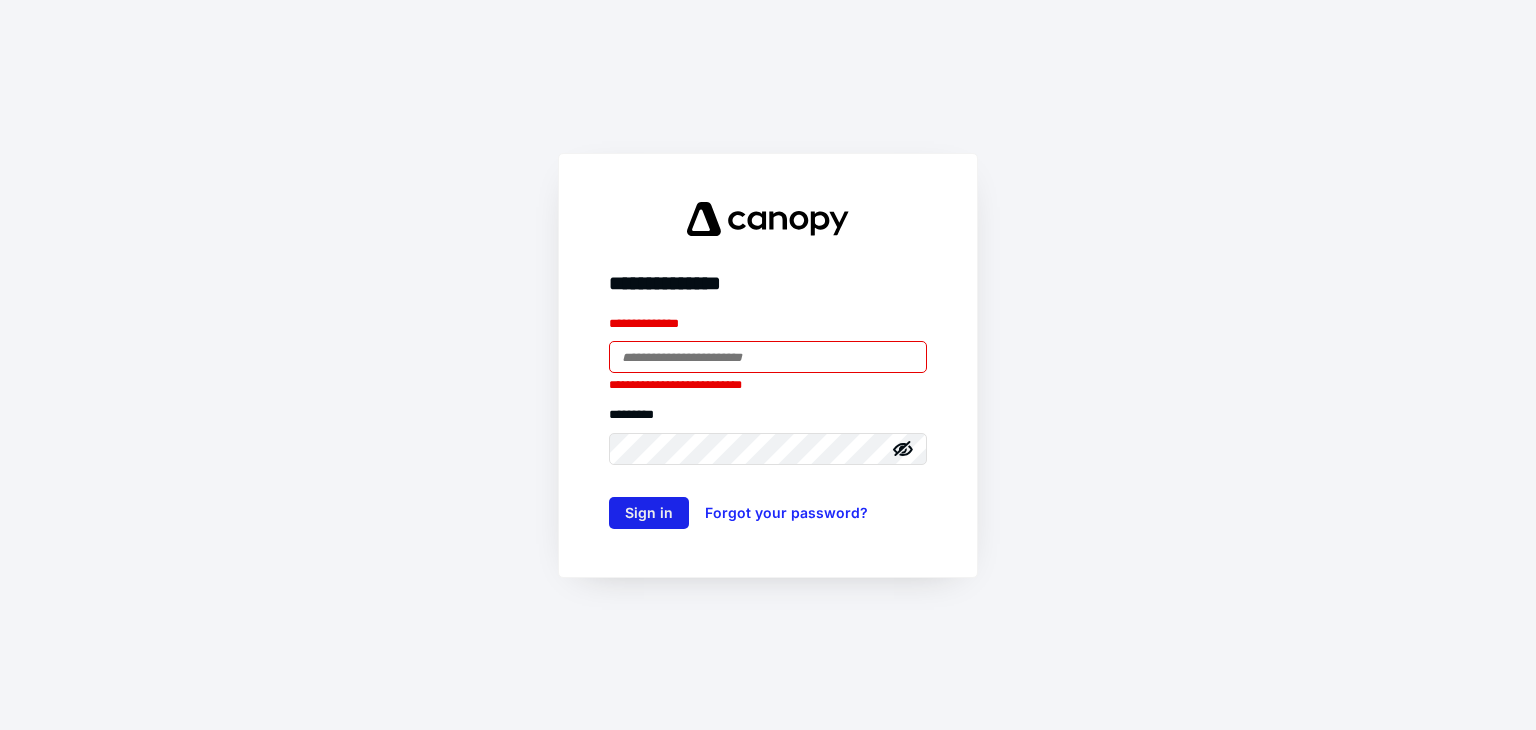 type on "**********" 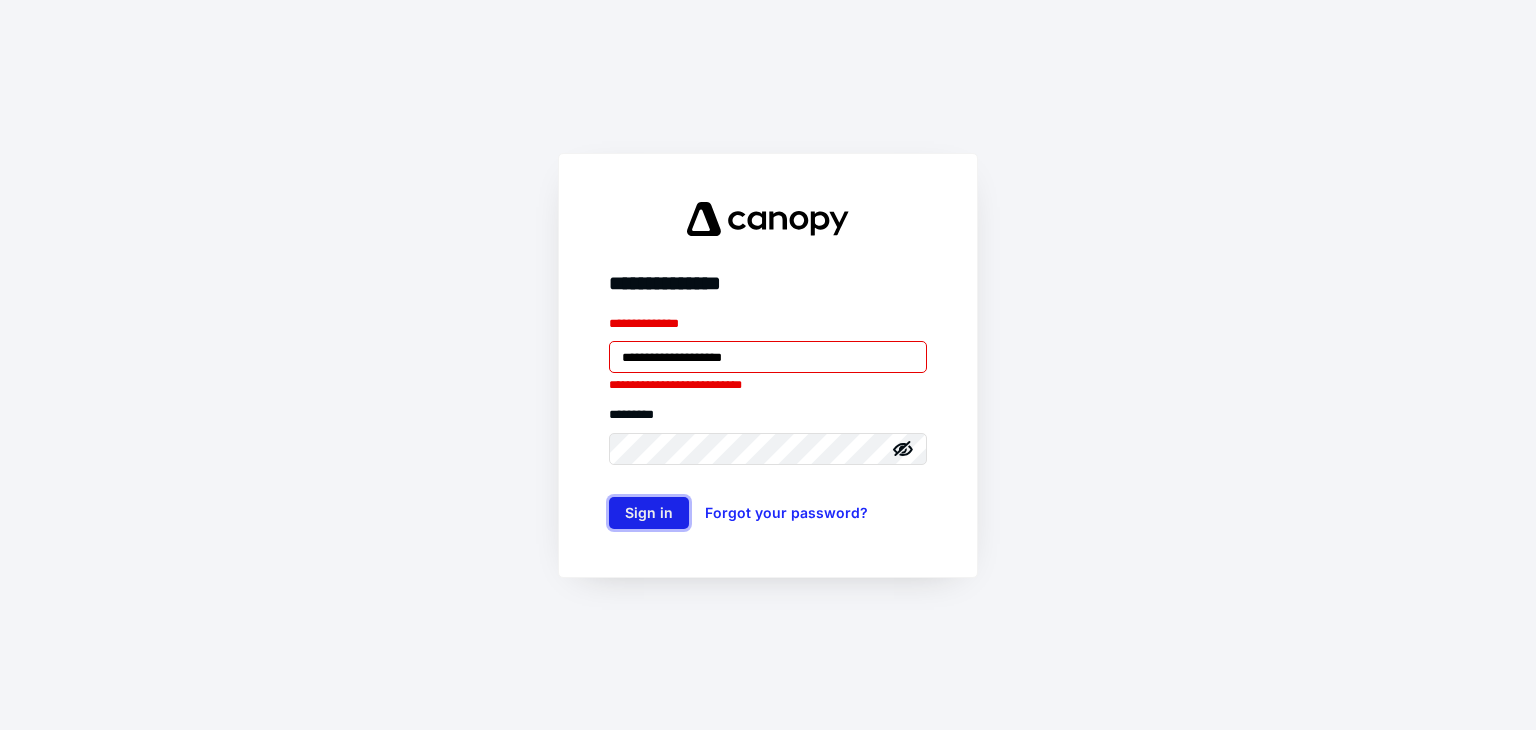 click on "Sign in" at bounding box center (649, 513) 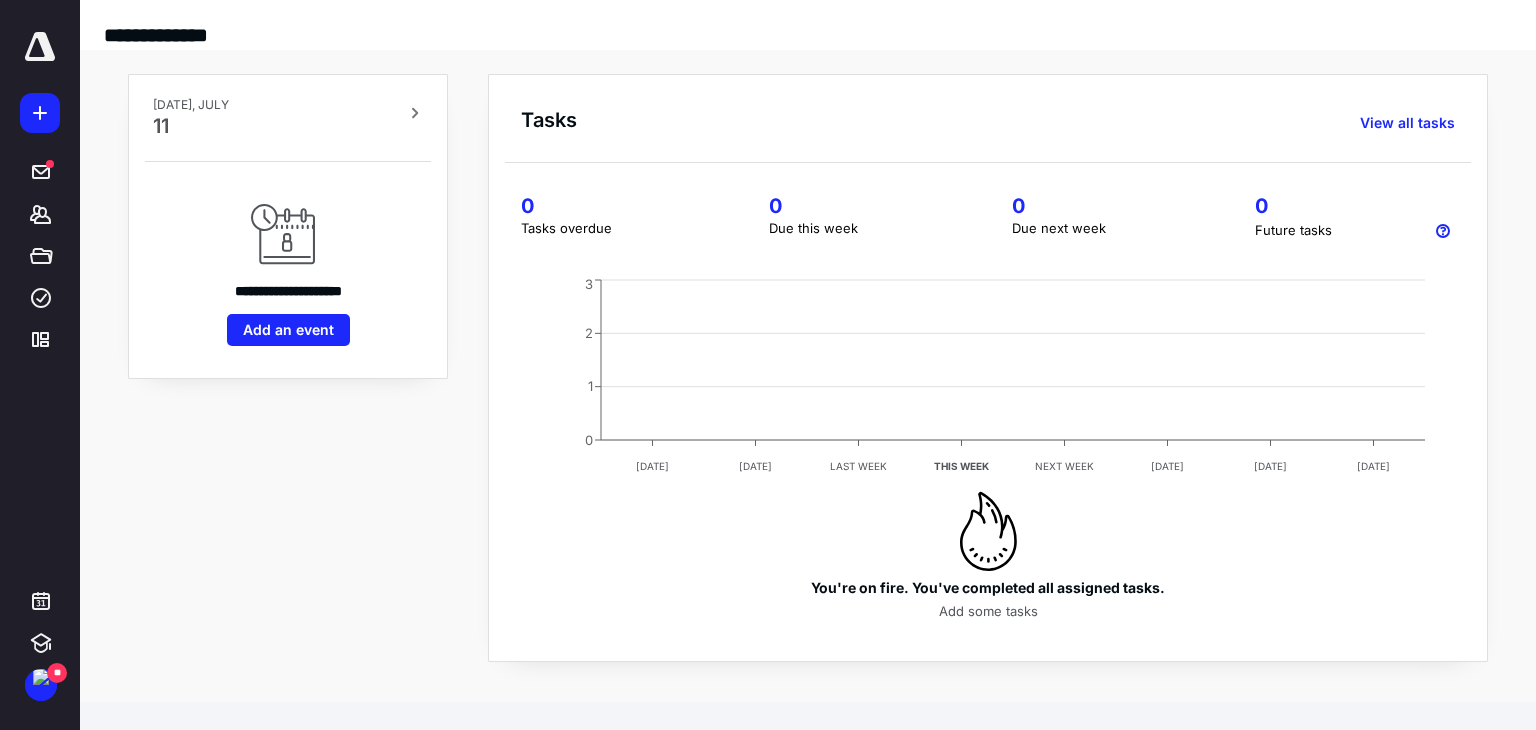 scroll, scrollTop: 0, scrollLeft: 0, axis: both 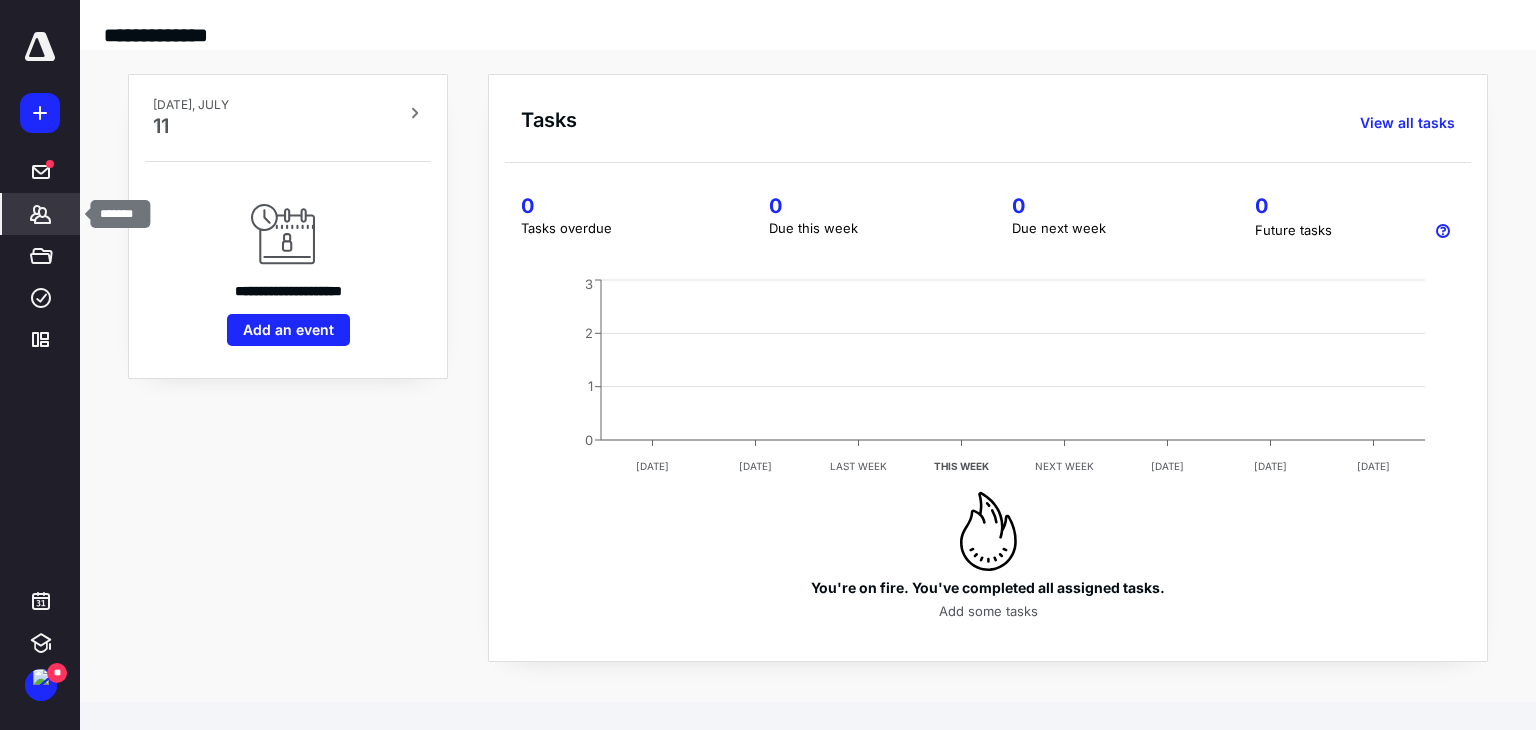 click 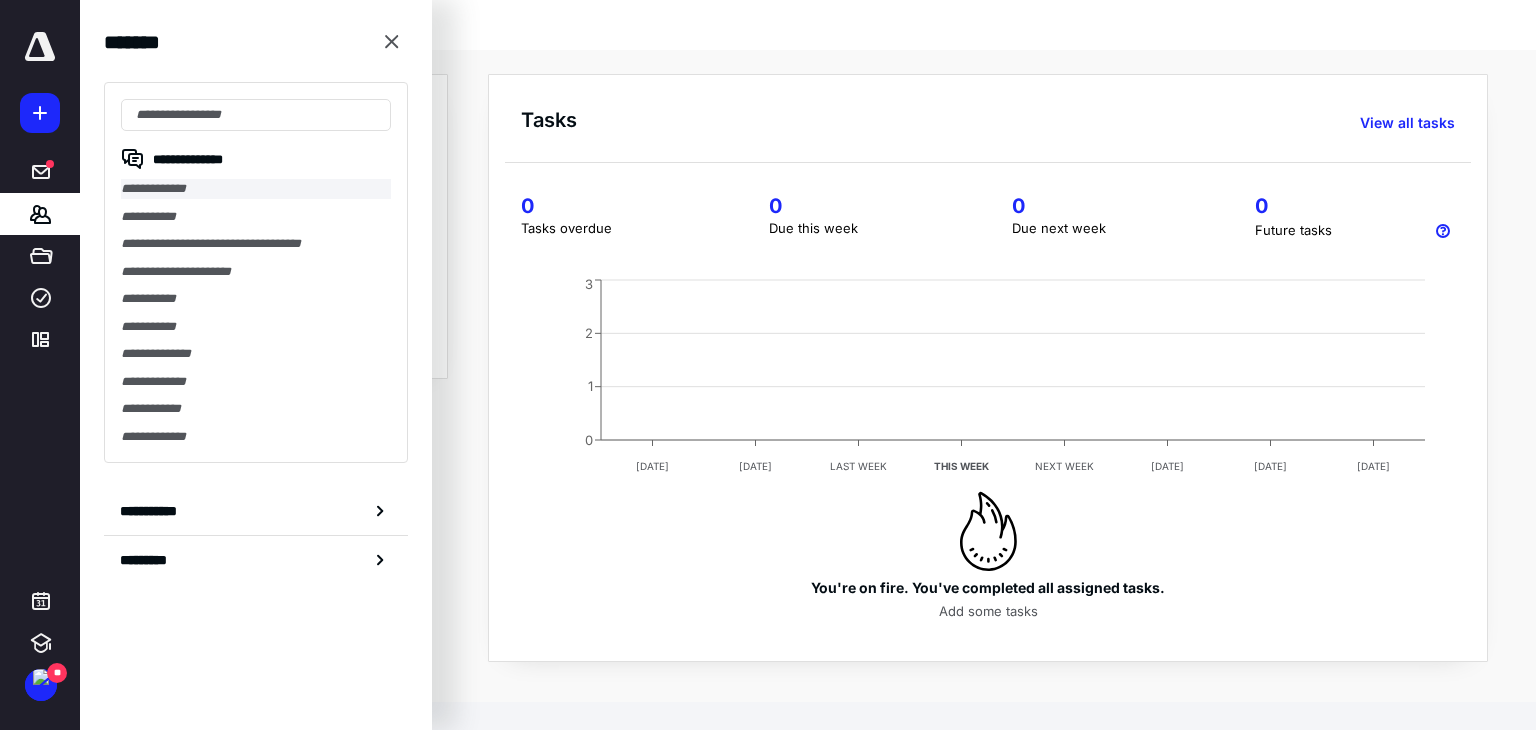 click on "**********" at bounding box center [256, 189] 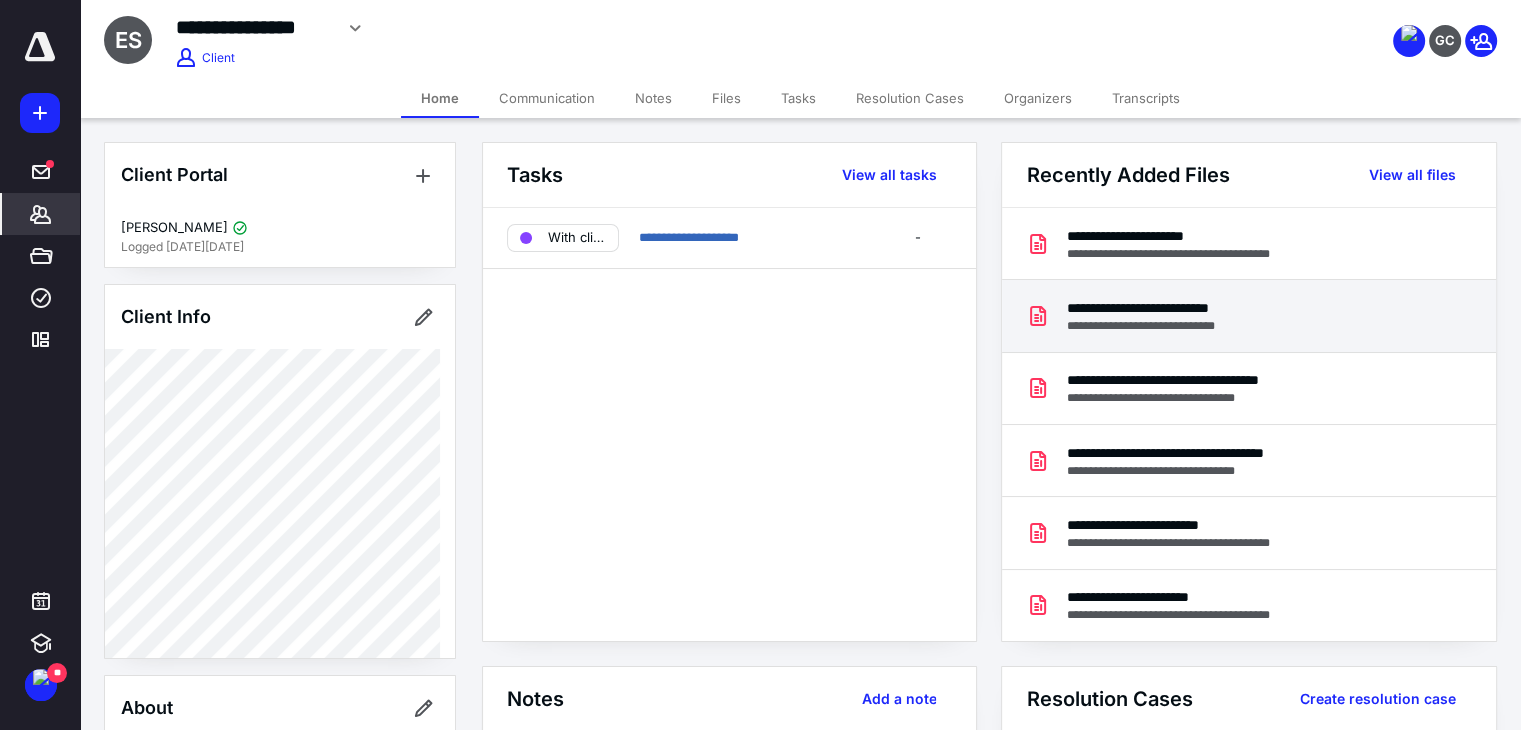 click on "**********" at bounding box center [1167, 326] 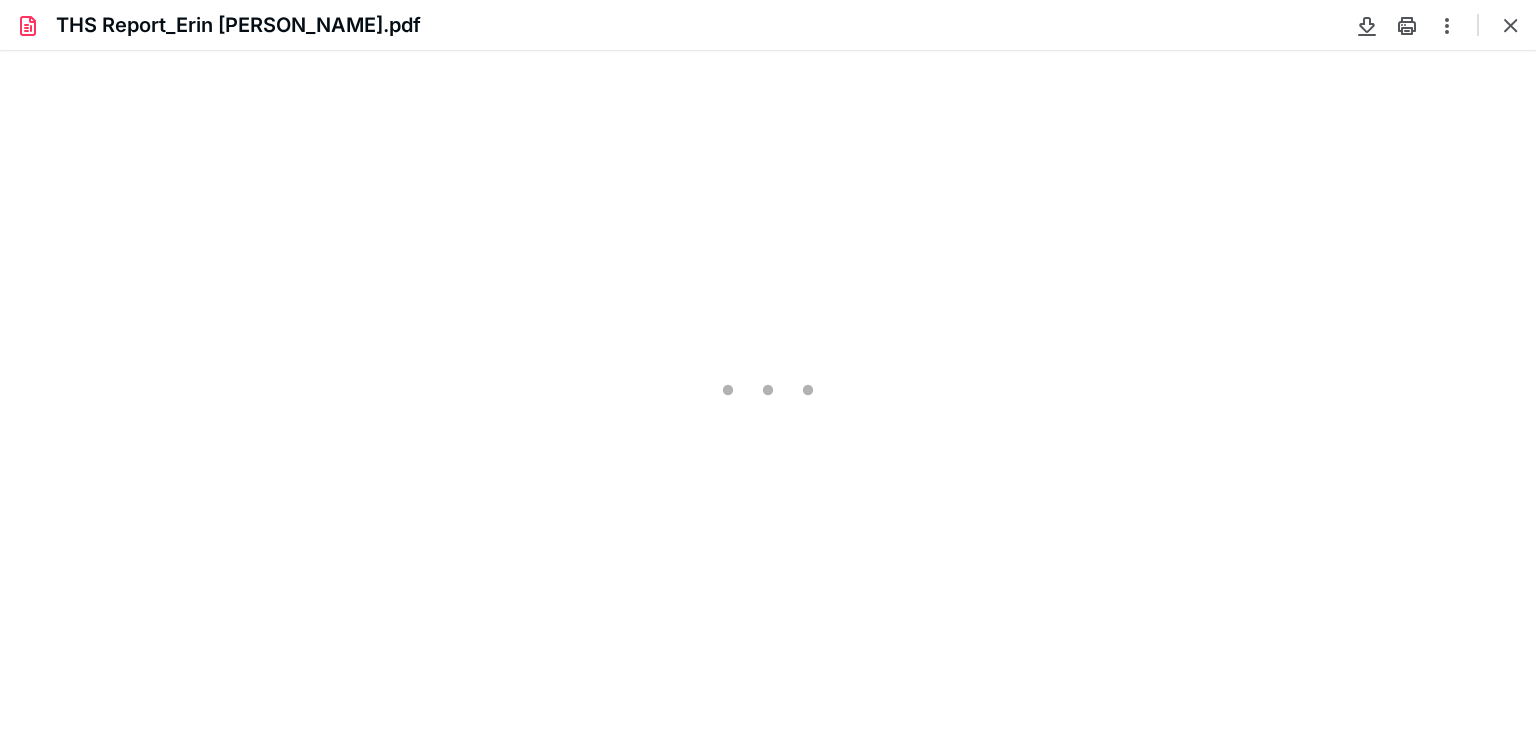 scroll, scrollTop: 0, scrollLeft: 0, axis: both 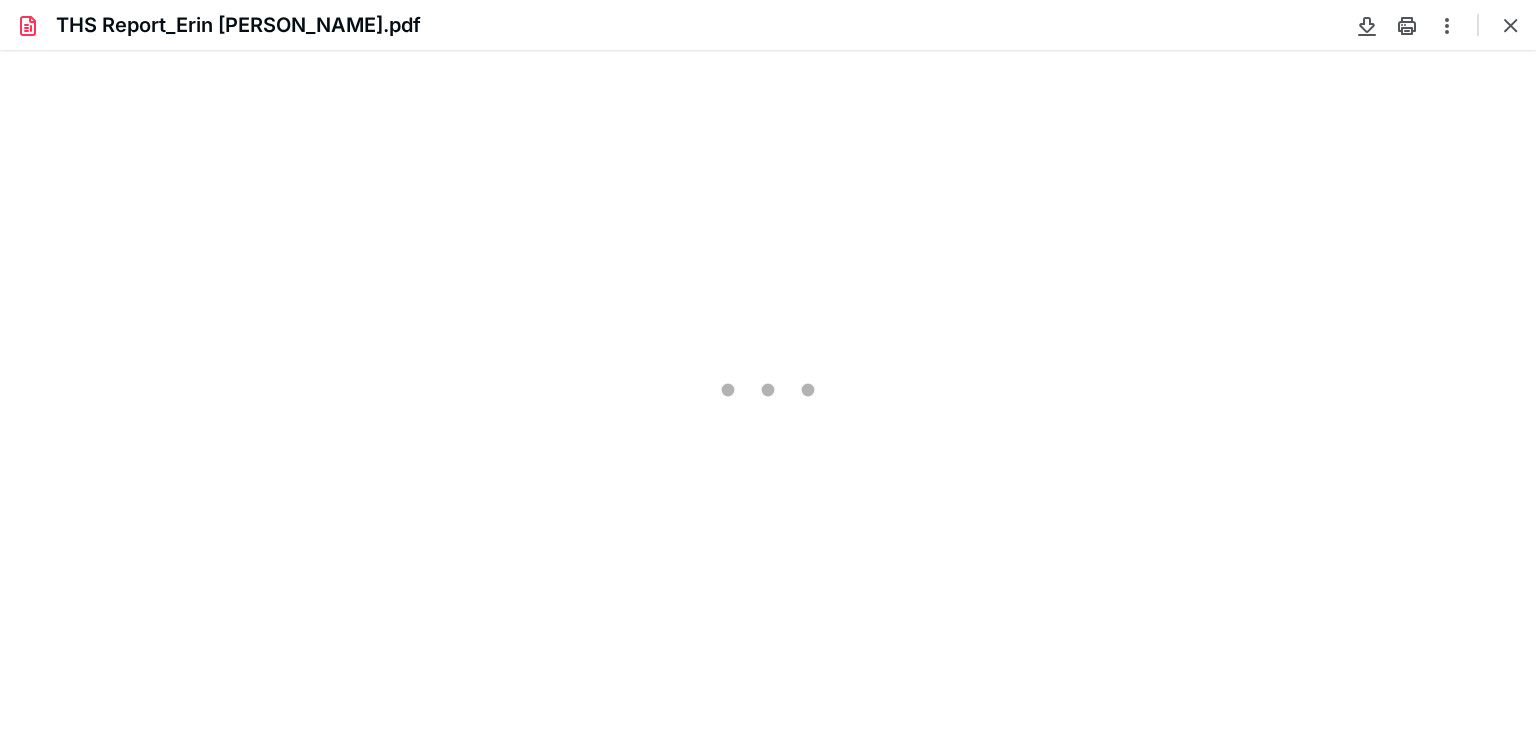 type on "81" 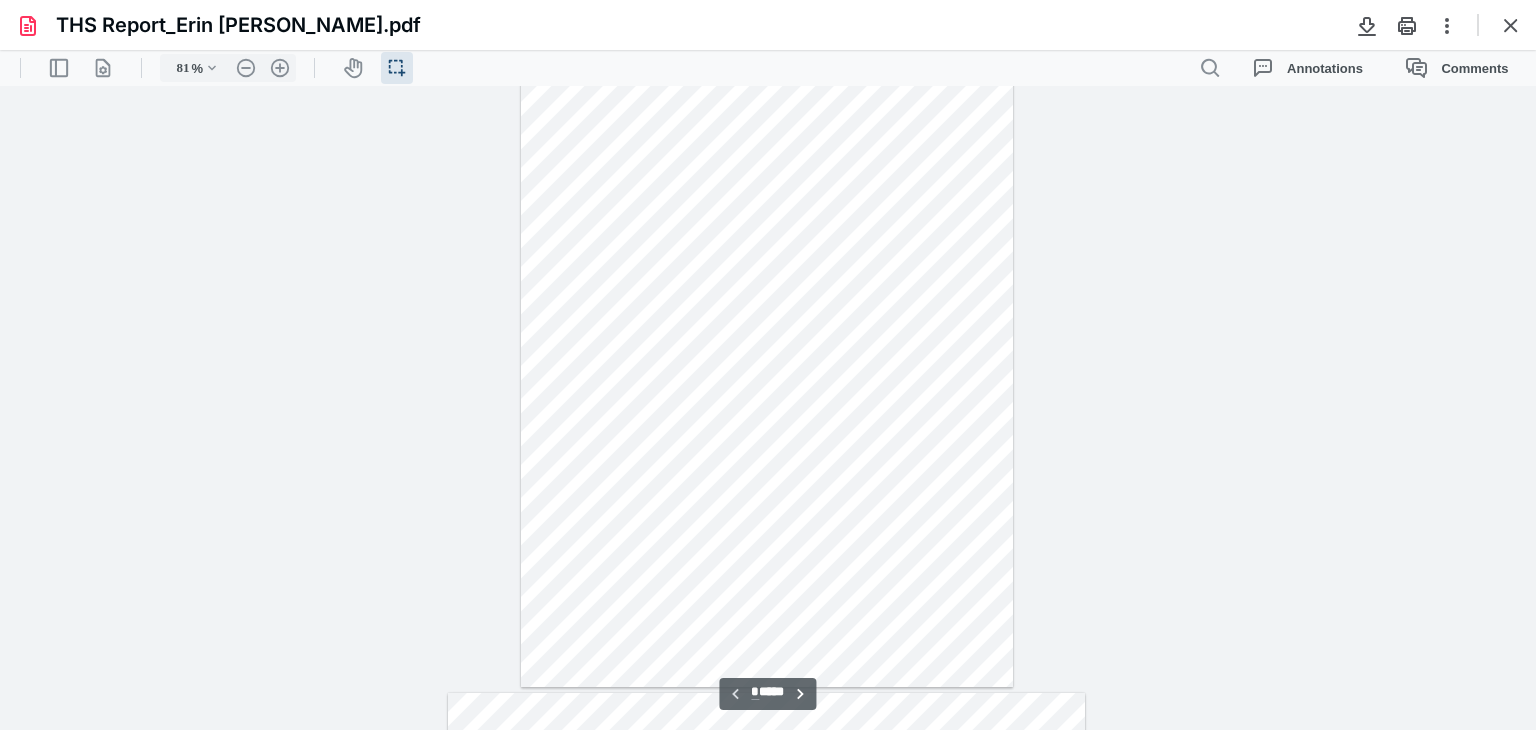 scroll, scrollTop: 339, scrollLeft: 0, axis: vertical 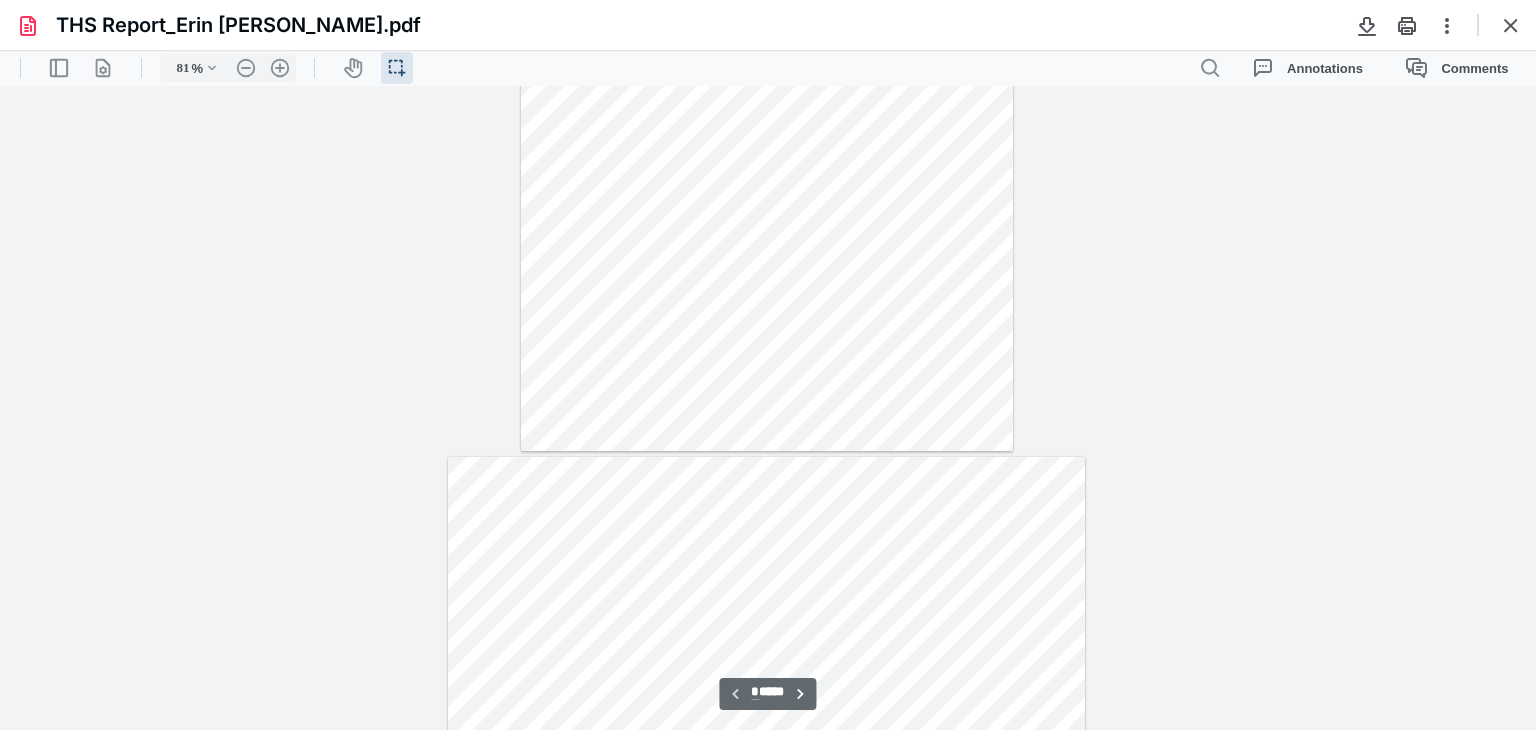 type on "*" 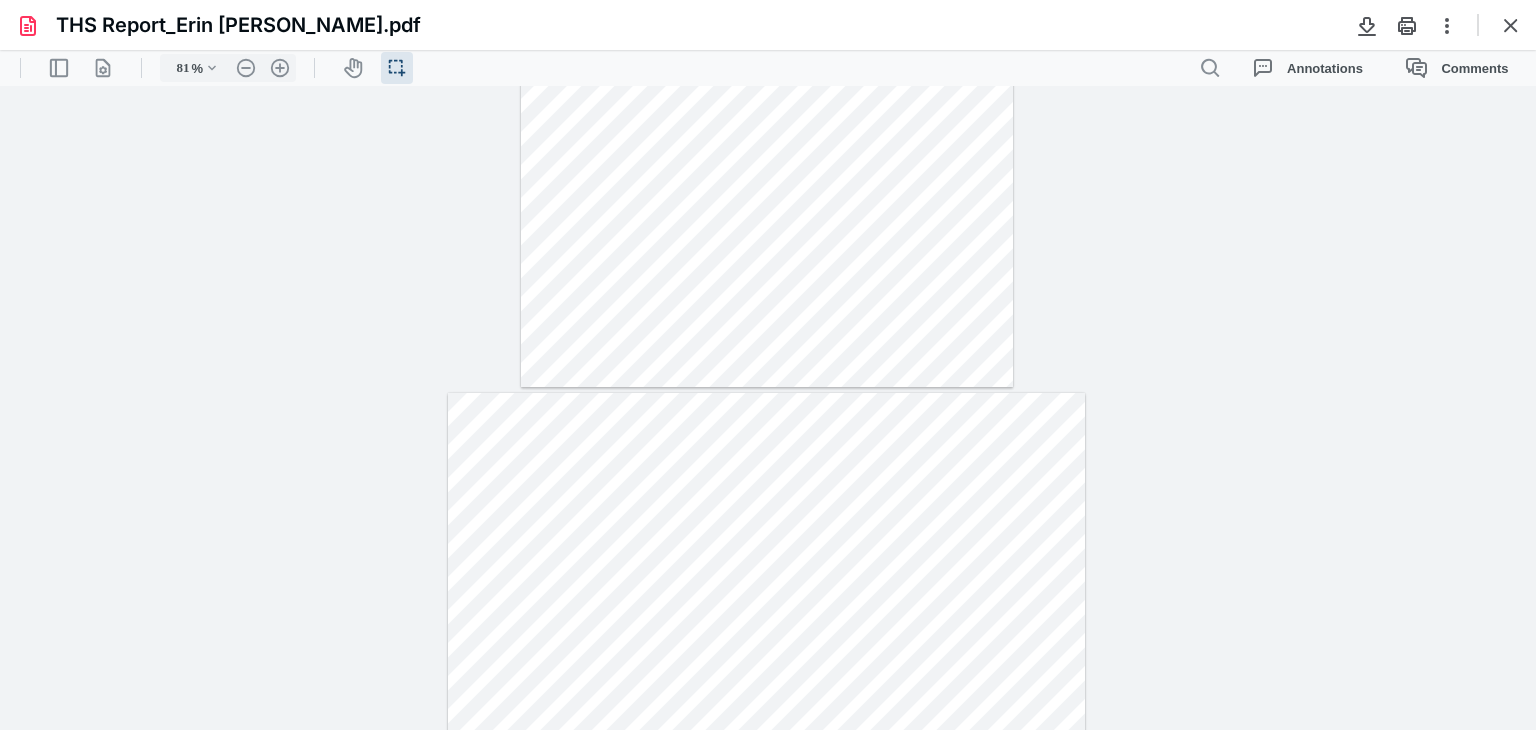 click at bounding box center [1511, 25] 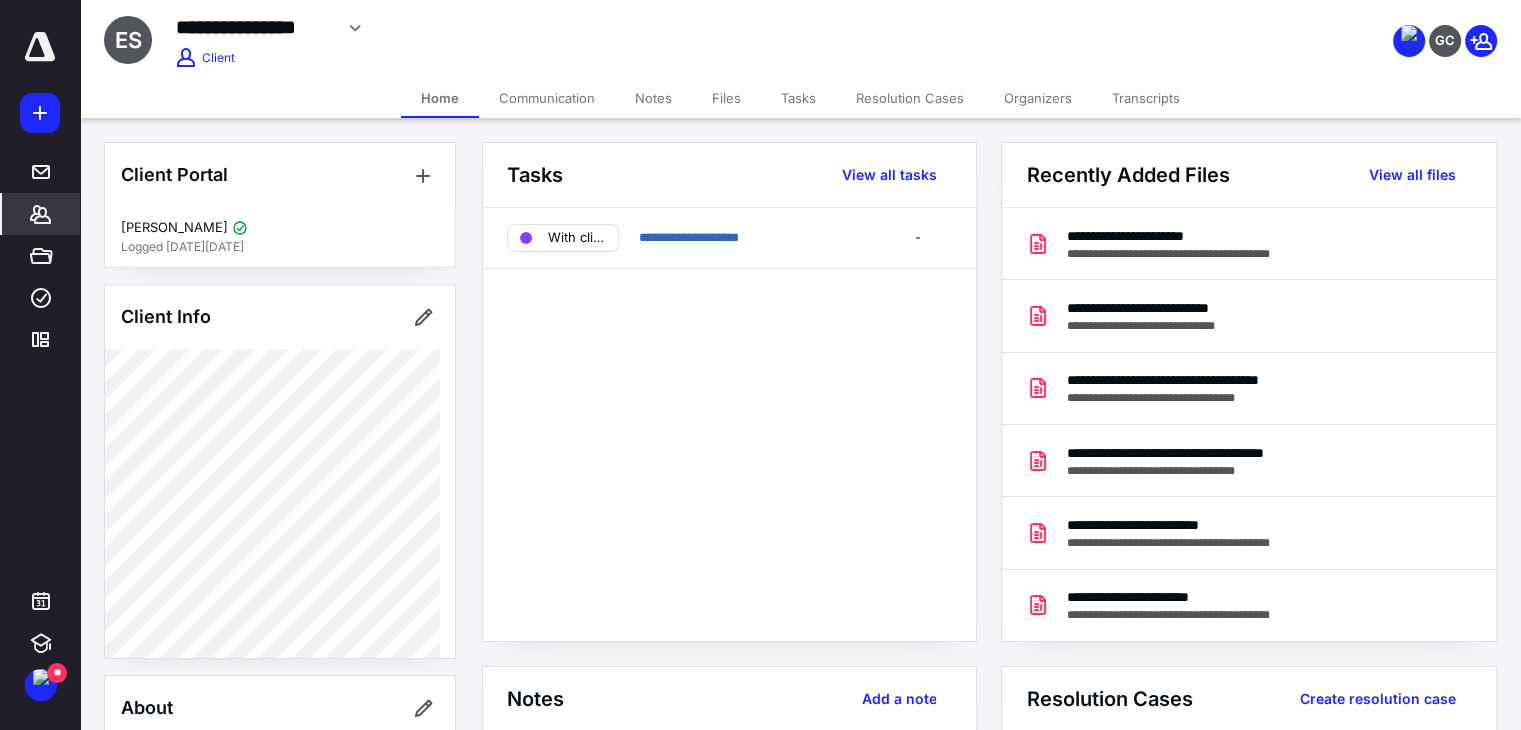 click 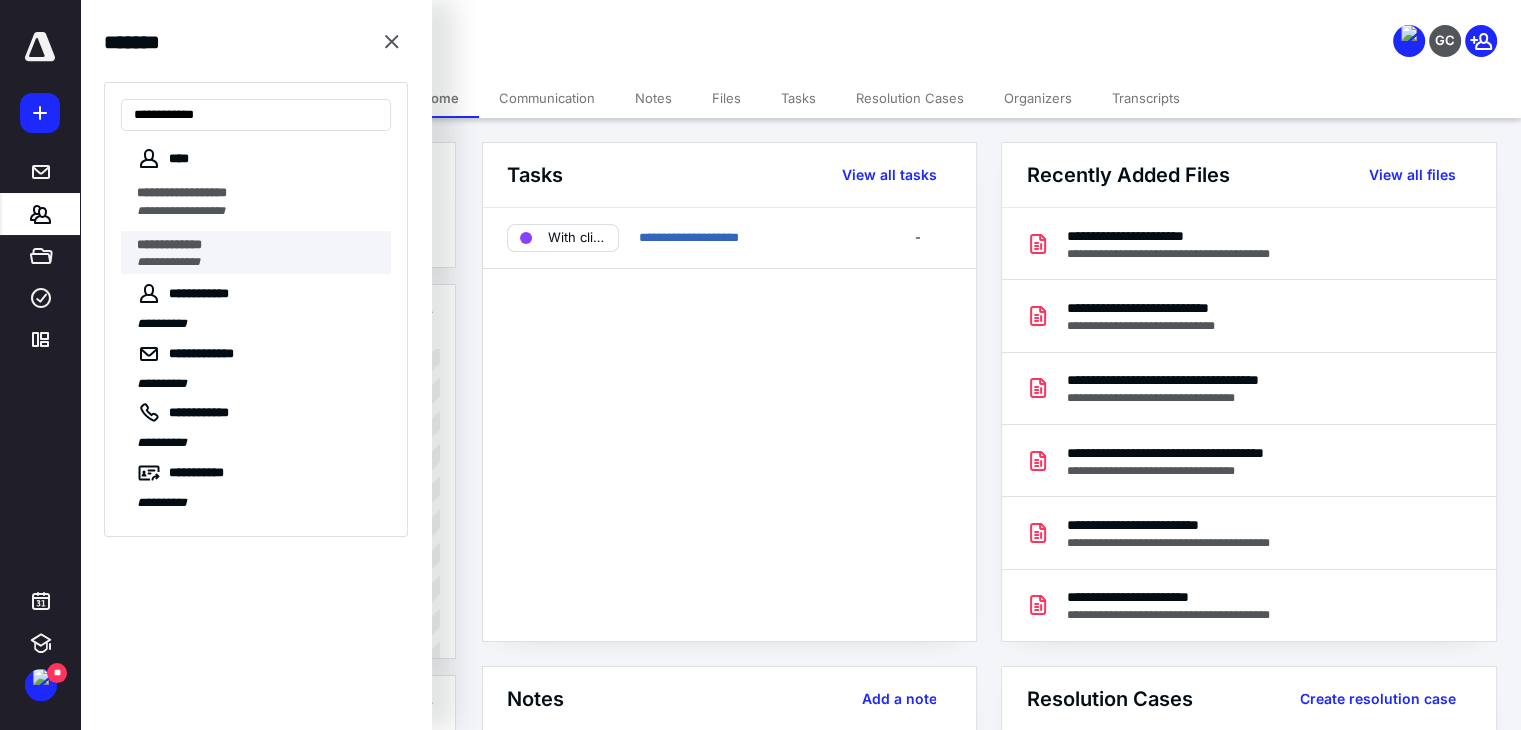 type on "**********" 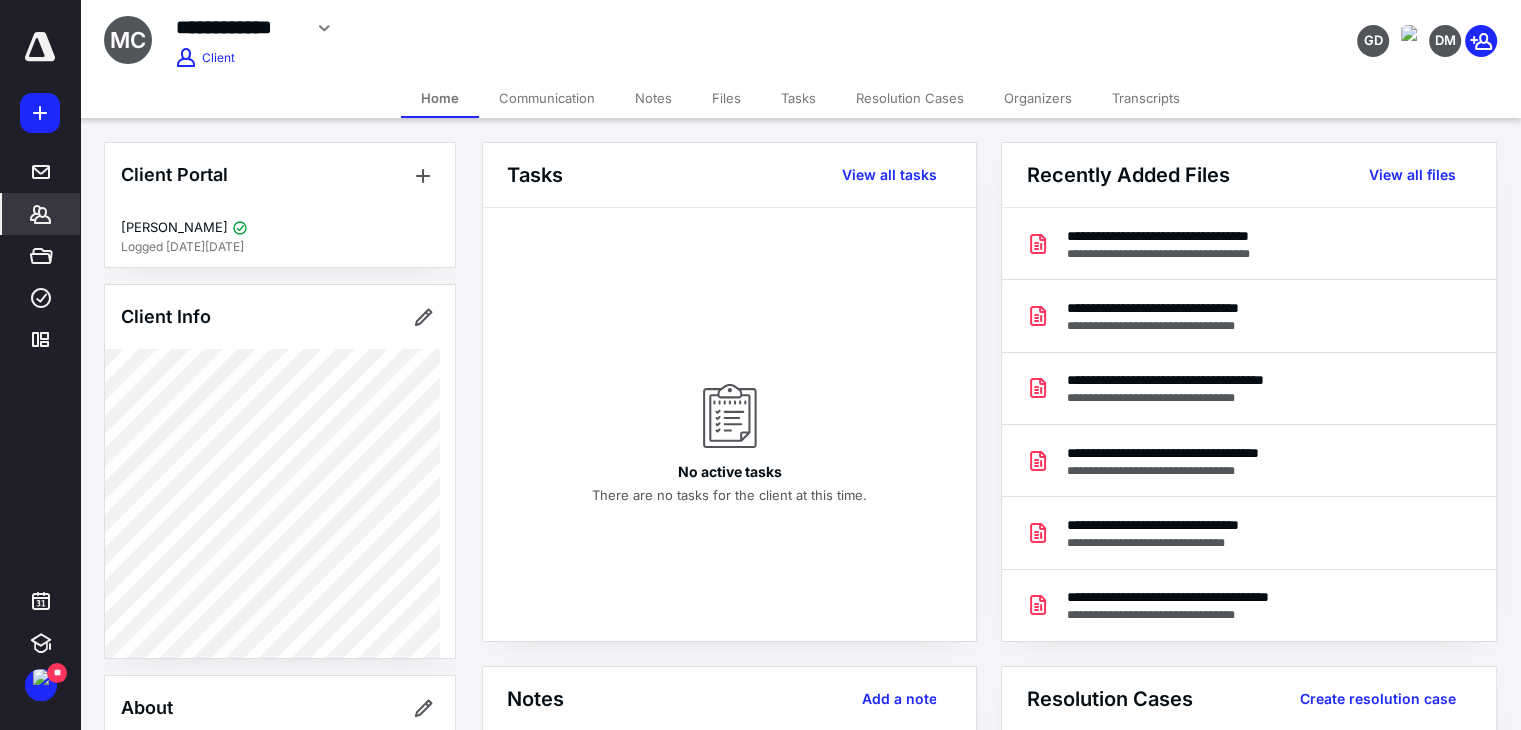 click on "Files" at bounding box center [726, 98] 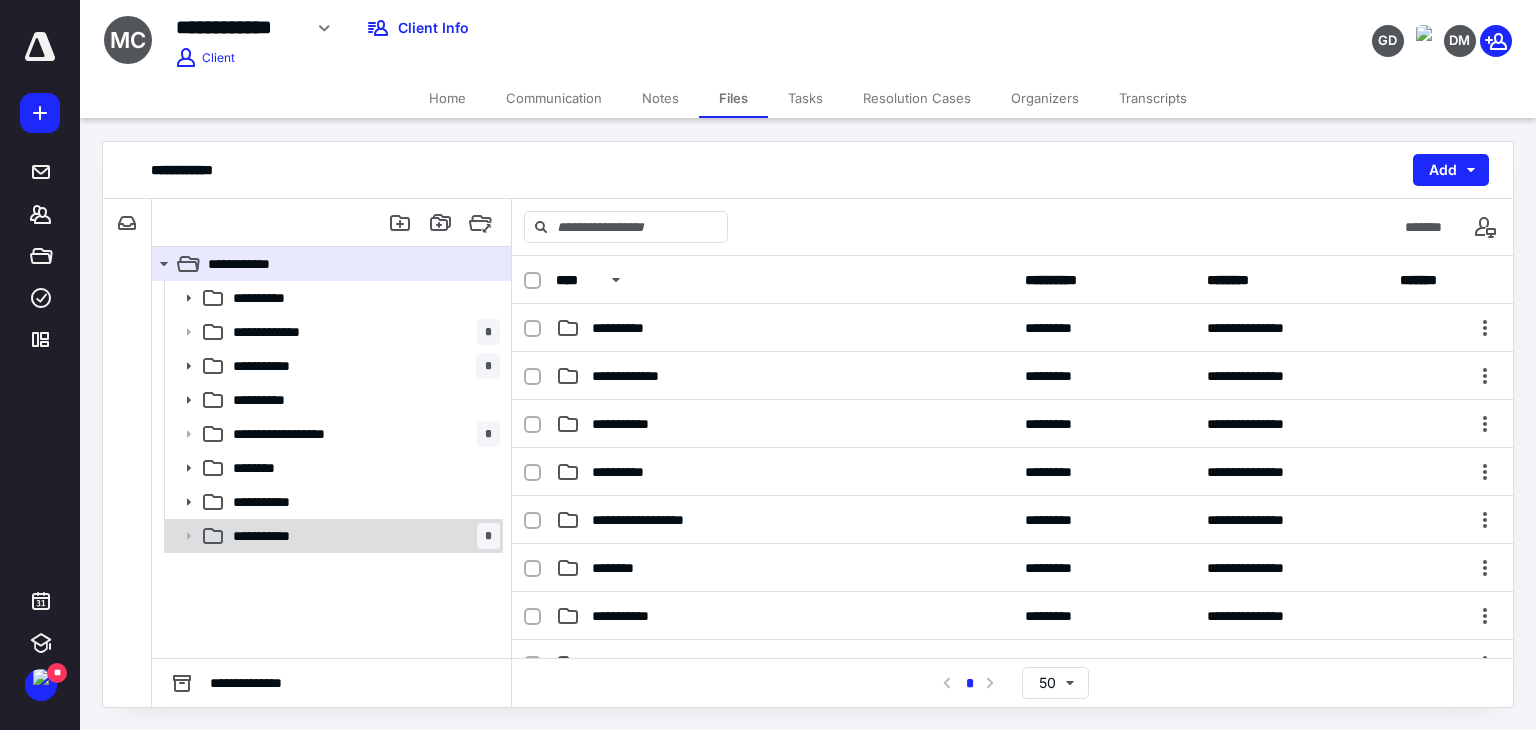 click on "**********" at bounding box center (281, 536) 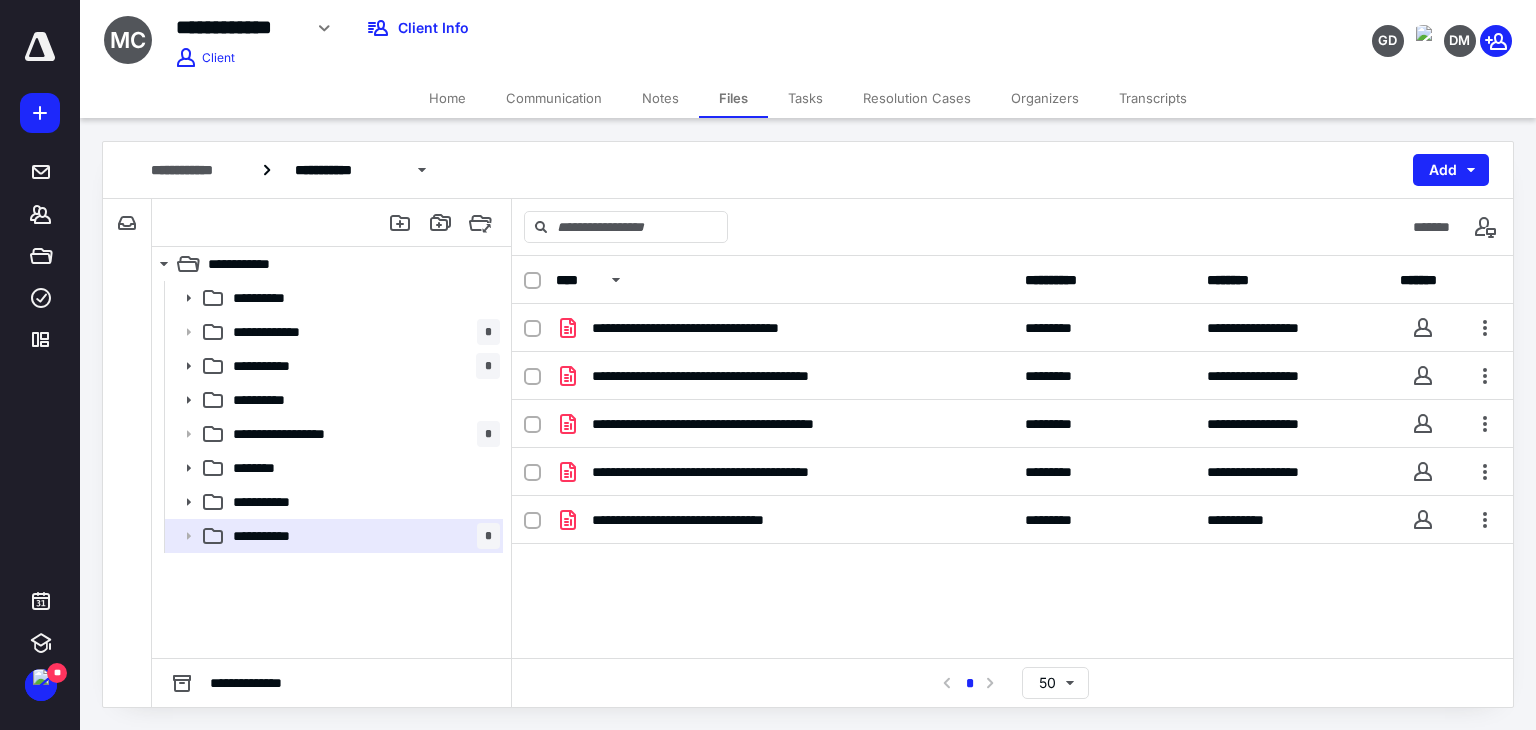 click on "**********" at bounding box center (1012, 457) 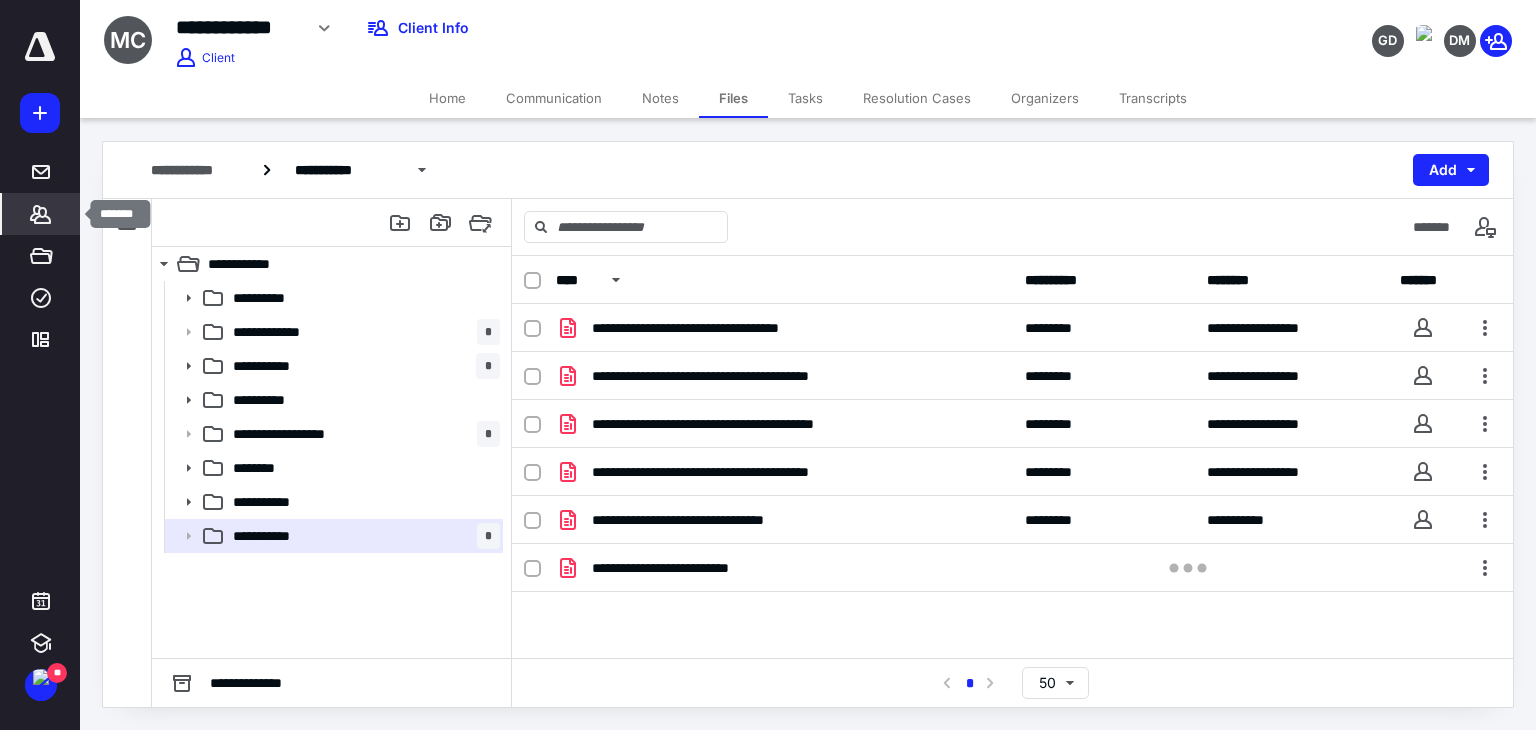 click on "*******" at bounding box center (41, 214) 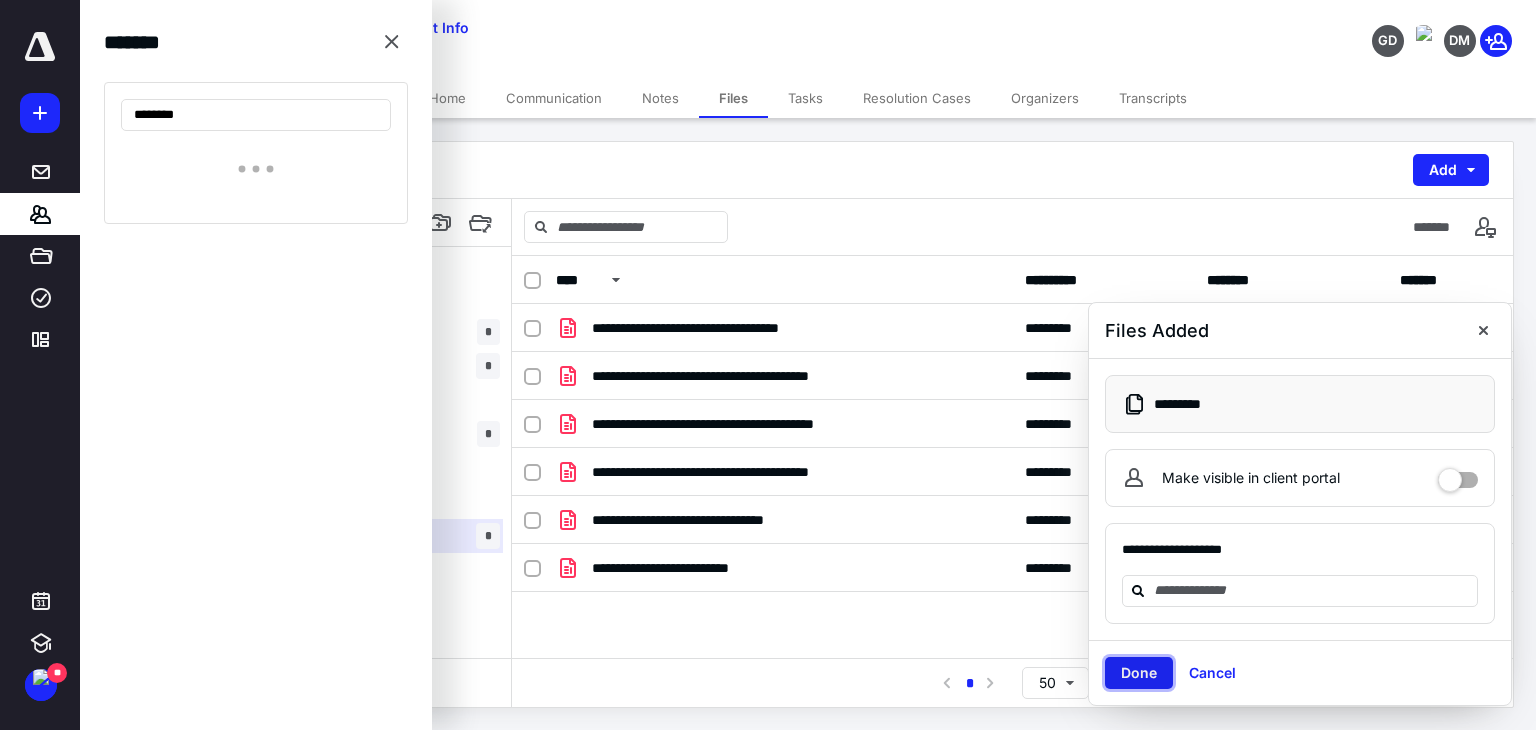 click on "Done" at bounding box center (1139, 673) 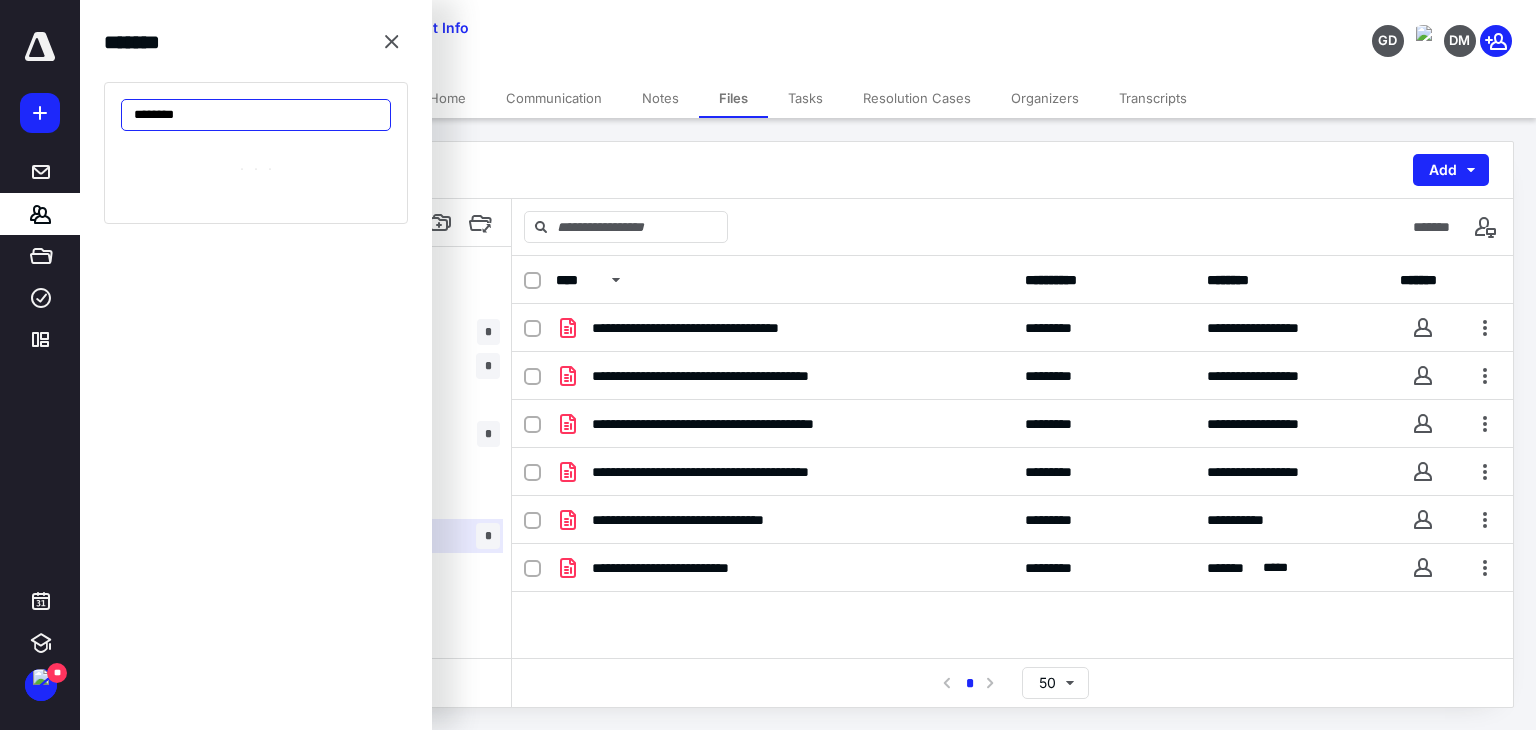 click on "********" at bounding box center [256, 115] 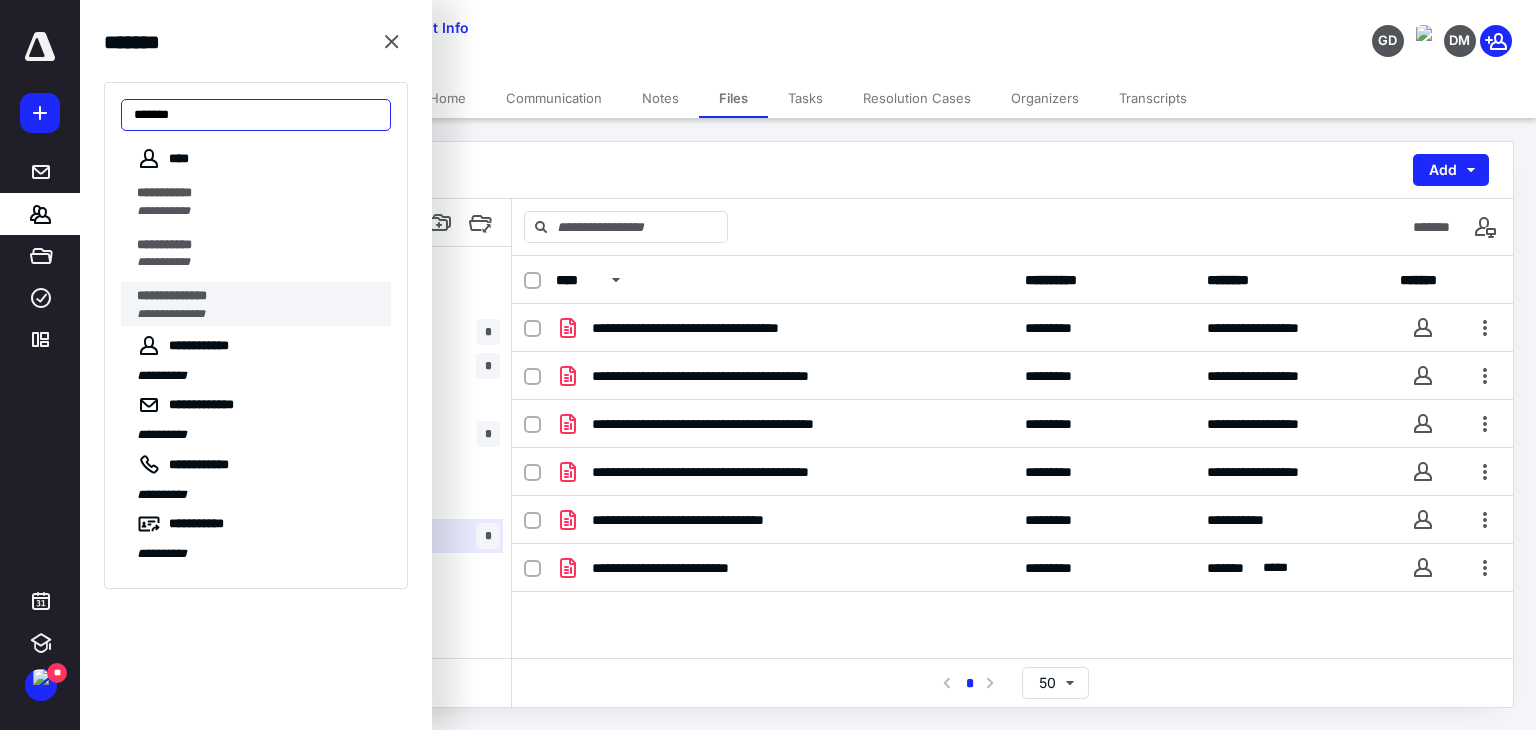 type on "*******" 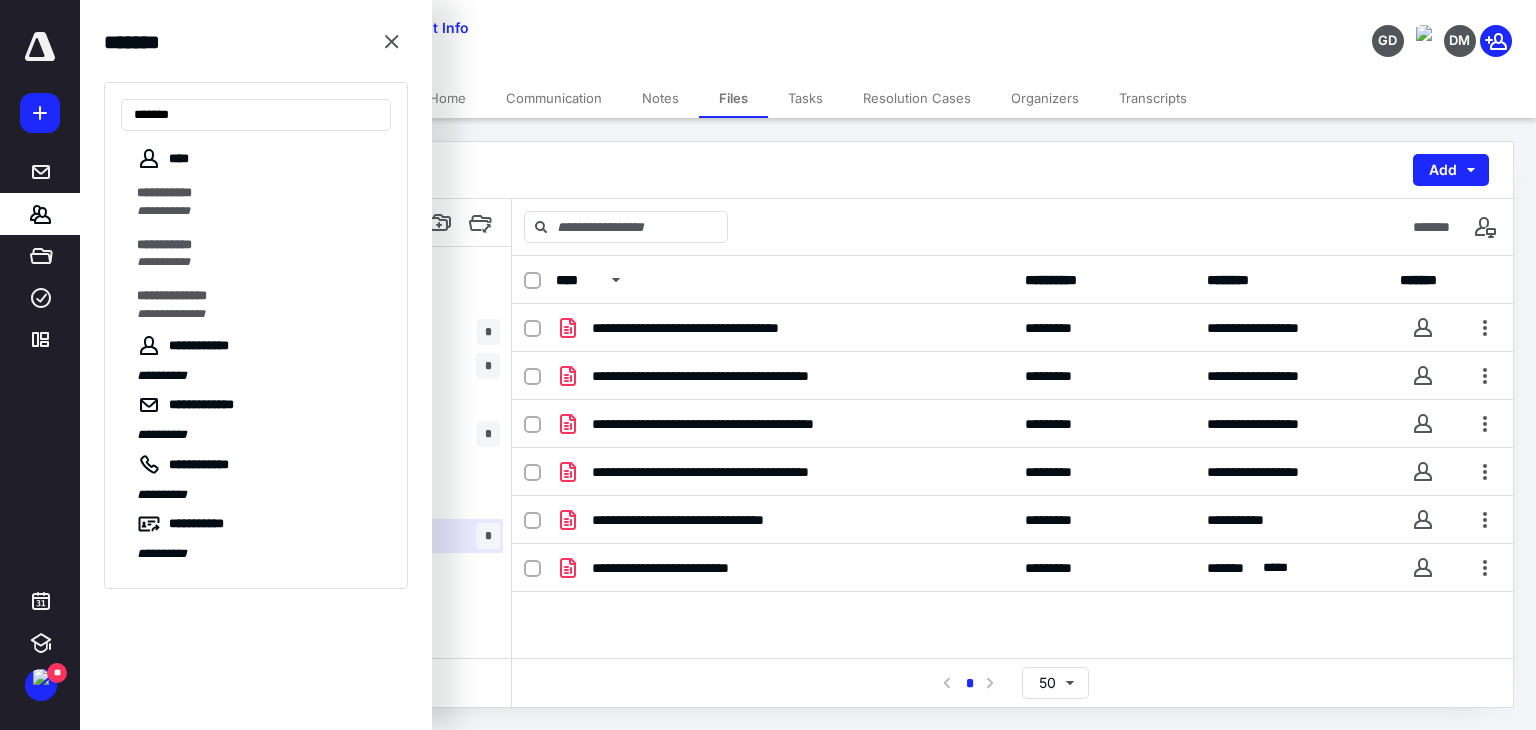 drag, startPoint x: 239, startPoint y: 305, endPoint x: 297, endPoint y: 305, distance: 58 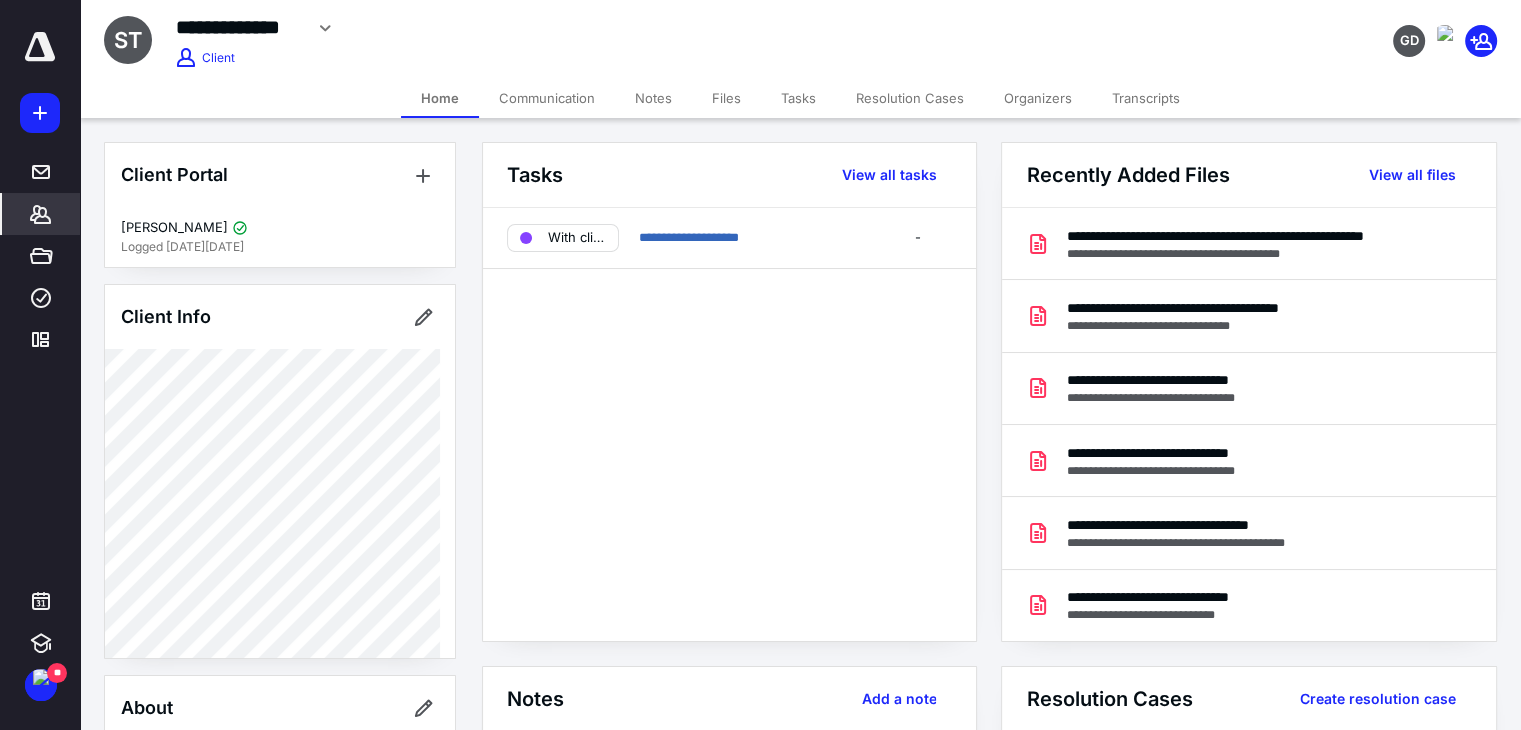 click on "Files" at bounding box center [726, 98] 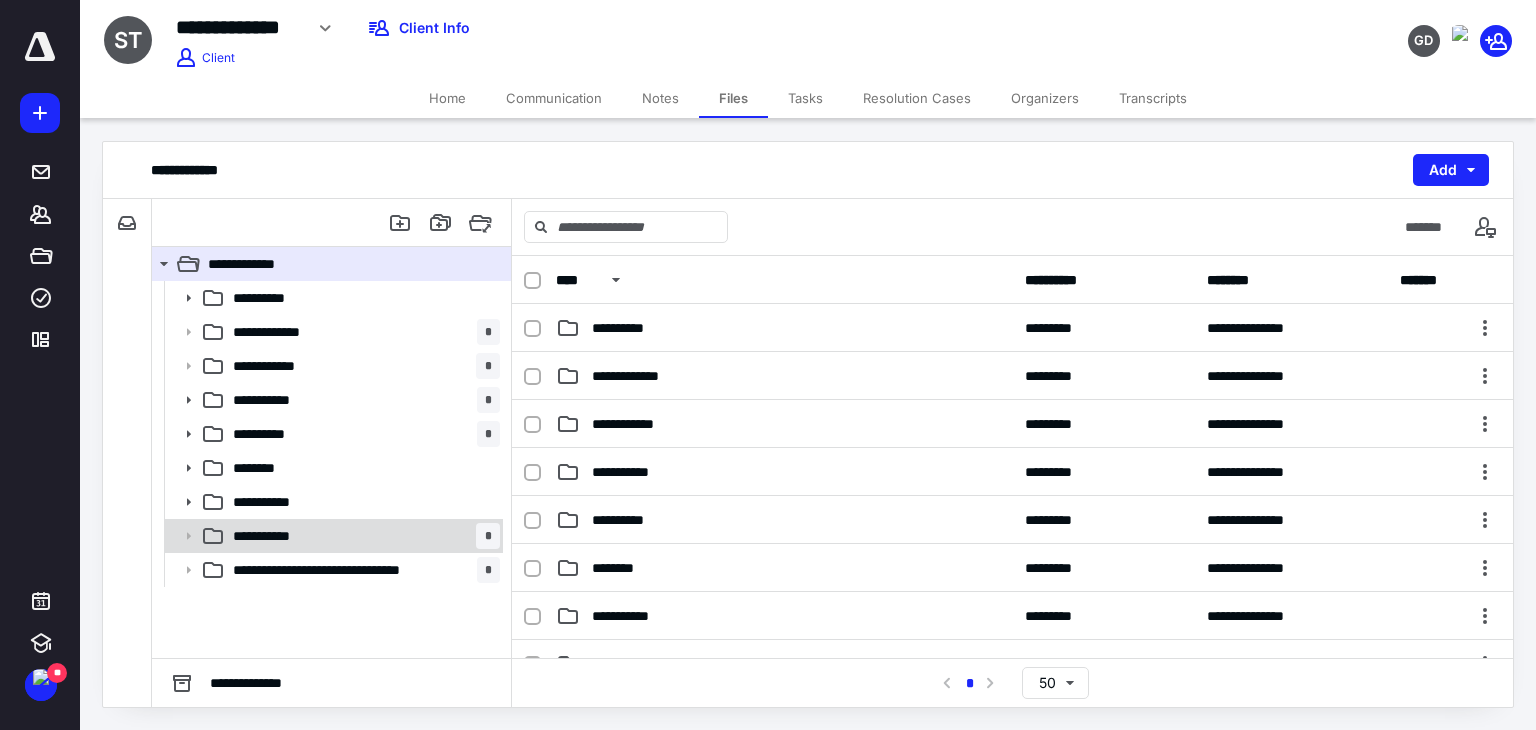 click on "**********" at bounding box center [362, 536] 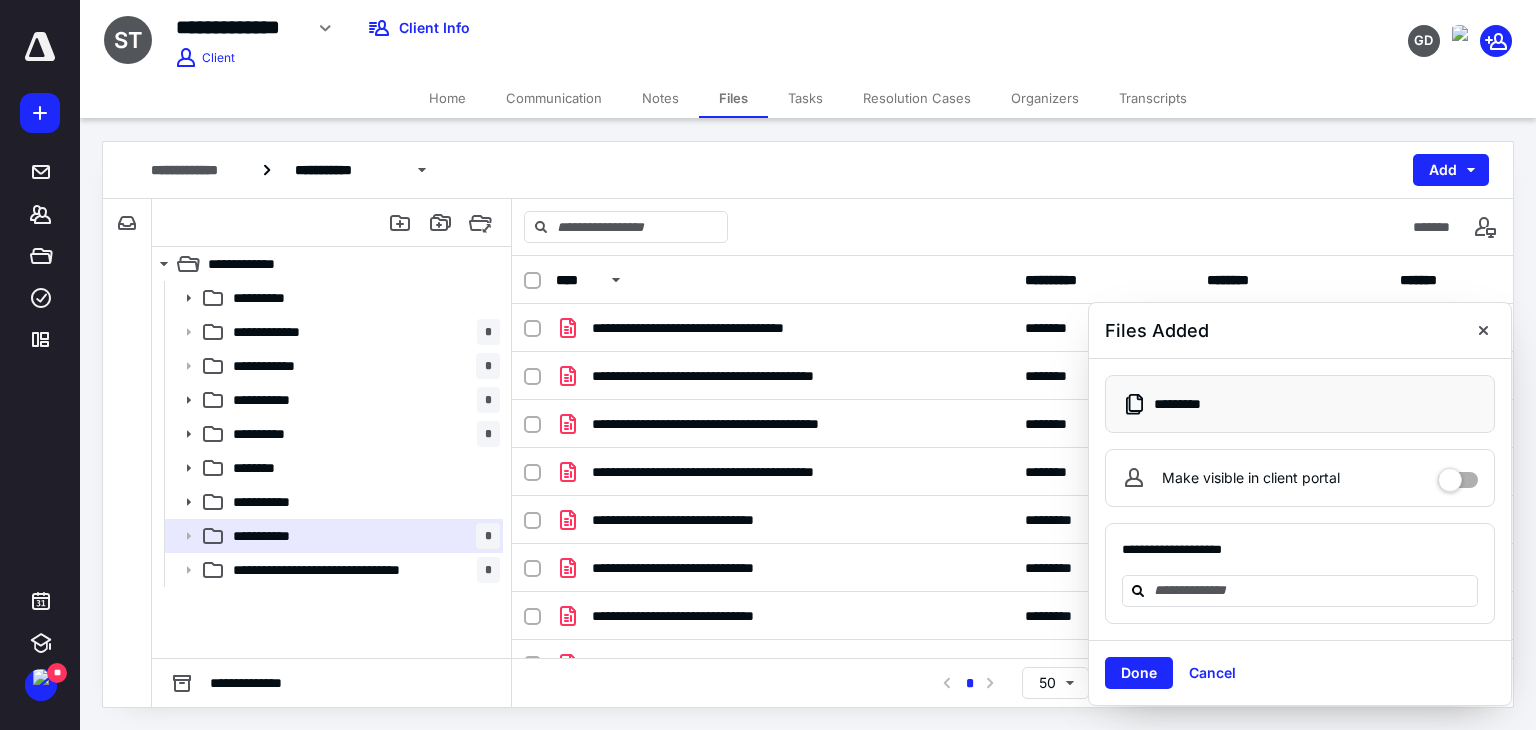 click on "Done" at bounding box center (1139, 673) 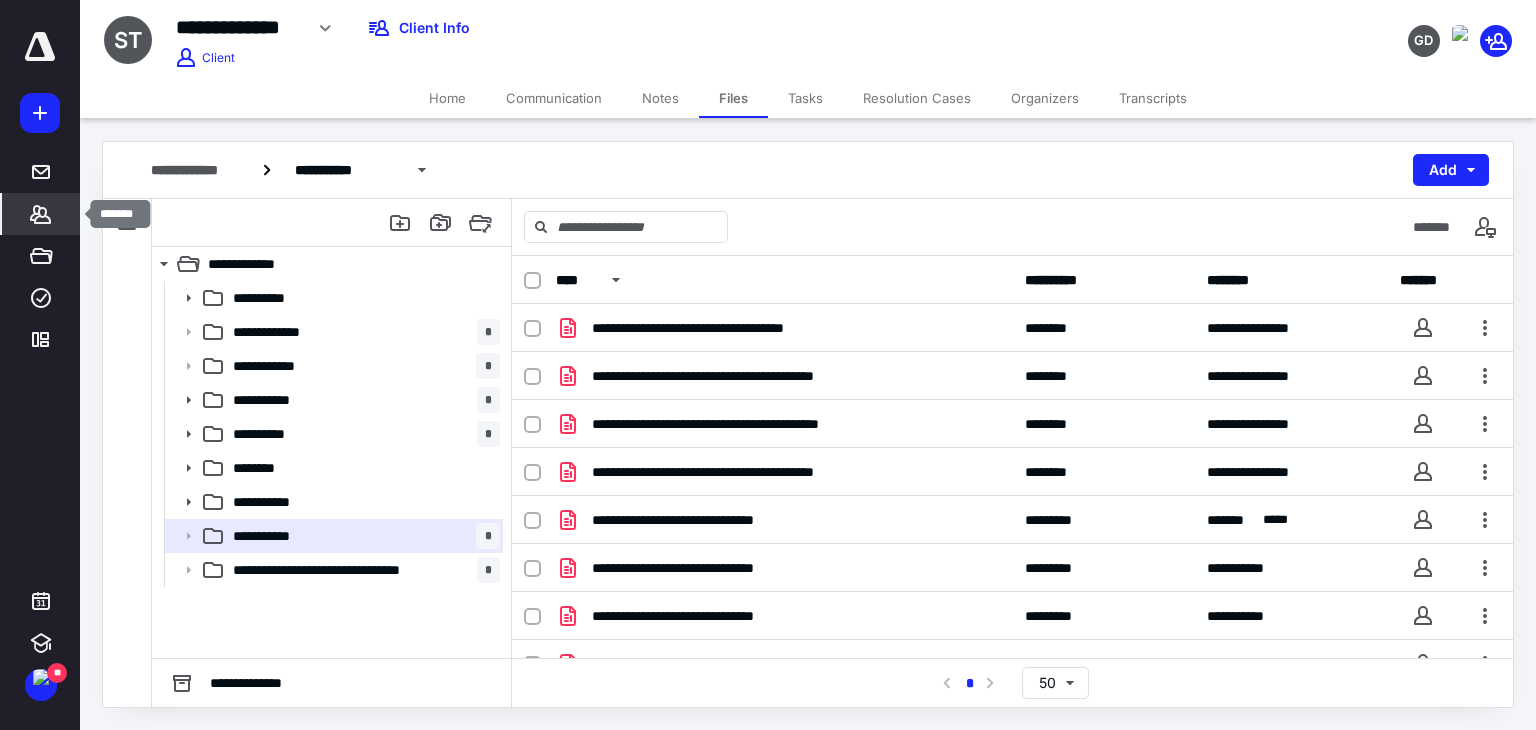 click 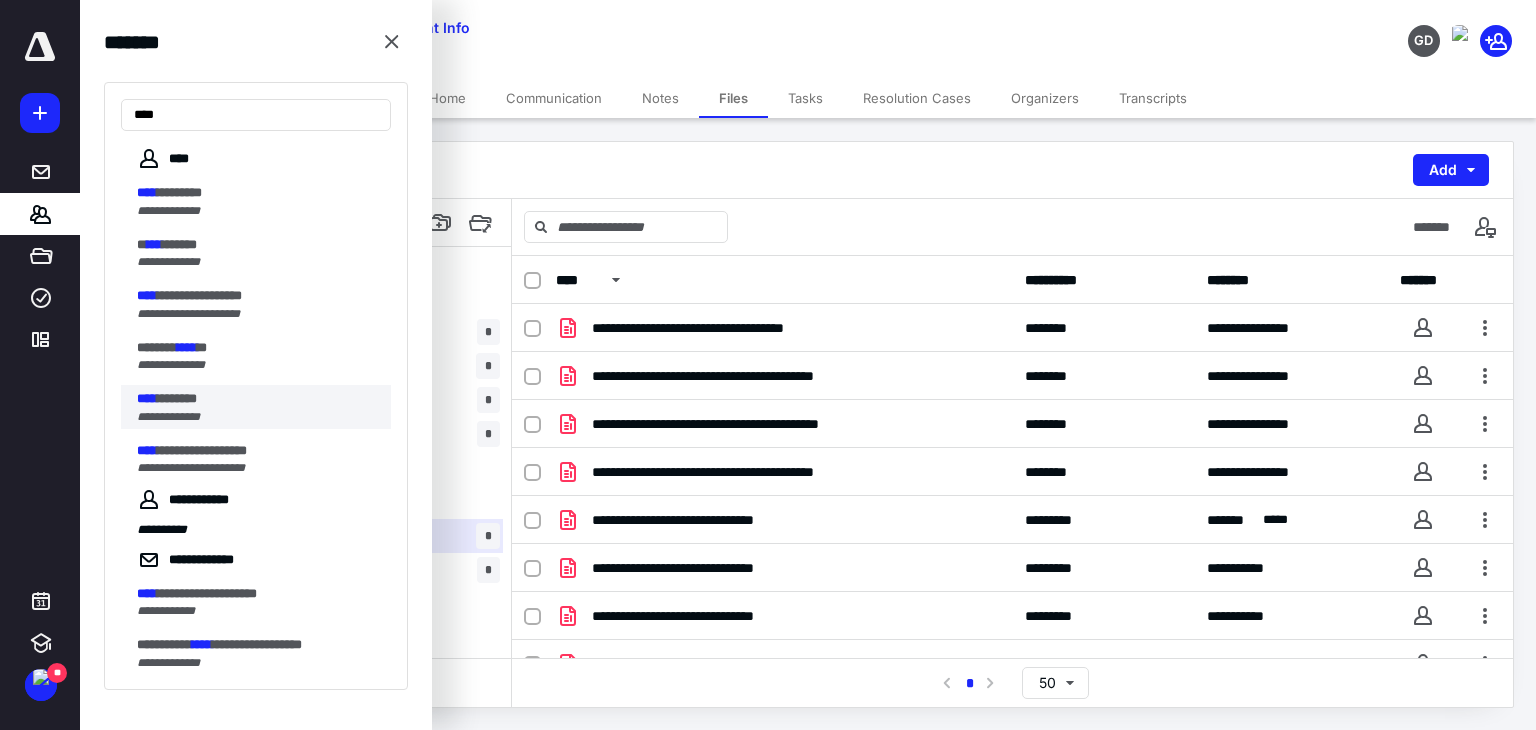 type on "****" 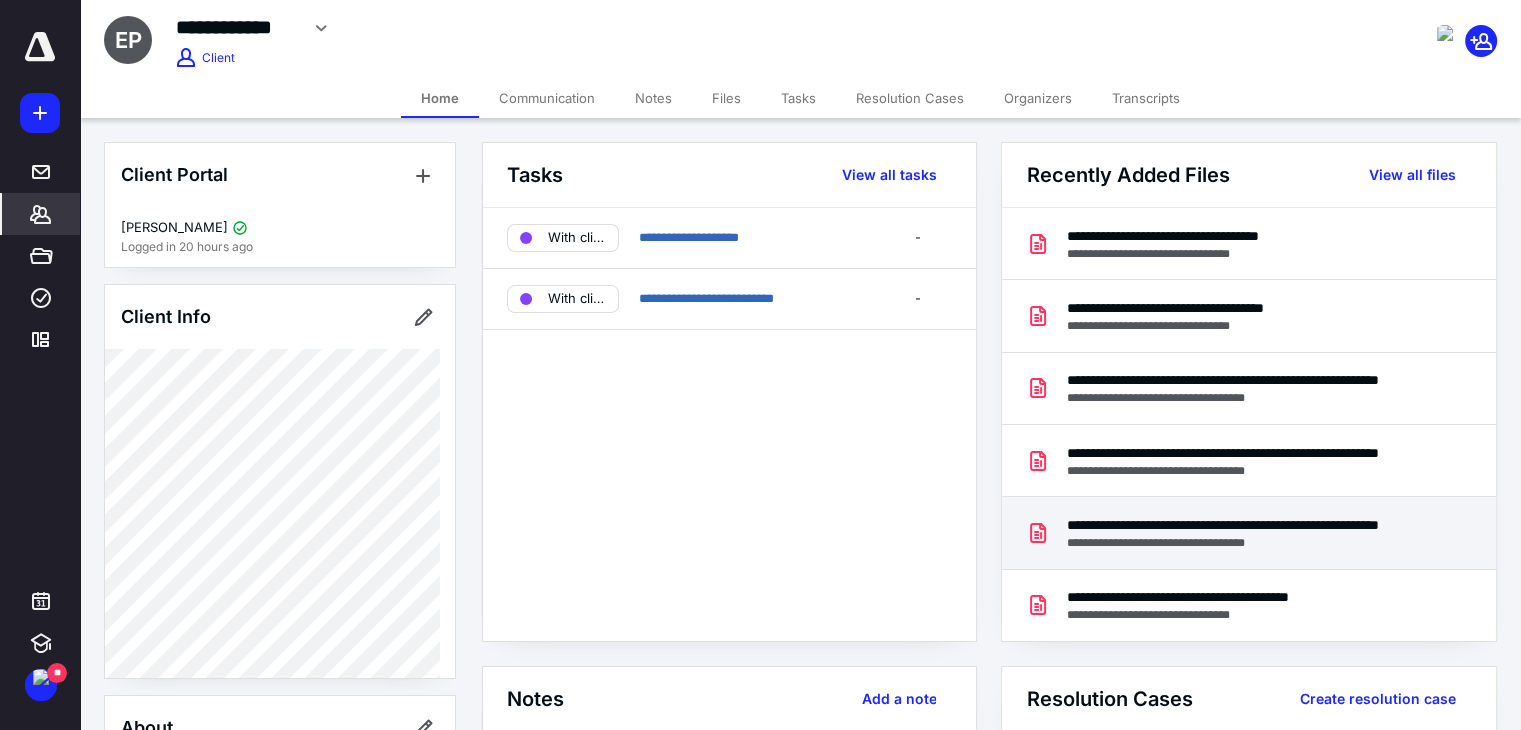 click on "**********" at bounding box center (1244, 525) 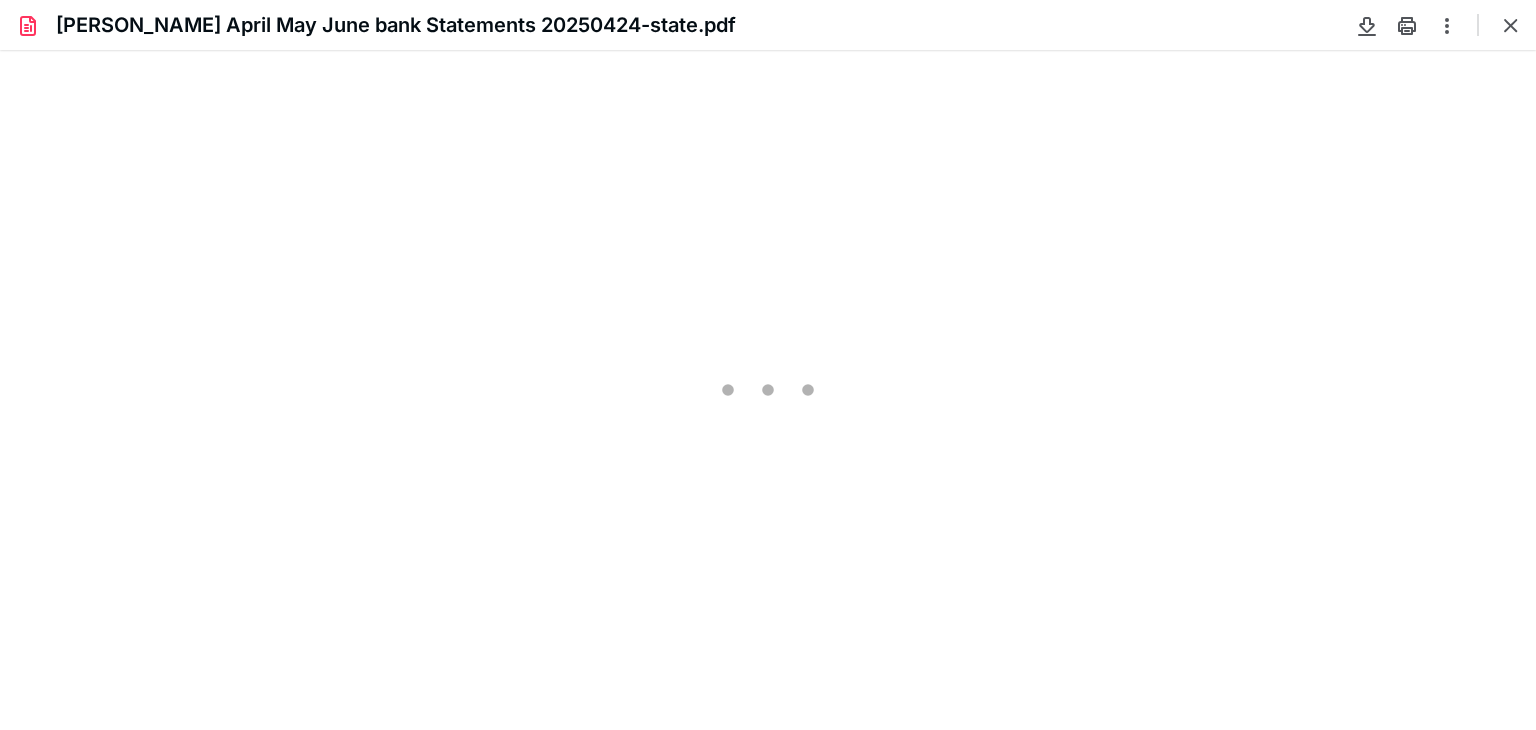 scroll, scrollTop: 0, scrollLeft: 0, axis: both 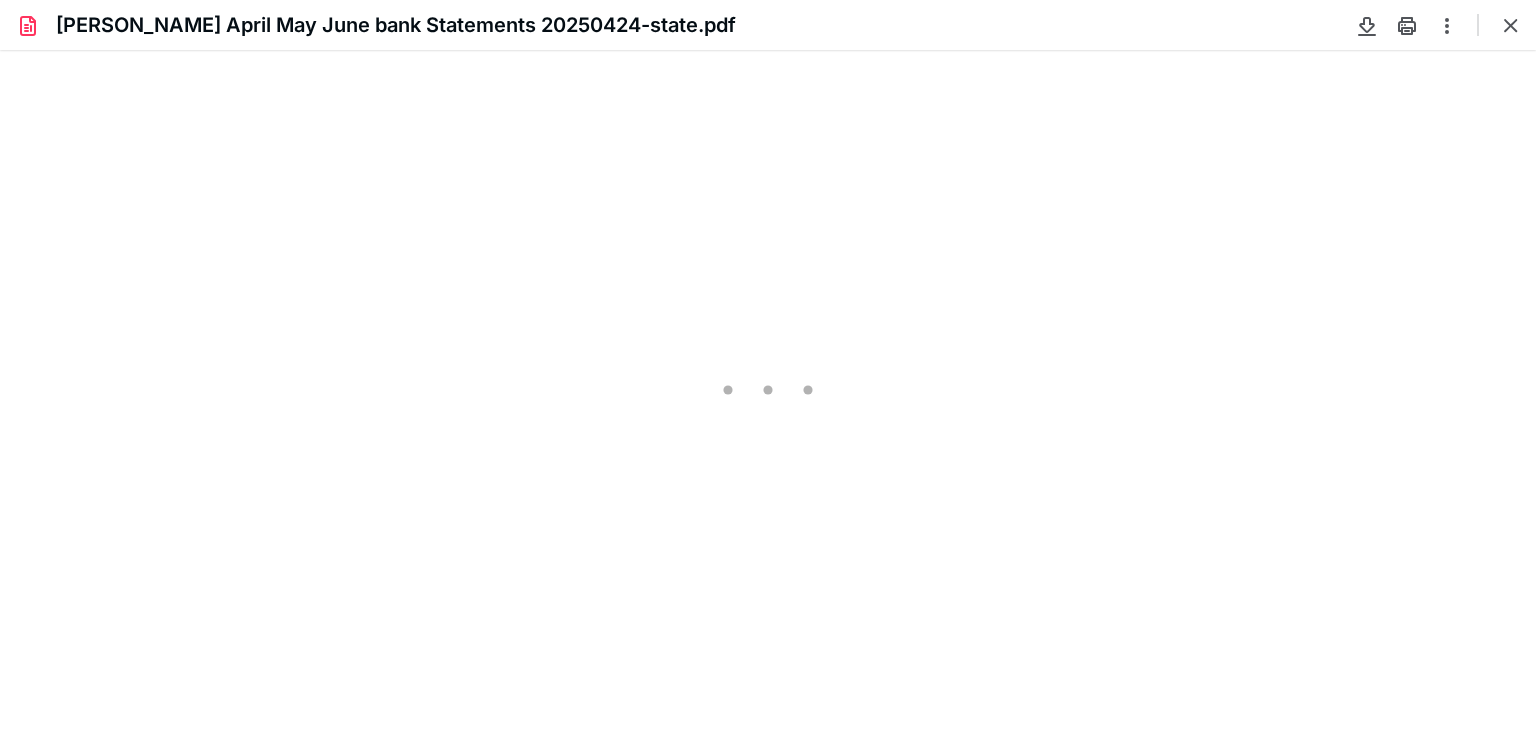 type on "81" 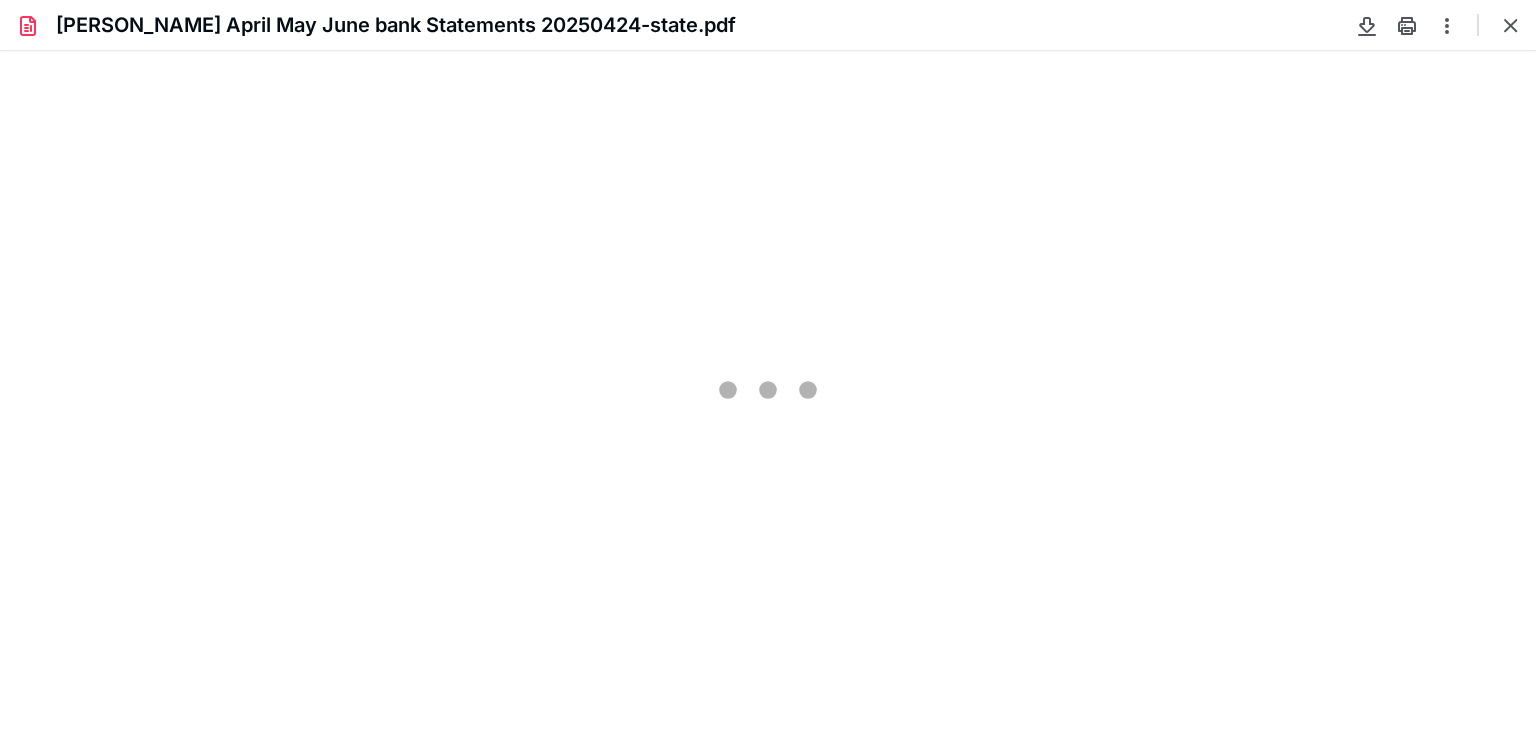 scroll, scrollTop: 39, scrollLeft: 0, axis: vertical 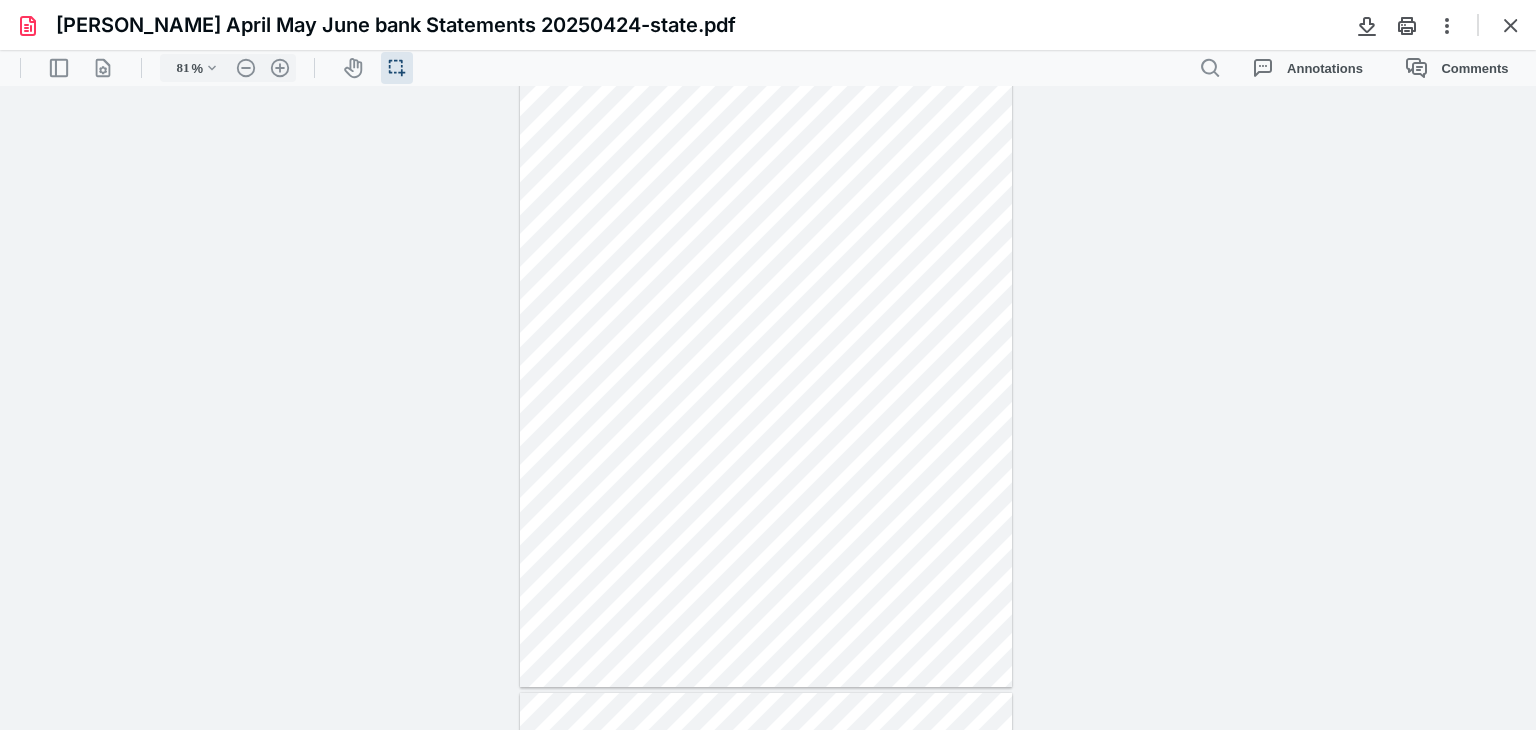 click at bounding box center [1511, 25] 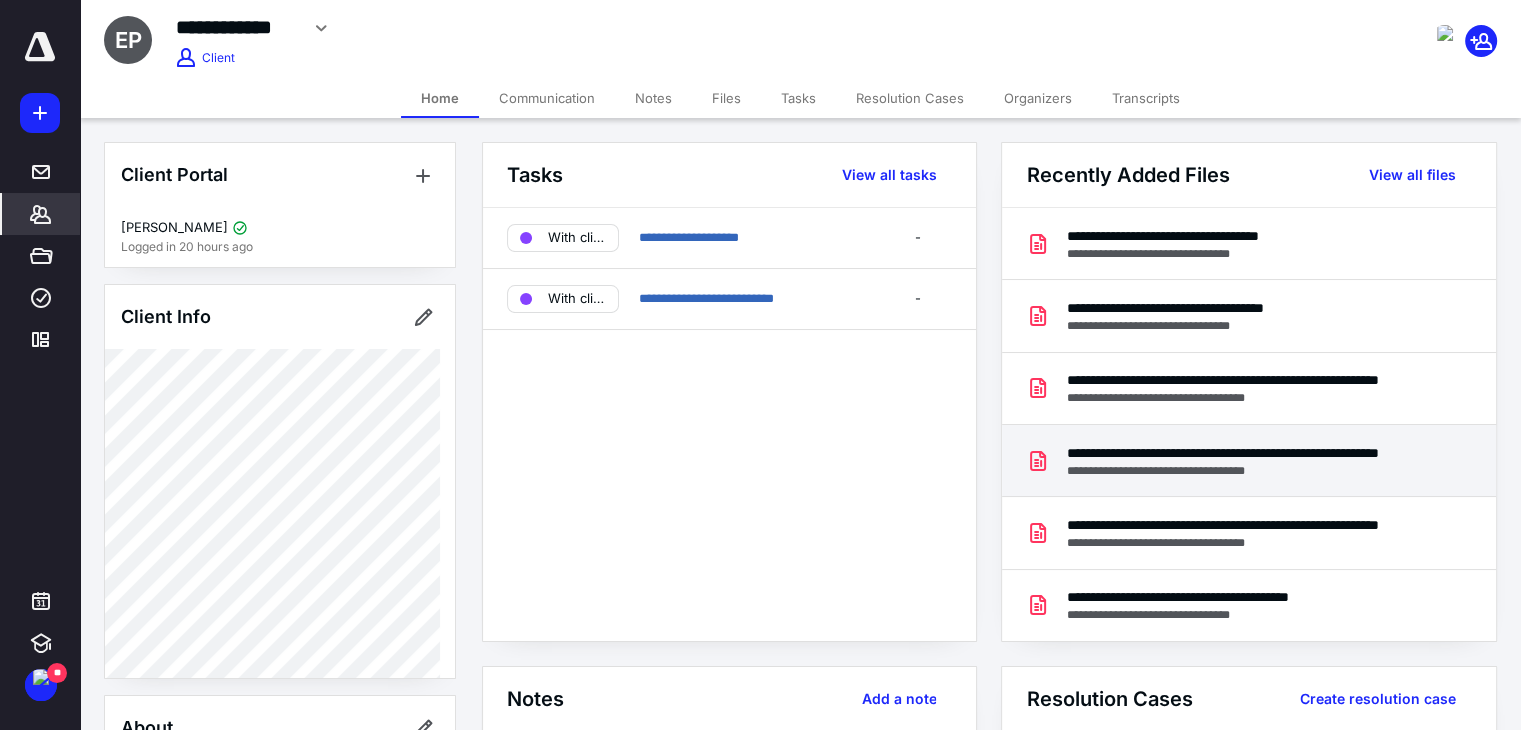 click on "**********" at bounding box center [1244, 471] 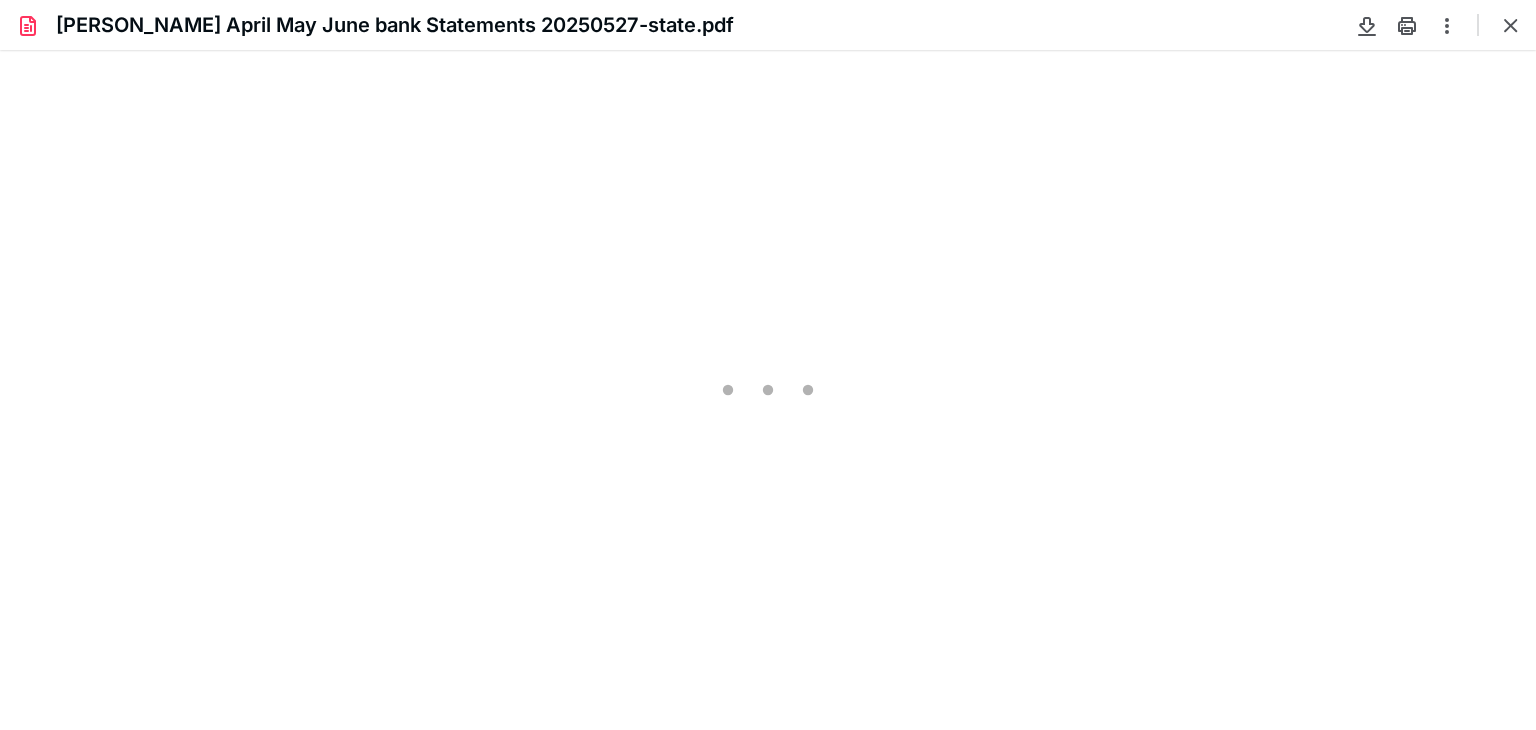 scroll, scrollTop: 0, scrollLeft: 0, axis: both 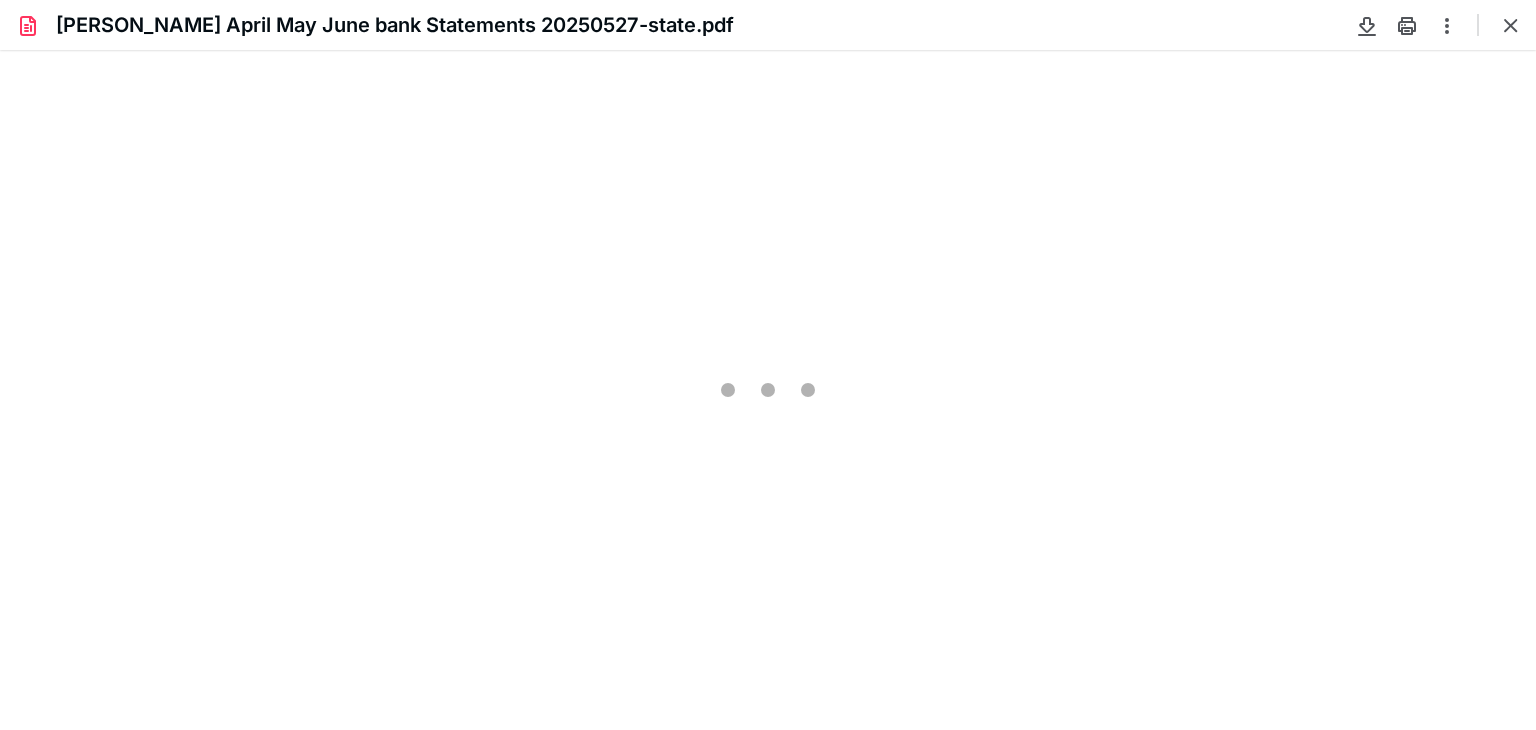 type on "81" 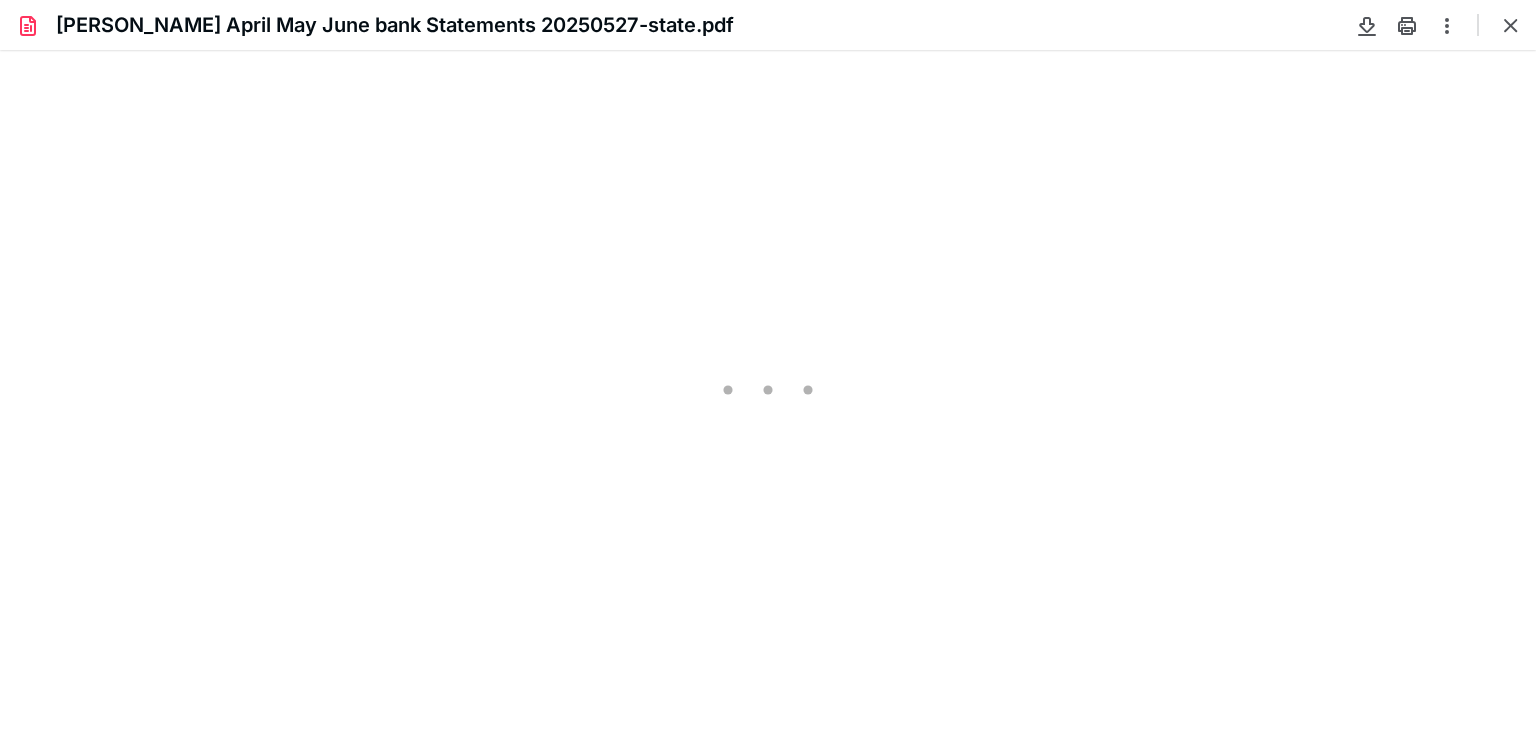 scroll, scrollTop: 39, scrollLeft: 0, axis: vertical 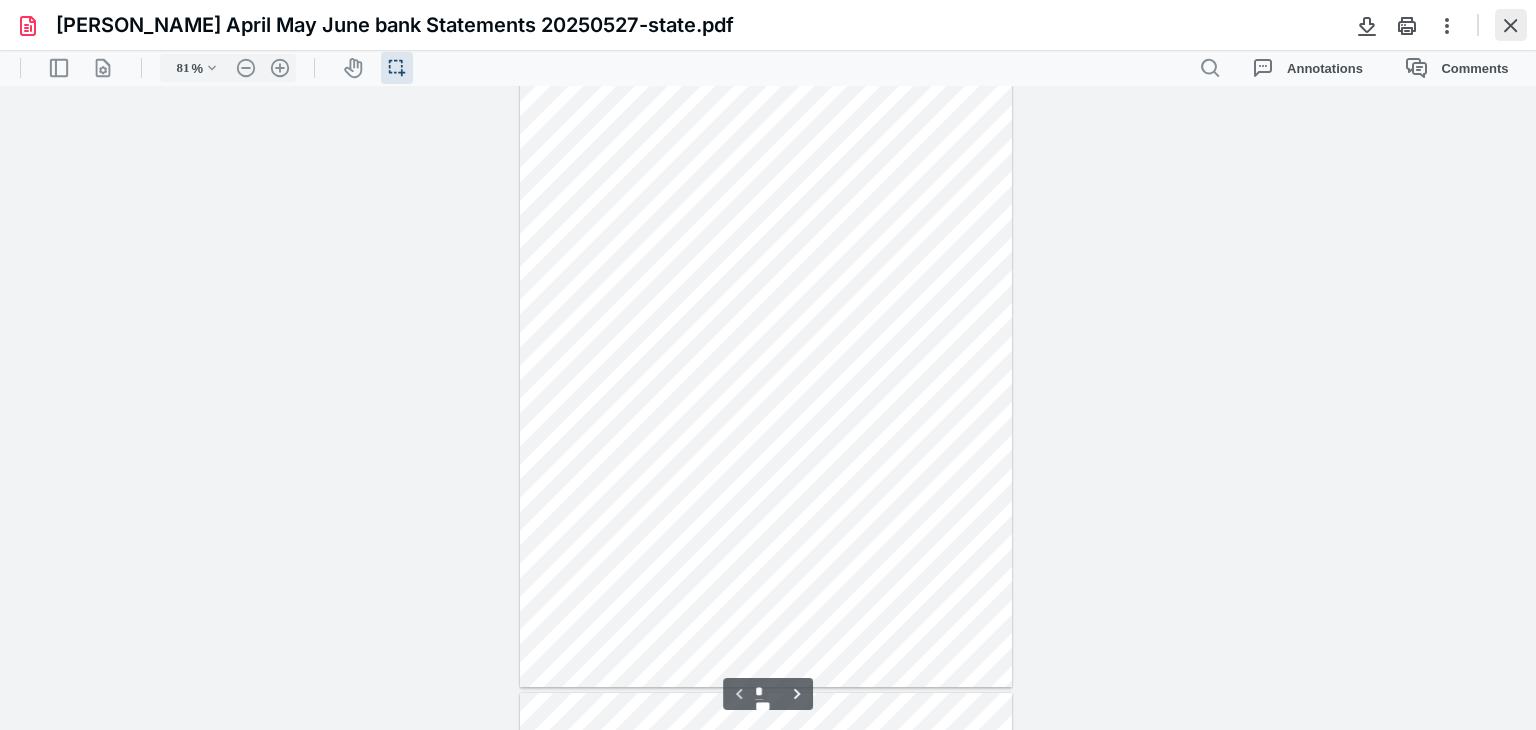 click at bounding box center [1511, 25] 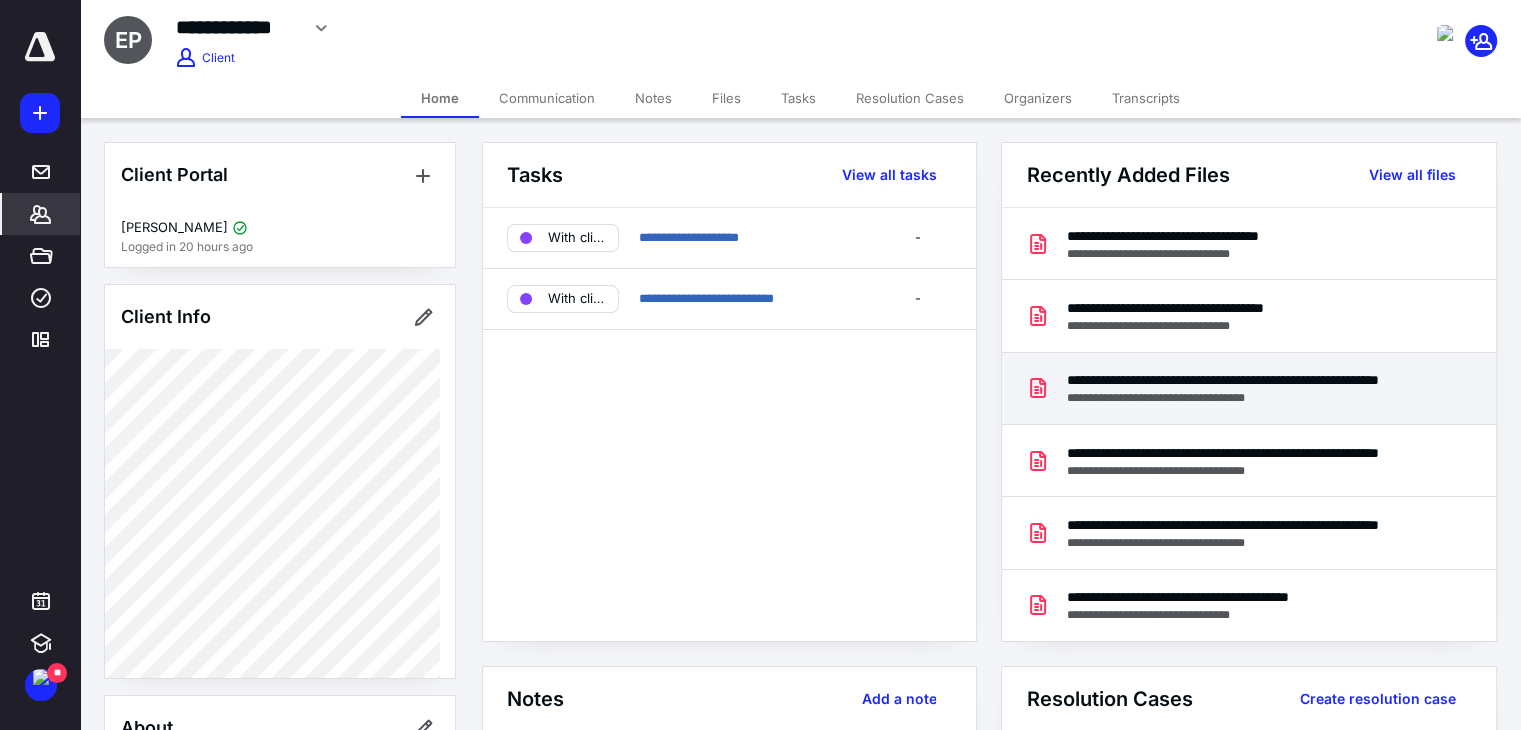 click on "**********" at bounding box center [1244, 398] 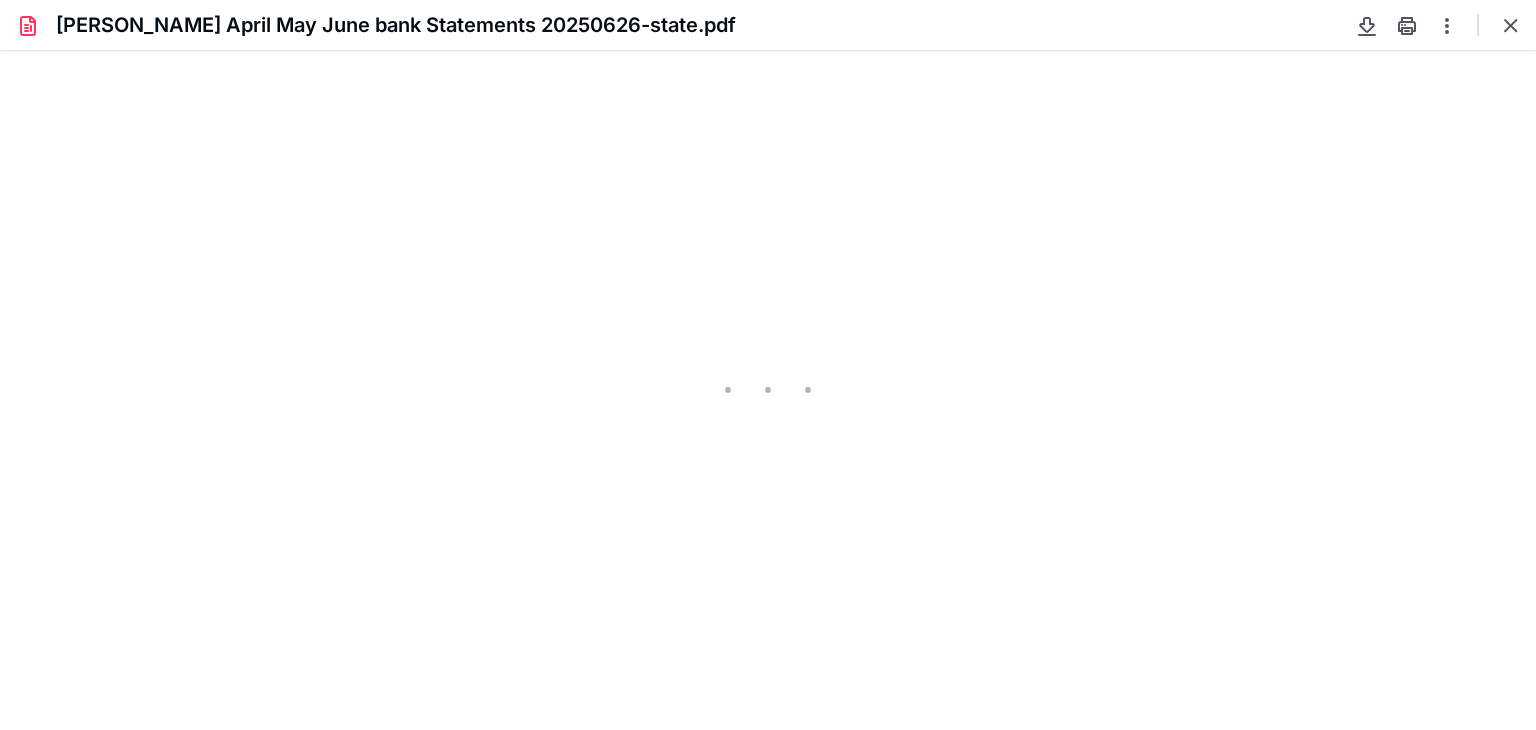 scroll, scrollTop: 0, scrollLeft: 0, axis: both 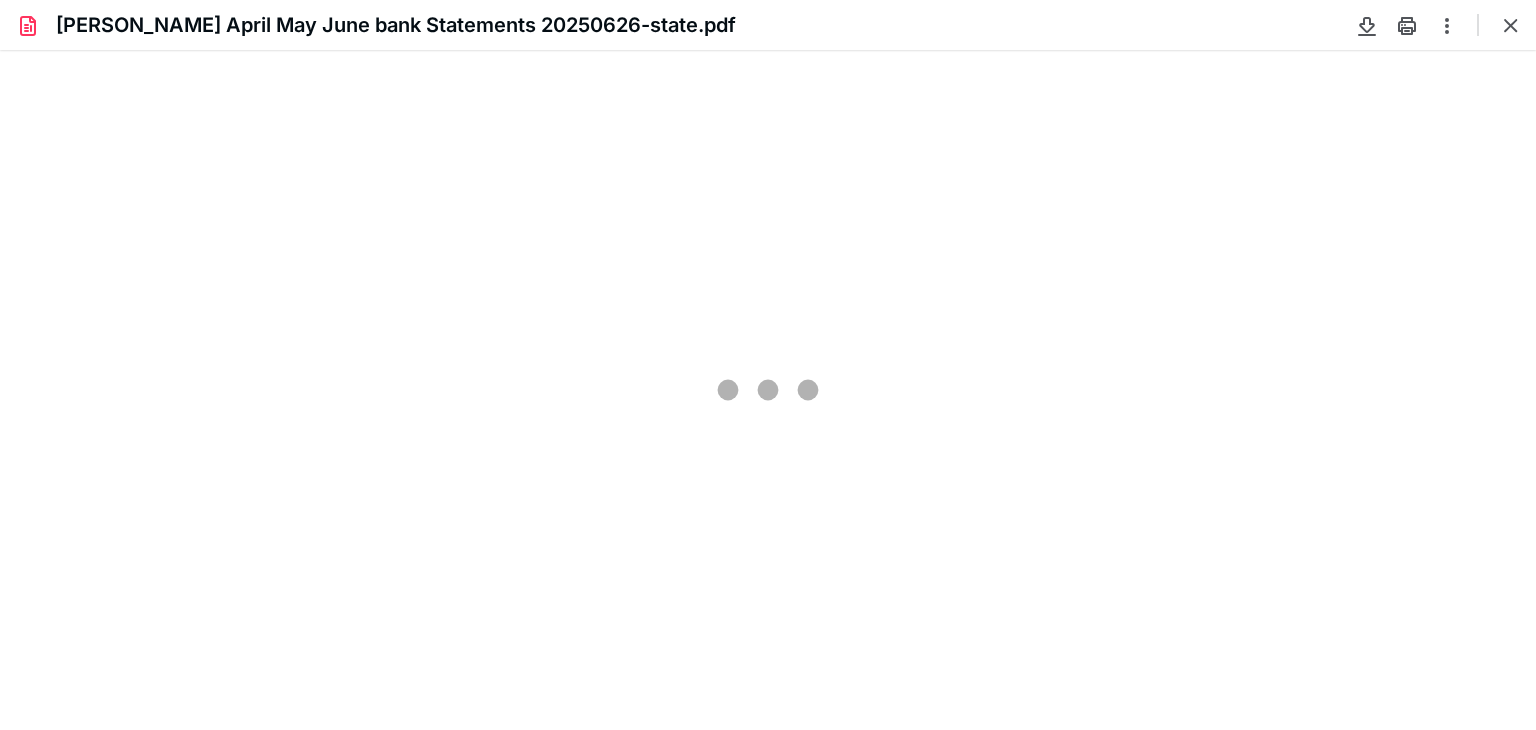 type on "81" 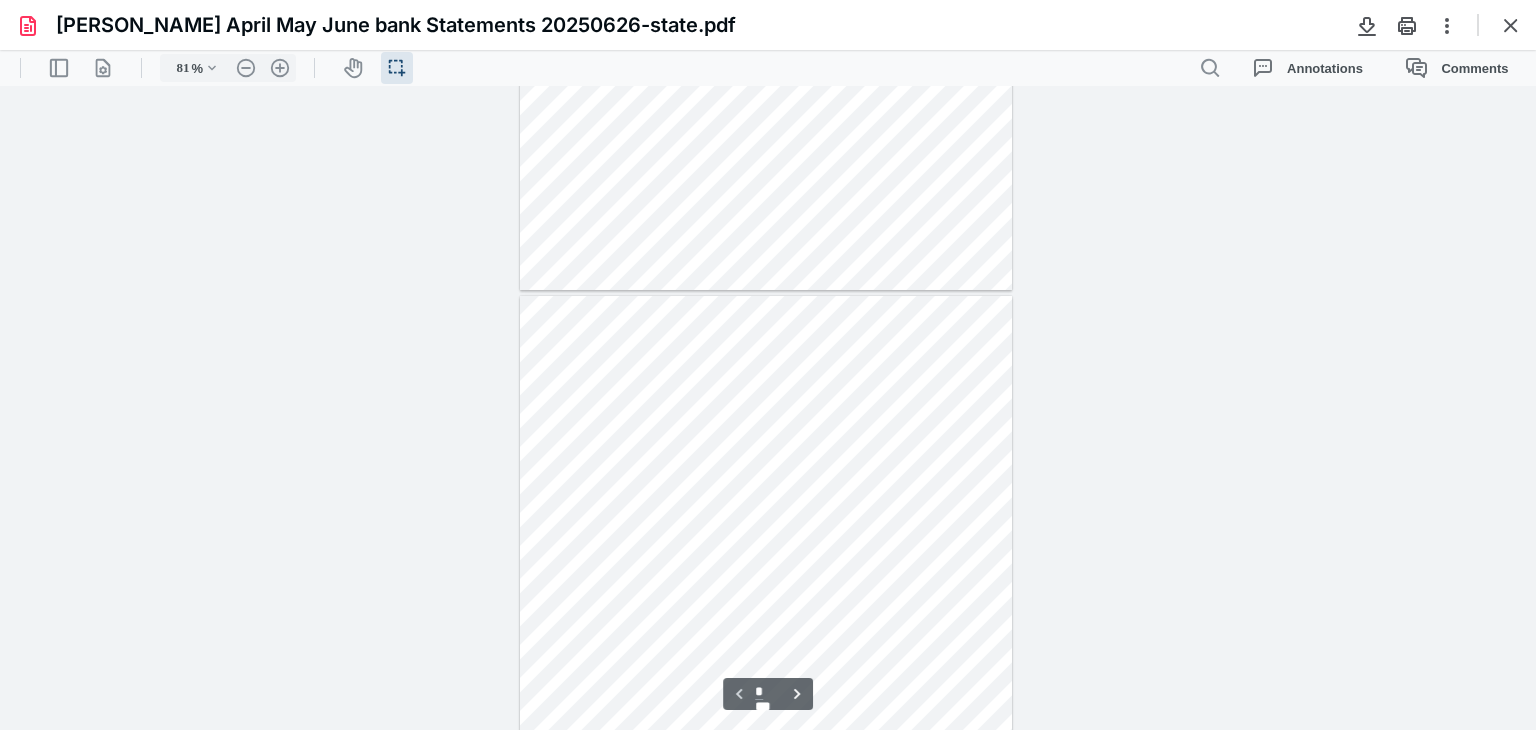 scroll, scrollTop: 539, scrollLeft: 0, axis: vertical 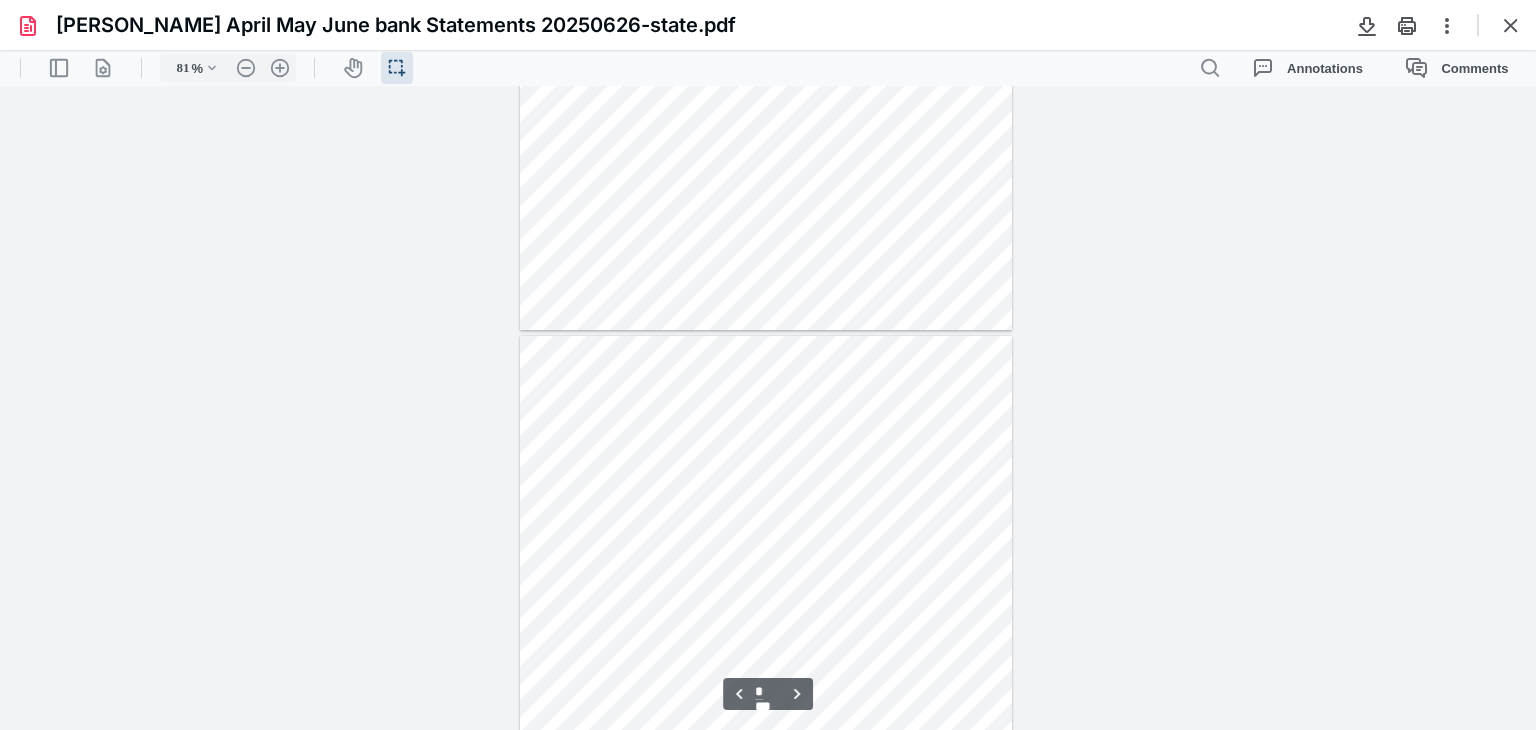 type on "*" 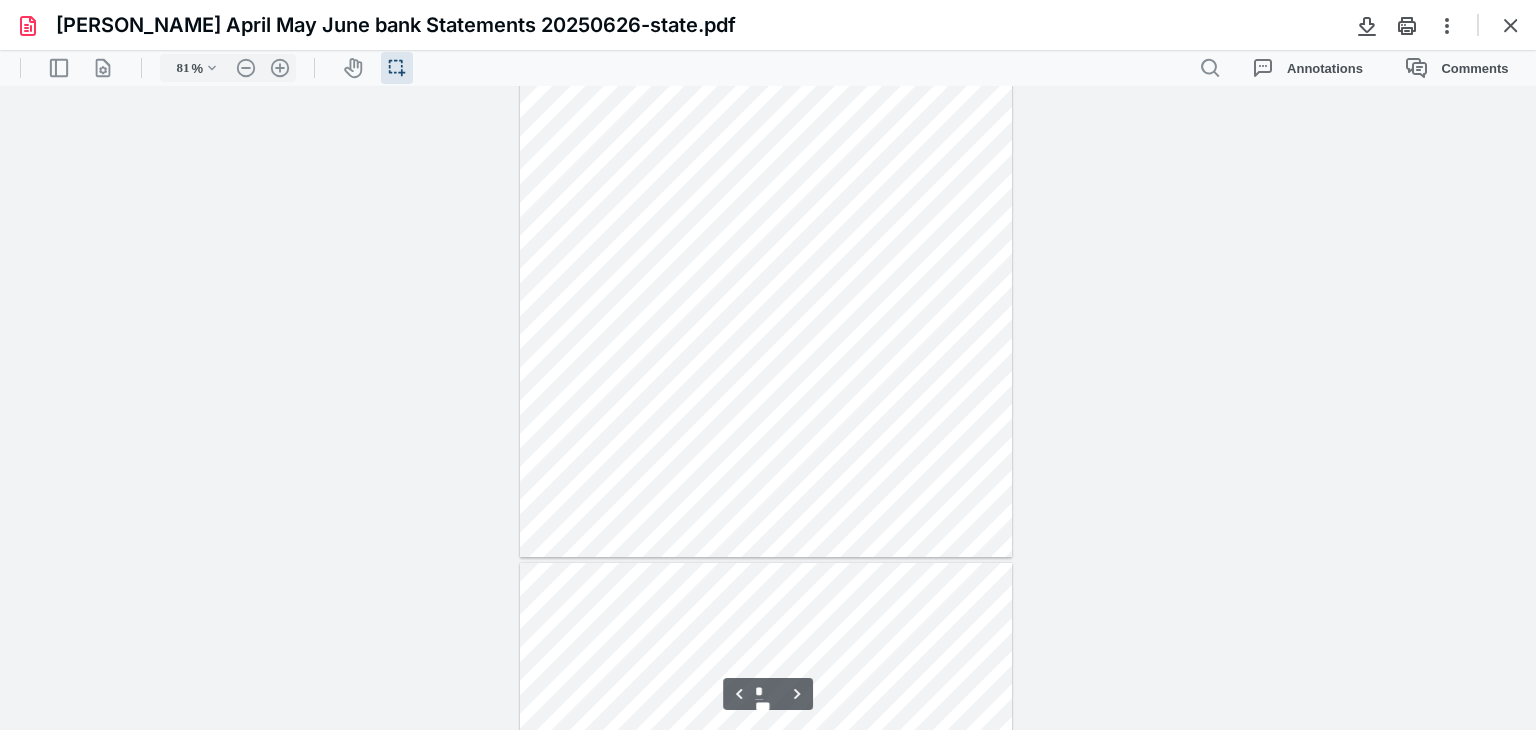 scroll, scrollTop: 739, scrollLeft: 0, axis: vertical 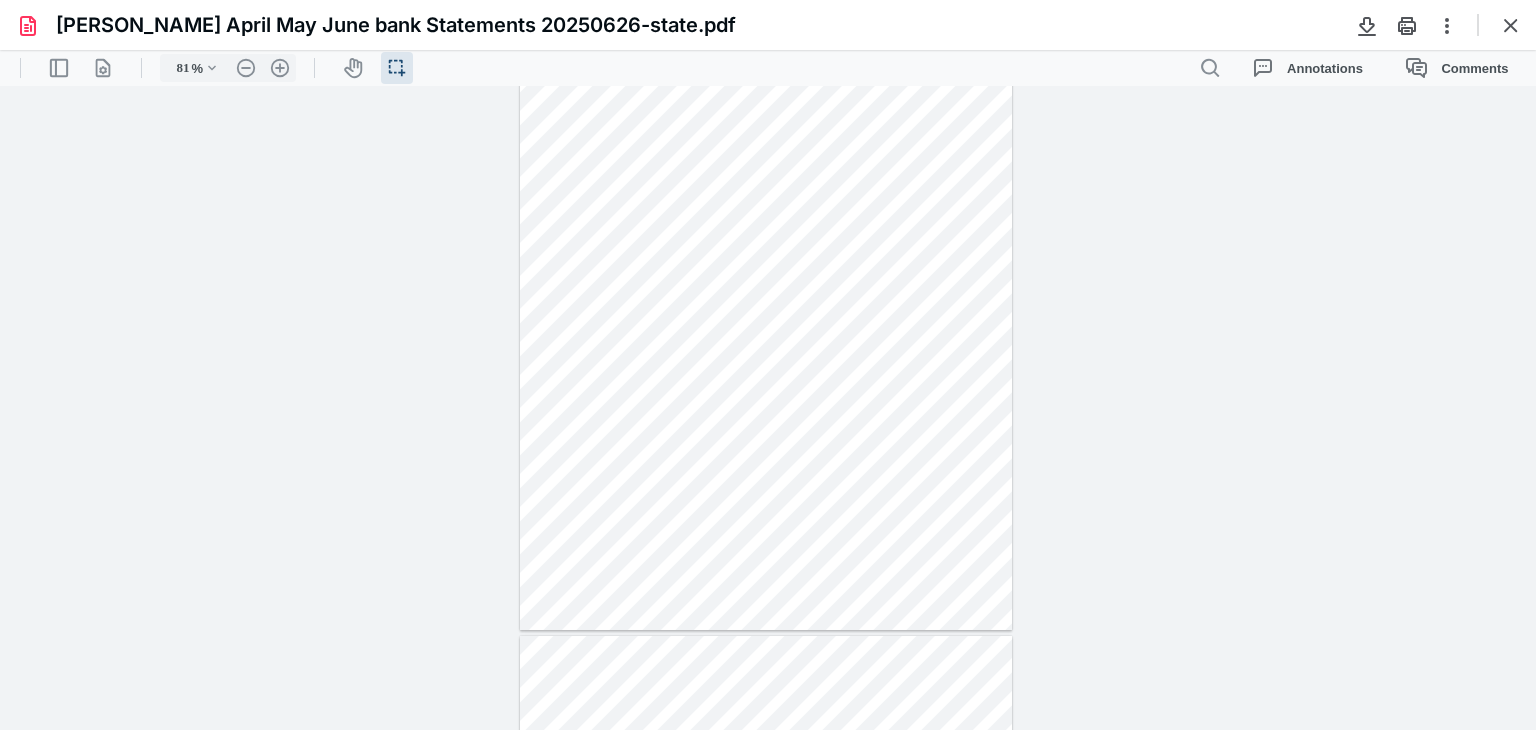 click at bounding box center (1511, 25) 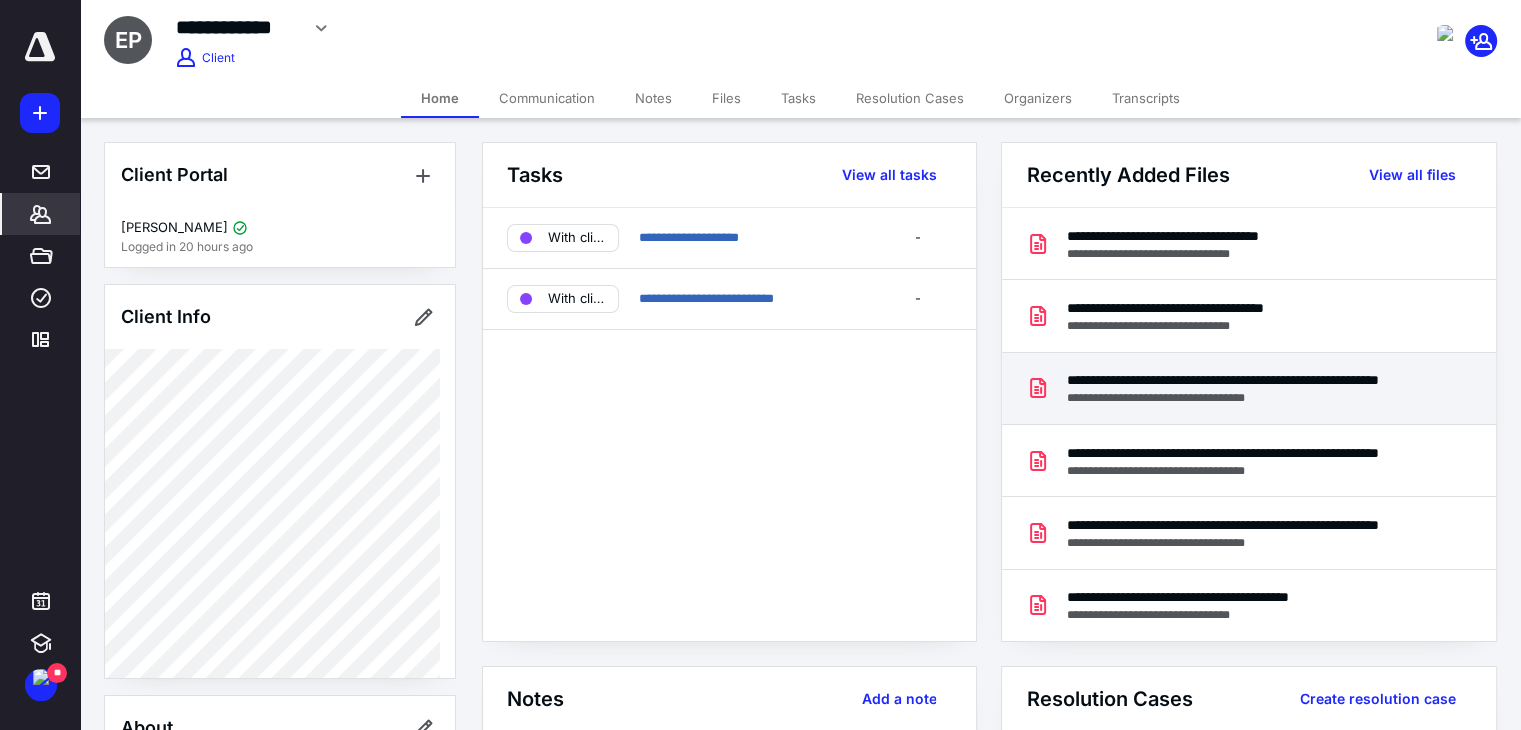 click on "**********" at bounding box center (1248, 389) 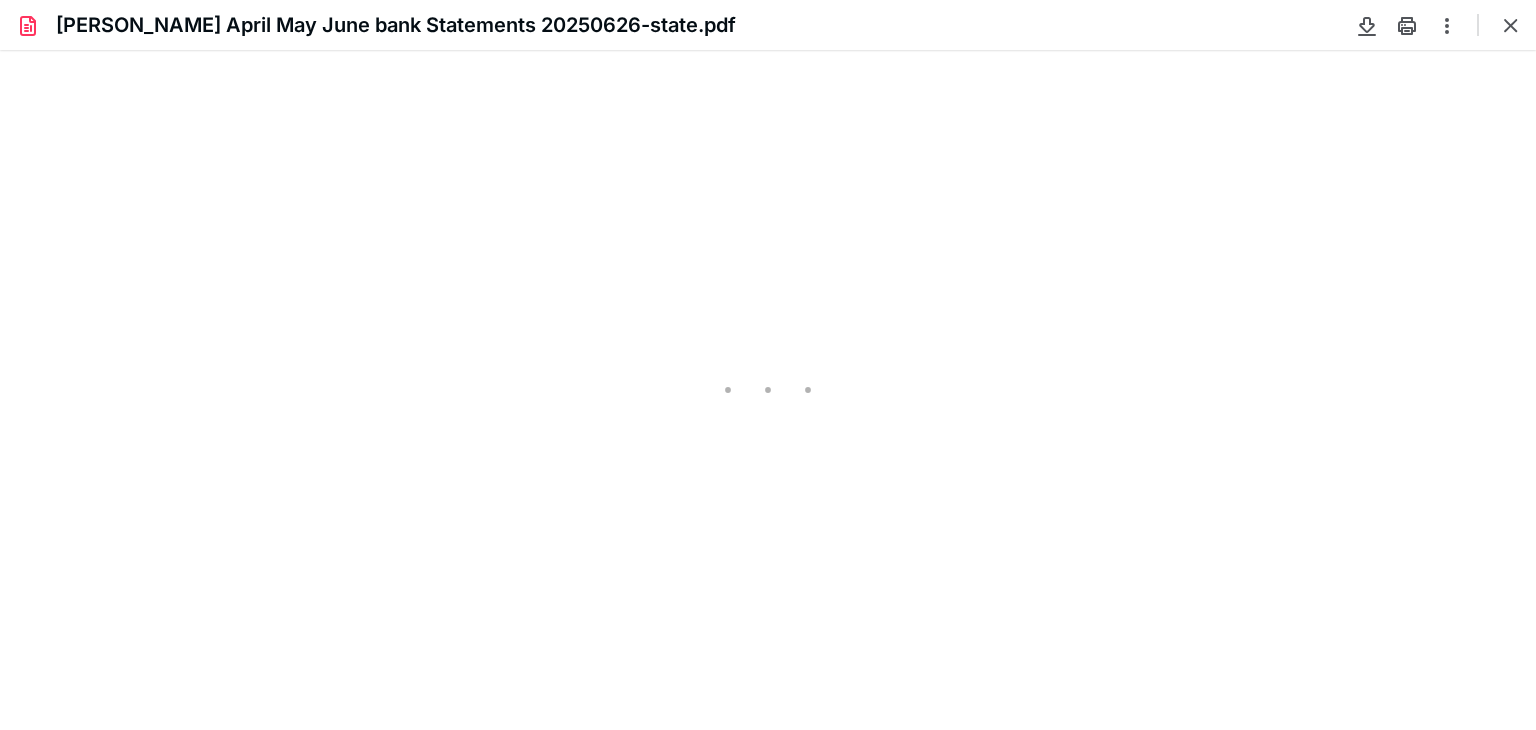 scroll, scrollTop: 0, scrollLeft: 0, axis: both 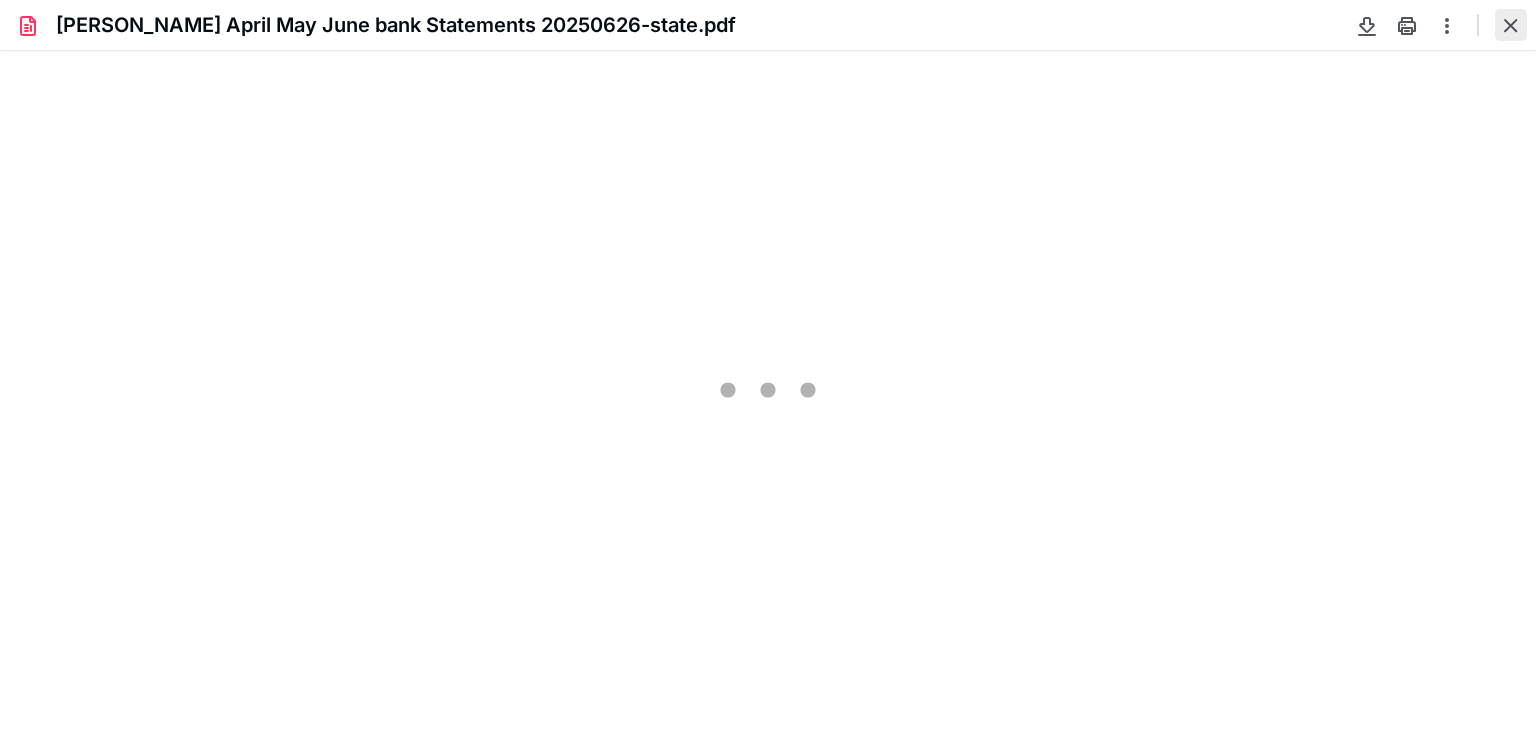 click at bounding box center (1511, 25) 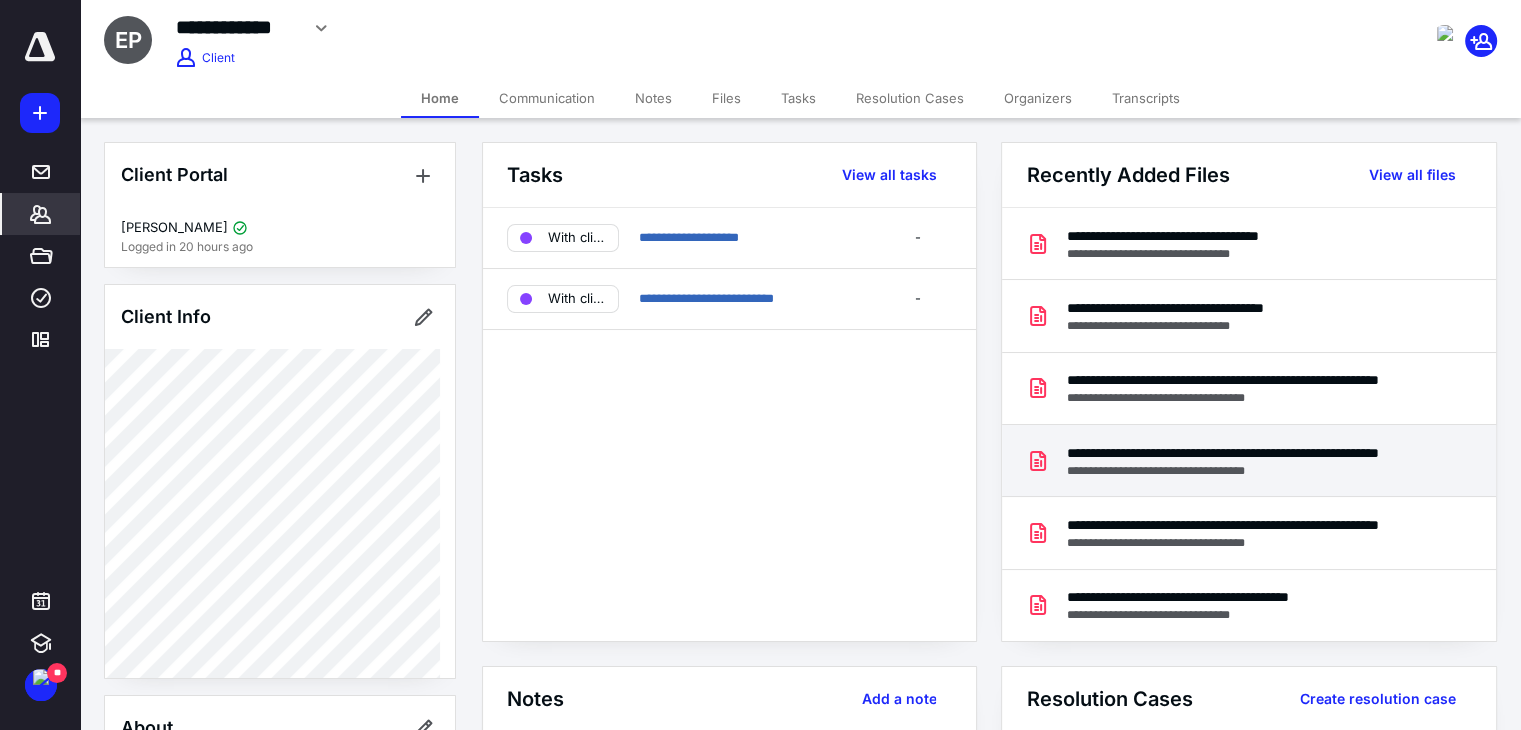 click on "**********" at bounding box center [1244, 453] 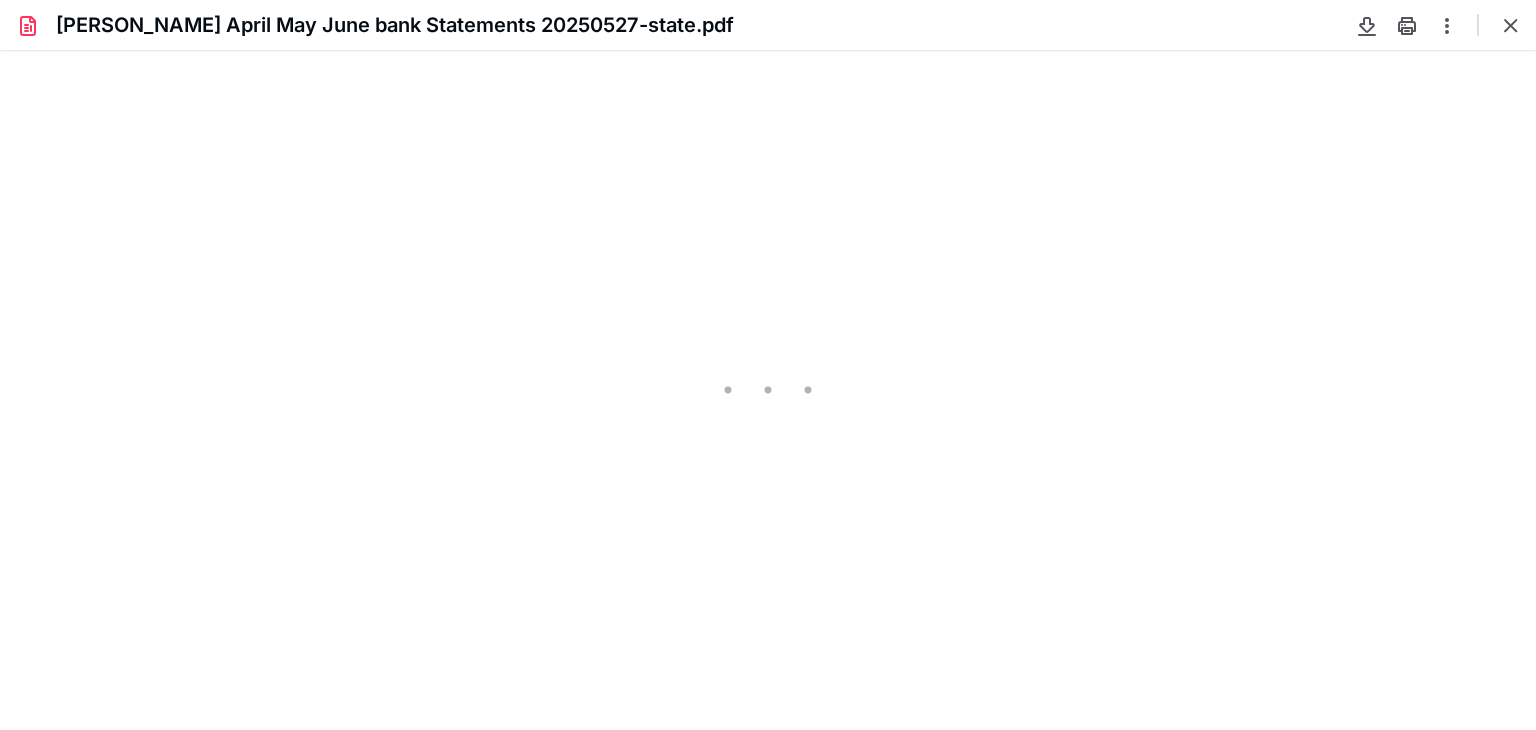 scroll, scrollTop: 0, scrollLeft: 0, axis: both 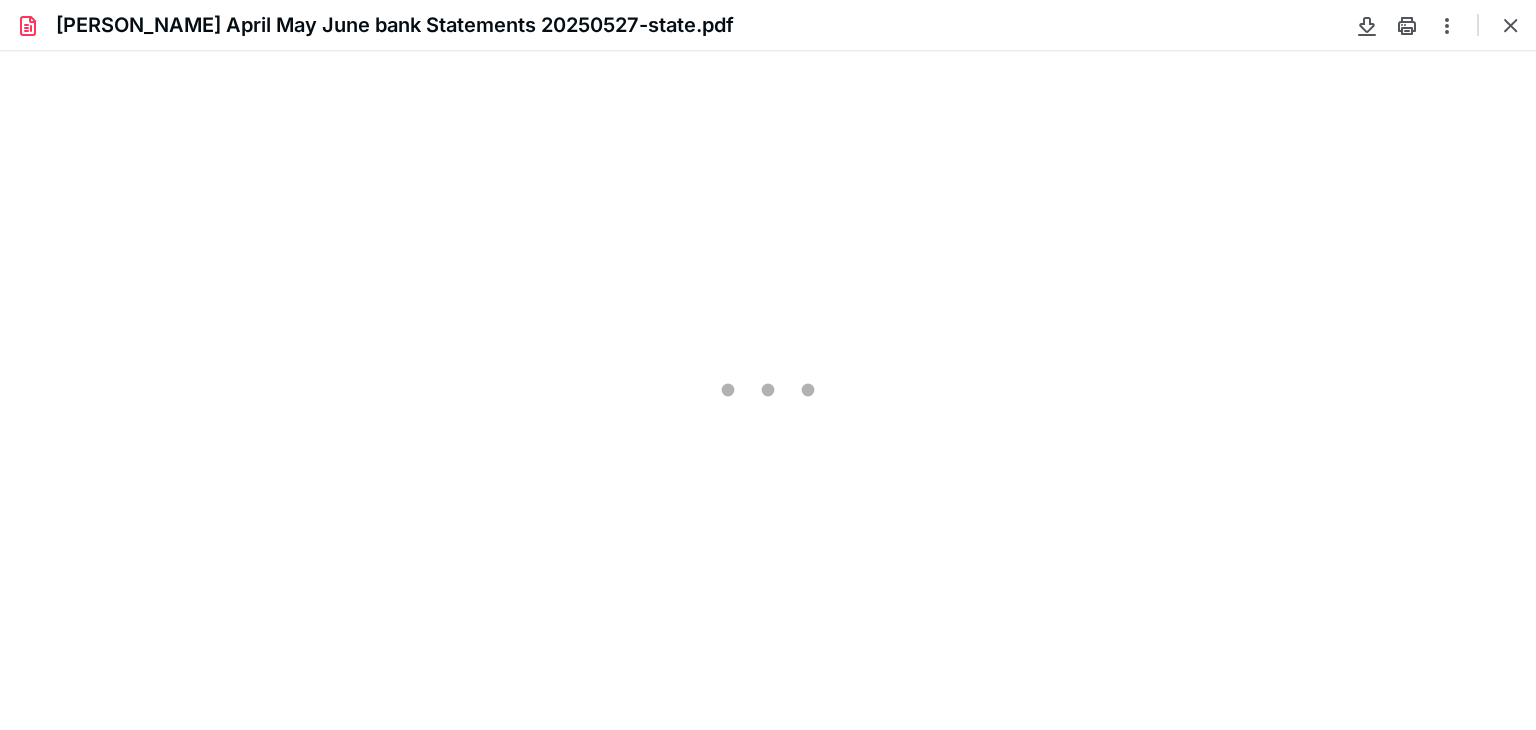 type on "81" 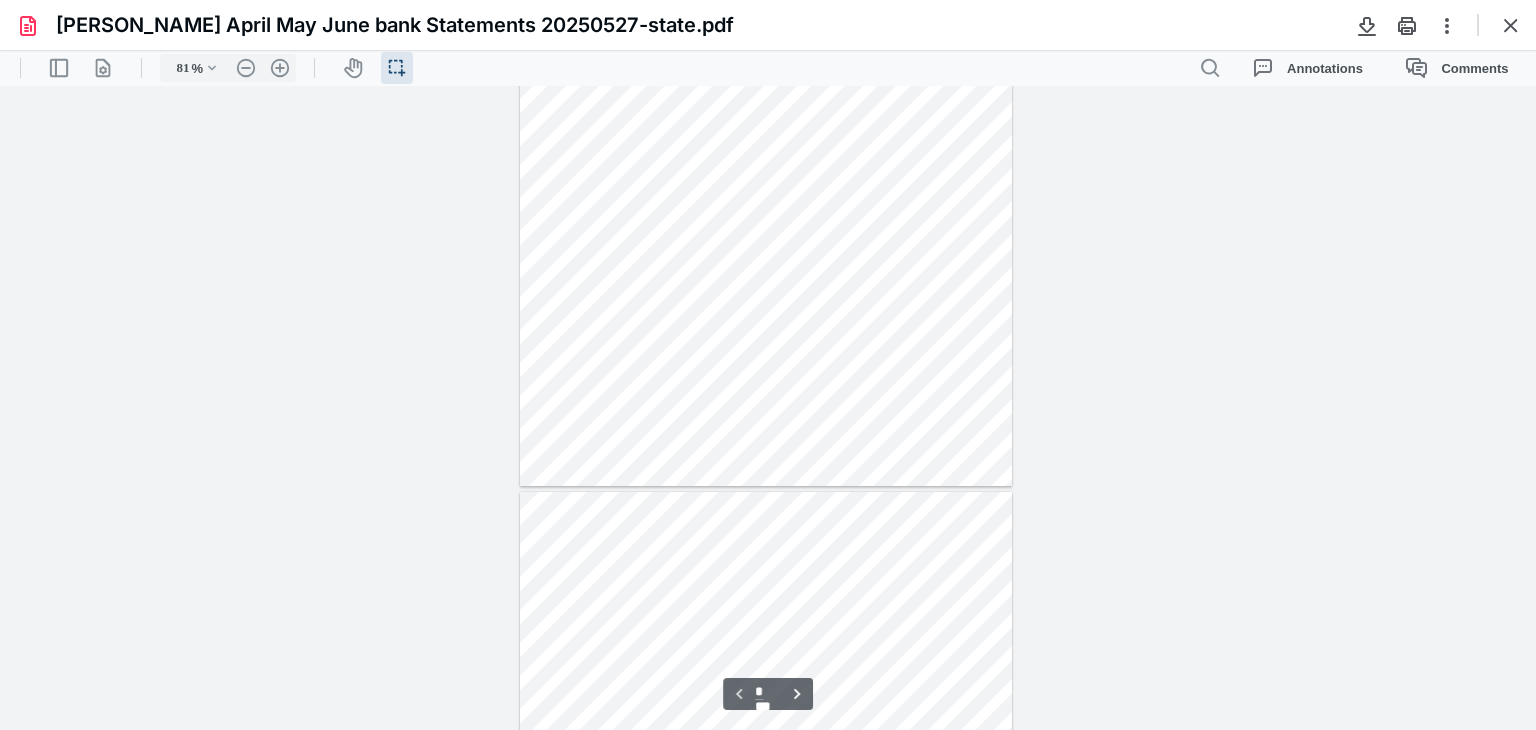 scroll, scrollTop: 239, scrollLeft: 0, axis: vertical 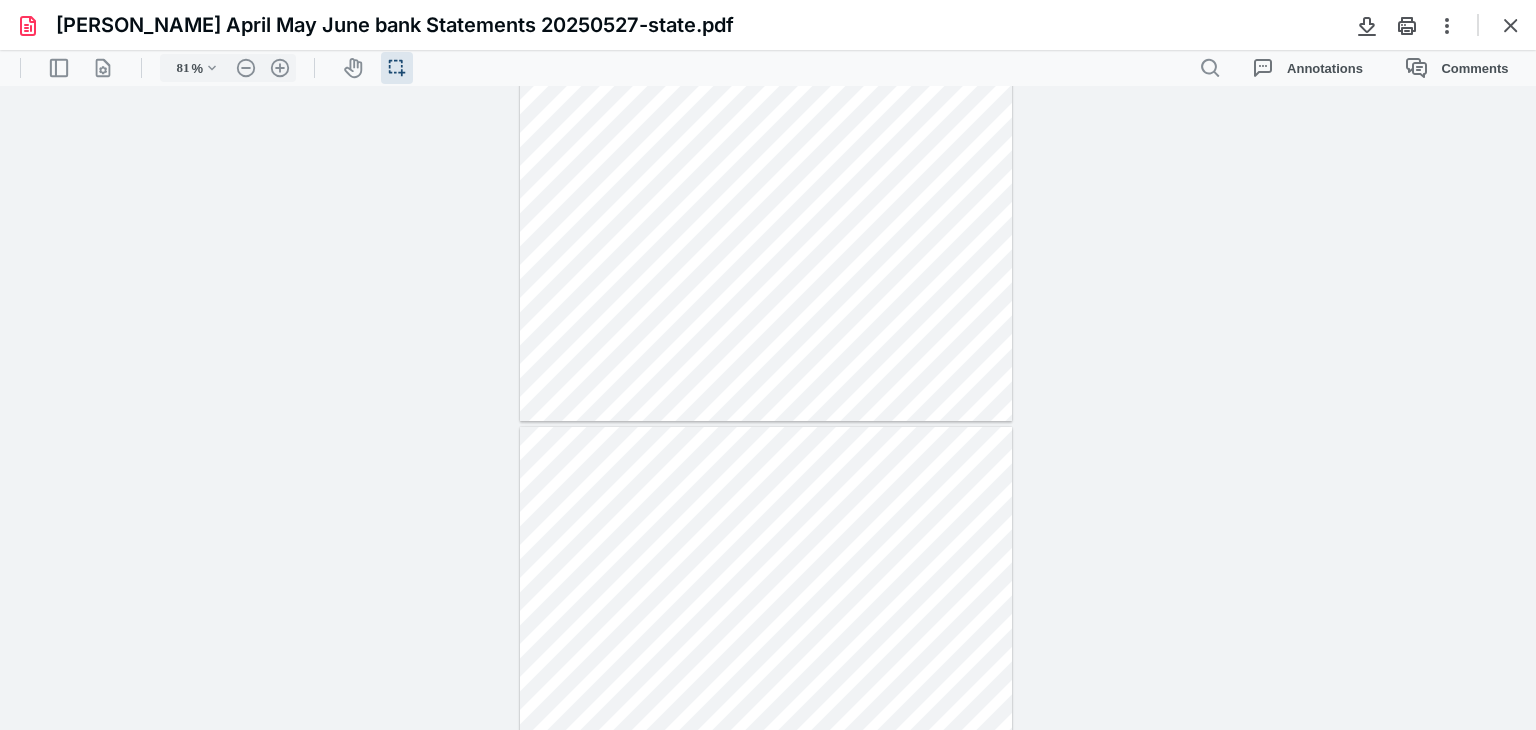 type on "*" 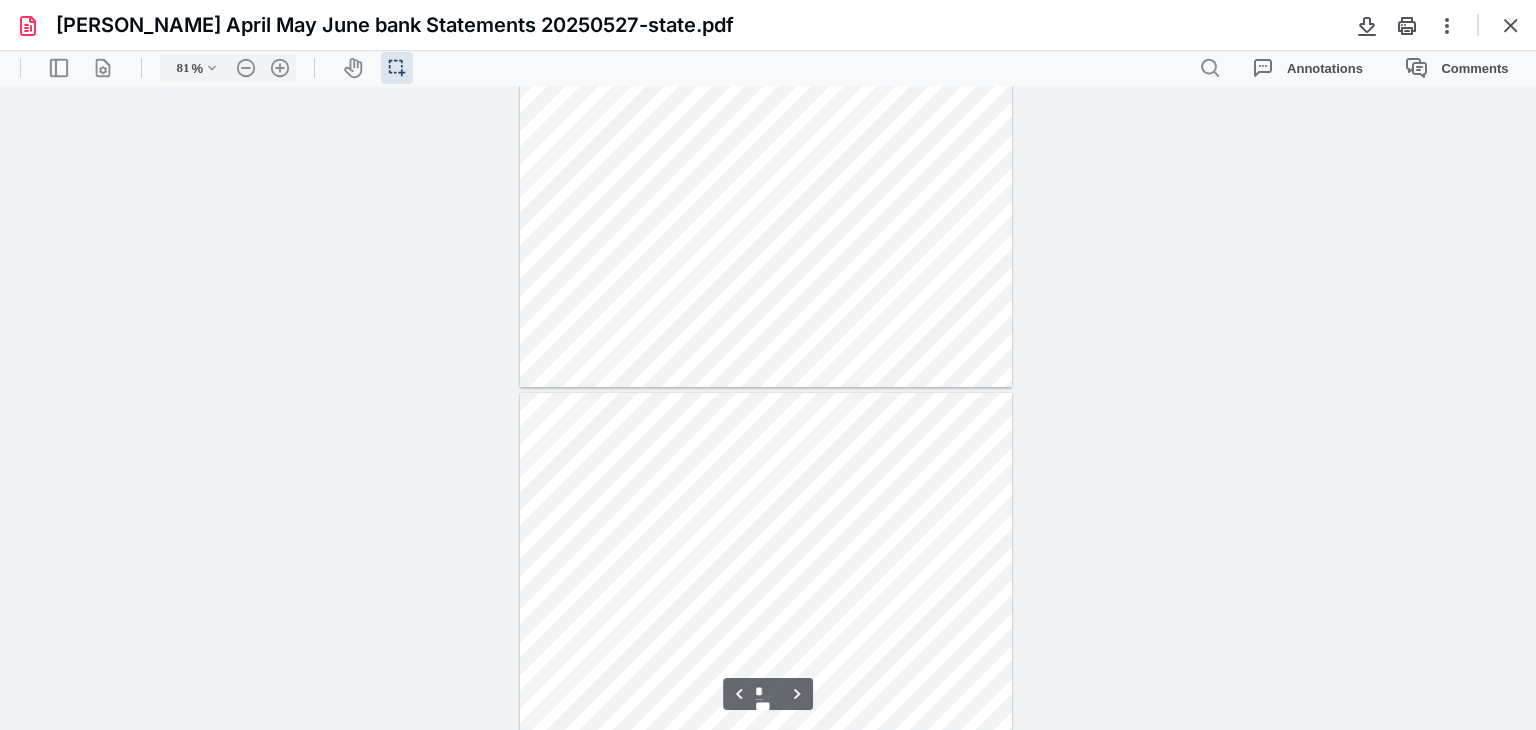 scroll, scrollTop: 439, scrollLeft: 0, axis: vertical 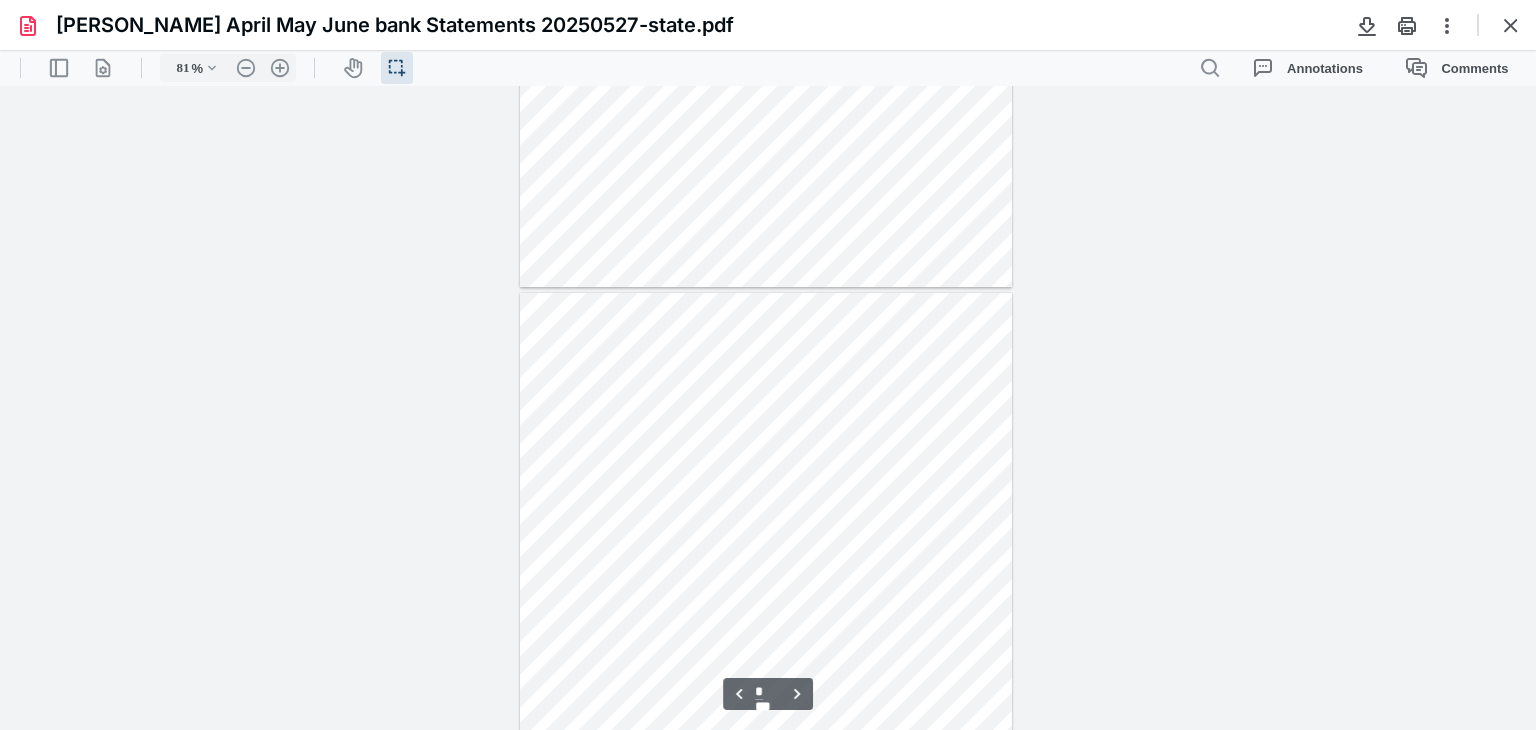drag, startPoint x: 1512, startPoint y: 22, endPoint x: 1500, endPoint y: 41, distance: 22.472204 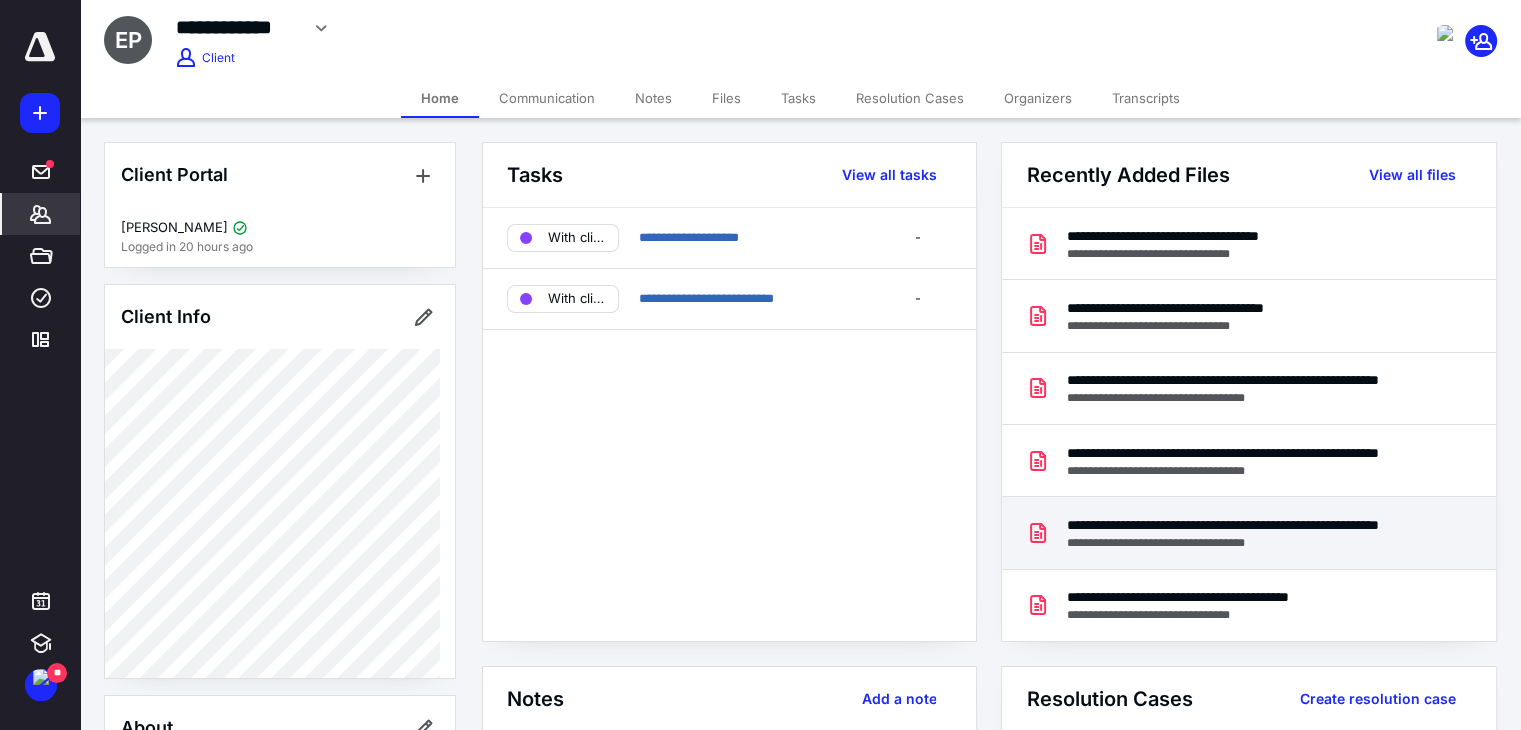 click on "**********" at bounding box center (1244, 525) 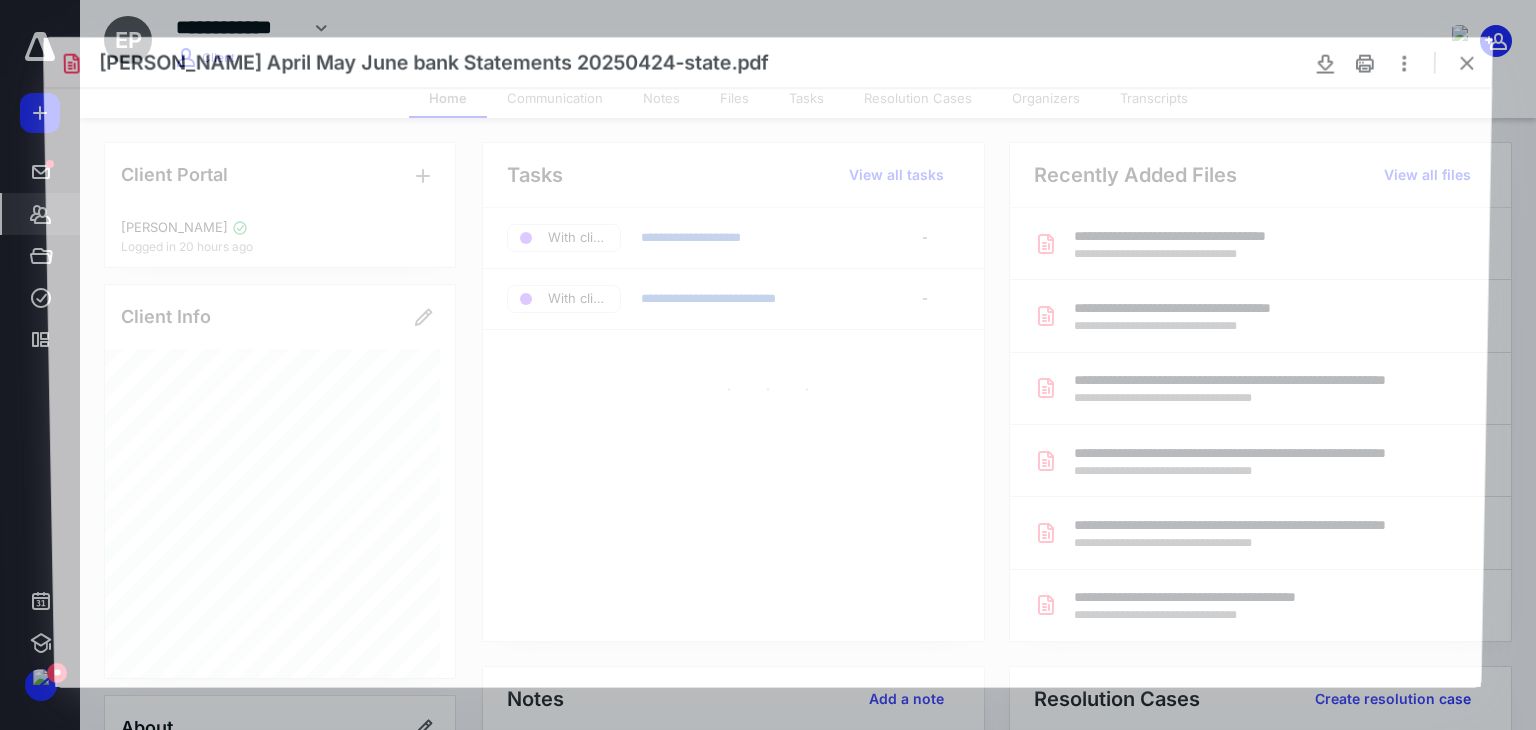 scroll, scrollTop: 0, scrollLeft: 0, axis: both 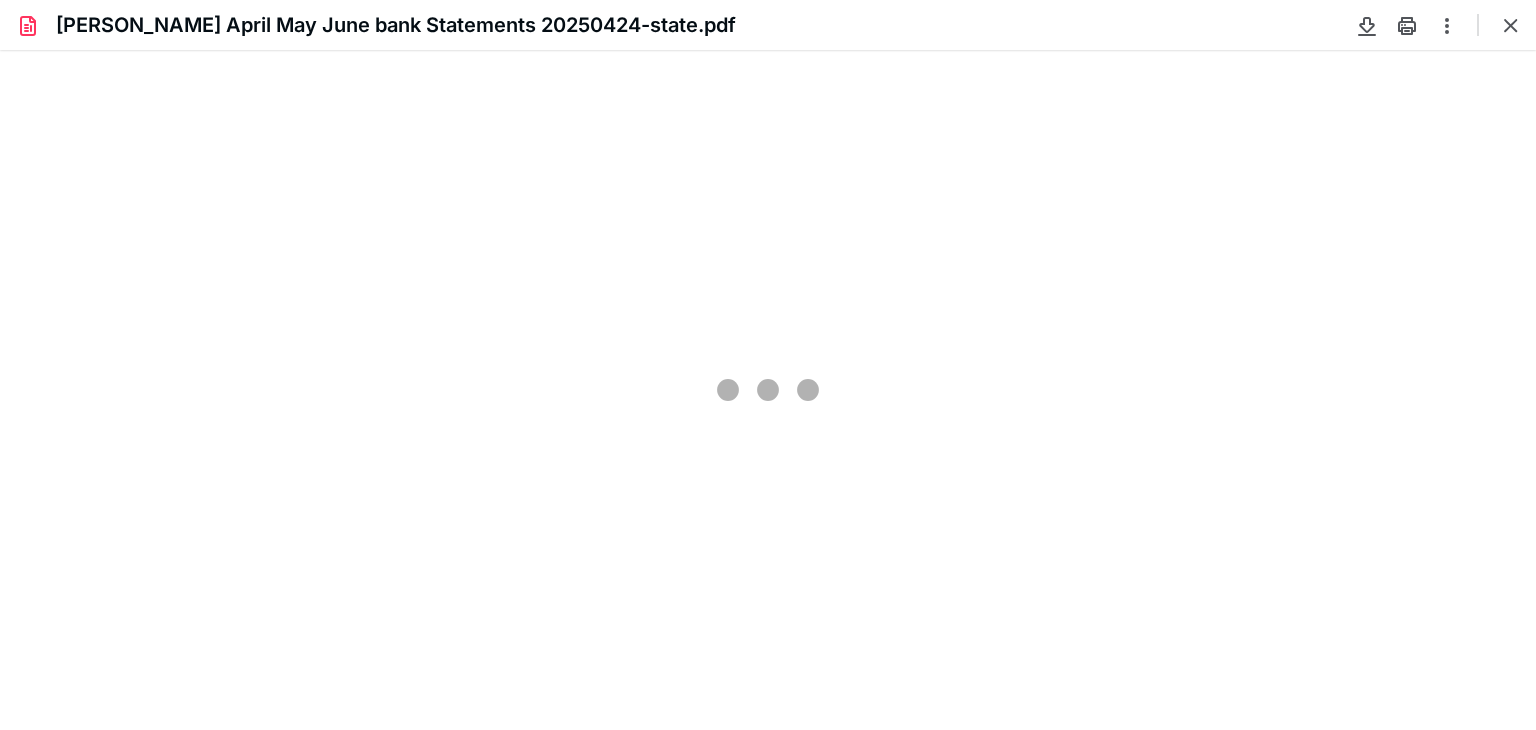 type on "81" 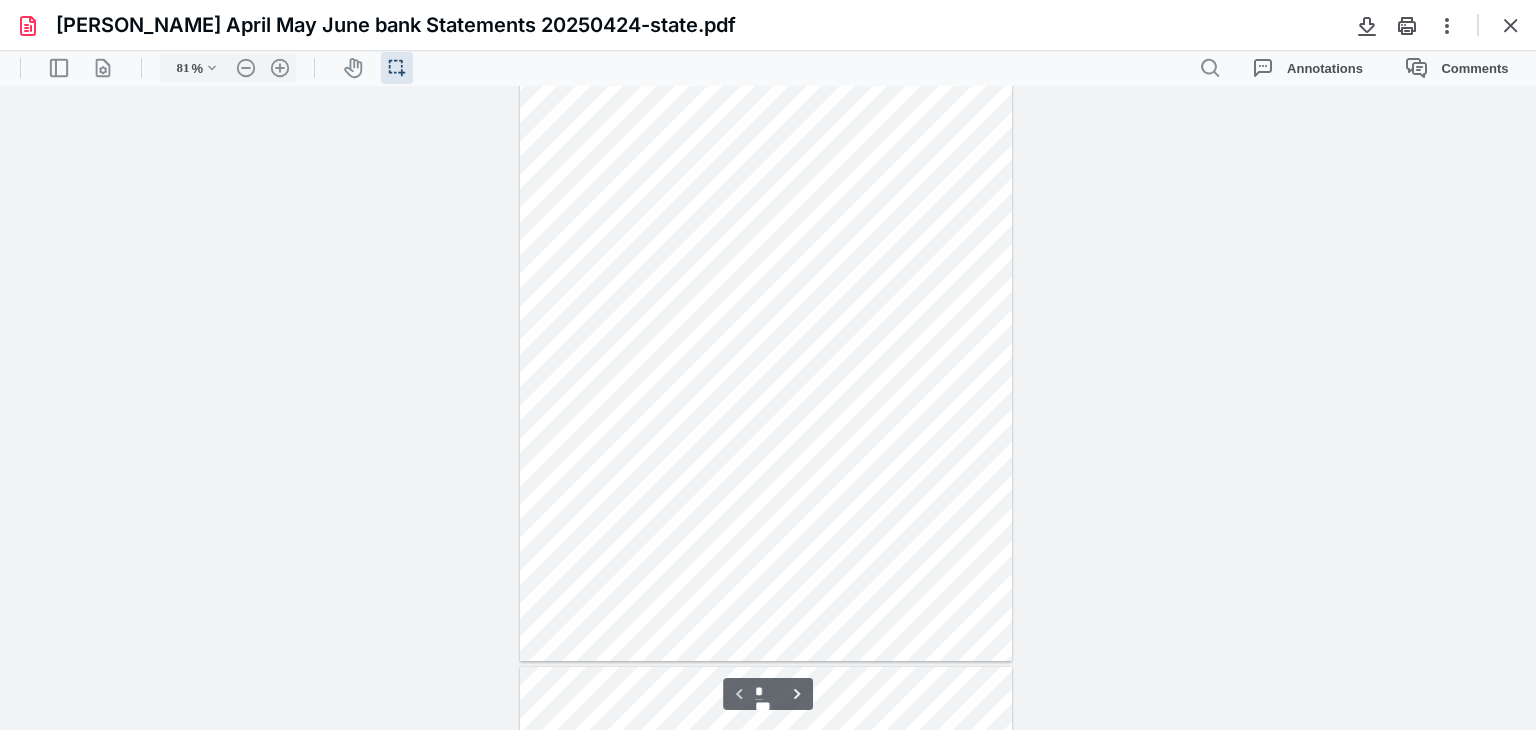 scroll, scrollTop: 0, scrollLeft: 0, axis: both 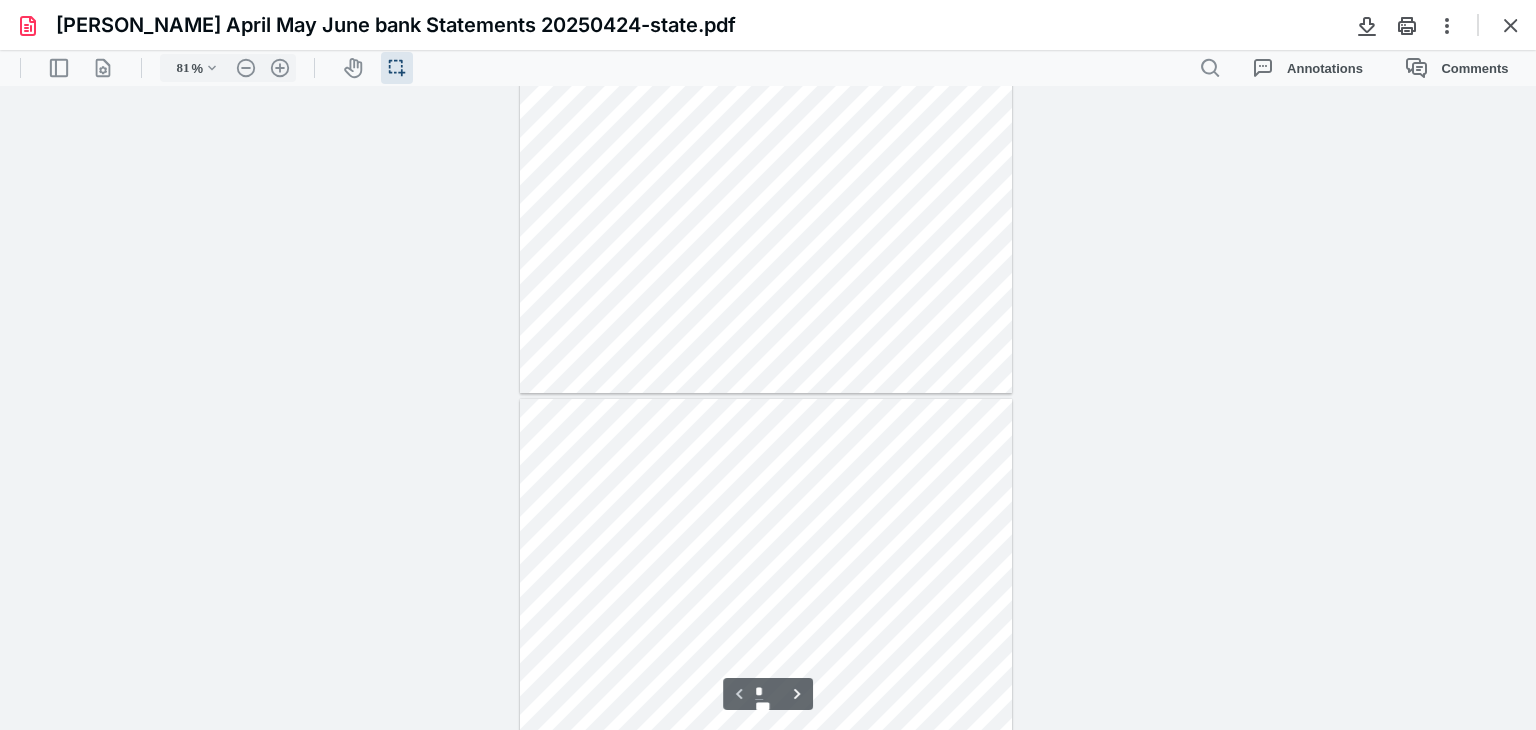 type on "*" 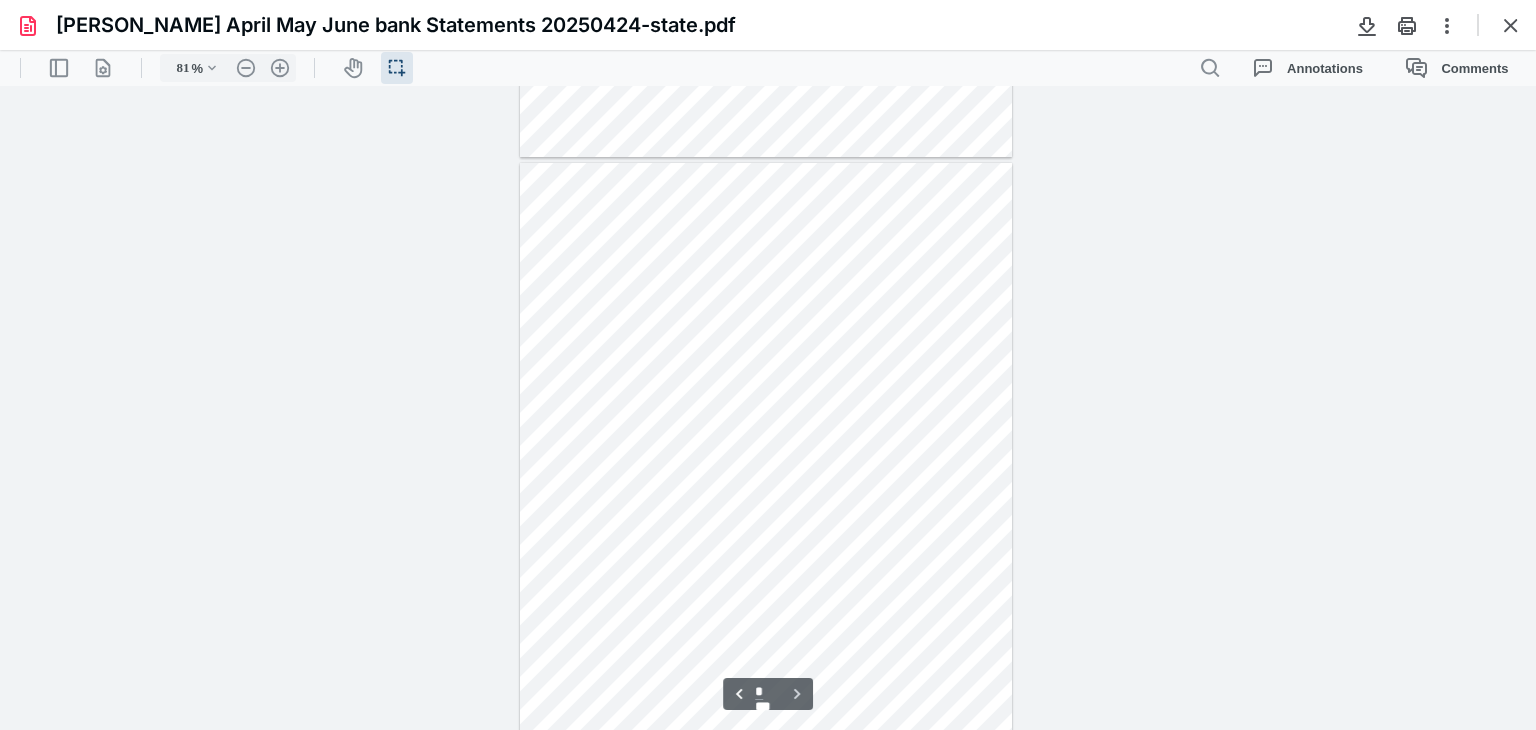scroll, scrollTop: 642, scrollLeft: 0, axis: vertical 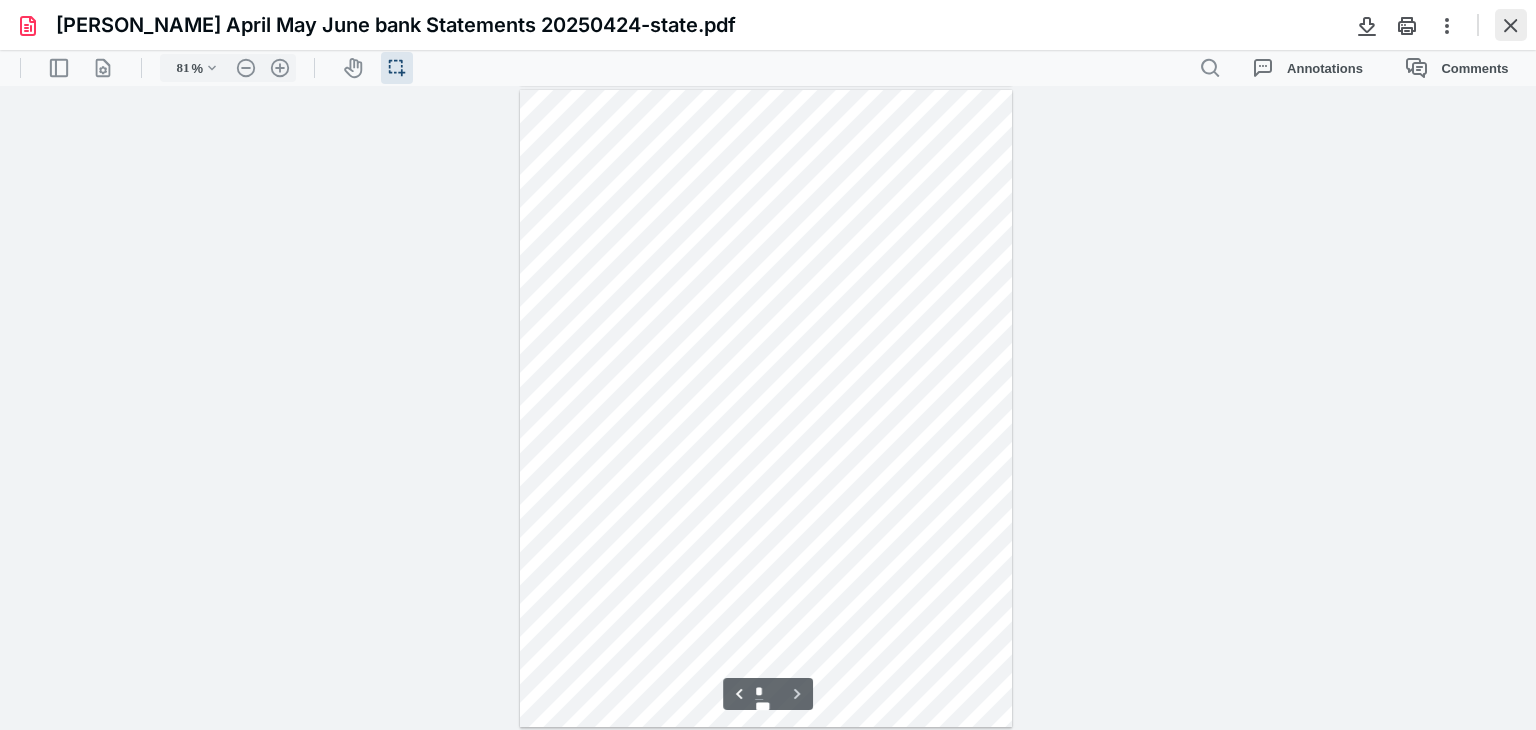 click at bounding box center (1511, 25) 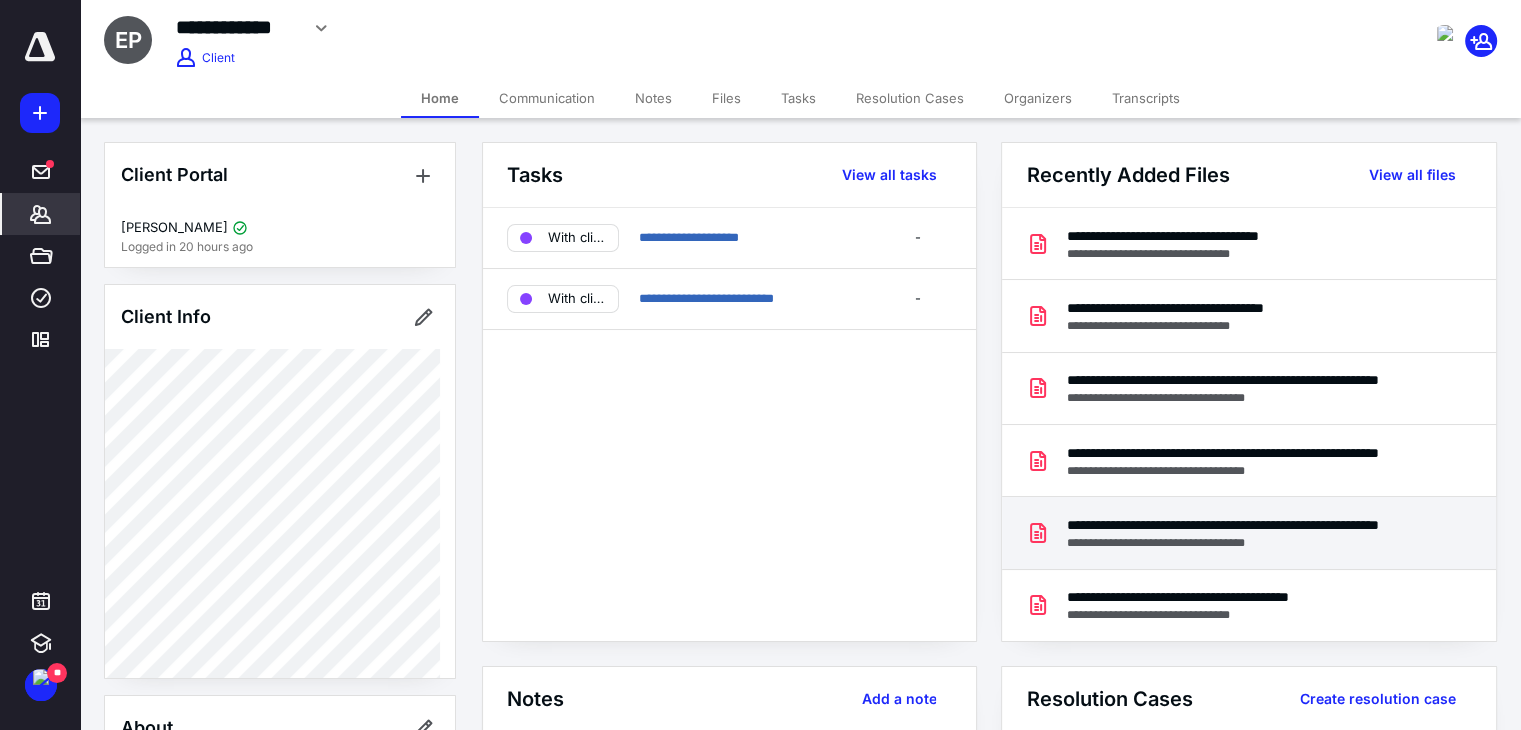 click on "**********" at bounding box center (1244, 543) 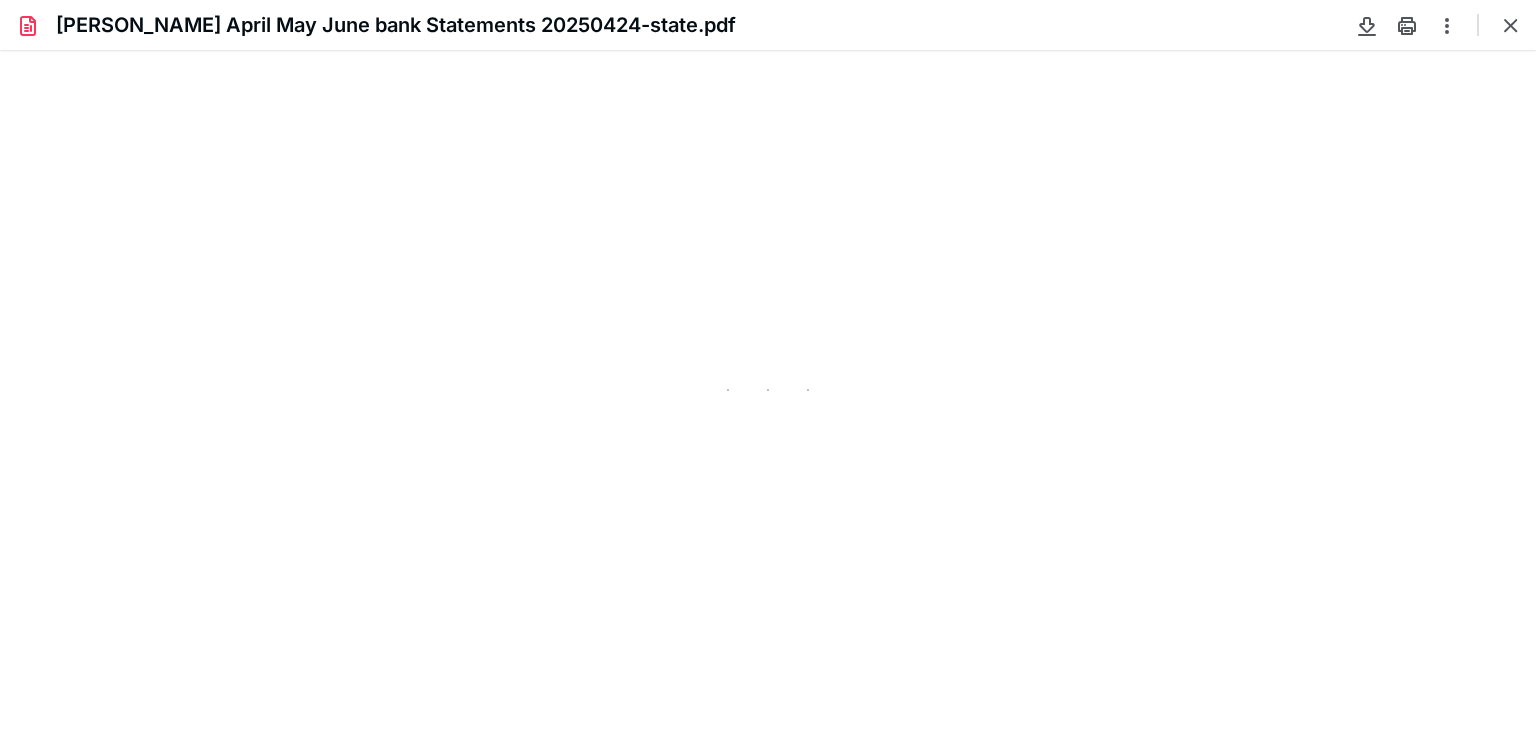 scroll, scrollTop: 0, scrollLeft: 0, axis: both 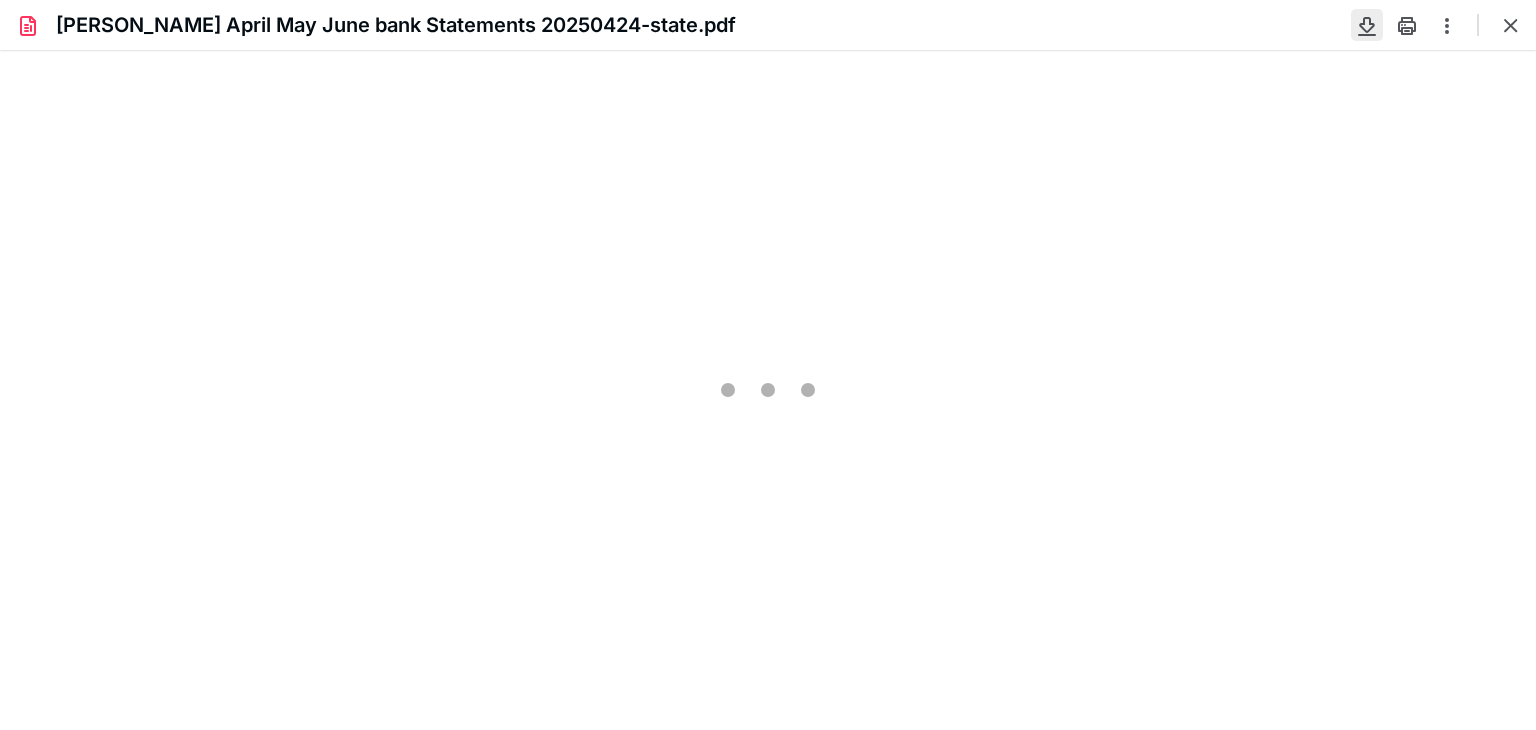 click at bounding box center [1367, 25] 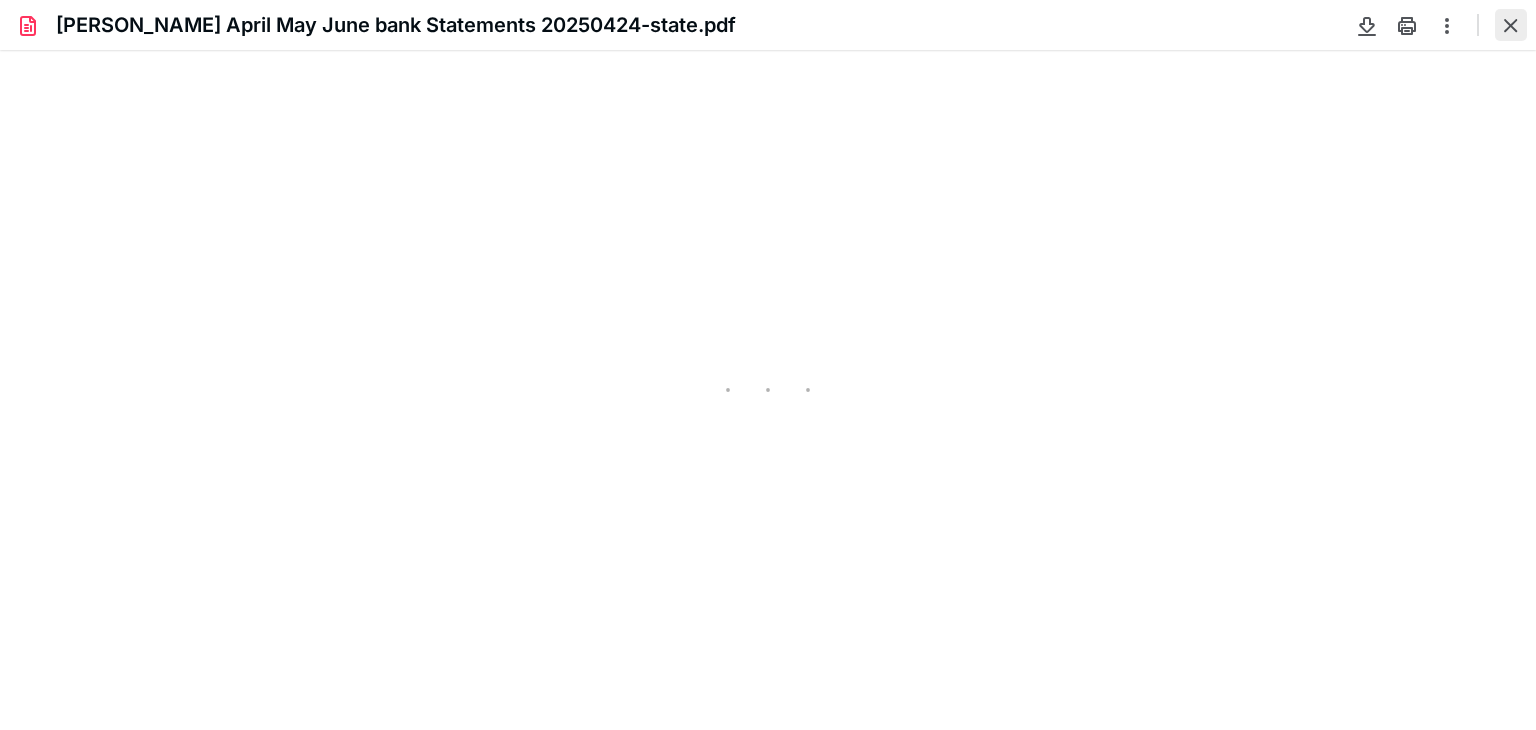 type on "81" 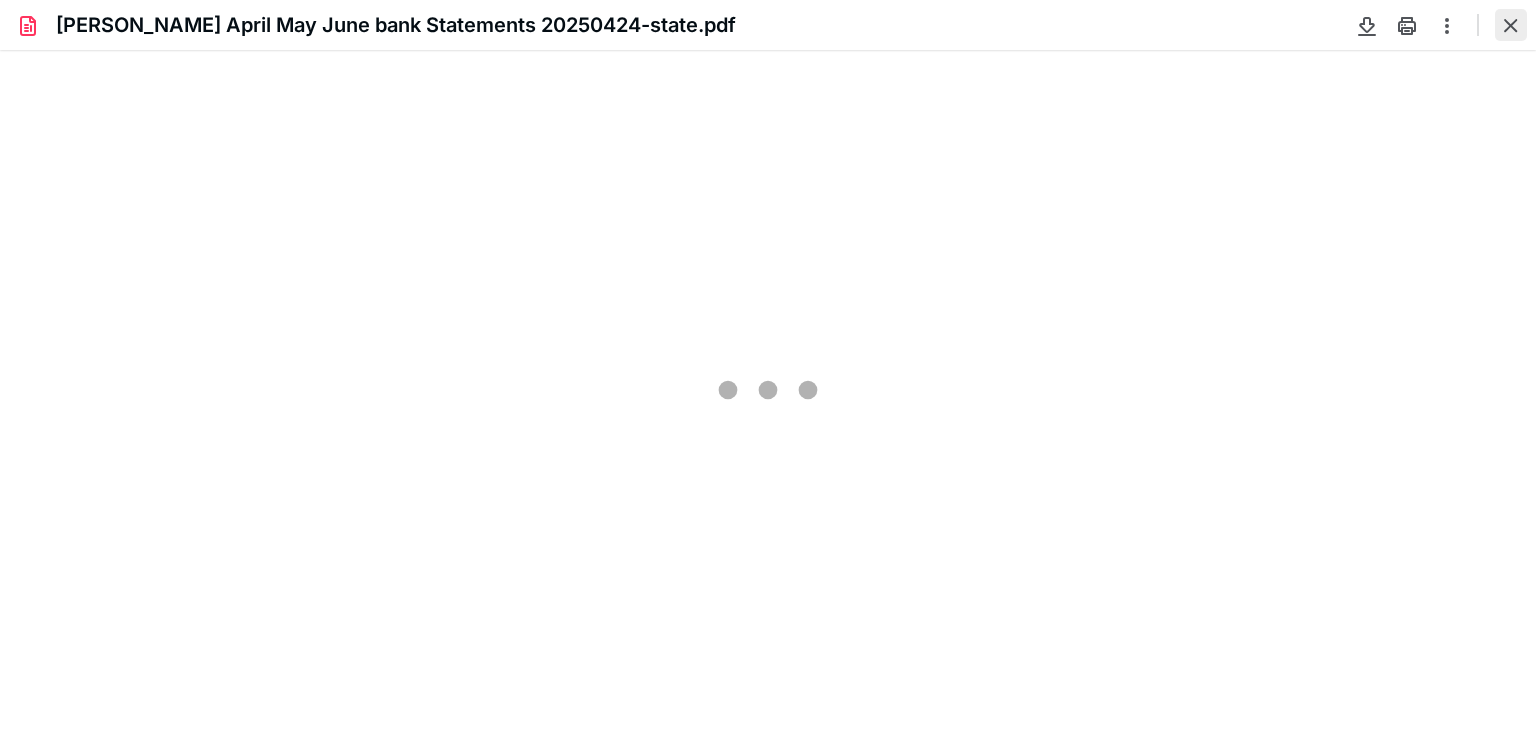 scroll, scrollTop: 39, scrollLeft: 0, axis: vertical 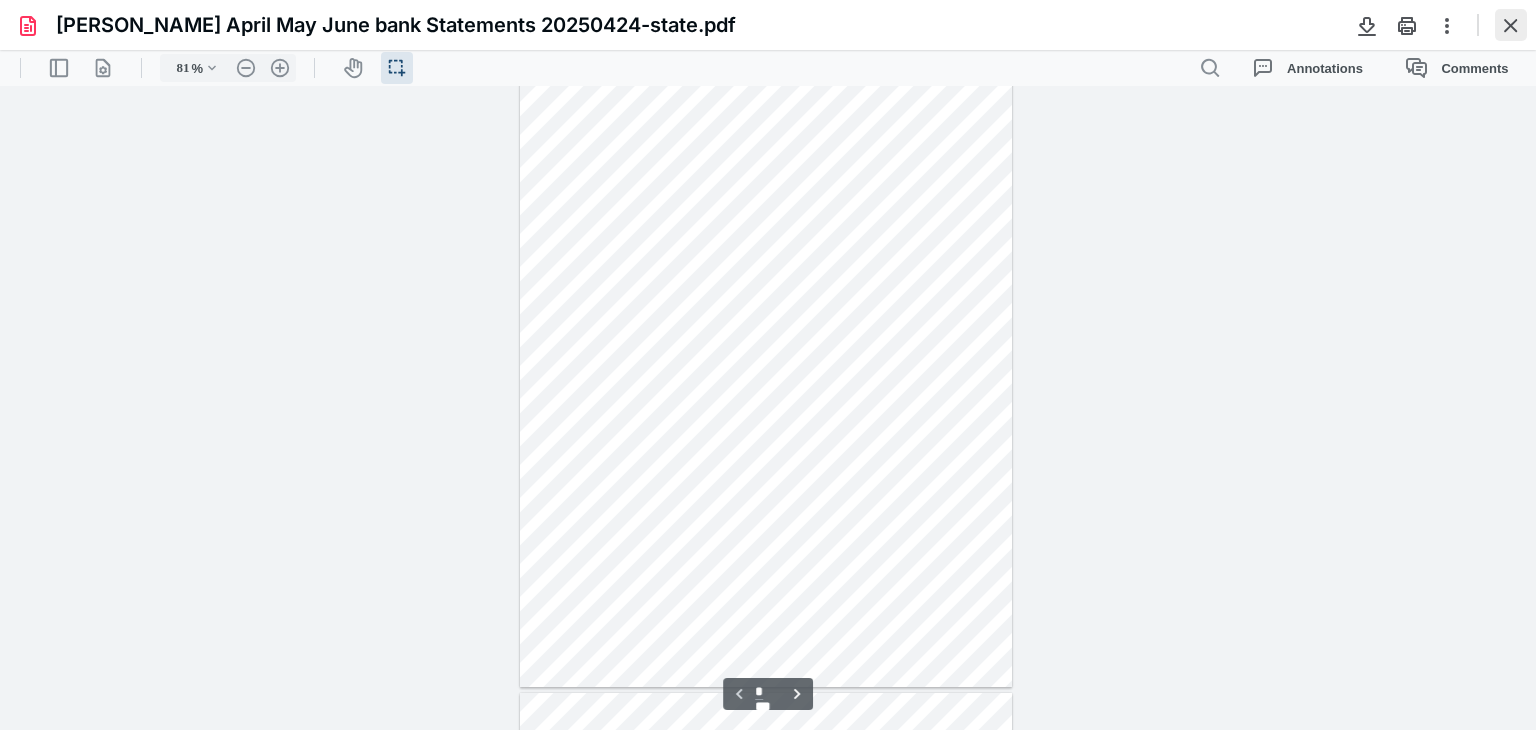 click at bounding box center (1511, 25) 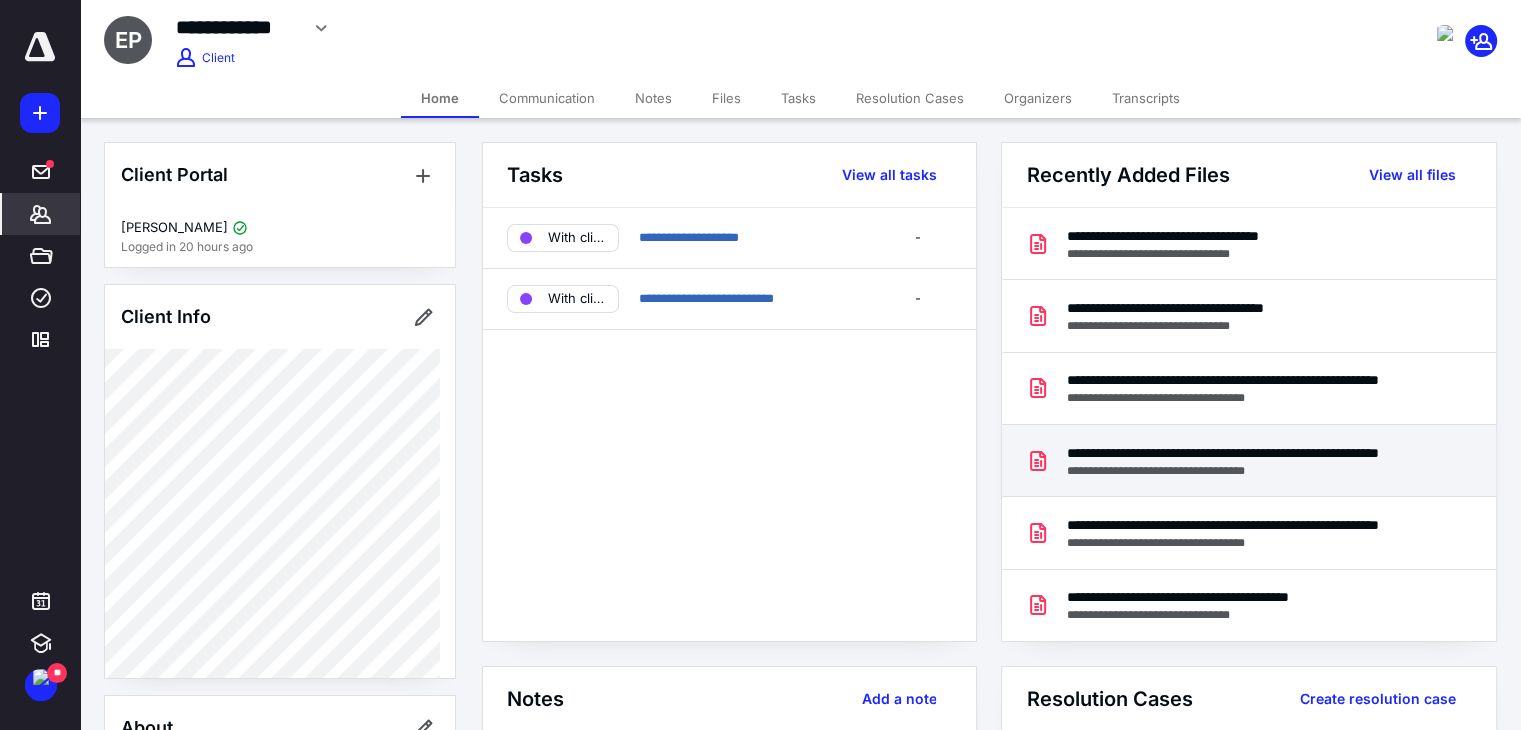 click on "**********" at bounding box center [1244, 453] 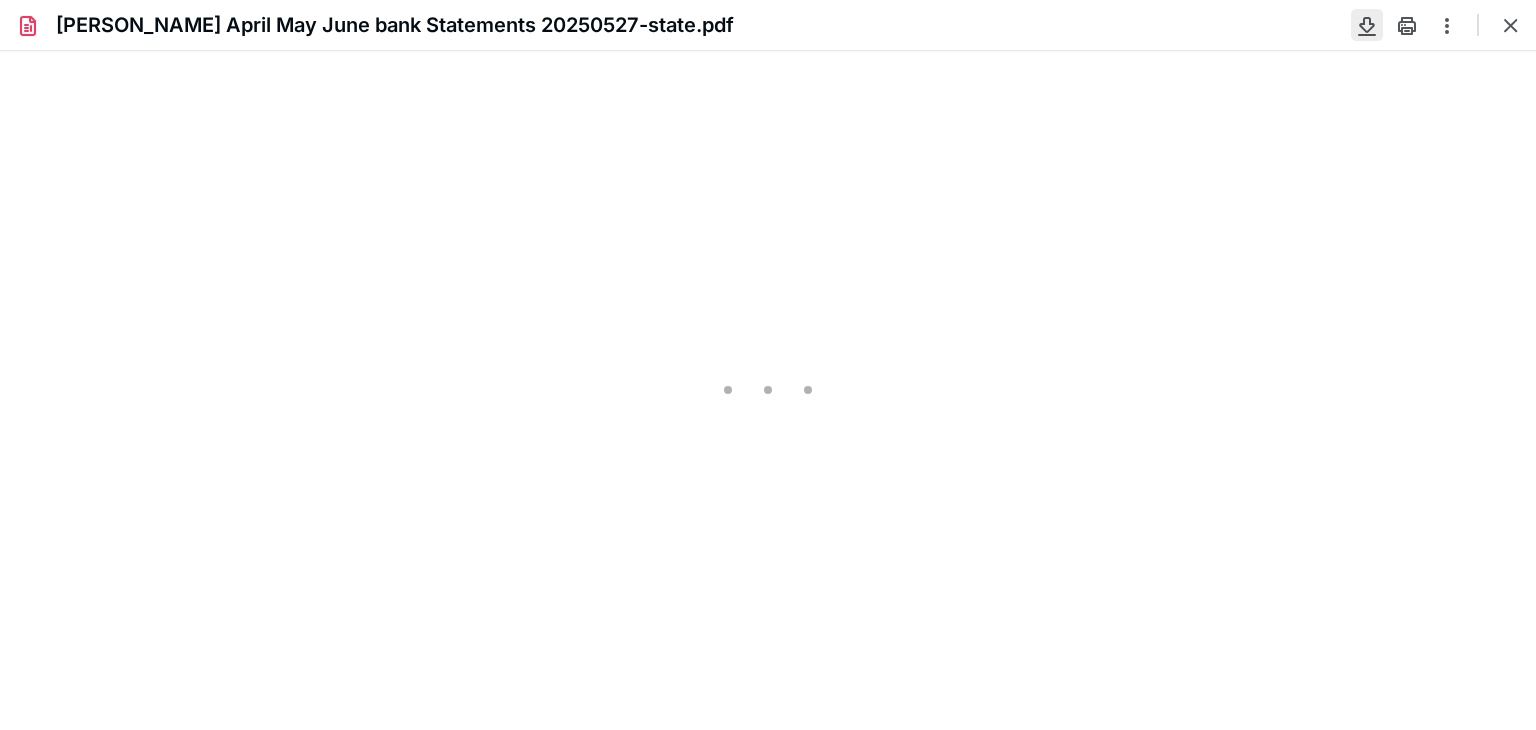 scroll, scrollTop: 0, scrollLeft: 0, axis: both 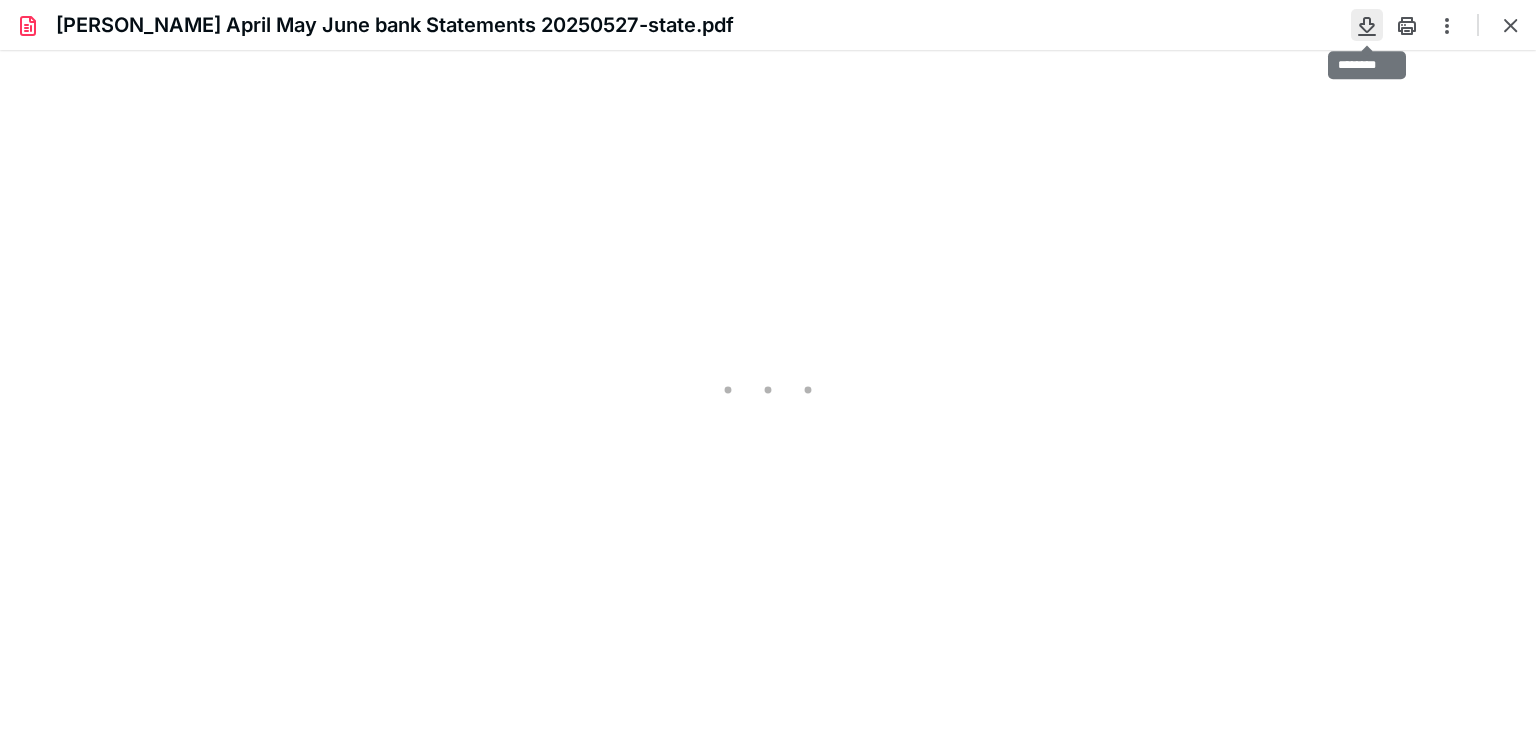 click at bounding box center (1367, 25) 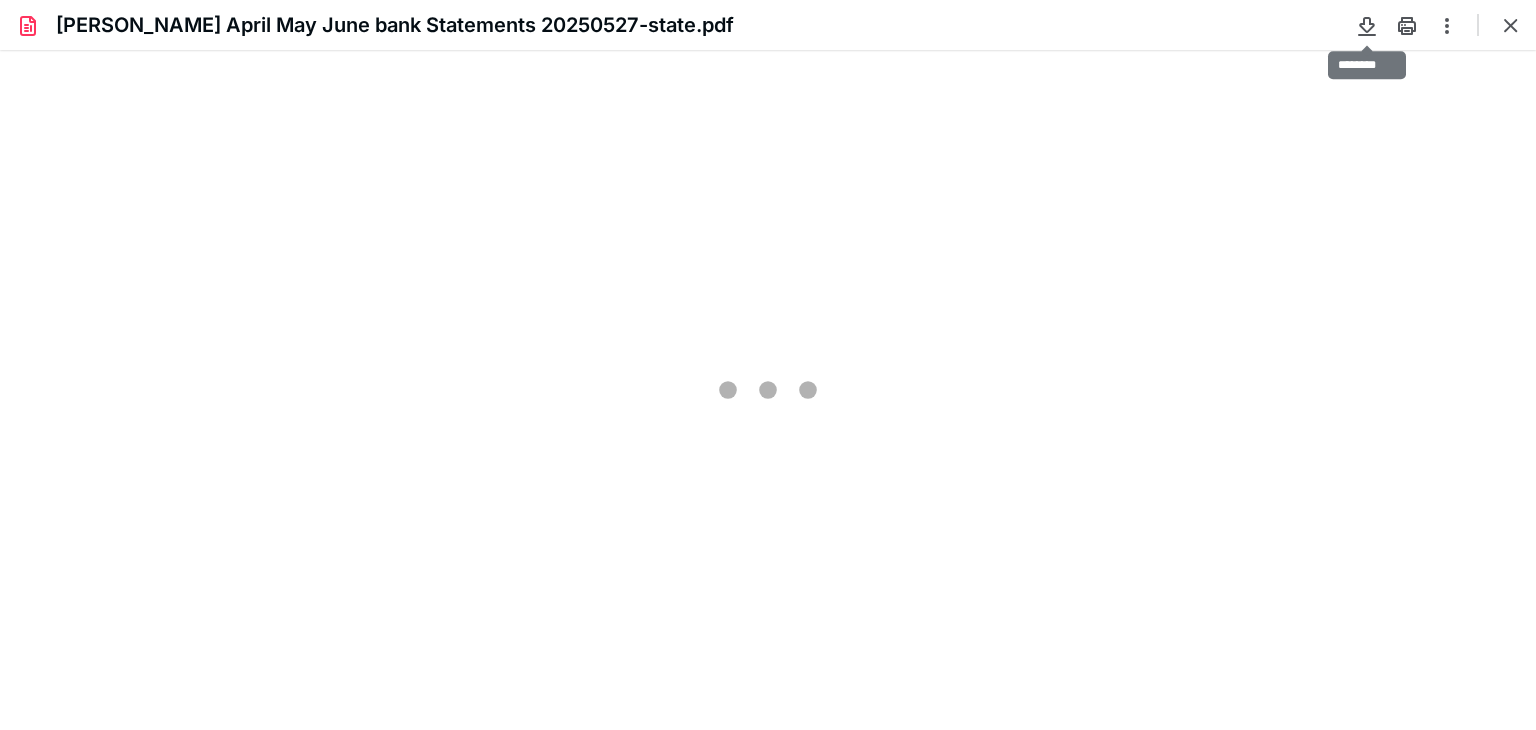 type on "81" 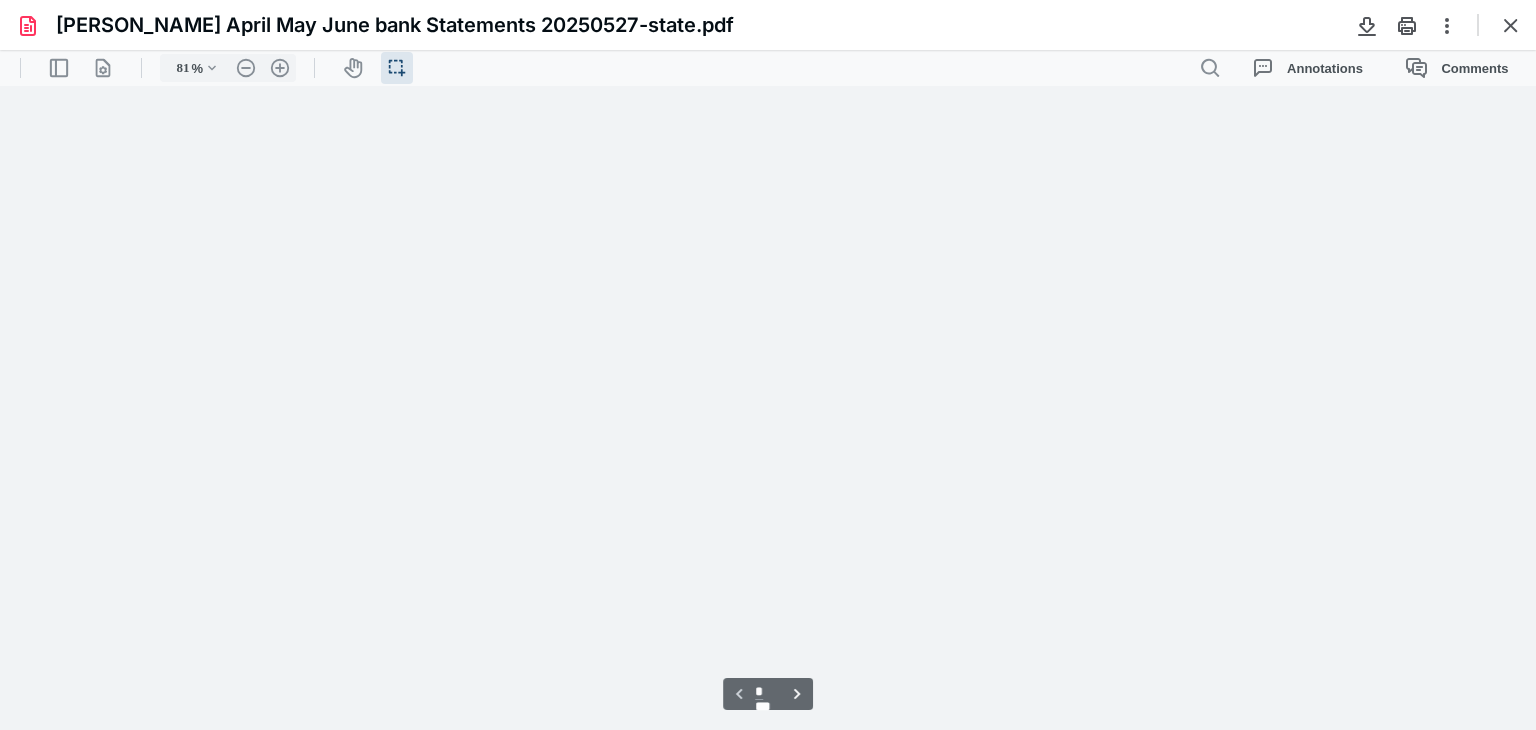 scroll, scrollTop: 39, scrollLeft: 0, axis: vertical 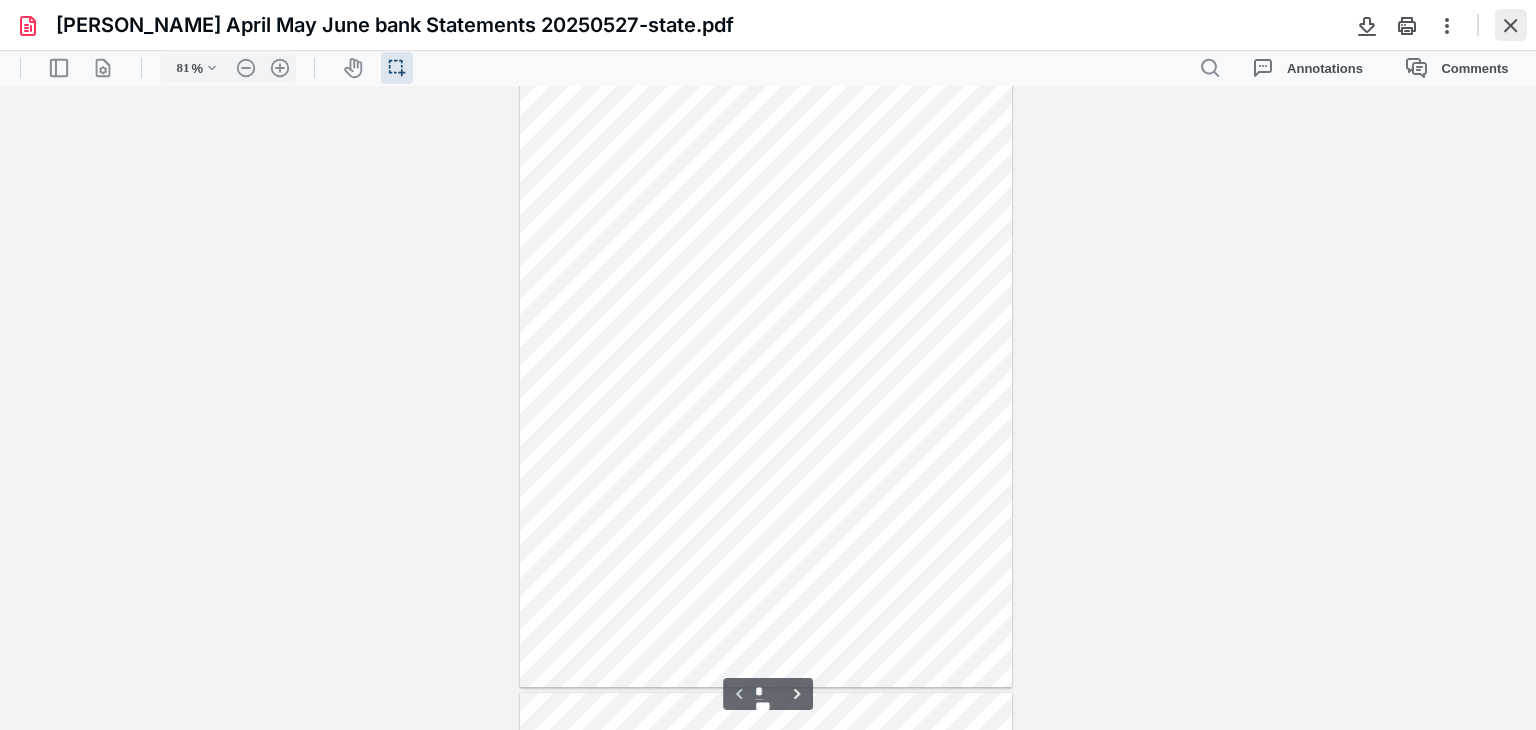 click at bounding box center [1511, 25] 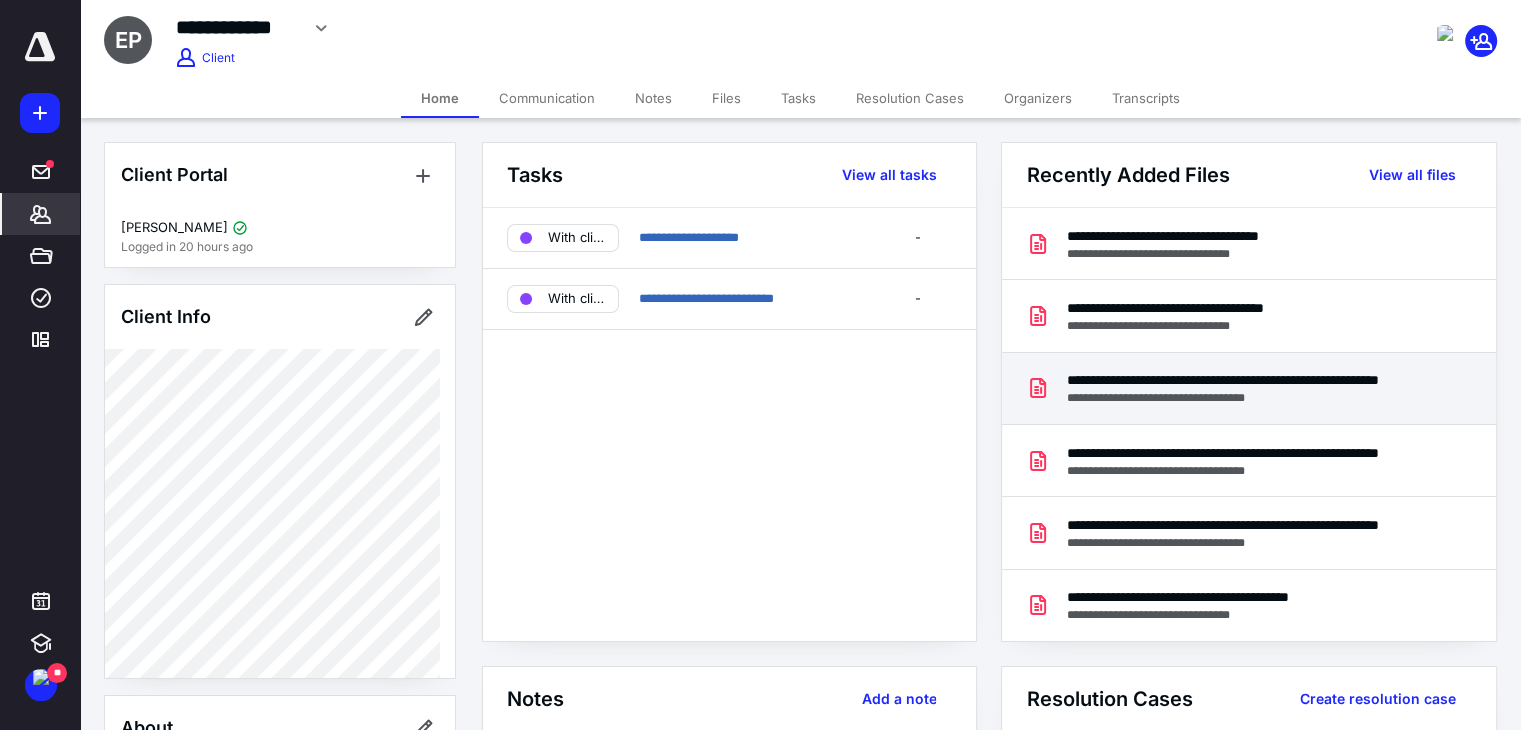 click on "**********" at bounding box center (1244, 380) 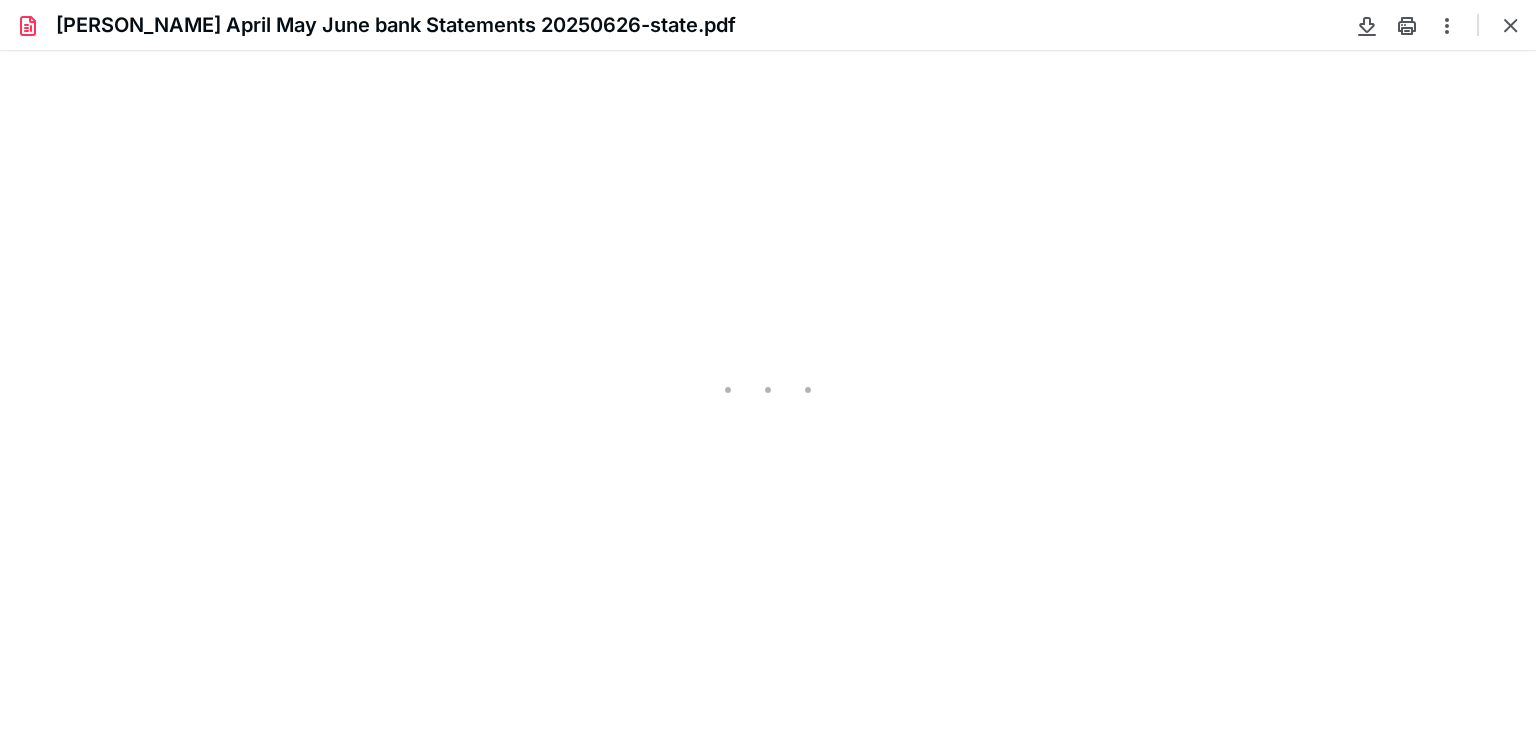 scroll, scrollTop: 0, scrollLeft: 0, axis: both 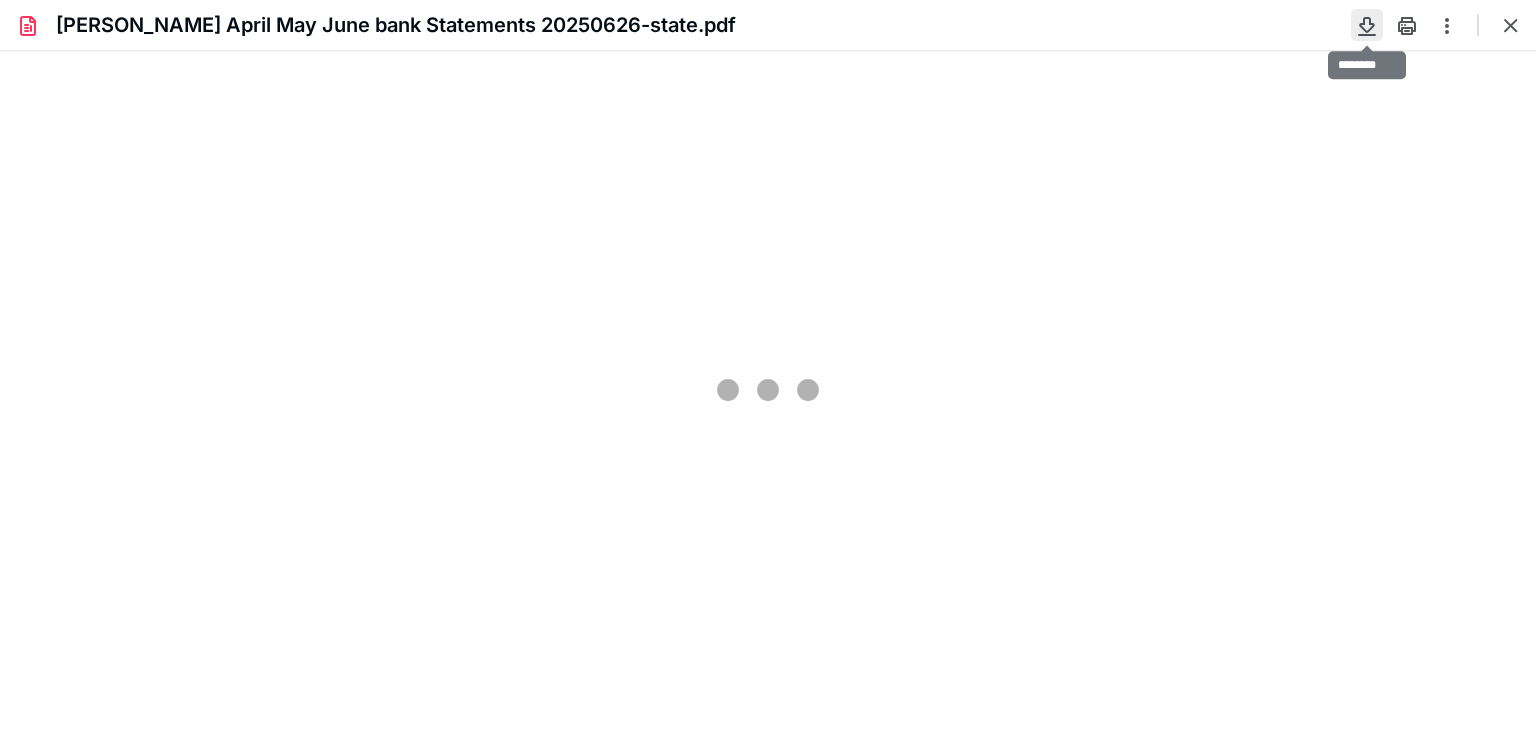 type on "81" 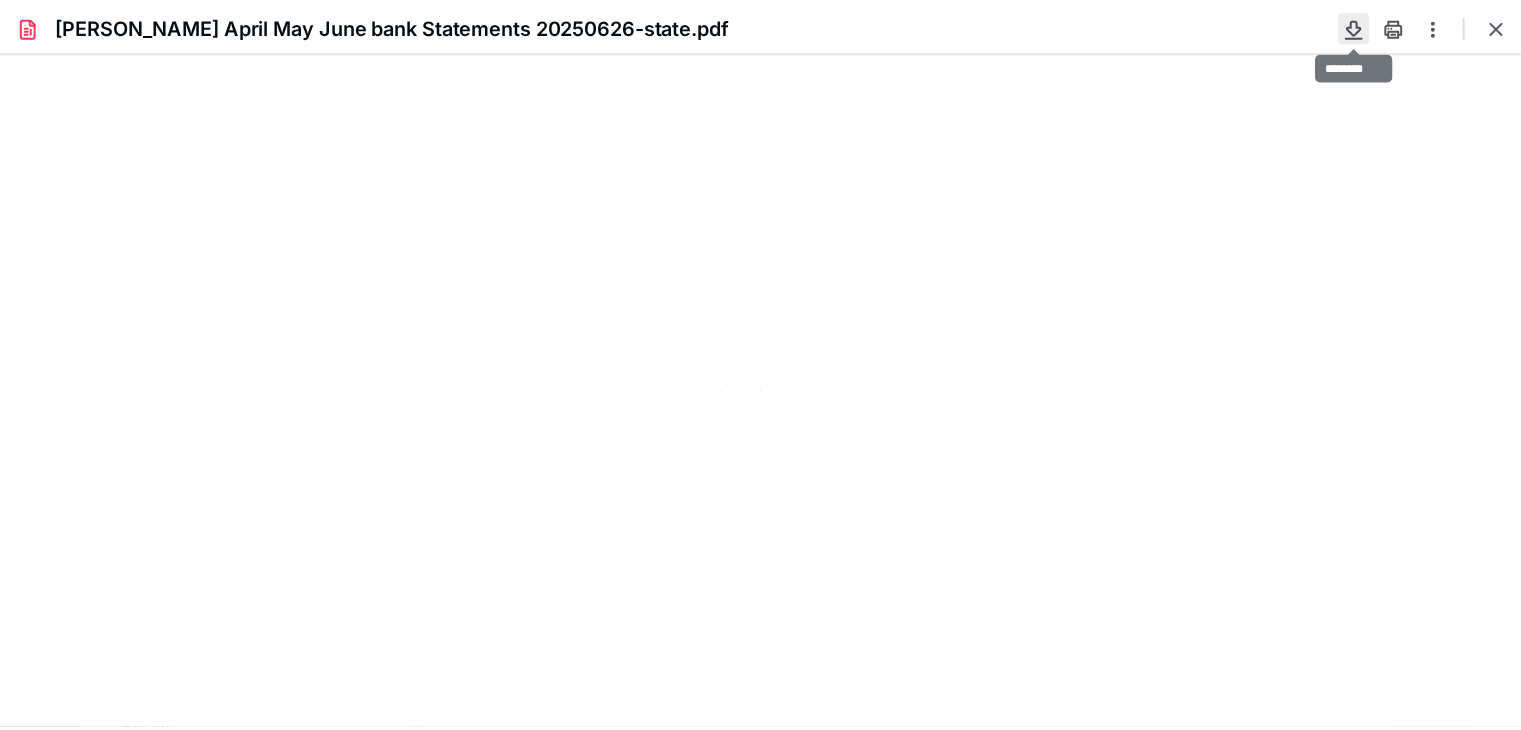 scroll, scrollTop: 39, scrollLeft: 0, axis: vertical 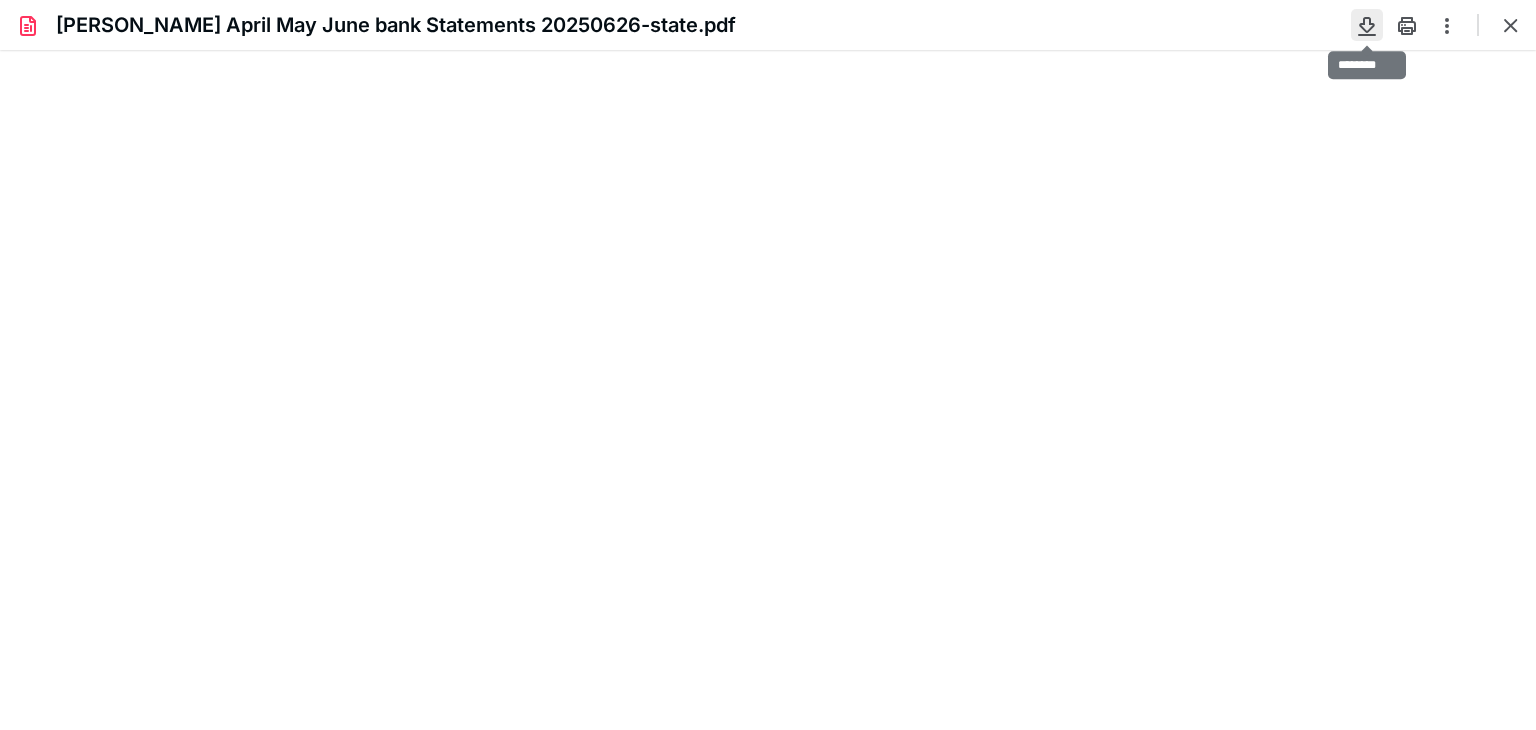 click at bounding box center [1367, 25] 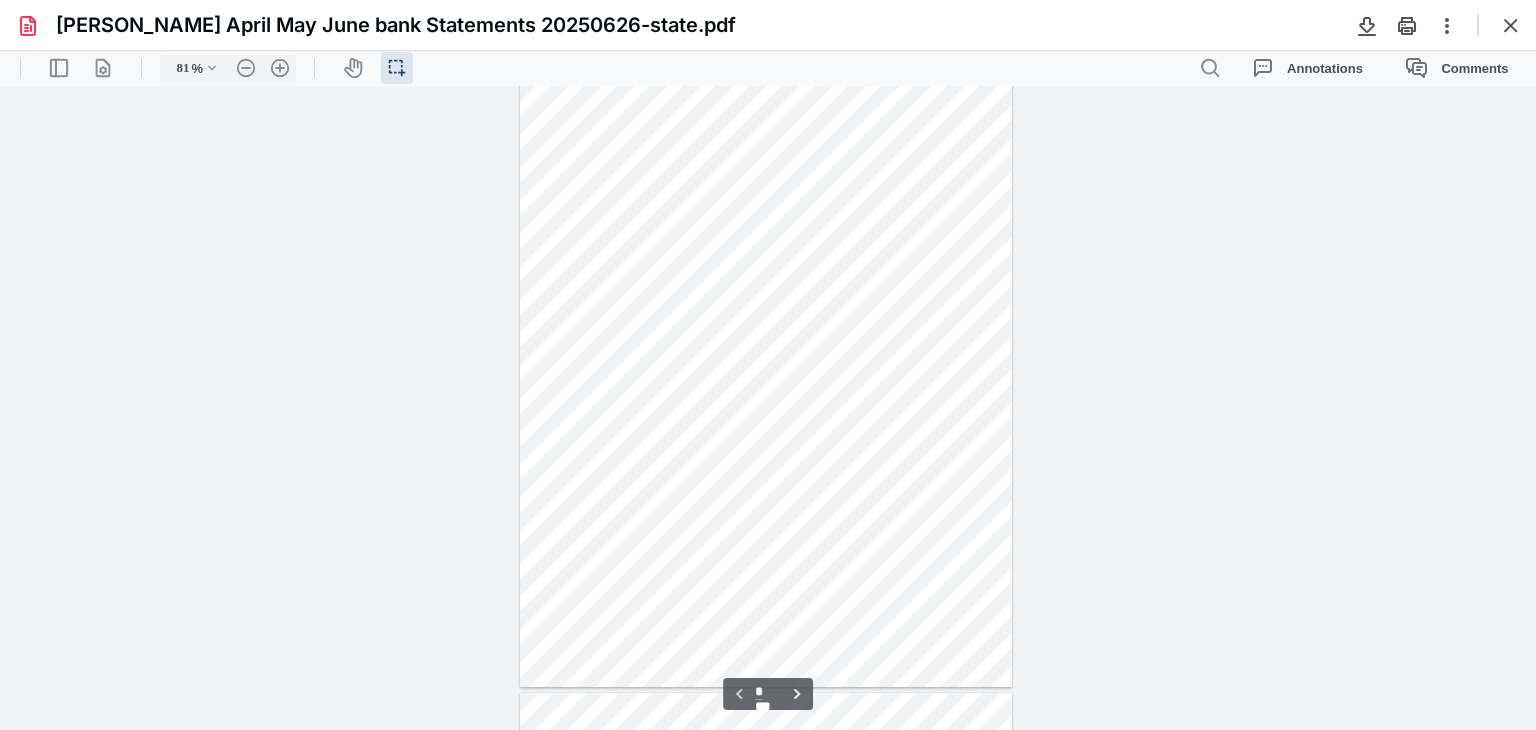 drag, startPoint x: 1515, startPoint y: 25, endPoint x: 1466, endPoint y: 90, distance: 81.400246 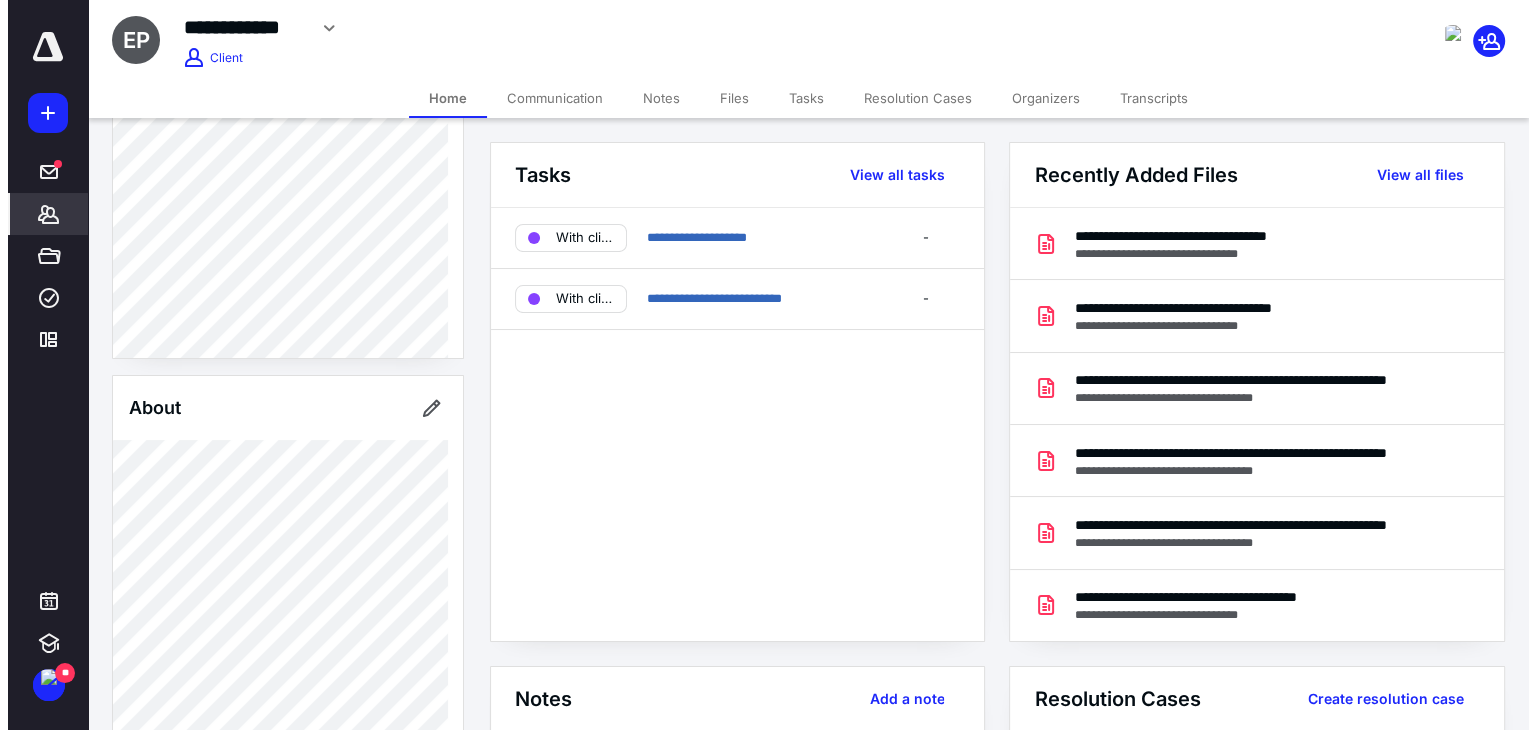 scroll, scrollTop: 400, scrollLeft: 0, axis: vertical 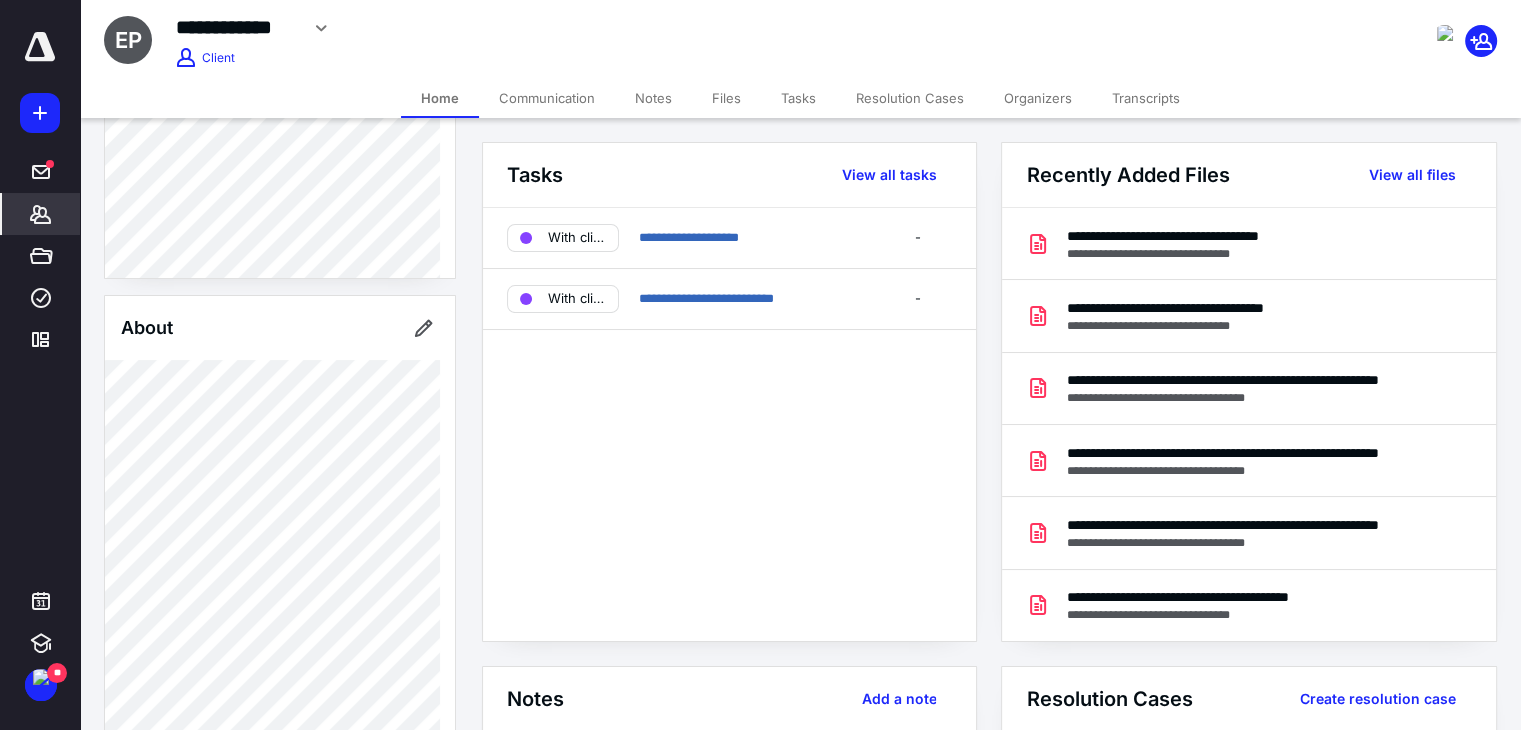 click on "Files" at bounding box center (726, 98) 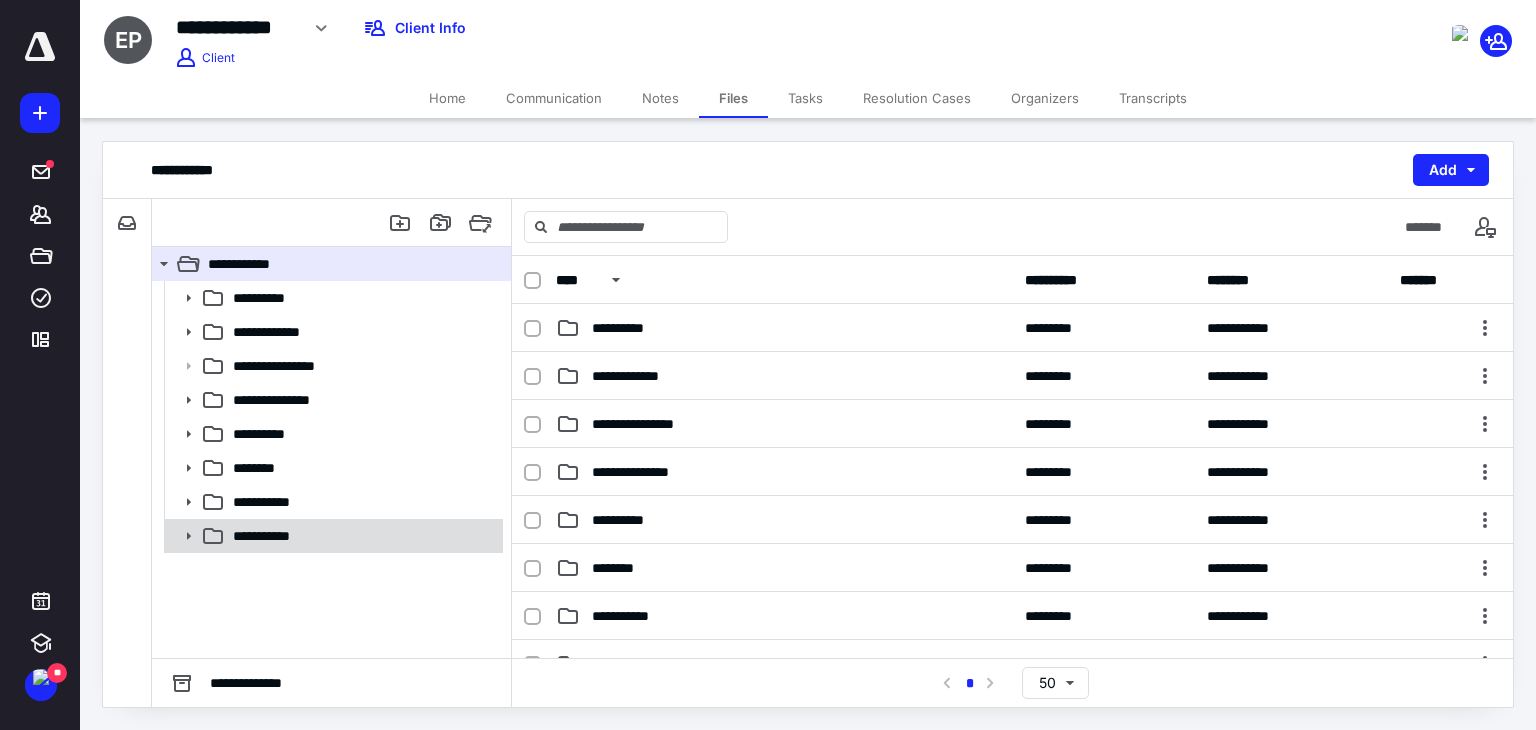 click on "**********" at bounding box center [332, 536] 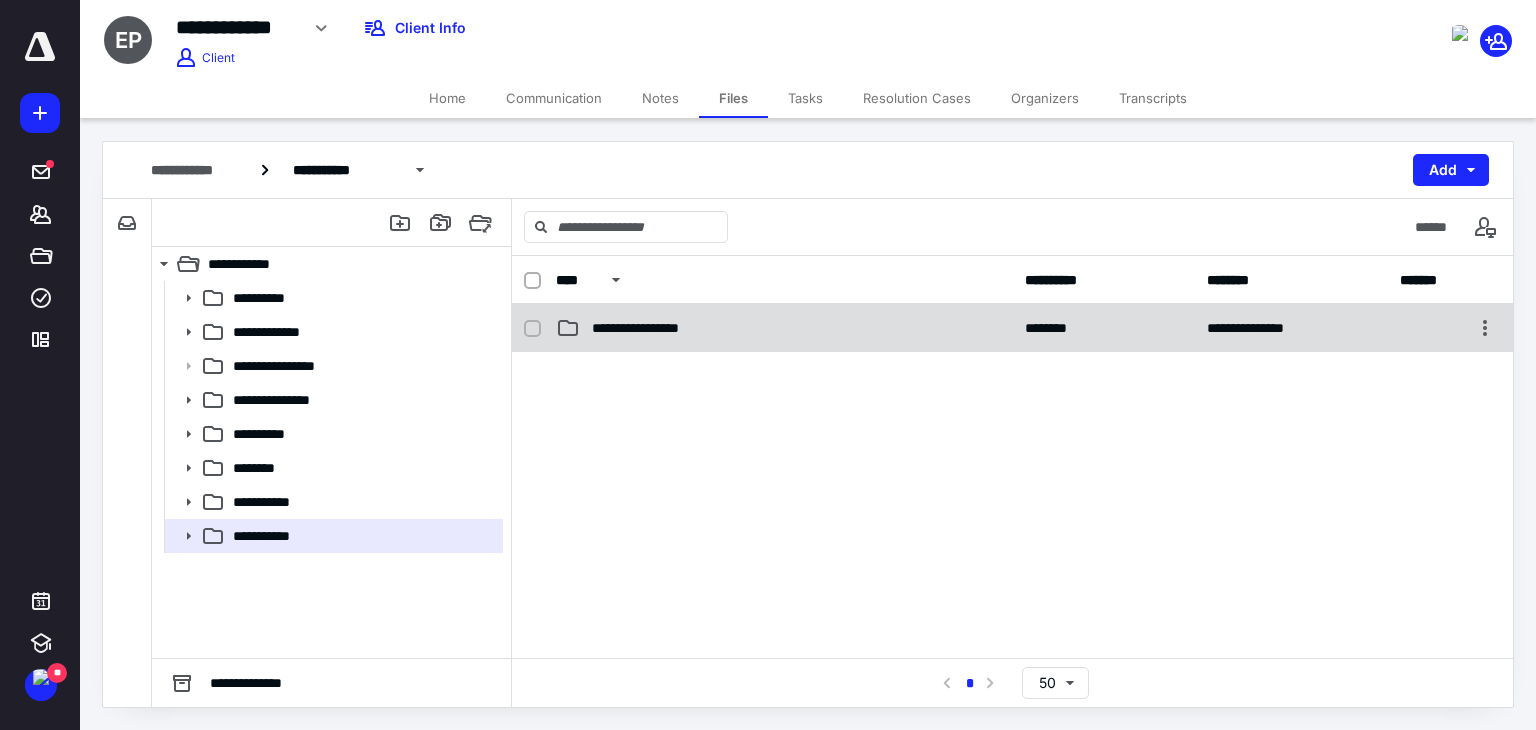 click on "**********" at bounding box center [647, 328] 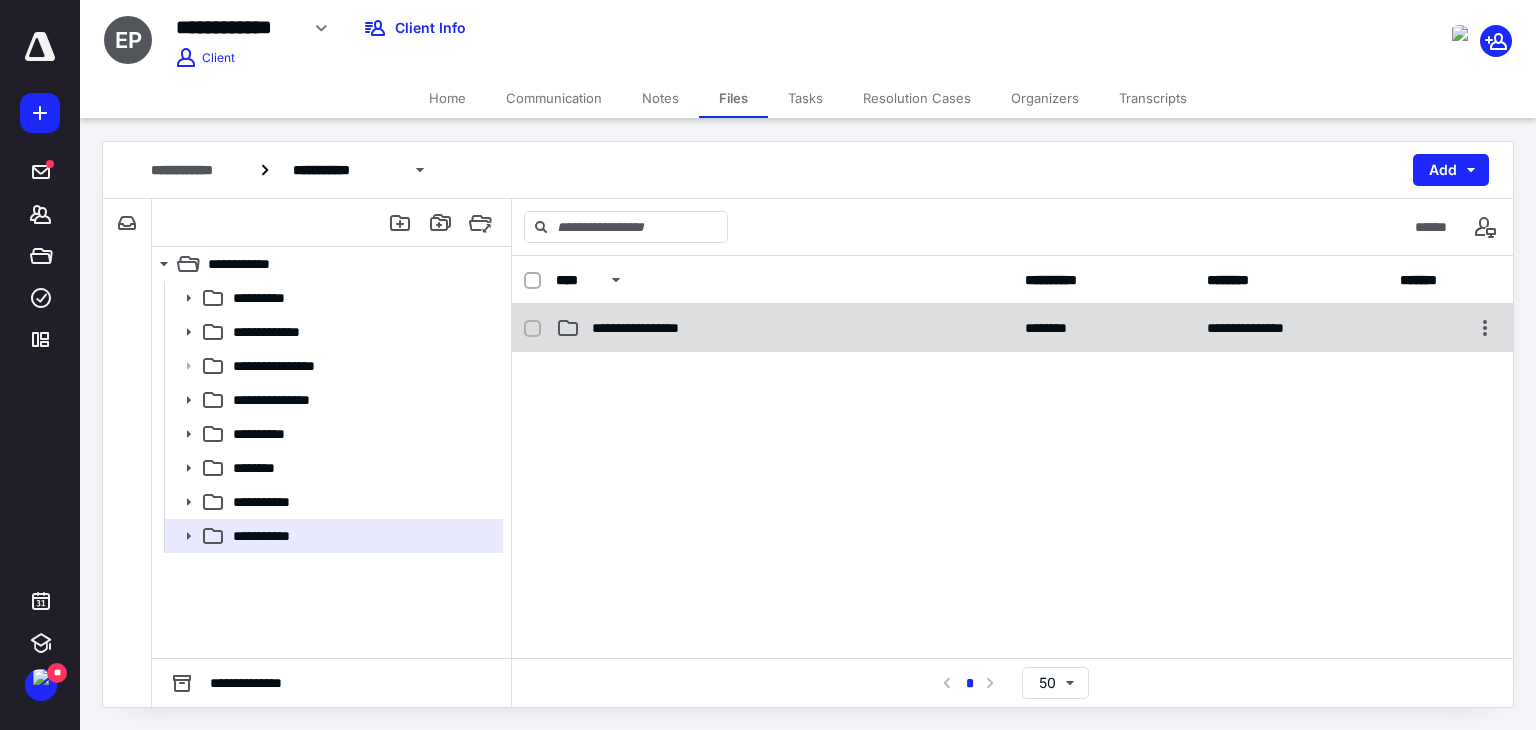 checkbox on "false" 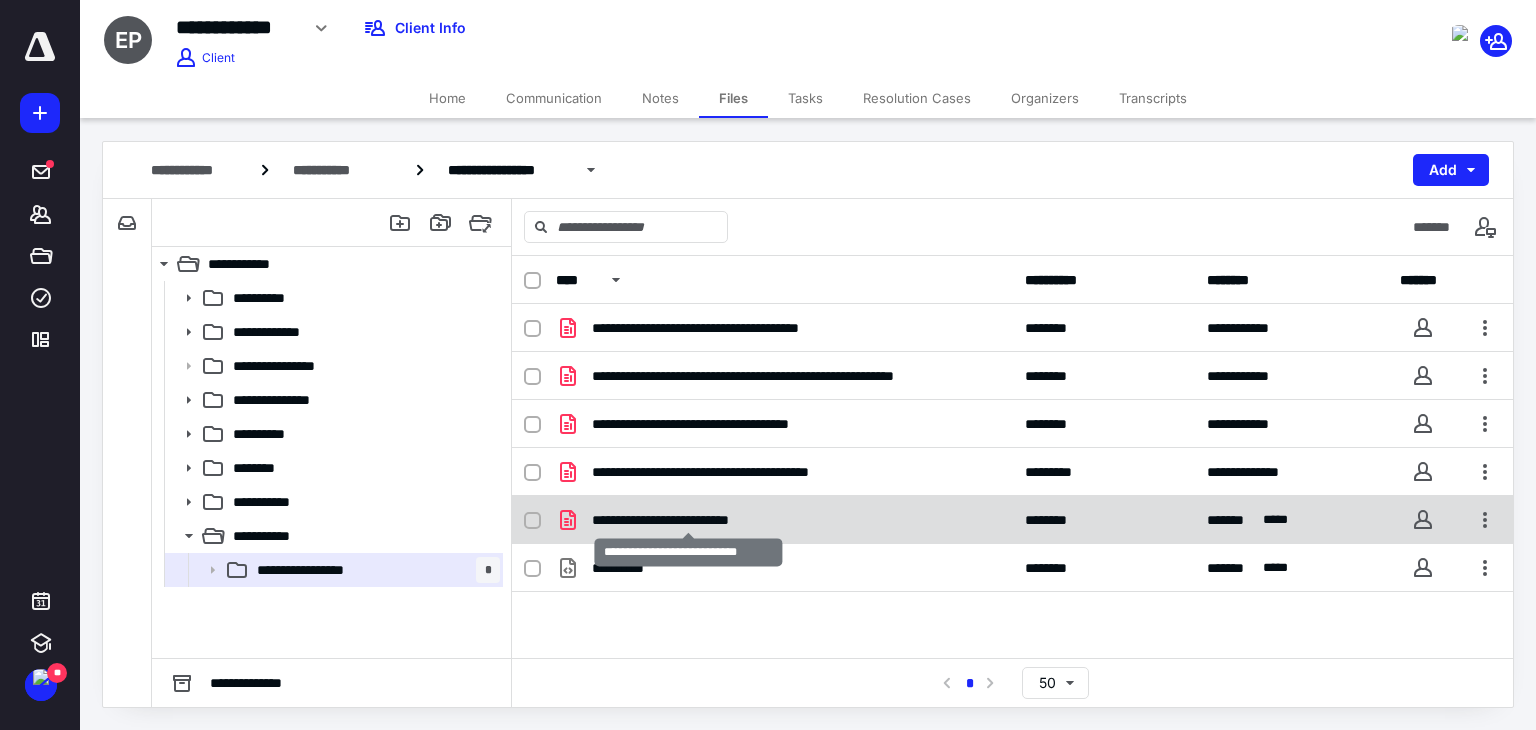 click on "**********" at bounding box center (689, 520) 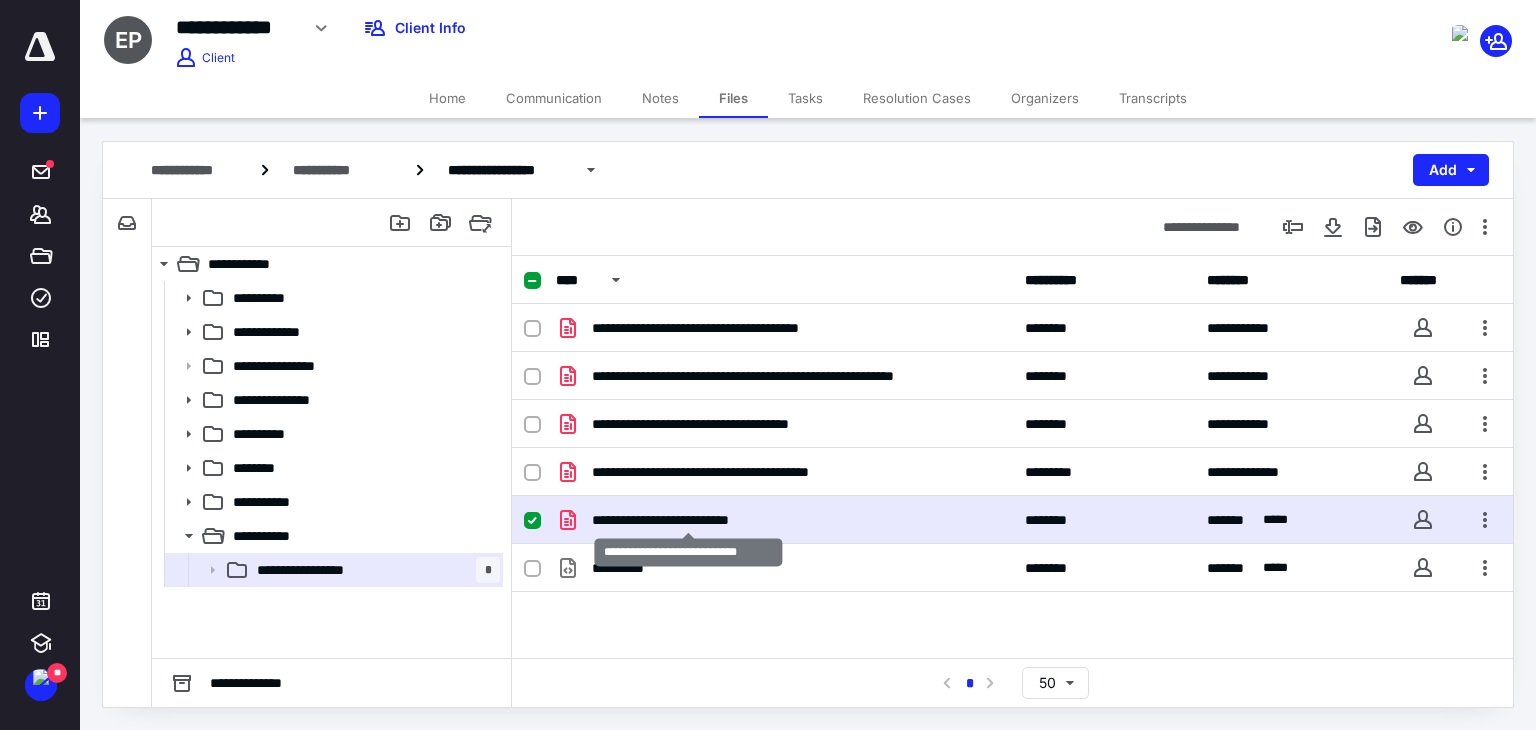 click on "**********" at bounding box center [689, 520] 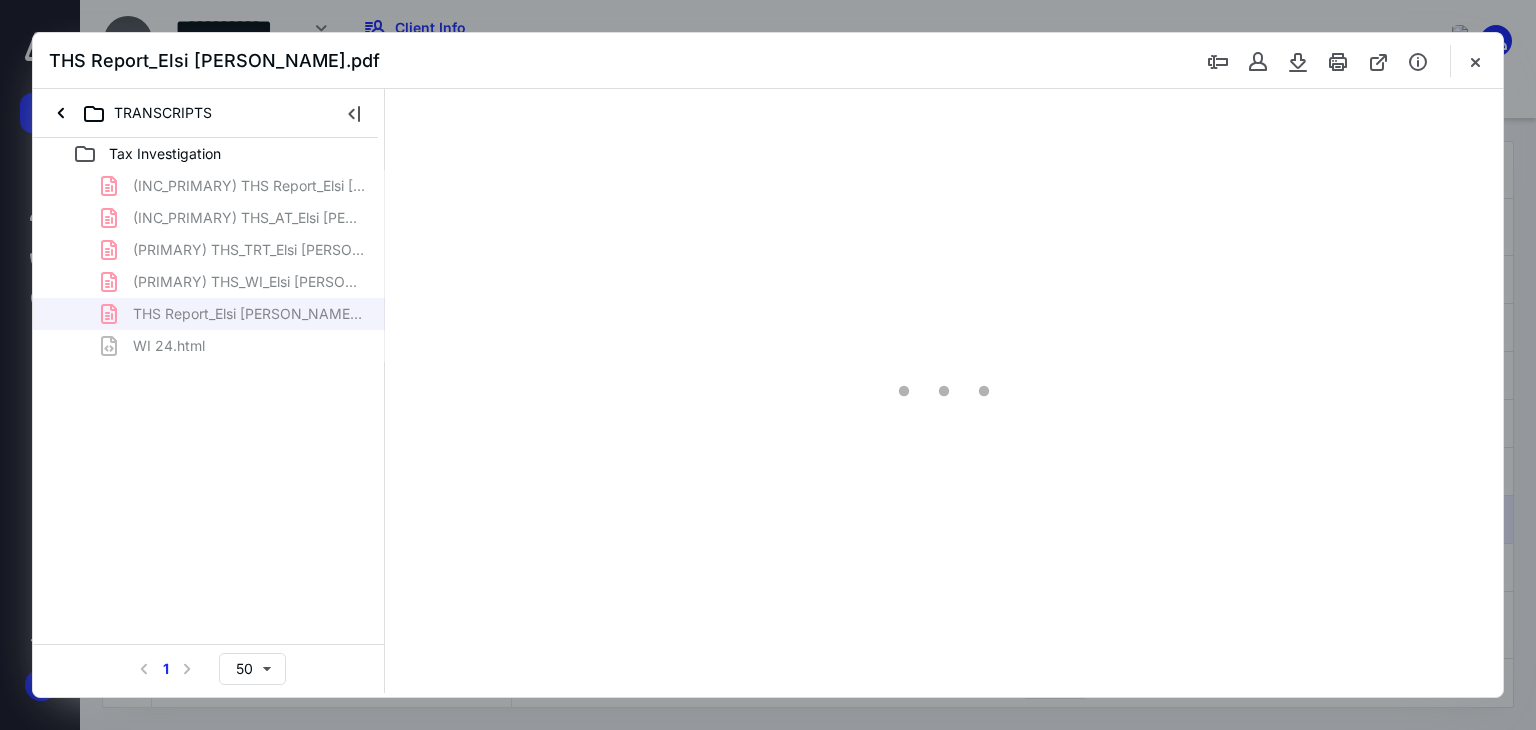 scroll, scrollTop: 0, scrollLeft: 0, axis: both 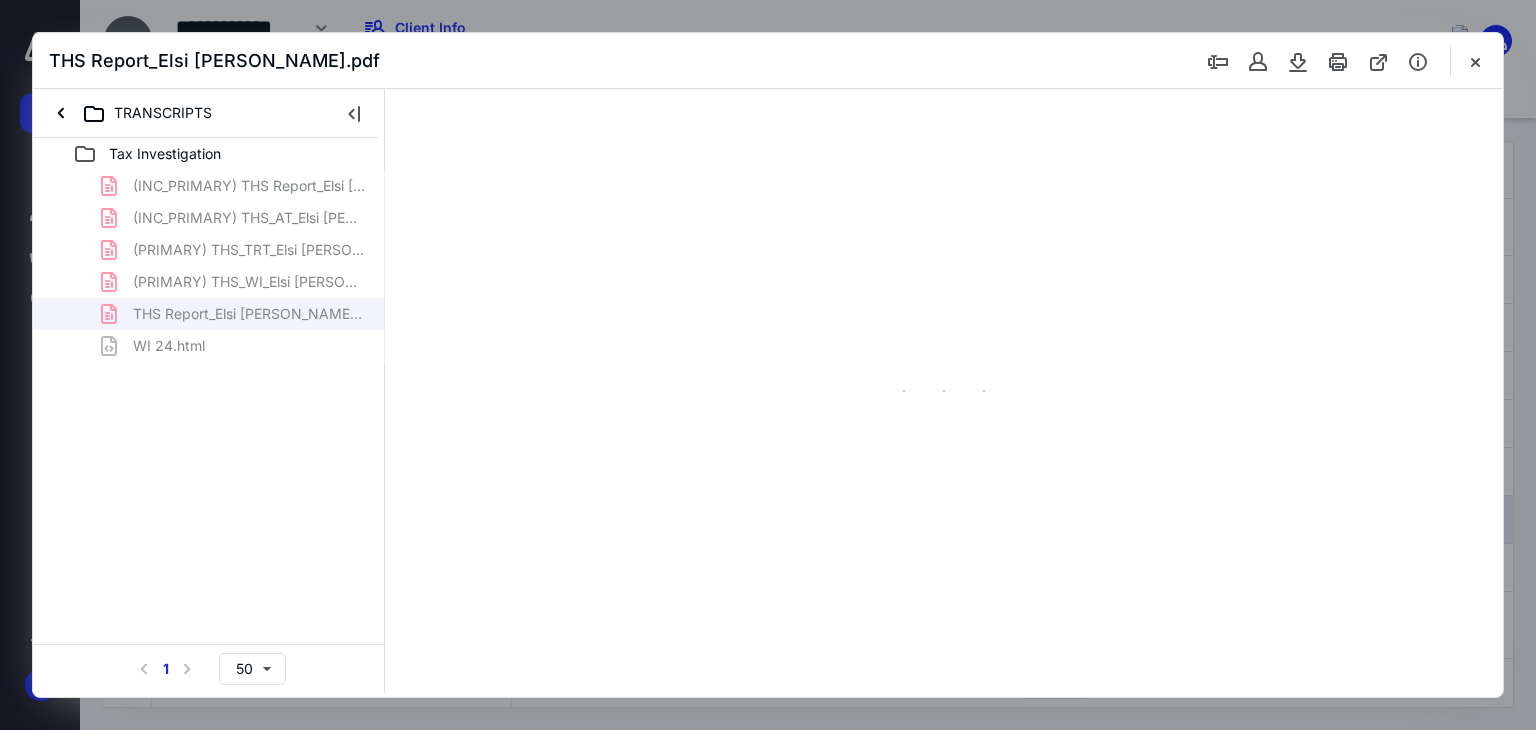 type on "71" 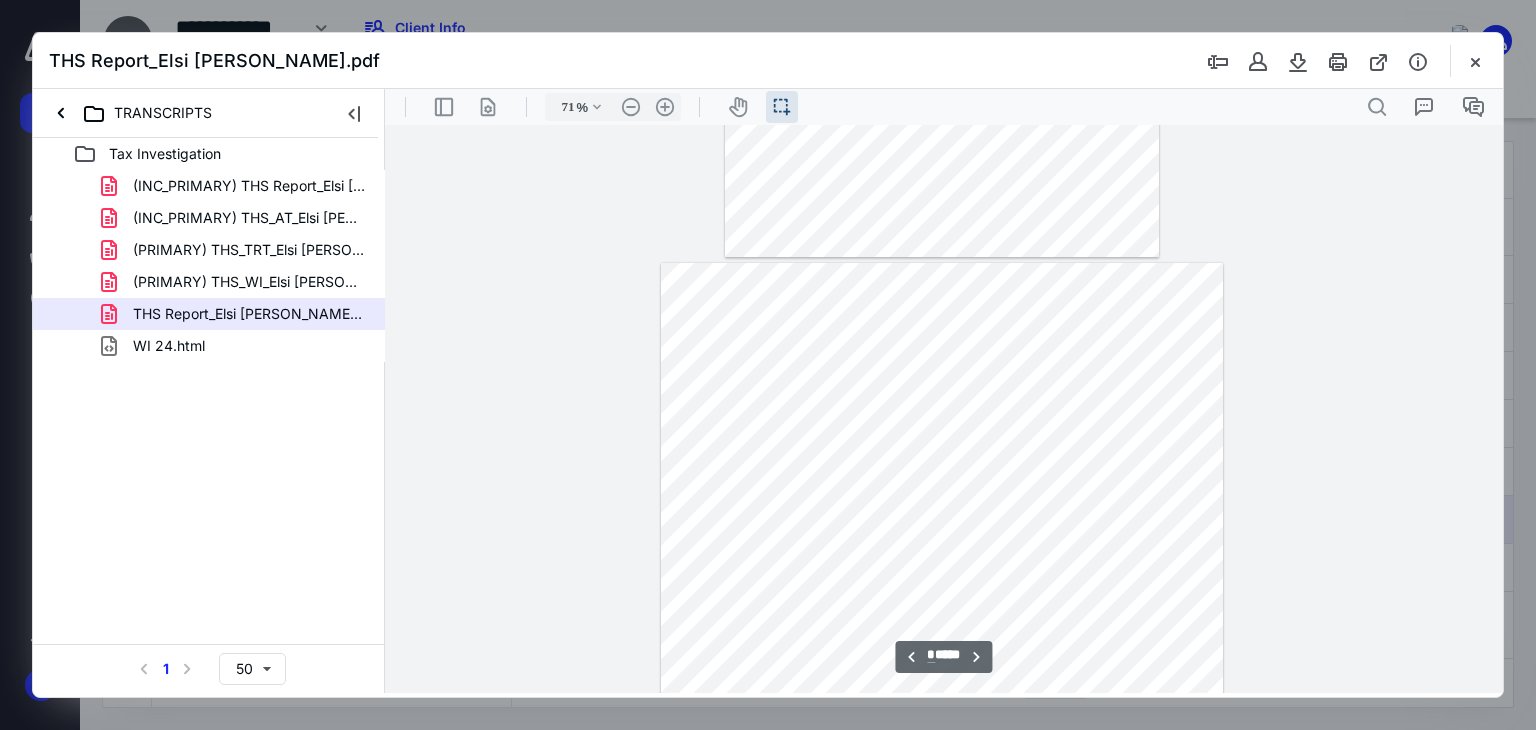 scroll, scrollTop: 439, scrollLeft: 0, axis: vertical 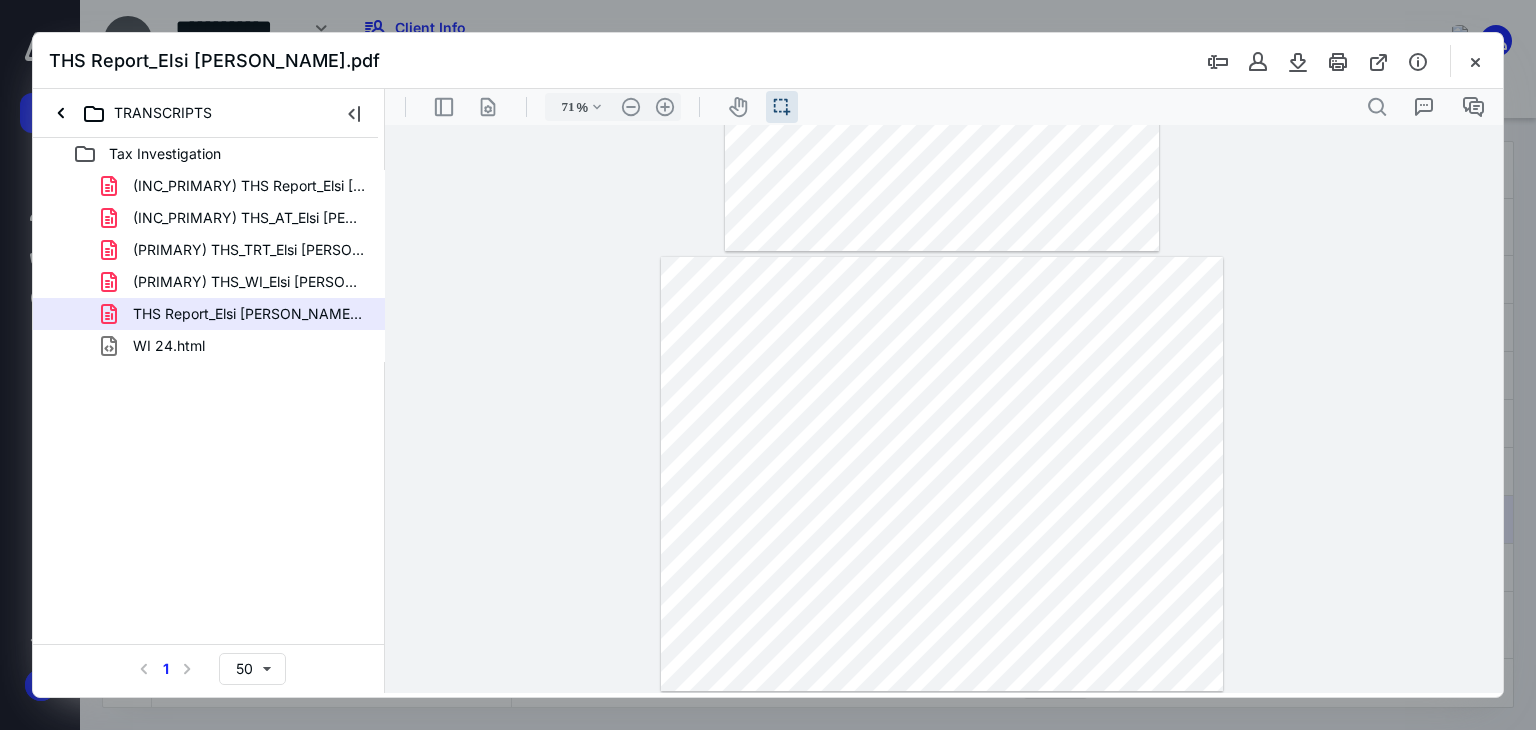 drag, startPoint x: 1041, startPoint y: 419, endPoint x: 705, endPoint y: 416, distance: 336.0134 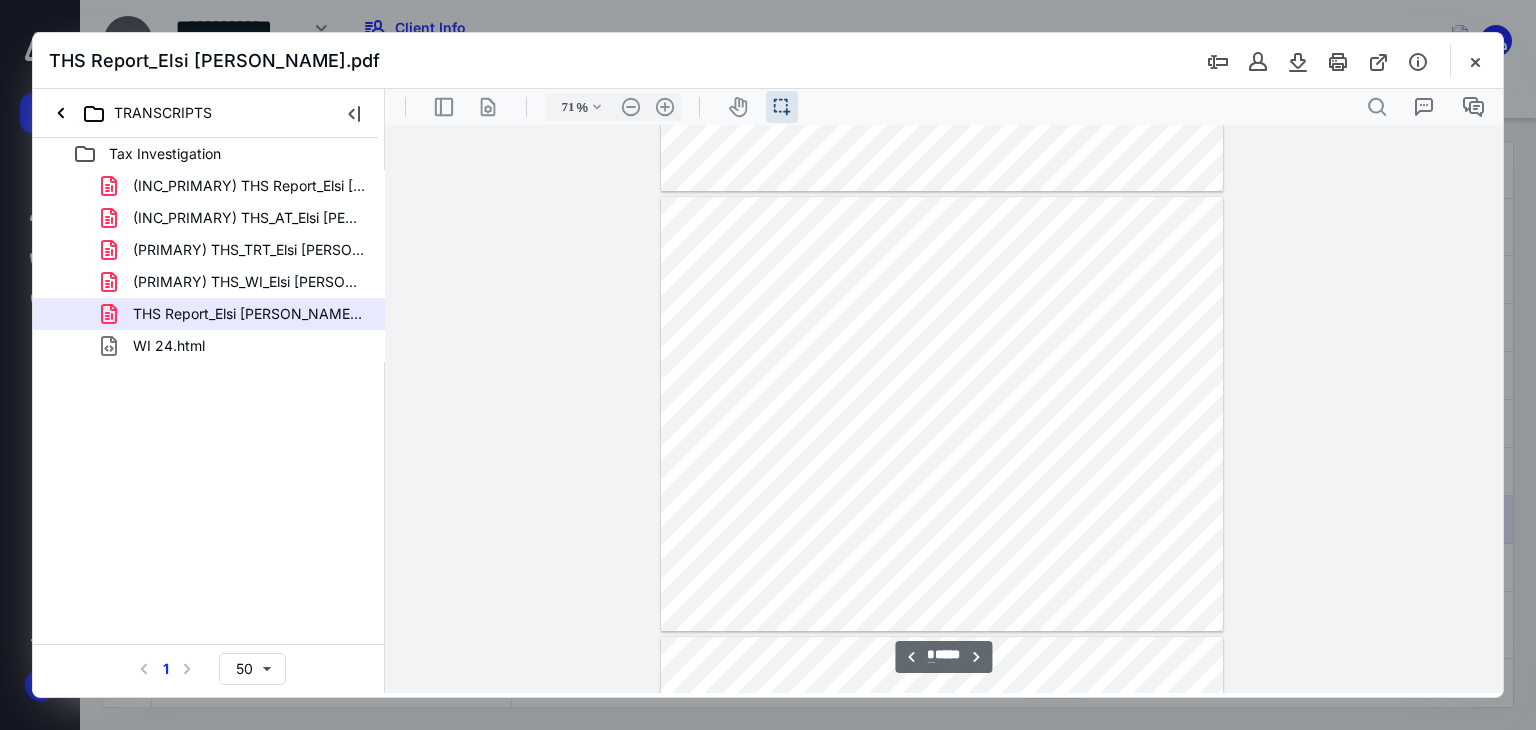 type on "*" 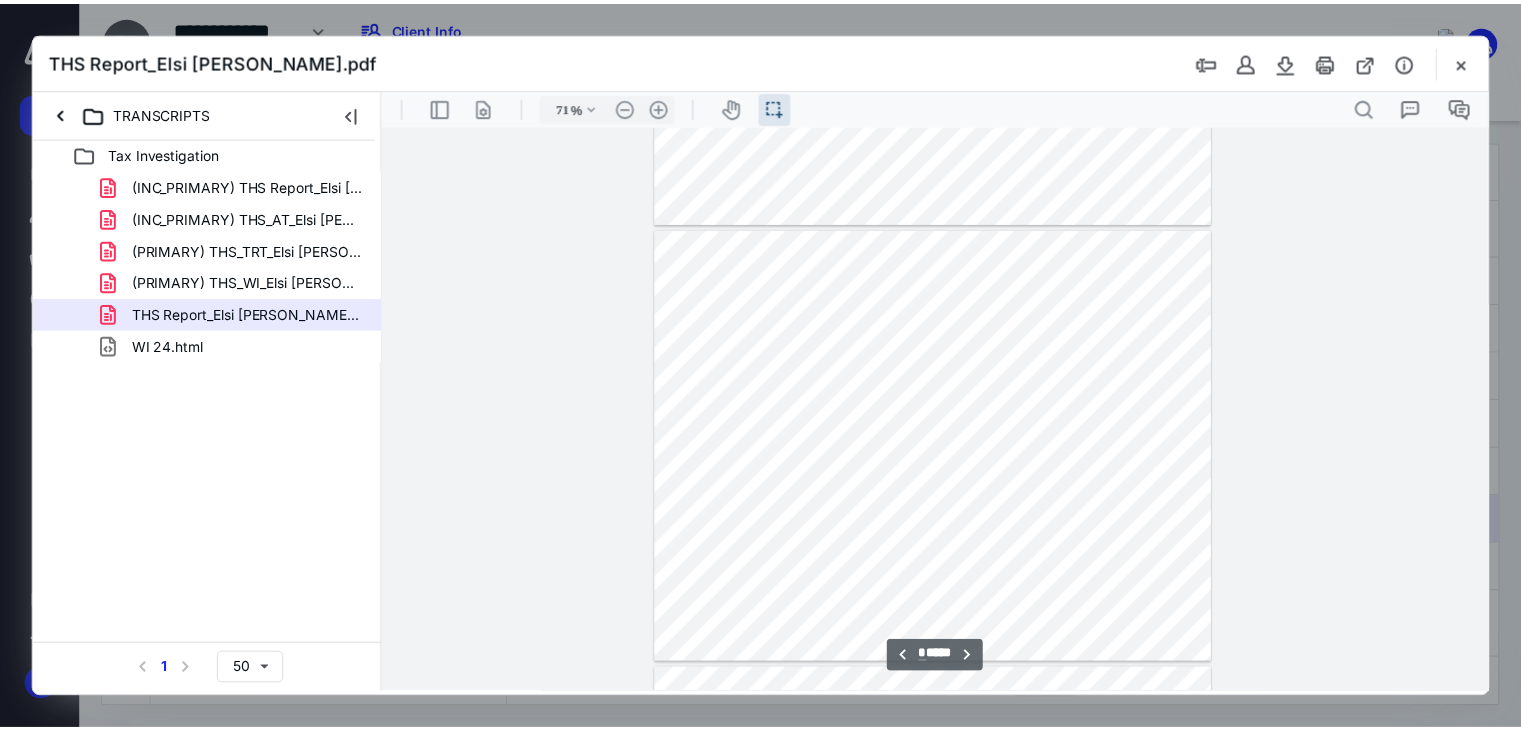 scroll, scrollTop: 1439, scrollLeft: 0, axis: vertical 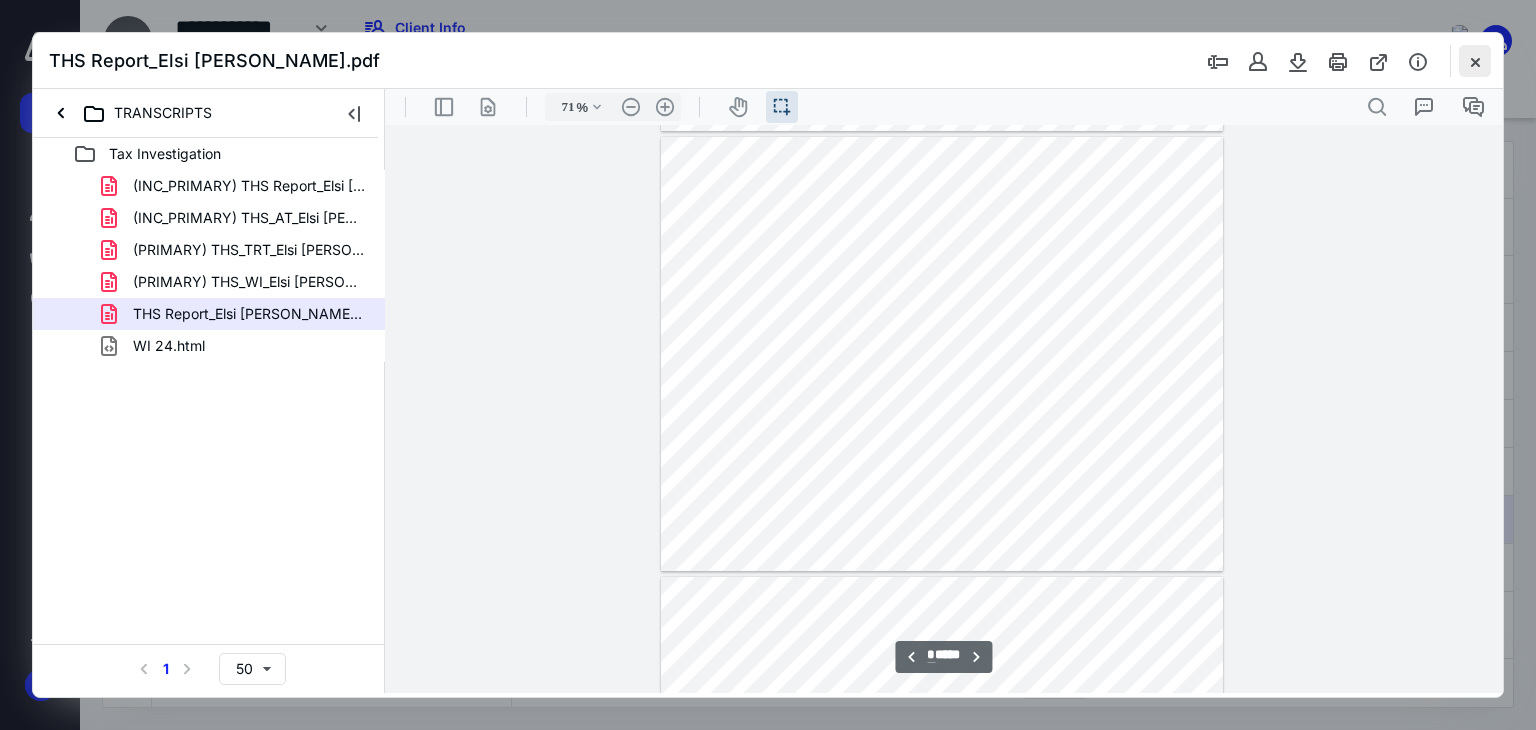 click at bounding box center [1475, 61] 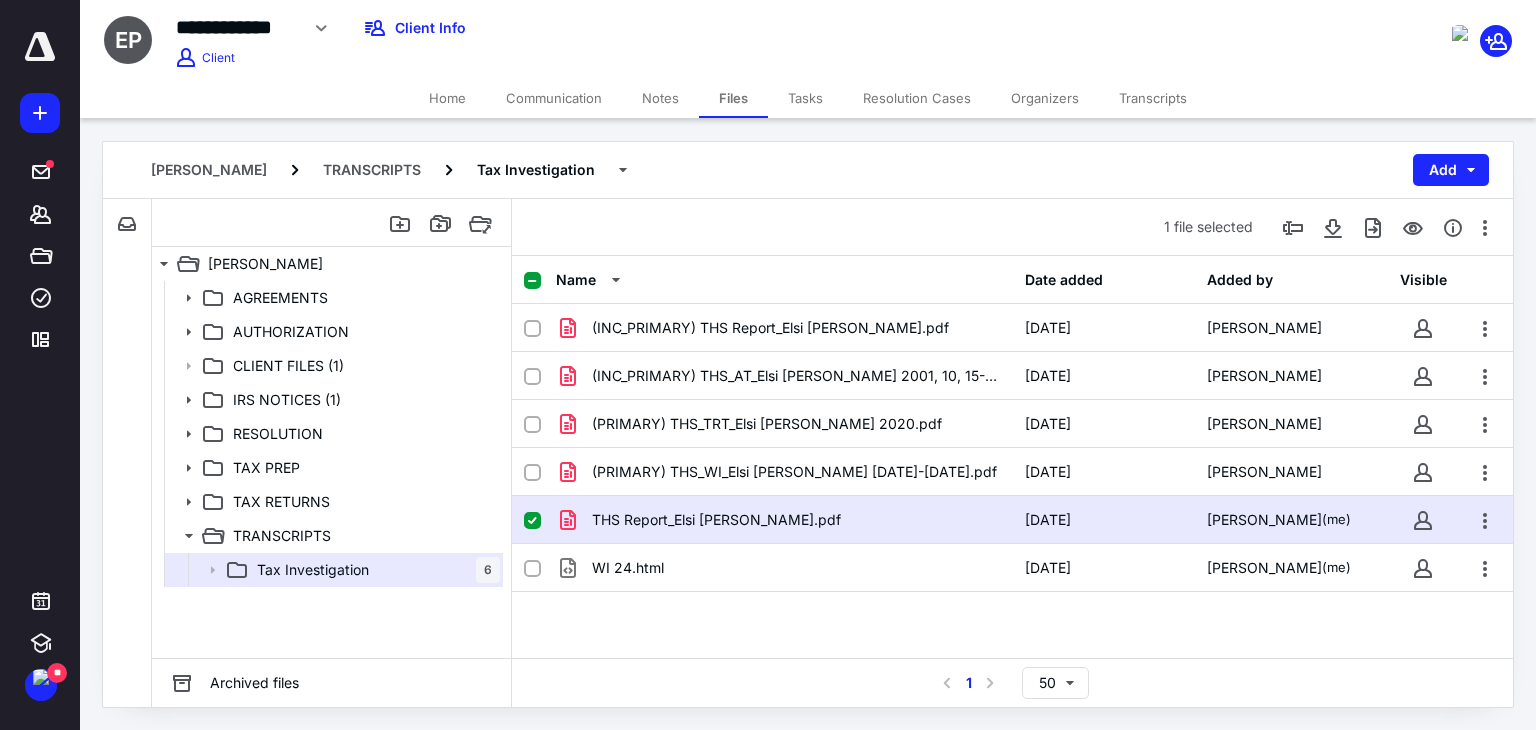 click on "Home" at bounding box center [447, 98] 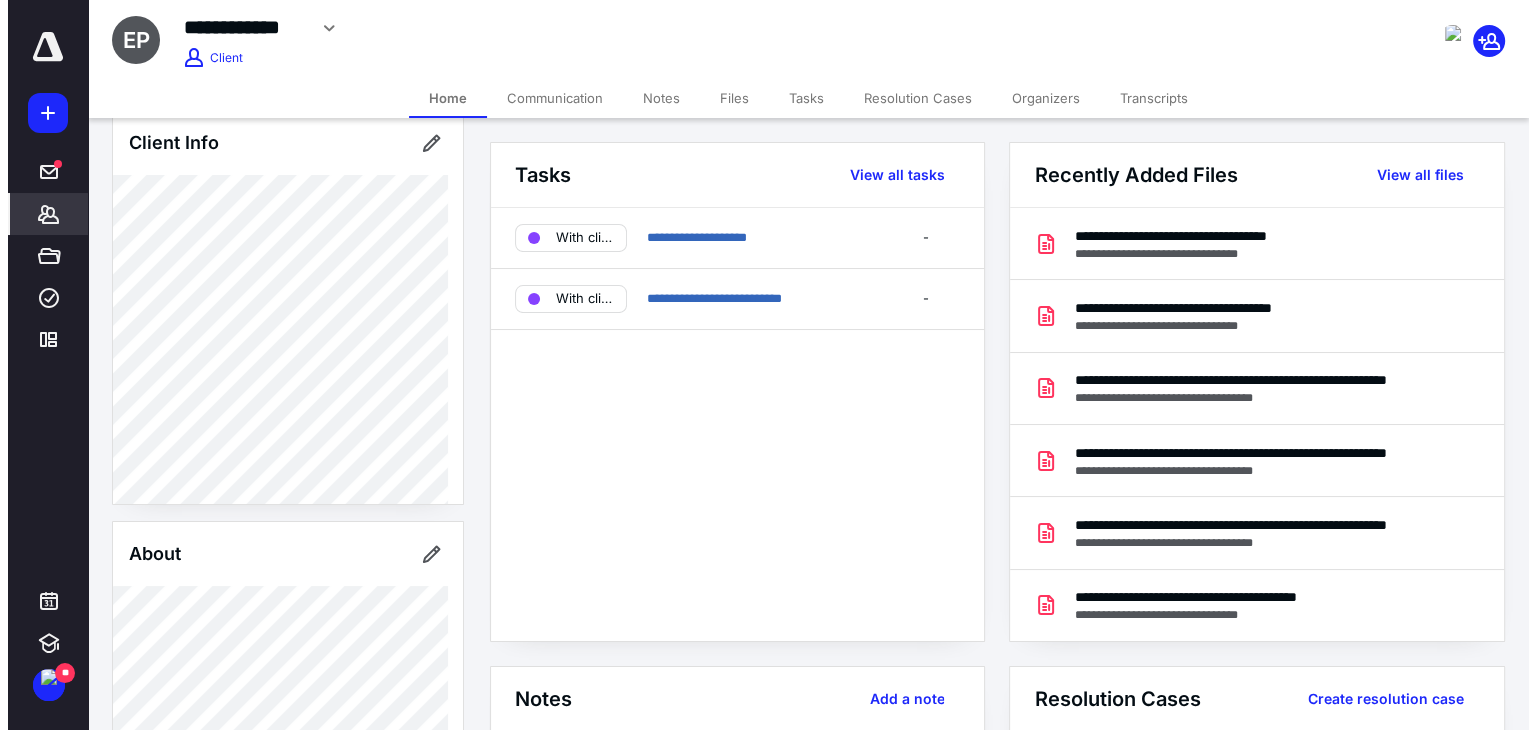 scroll, scrollTop: 0, scrollLeft: 0, axis: both 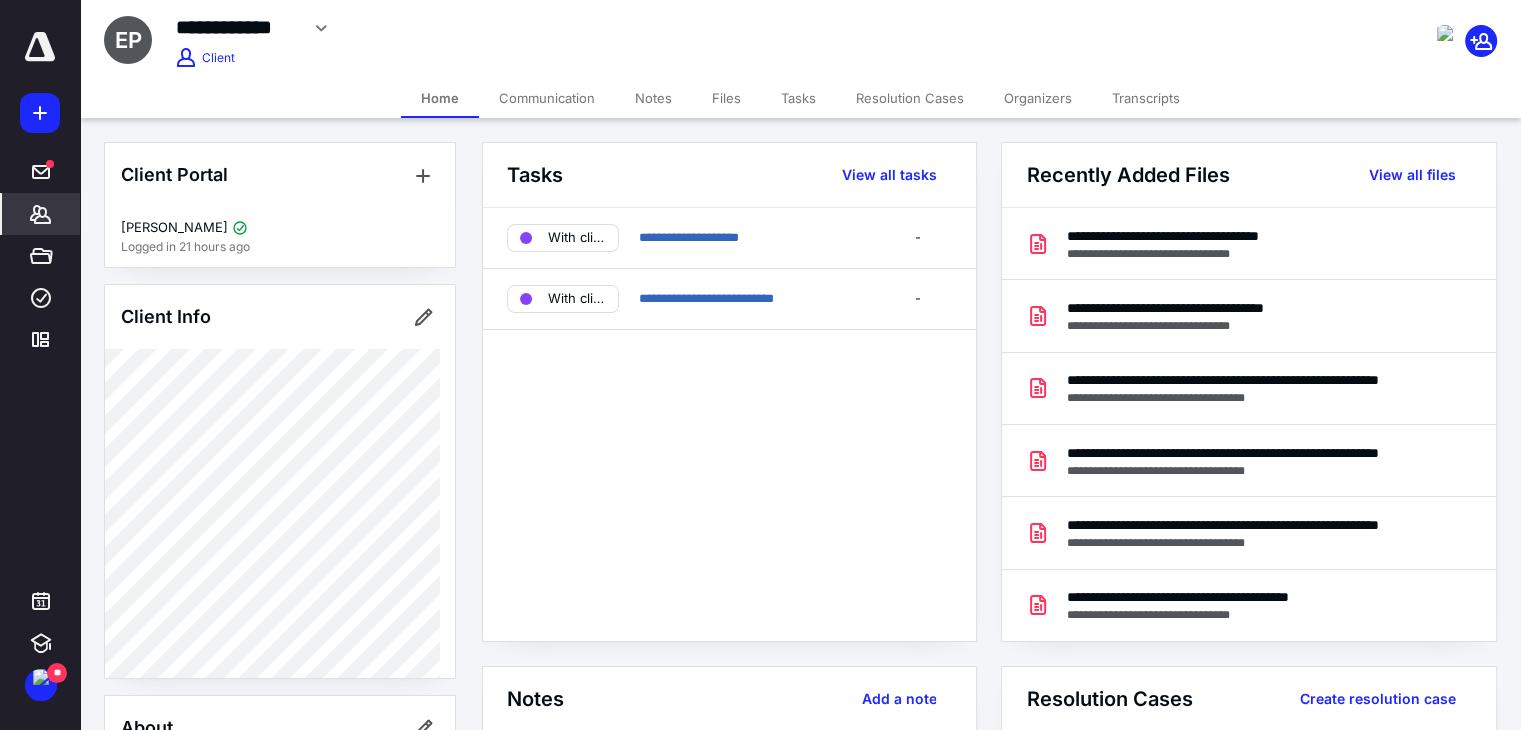 click on "Files" at bounding box center [726, 98] 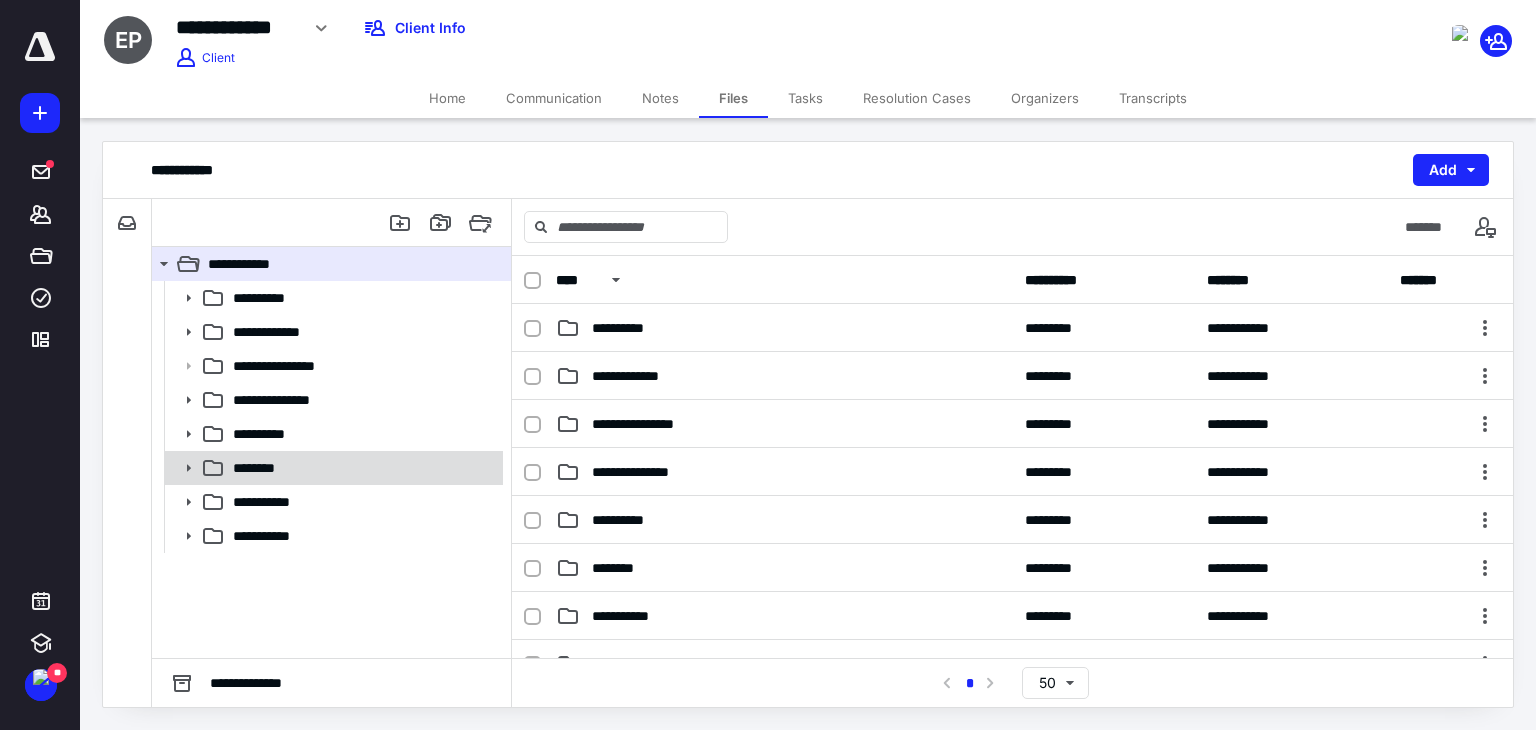 click on "********" at bounding box center [362, 468] 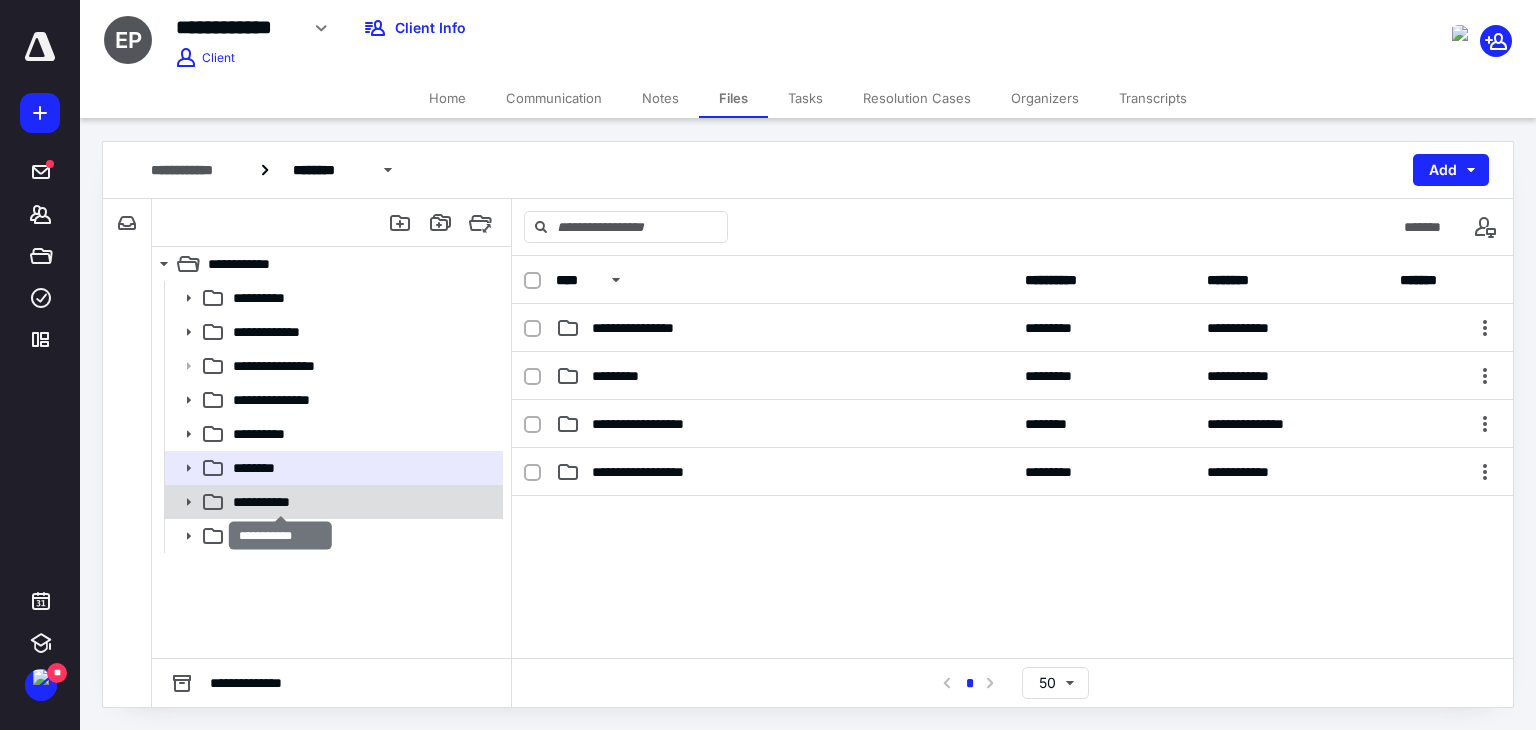 click on "**********" at bounding box center [281, 502] 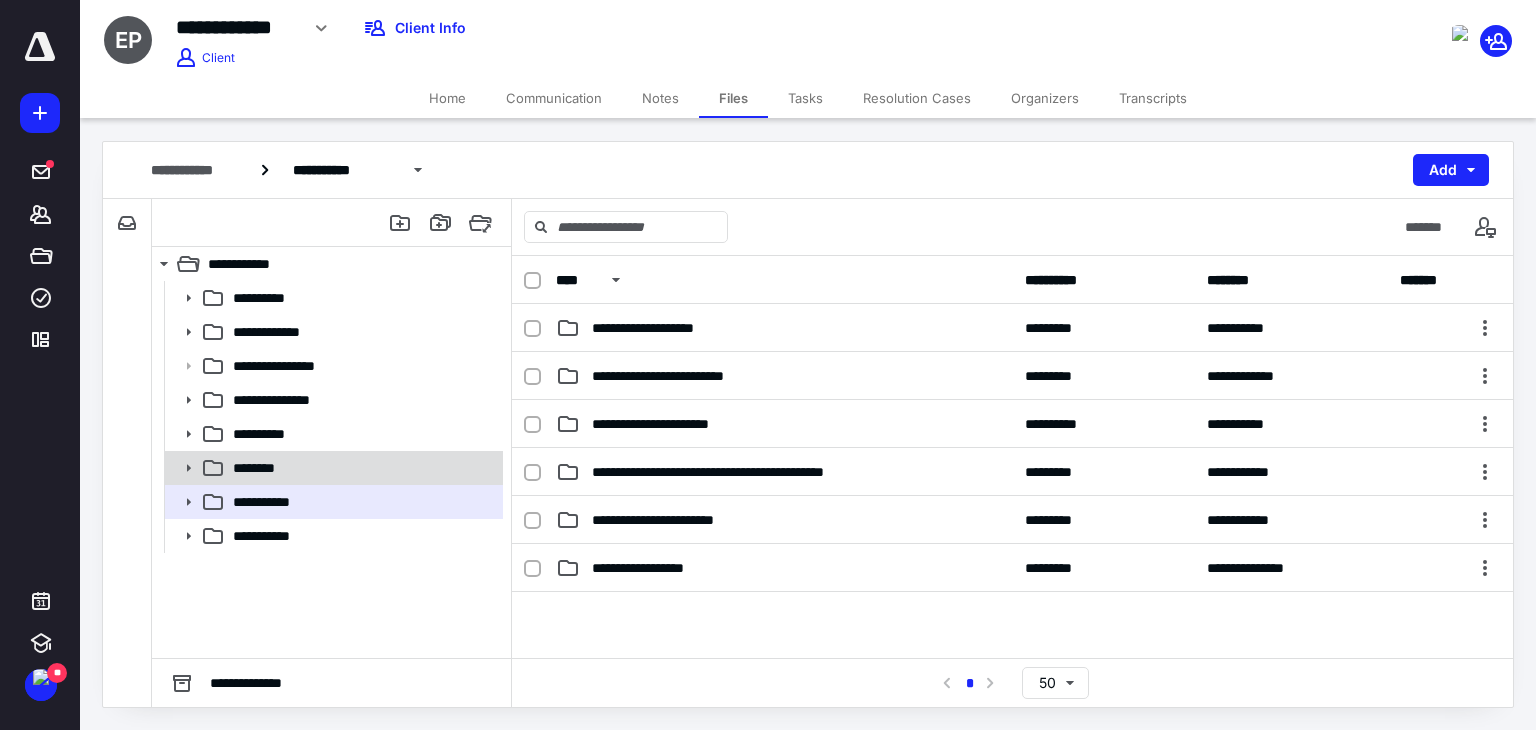click on "********" at bounding box center [332, 468] 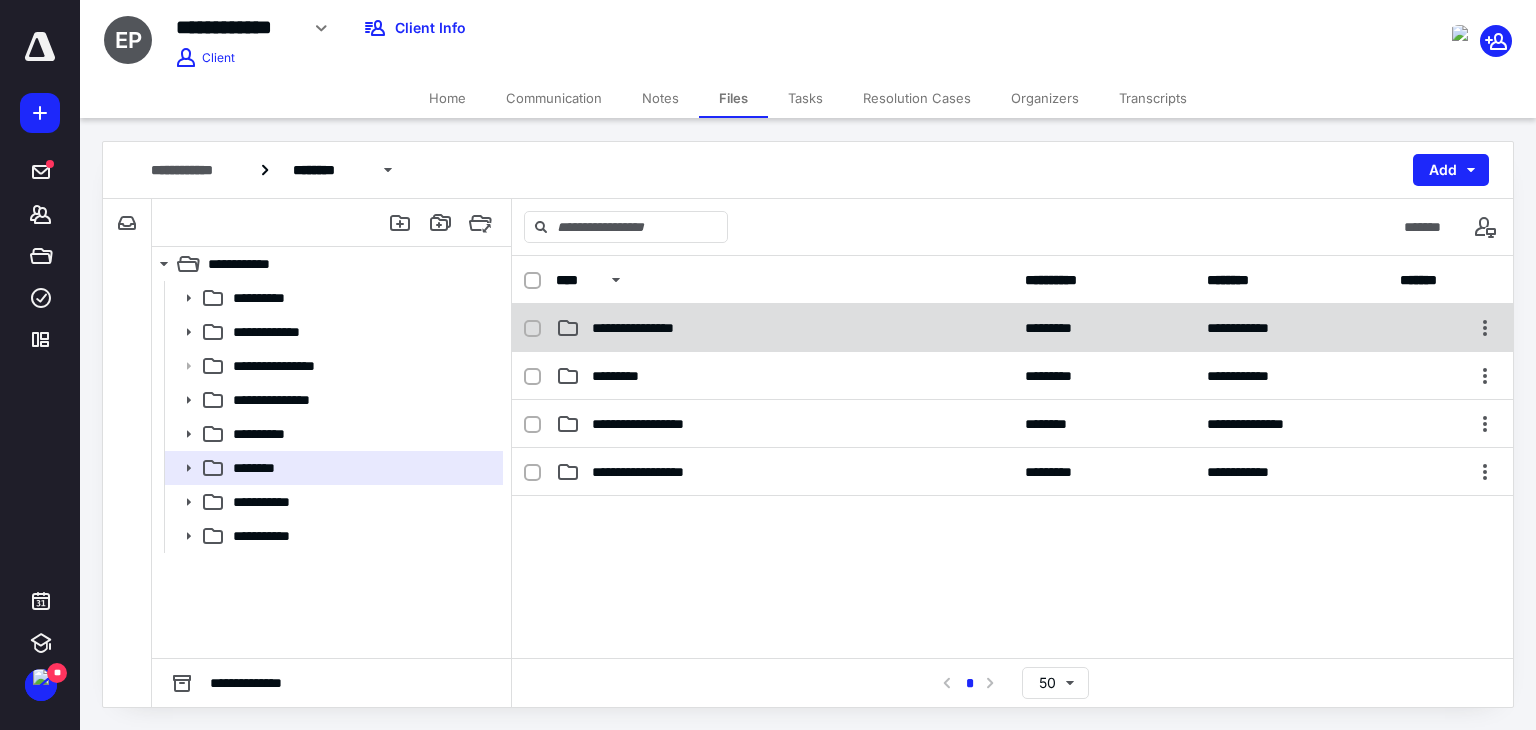 click on "**********" at bounding box center (645, 328) 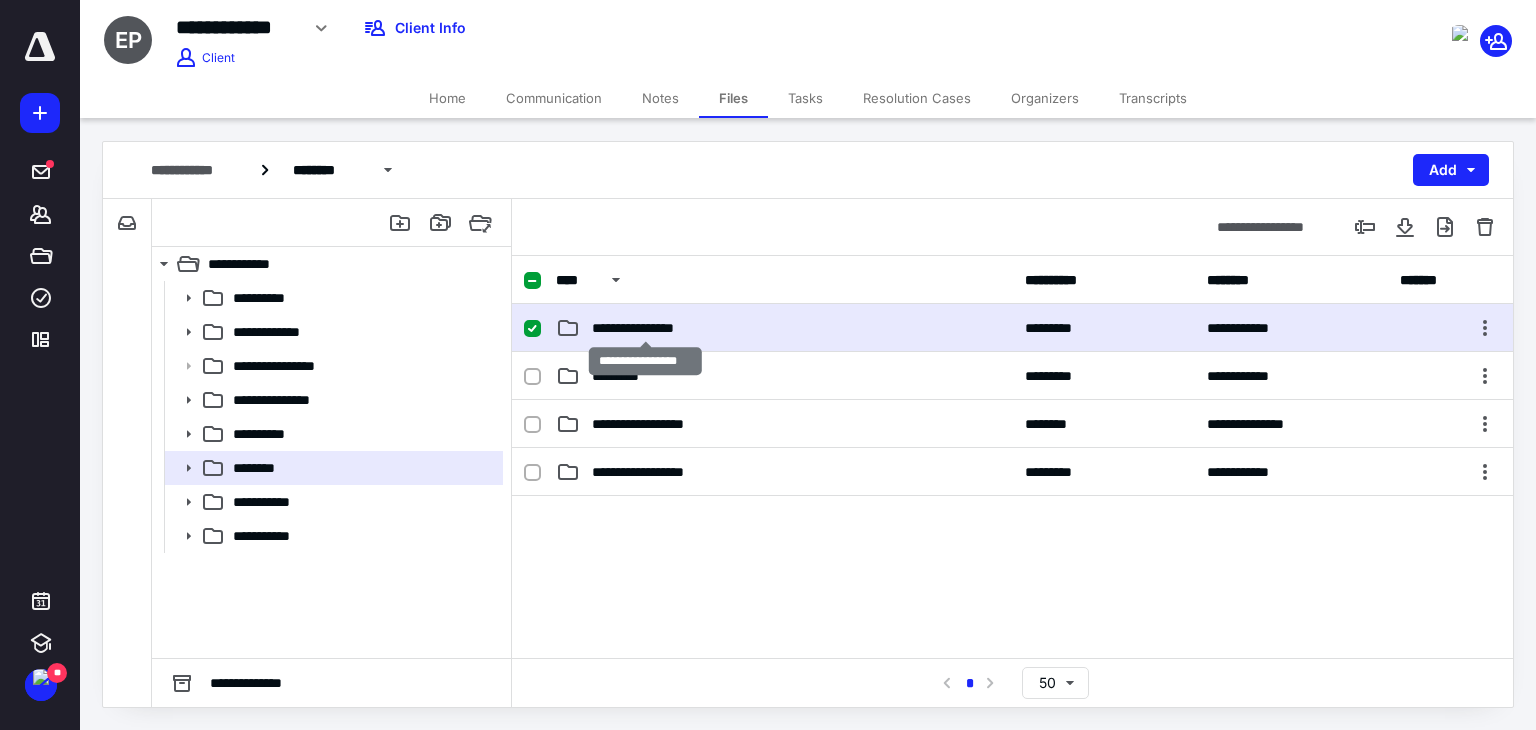 click on "**********" at bounding box center [645, 328] 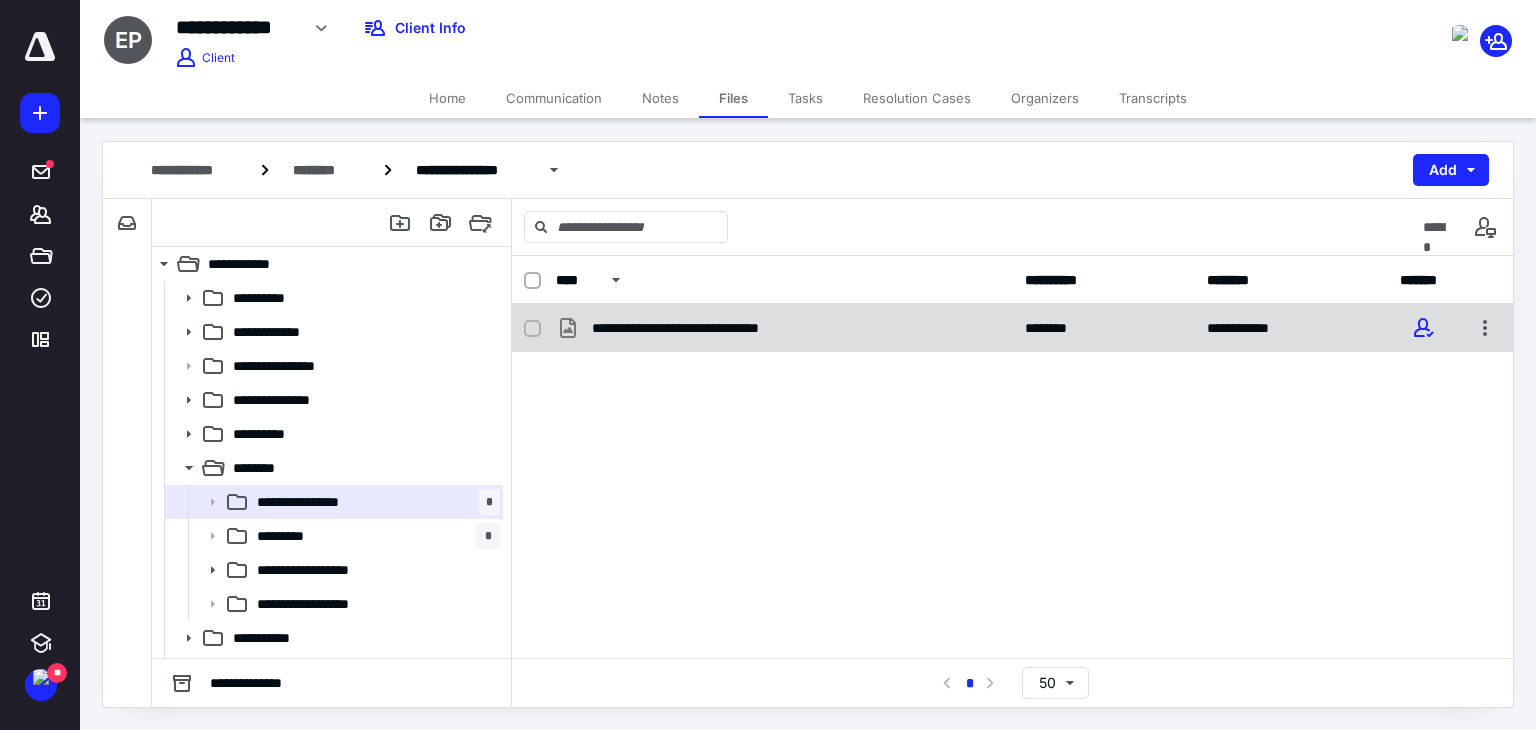 click on "**********" at bounding box center (703, 328) 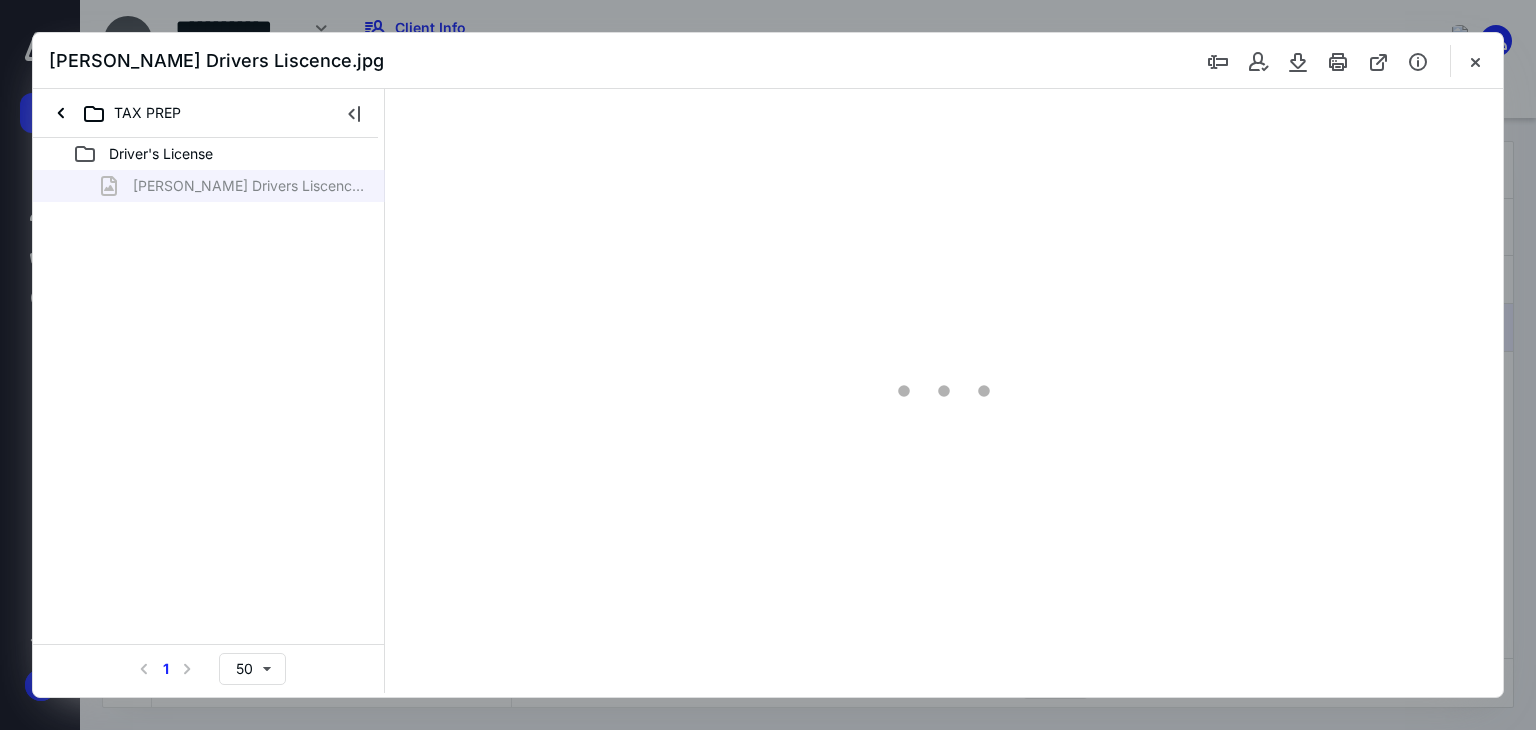 scroll, scrollTop: 0, scrollLeft: 0, axis: both 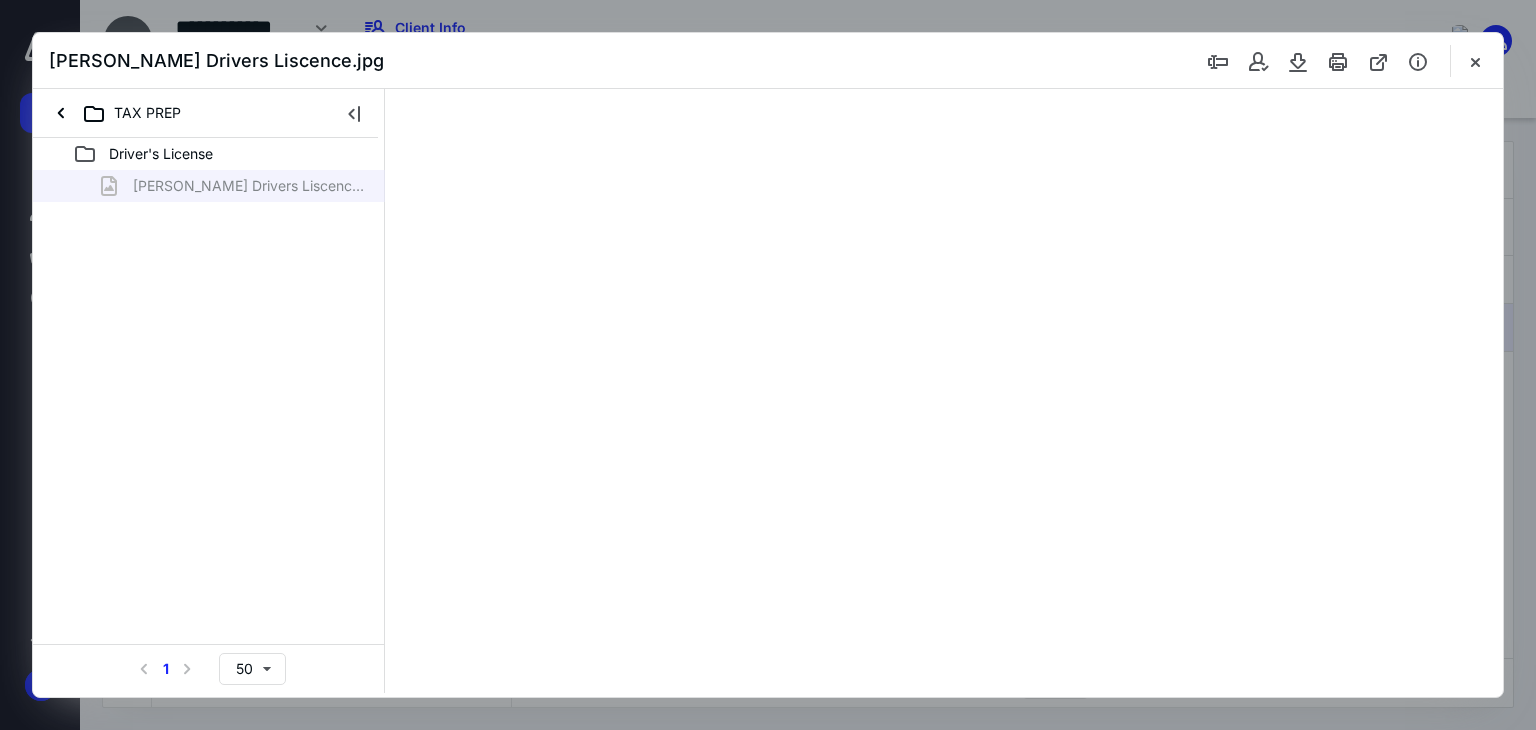 type on "139" 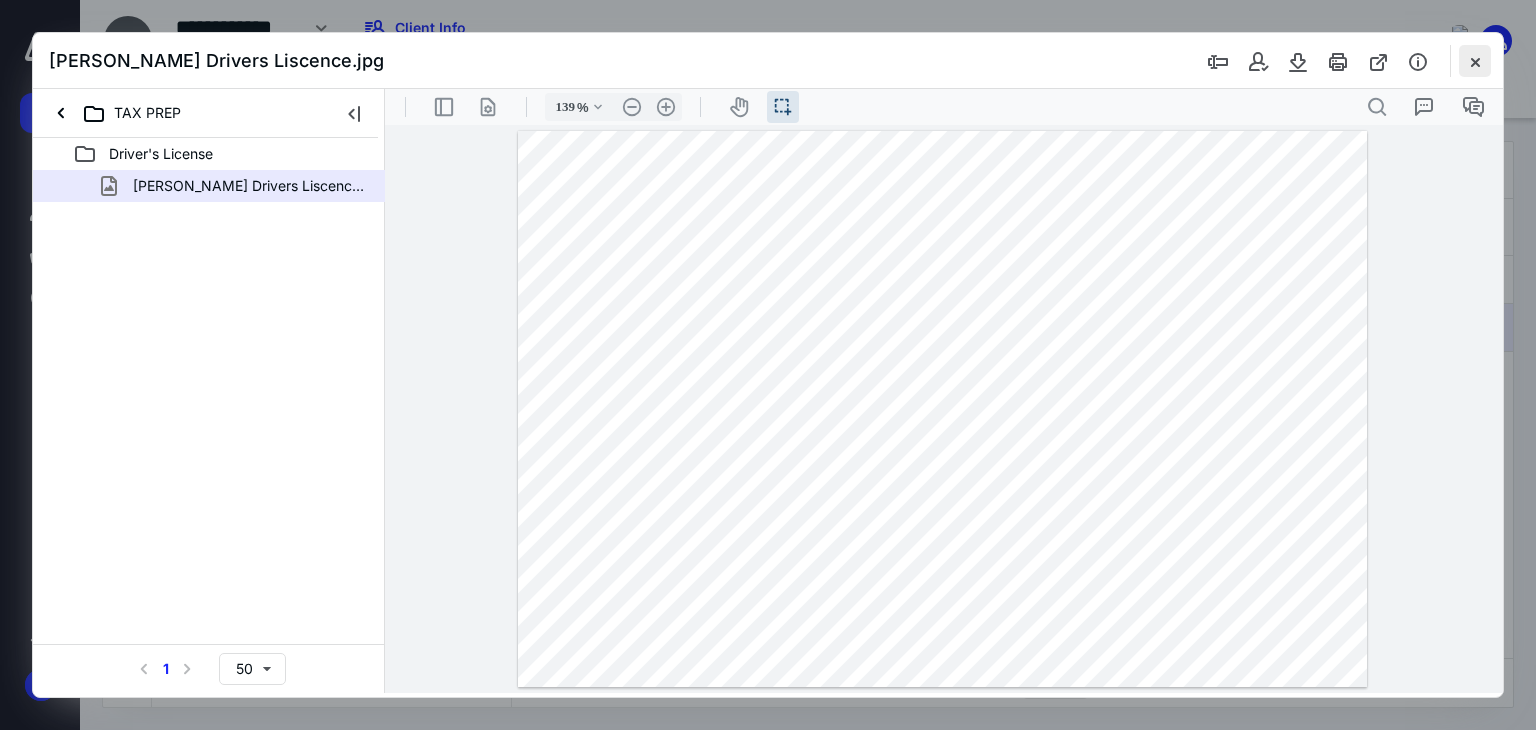 click at bounding box center [1475, 61] 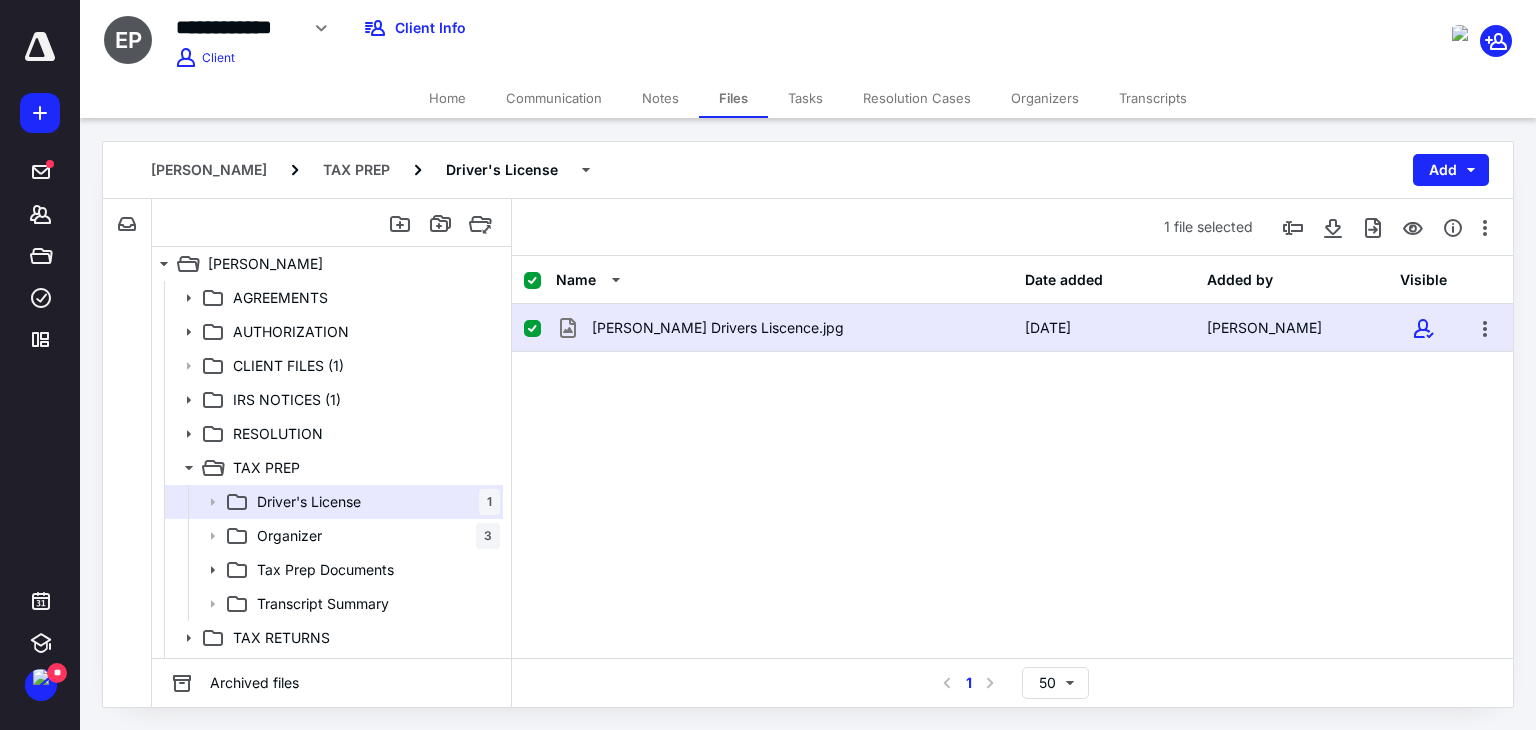 click on "Elsi Pacheco Drivers Liscence.jpg" at bounding box center (718, 328) 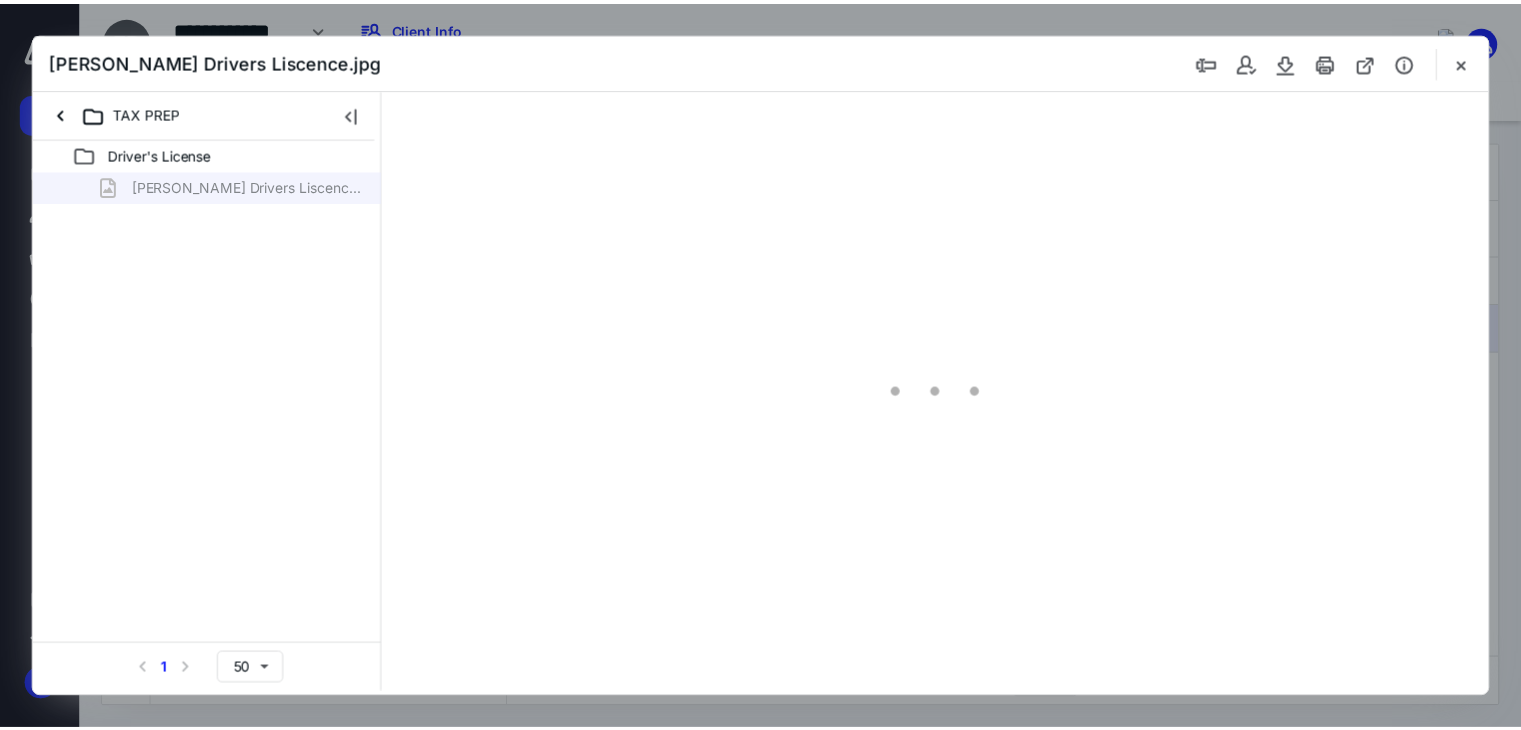 scroll, scrollTop: 0, scrollLeft: 0, axis: both 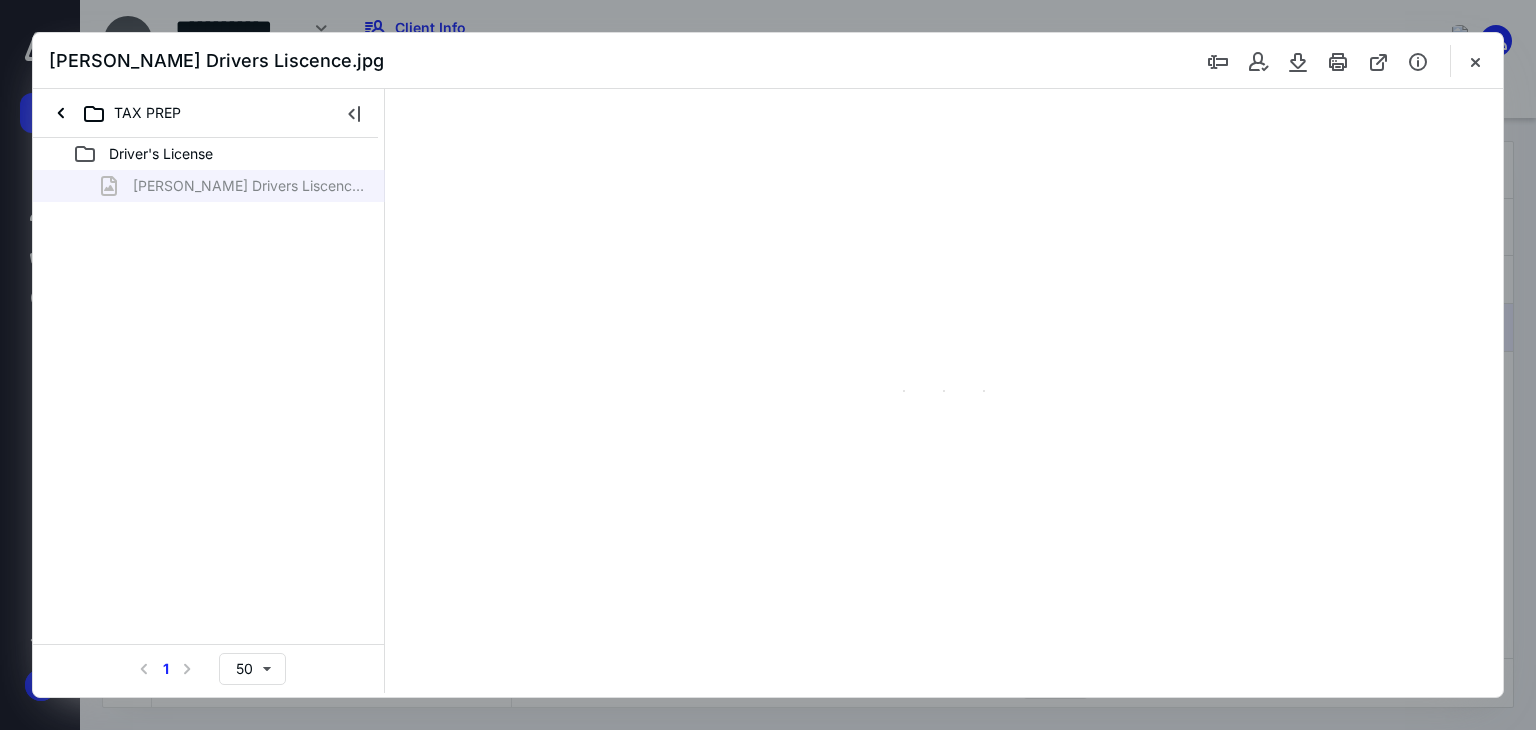 type on "139" 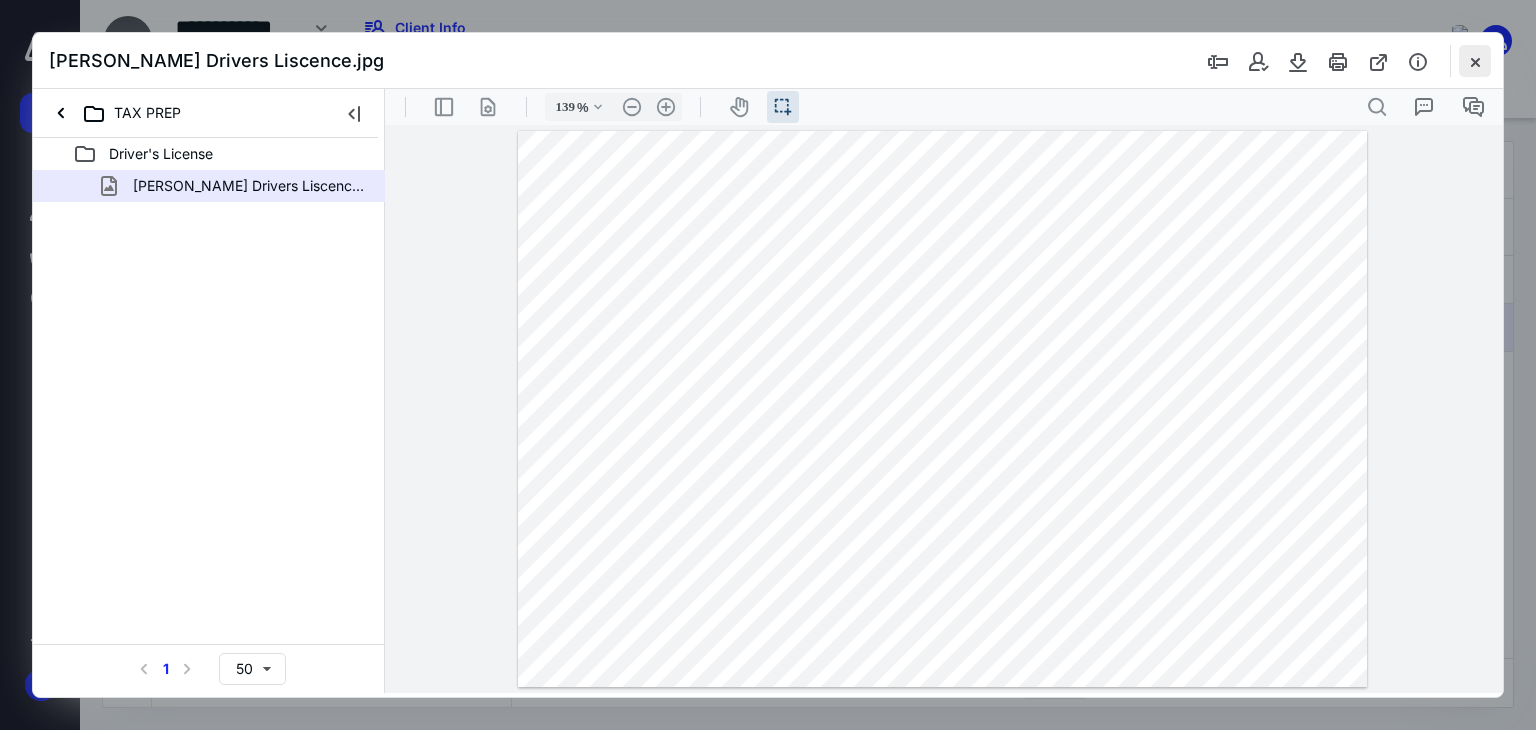 click at bounding box center [1475, 61] 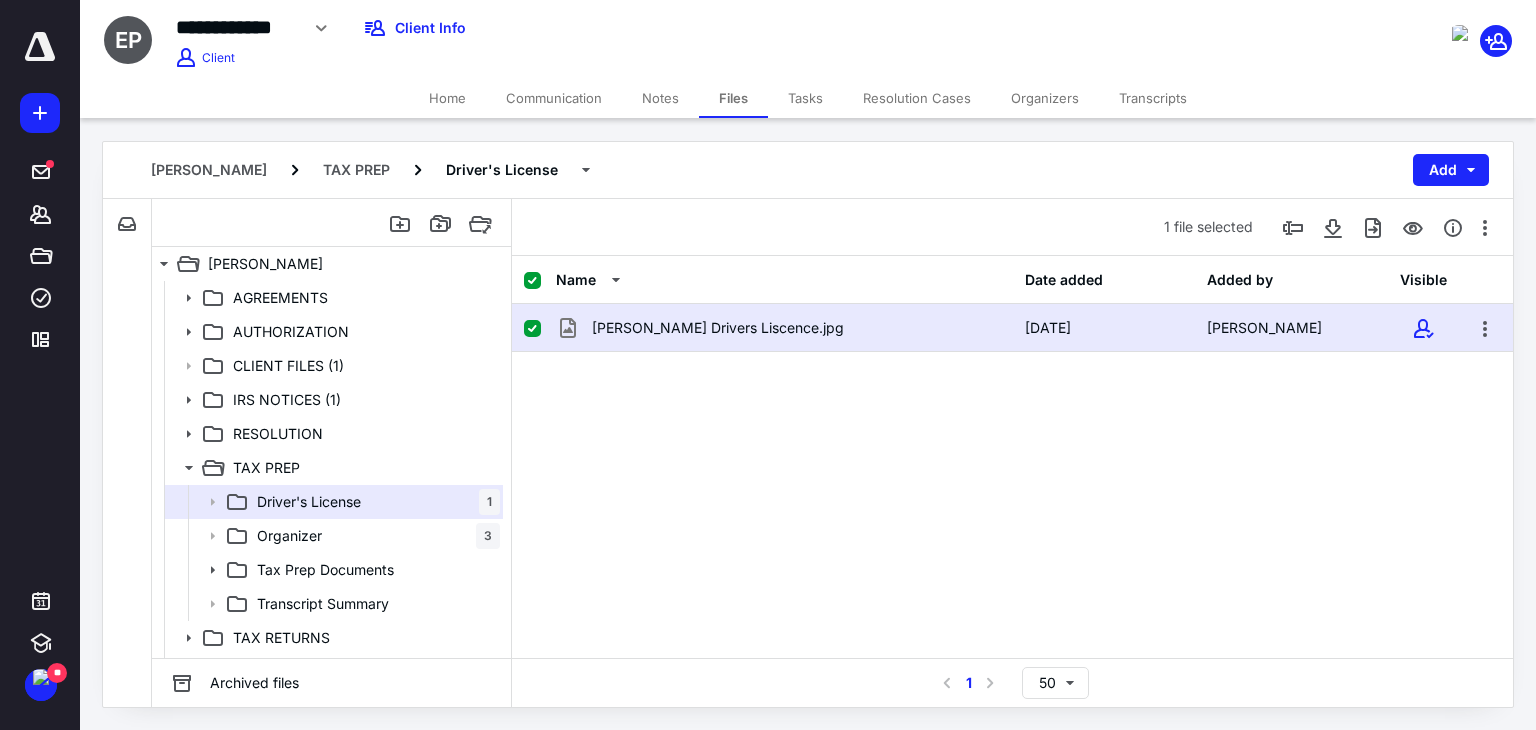 click 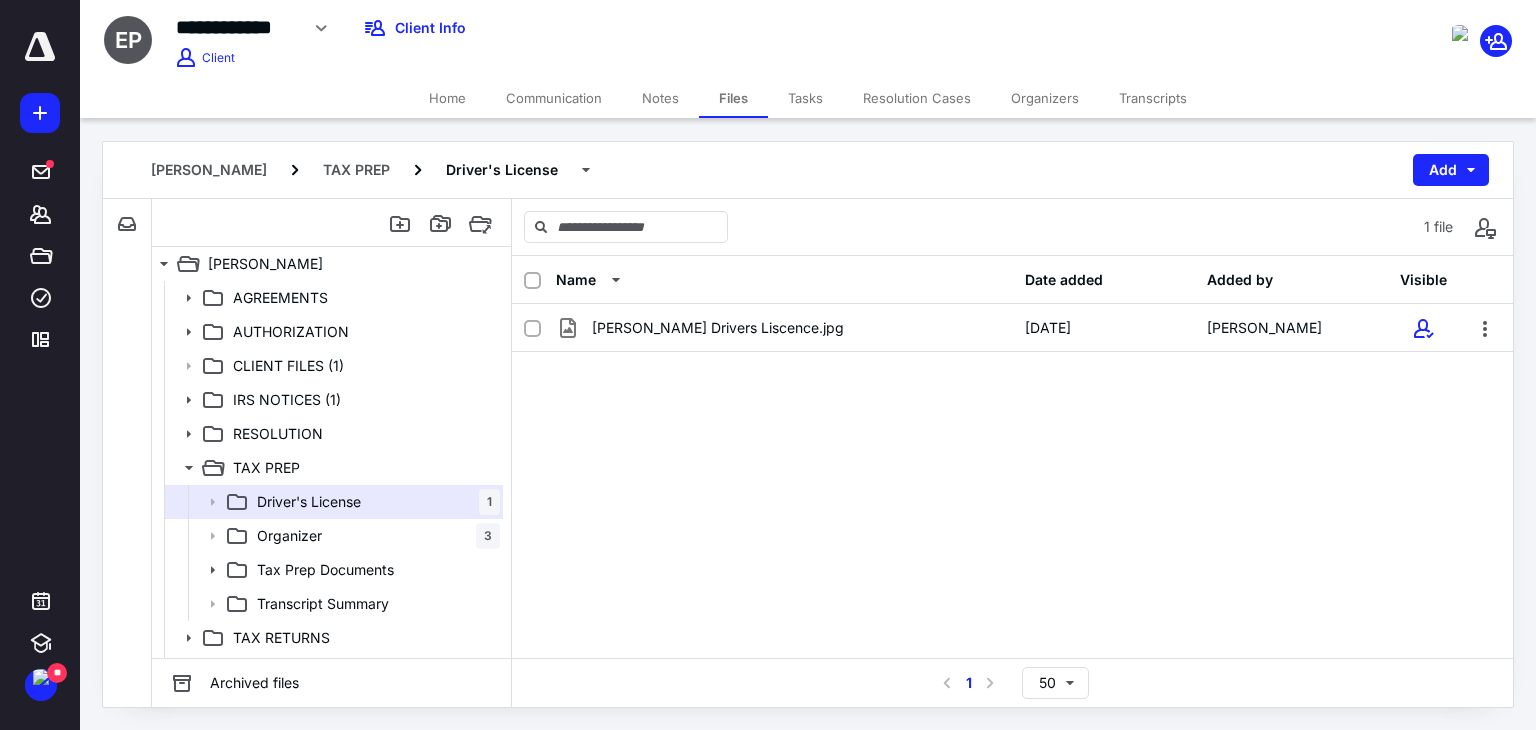 drag, startPoint x: 461, startPoint y: 94, endPoint x: 468, endPoint y: 107, distance: 14.764823 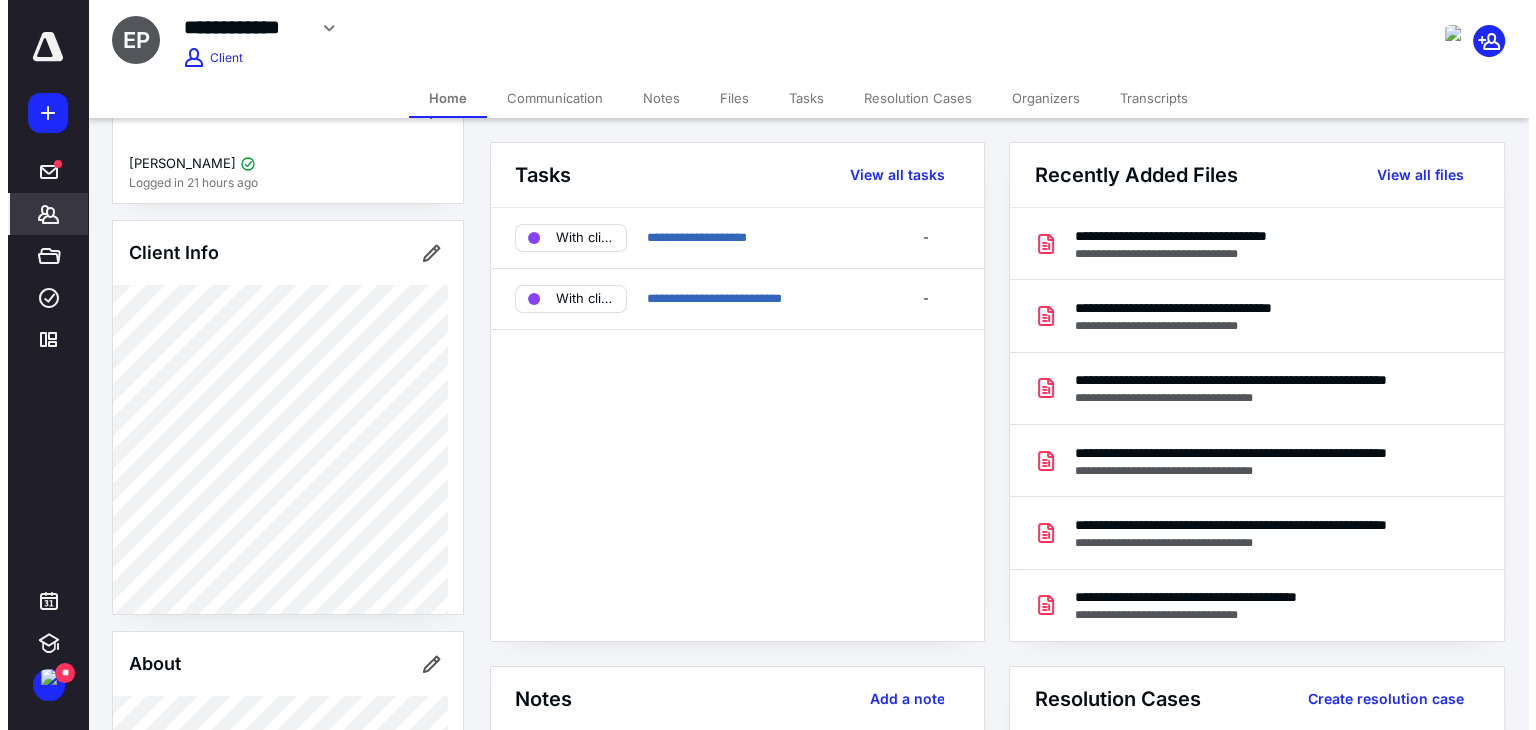 scroll, scrollTop: 200, scrollLeft: 0, axis: vertical 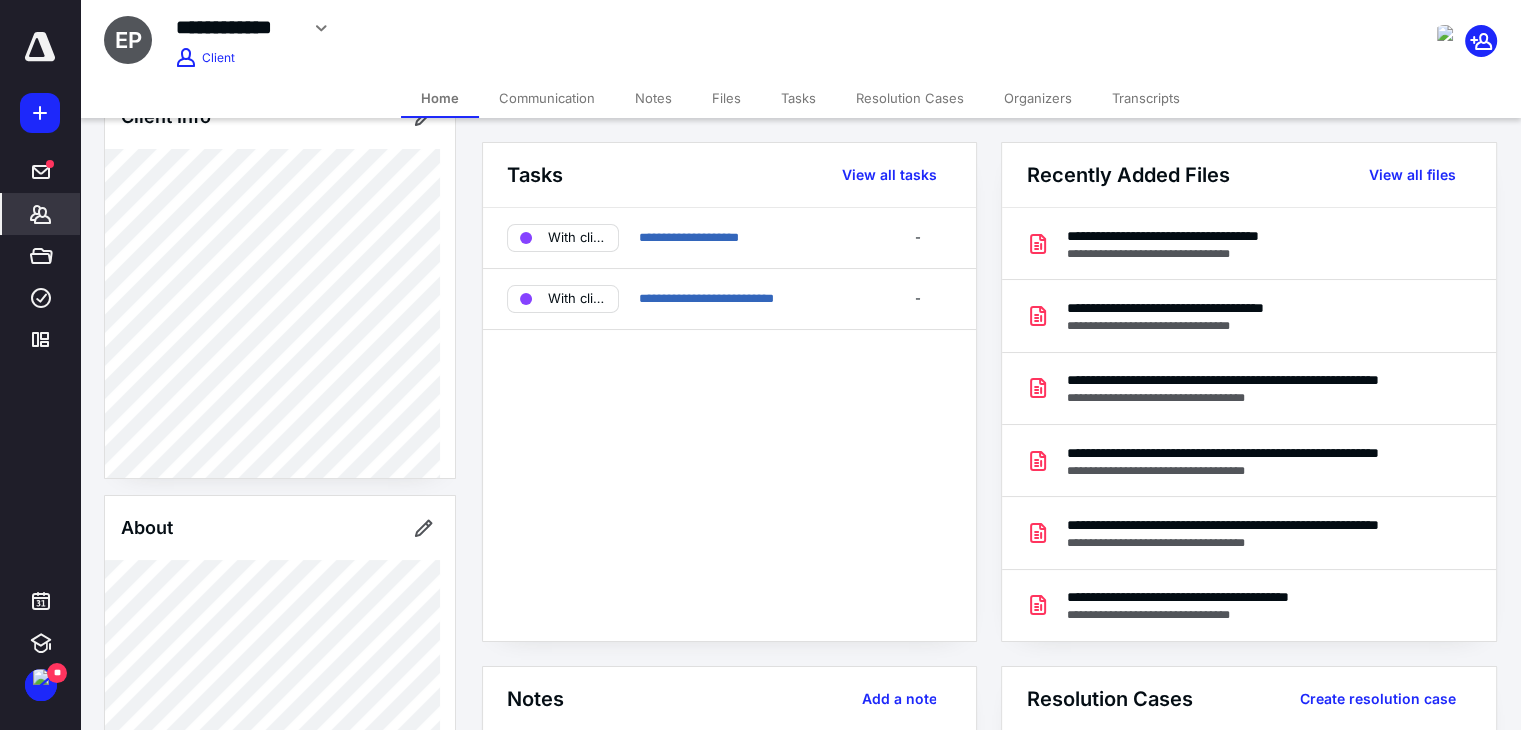 click on "Files" at bounding box center [726, 98] 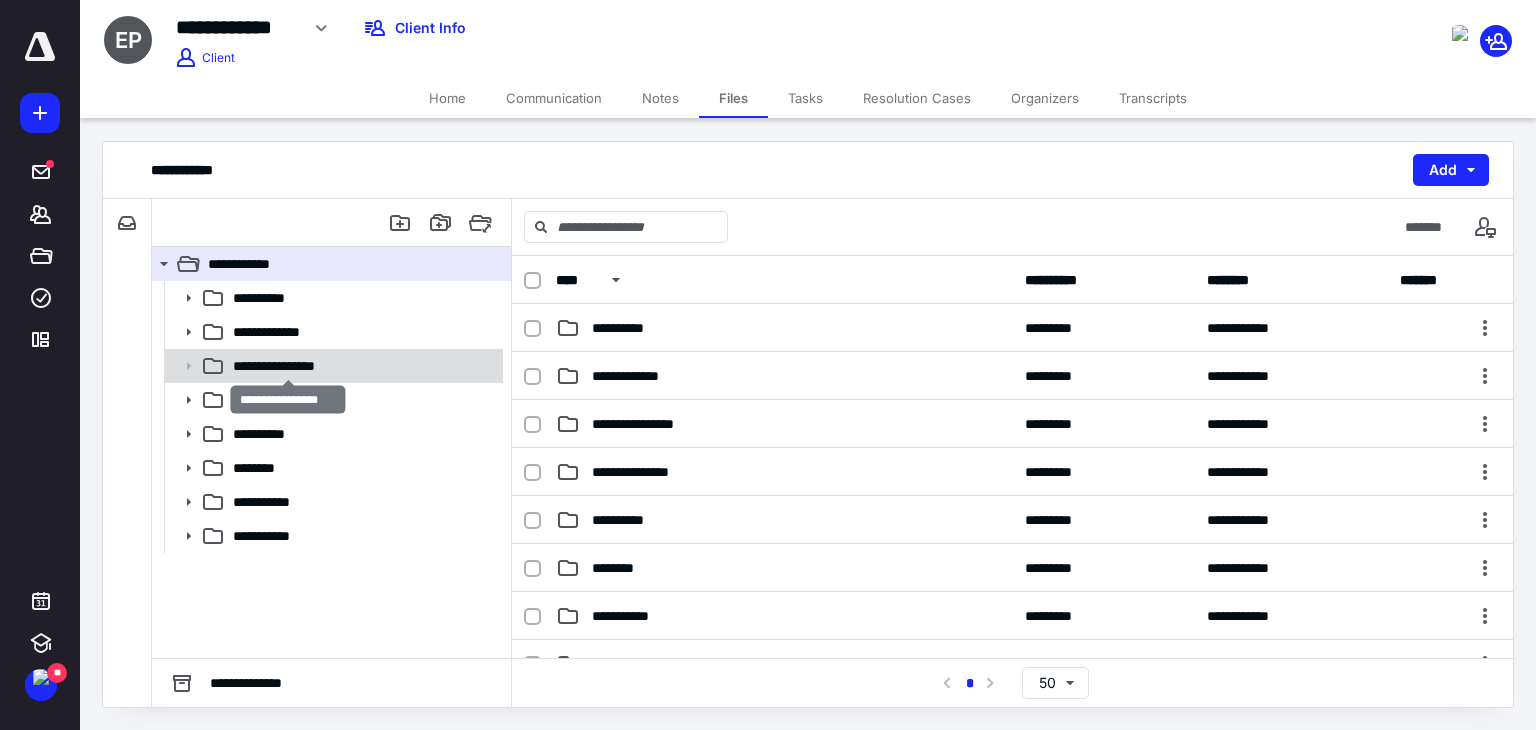 click on "**********" at bounding box center (288, 366) 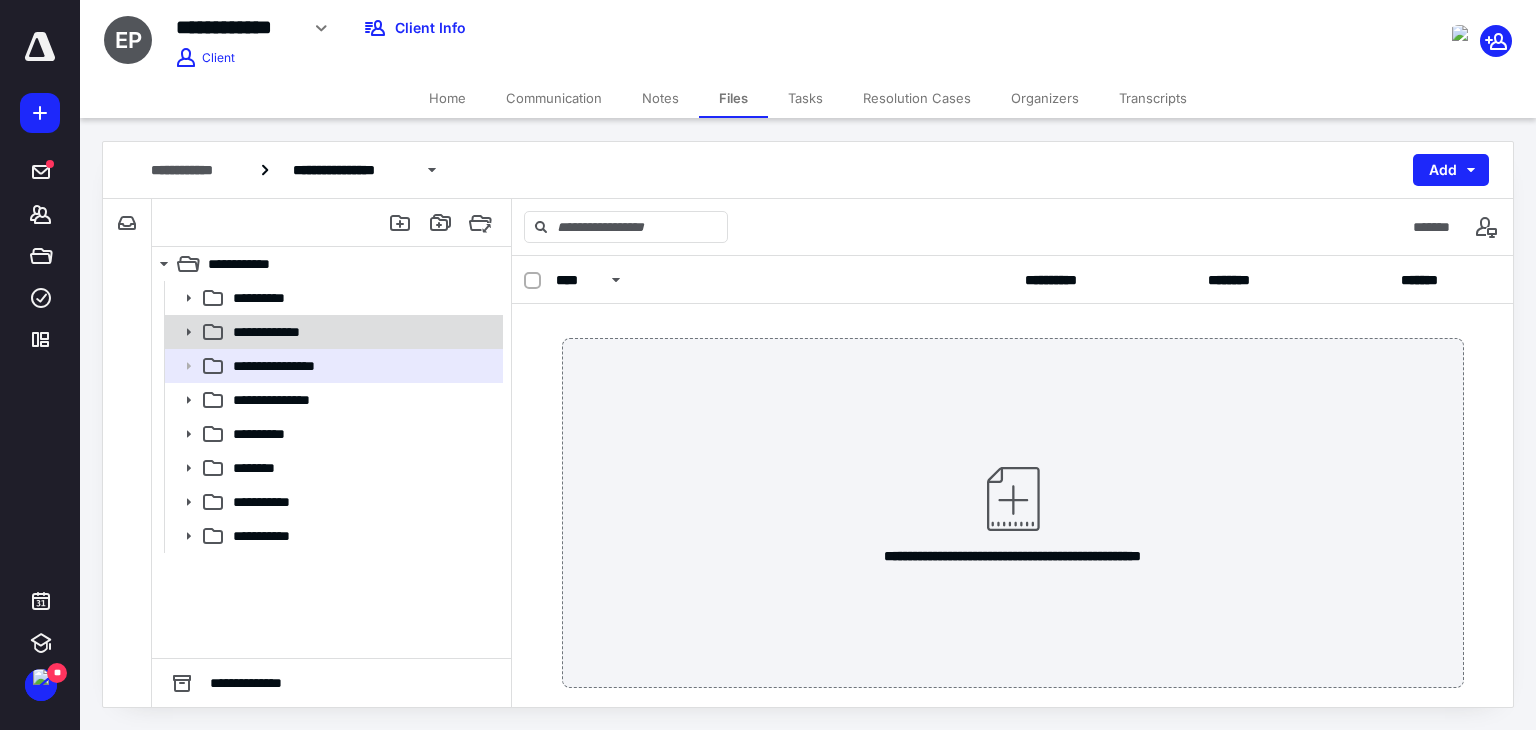 scroll, scrollTop: 0, scrollLeft: 0, axis: both 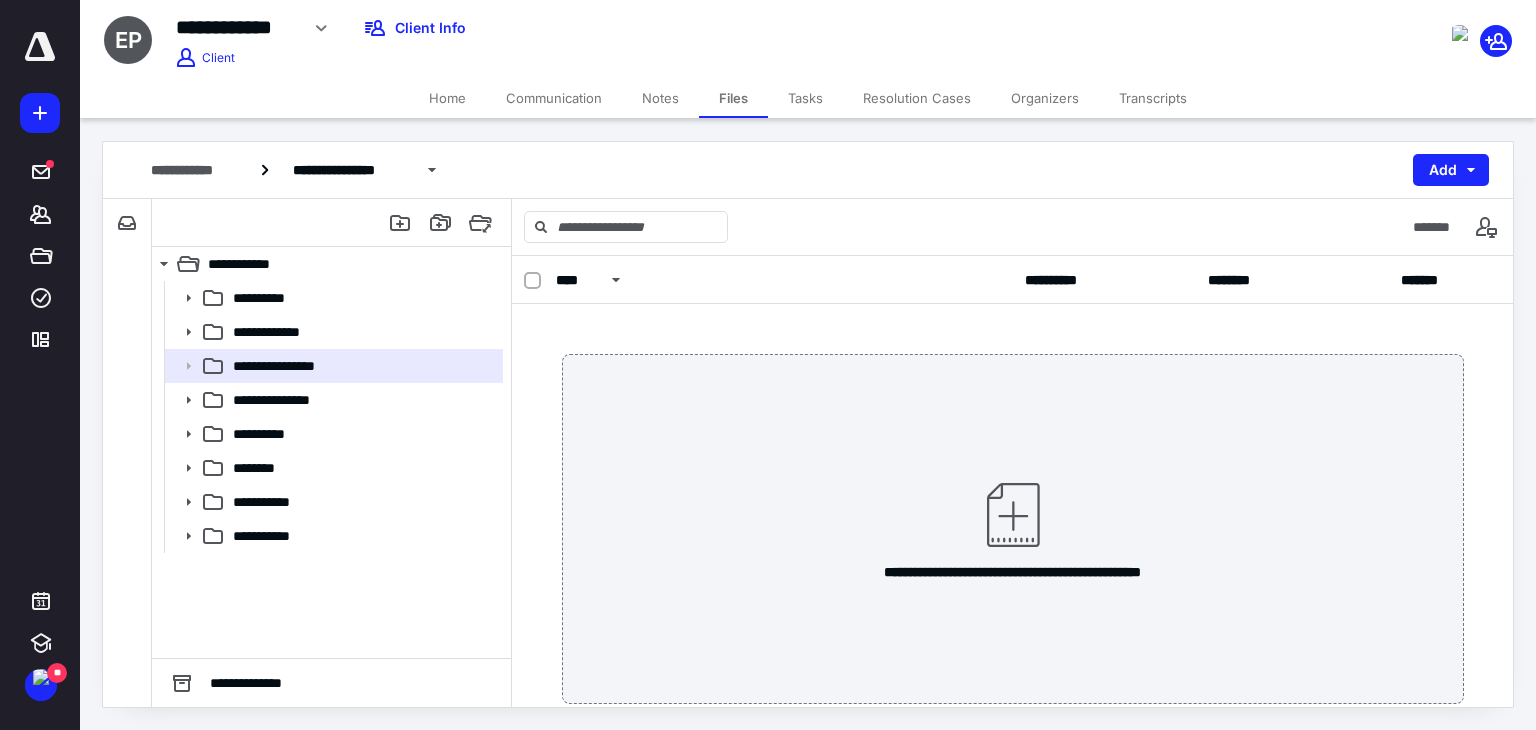click on "Home" at bounding box center (447, 98) 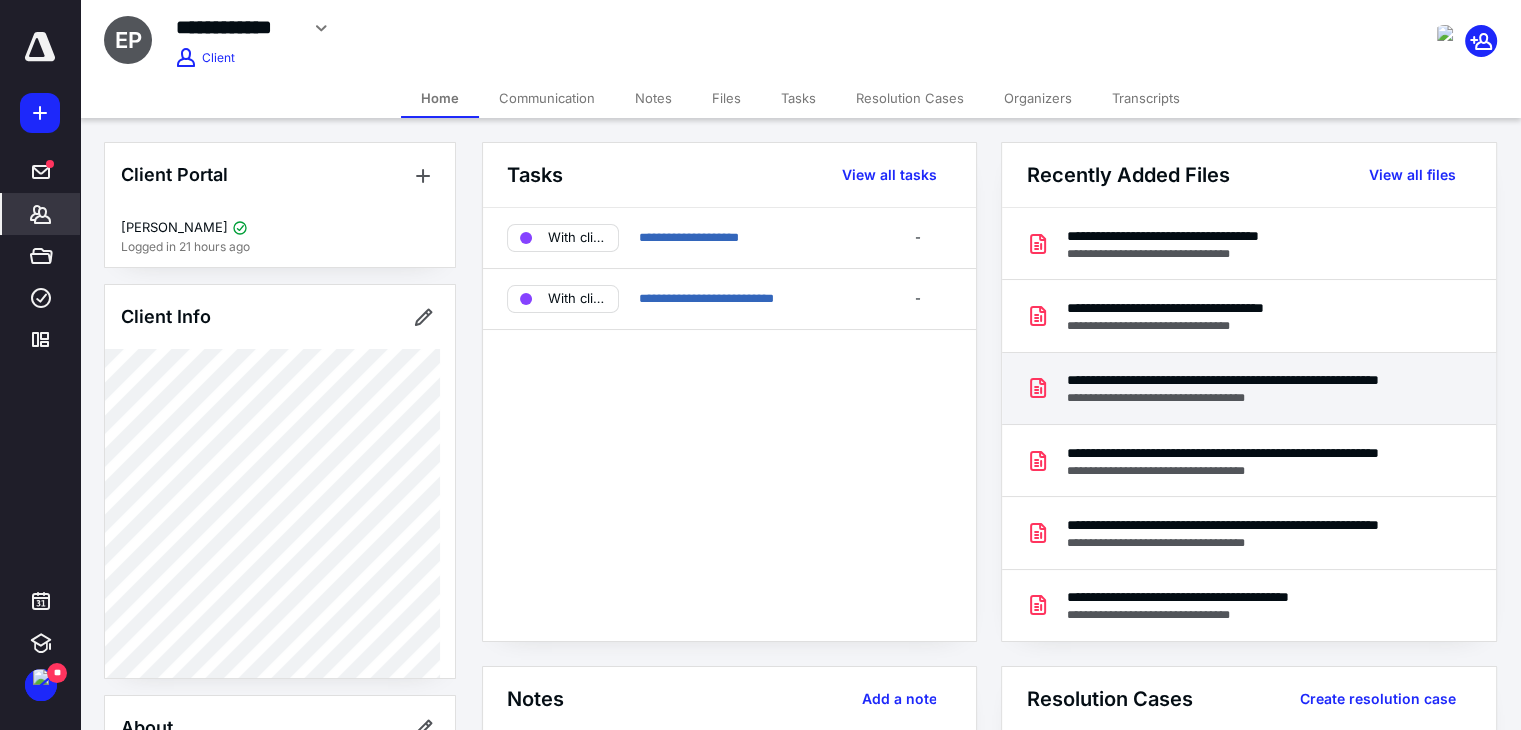 click on "**********" at bounding box center (1244, 398) 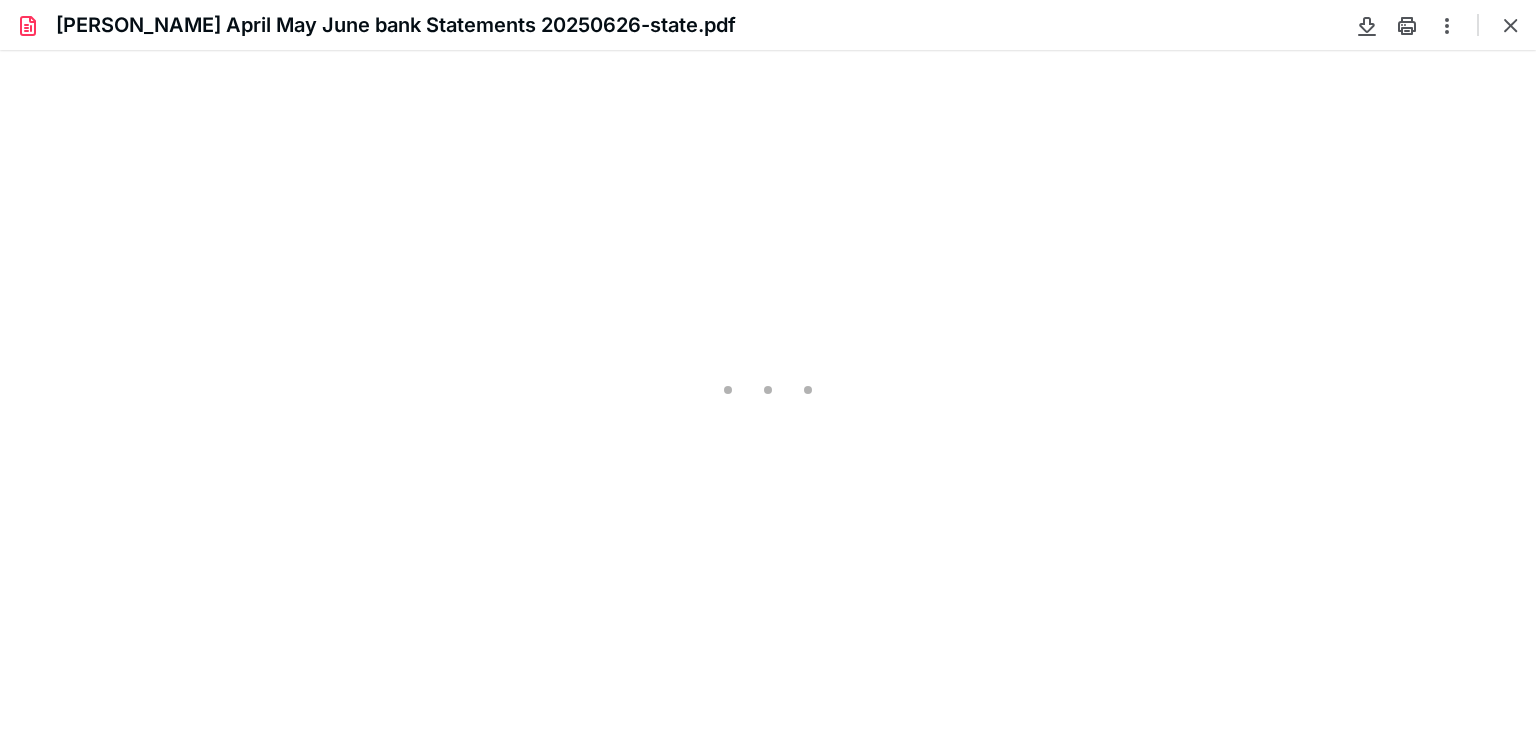 scroll, scrollTop: 0, scrollLeft: 0, axis: both 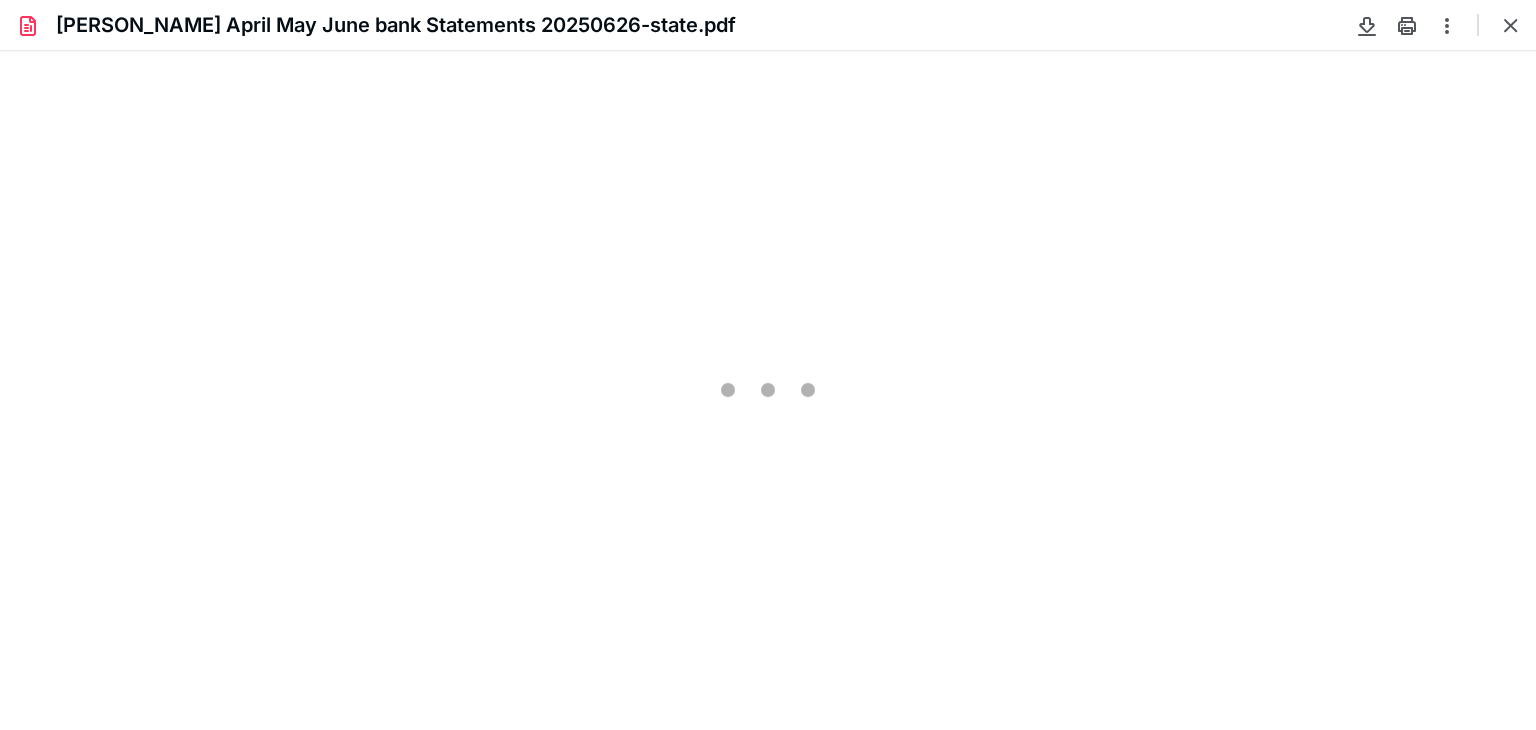 type on "81" 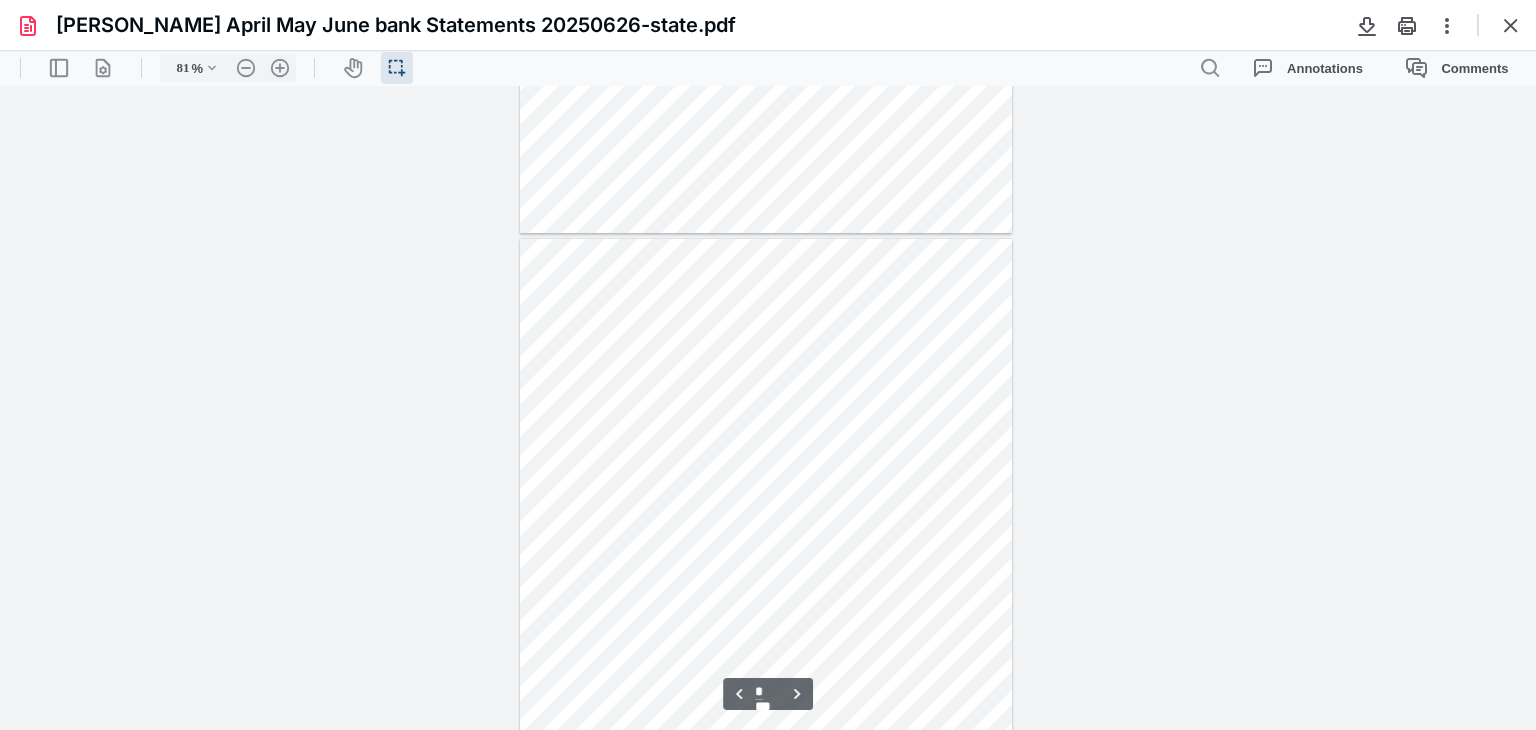 scroll, scrollTop: 600, scrollLeft: 0, axis: vertical 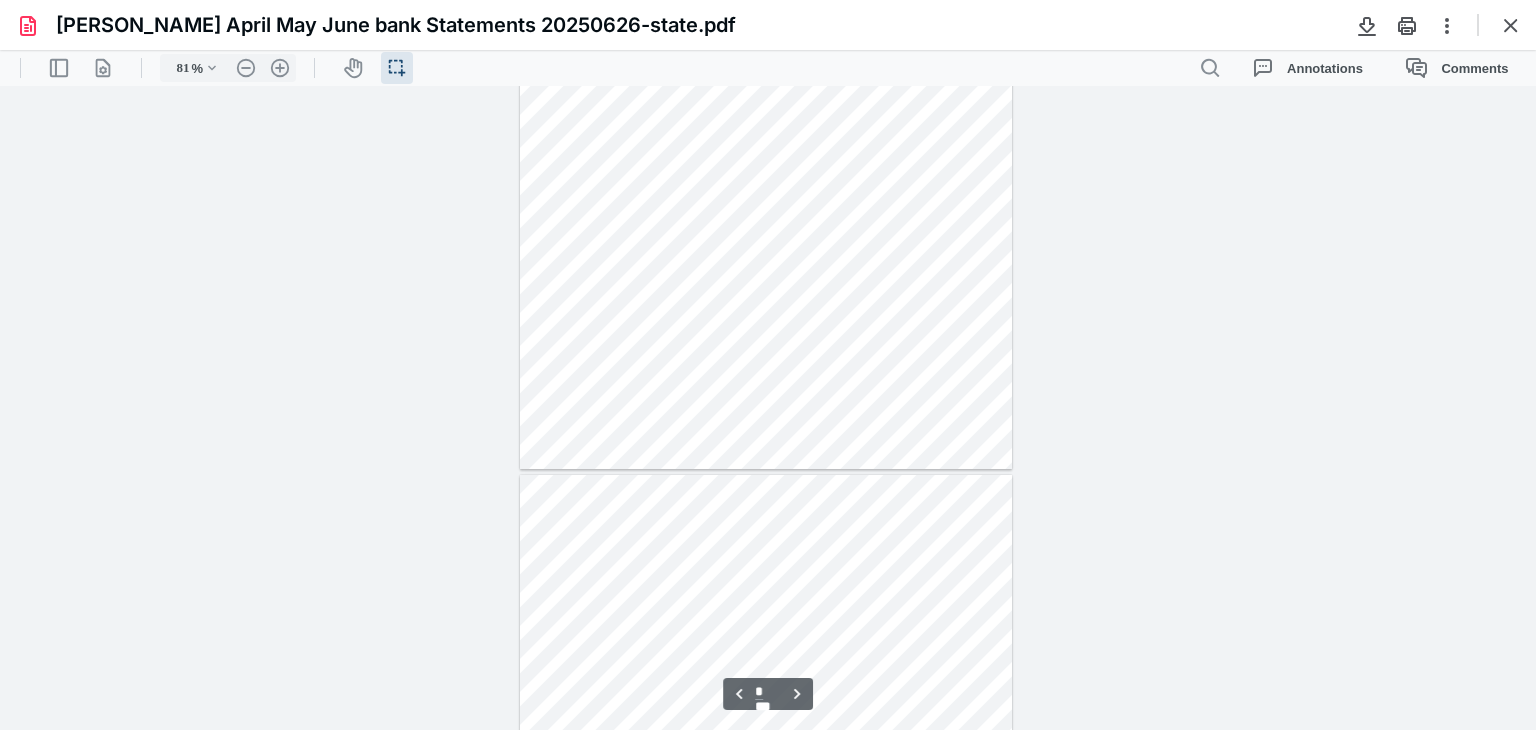 type on "*" 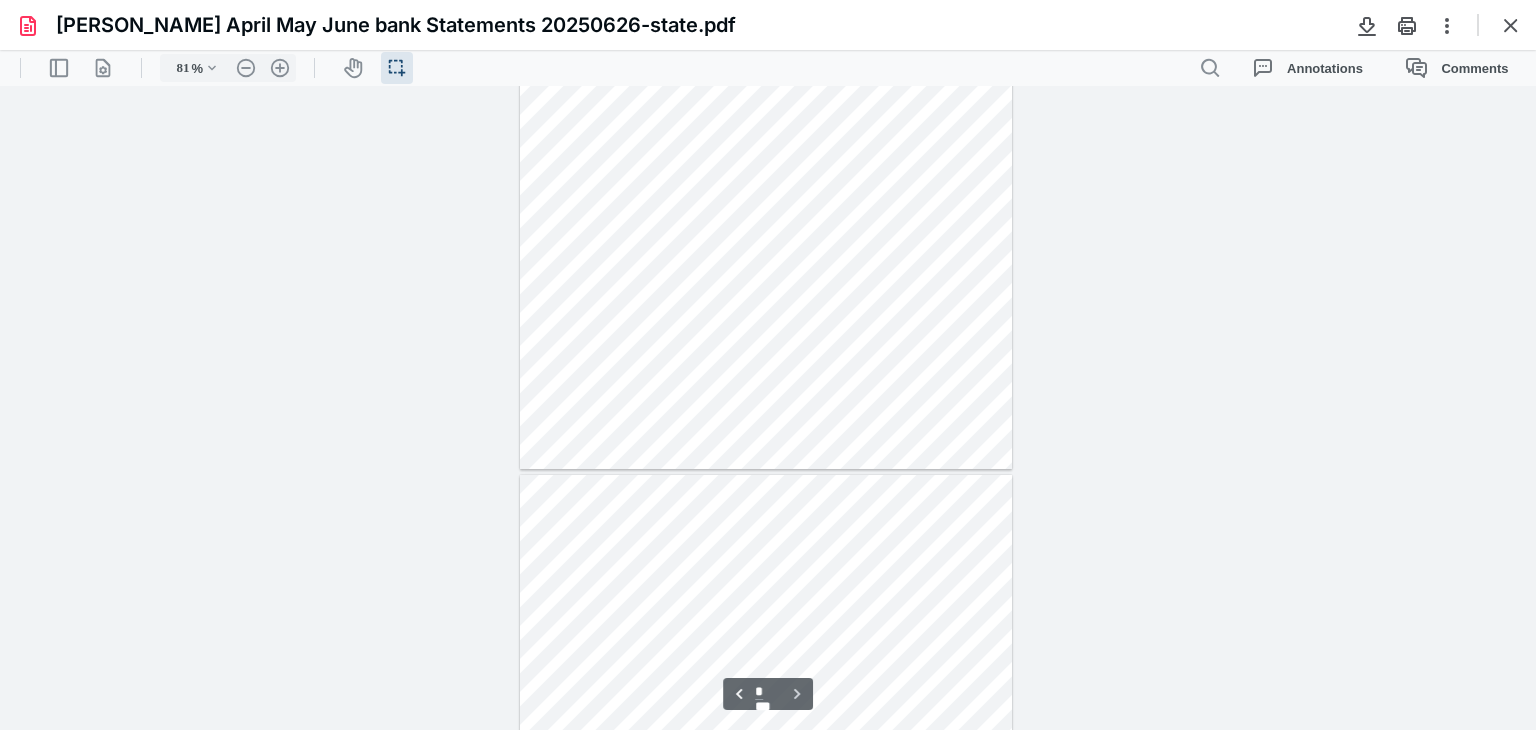 scroll, scrollTop: 1800, scrollLeft: 0, axis: vertical 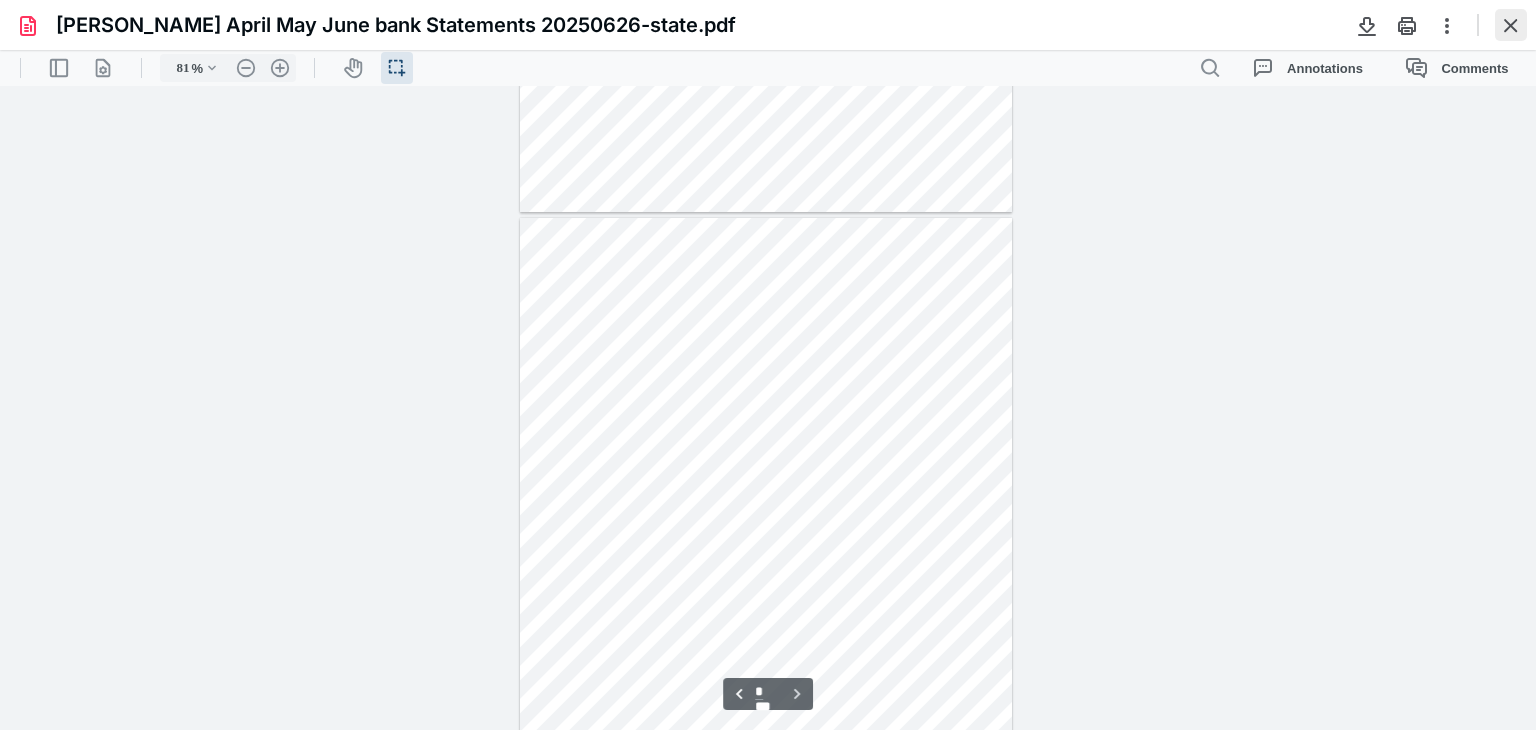 click at bounding box center [1511, 25] 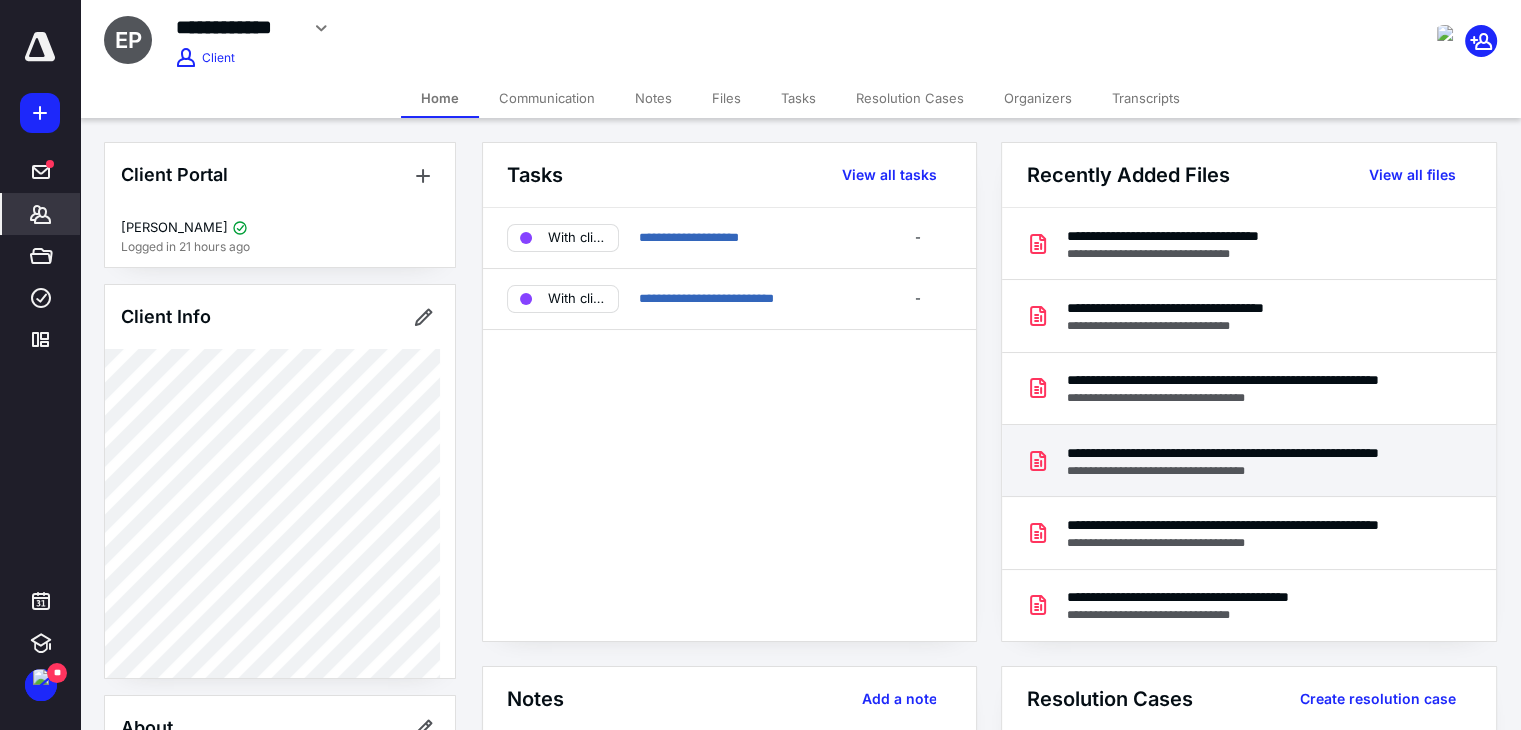 click on "**********" at bounding box center [1248, 461] 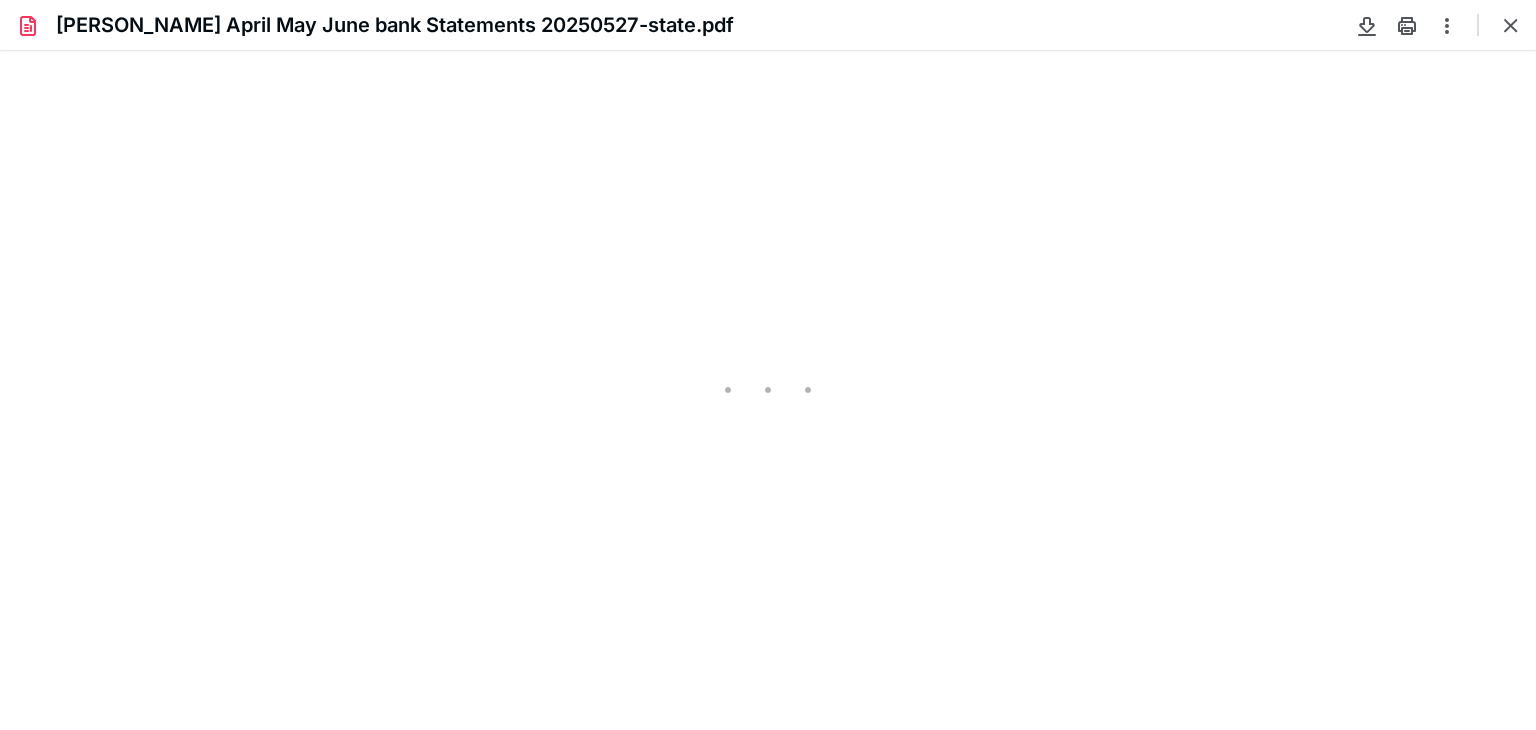 scroll, scrollTop: 0, scrollLeft: 0, axis: both 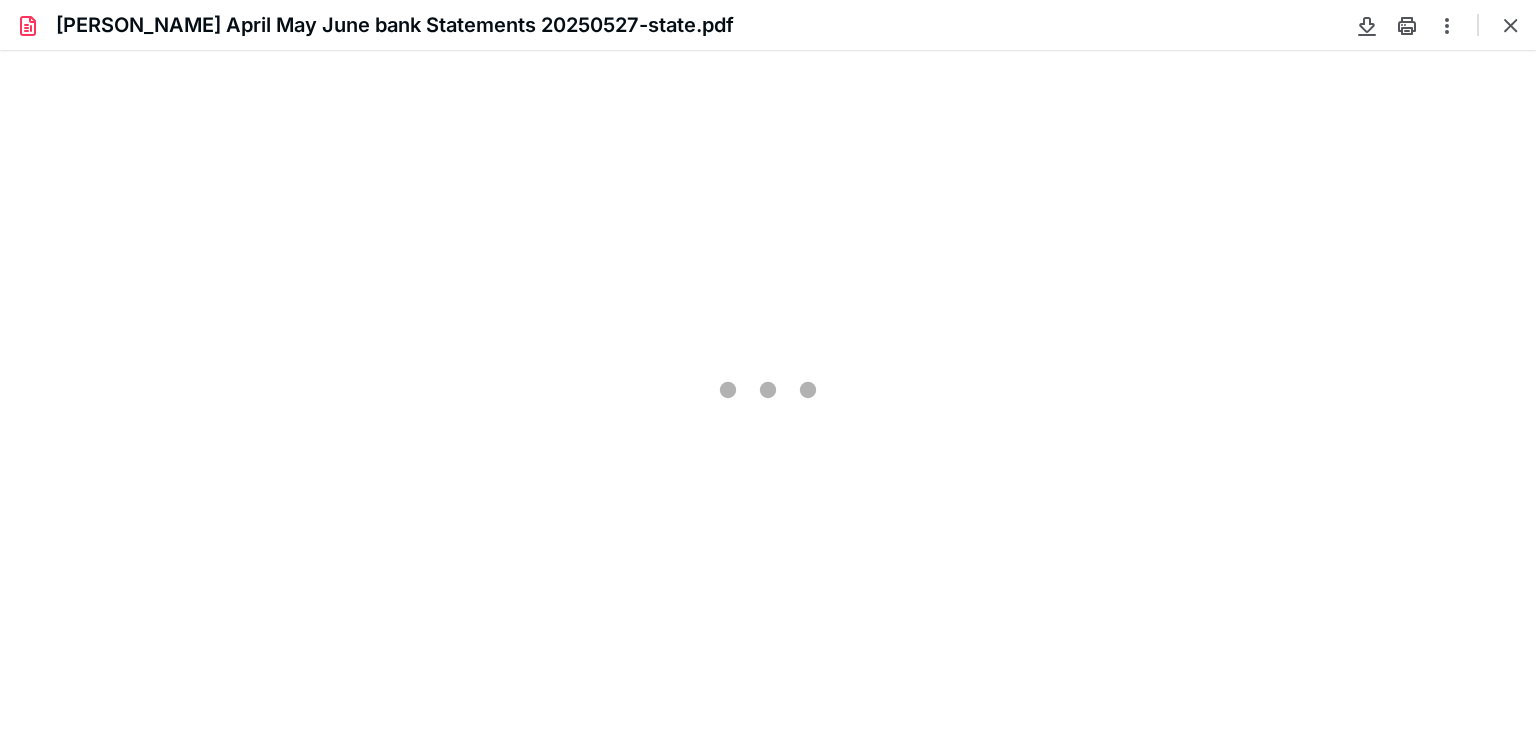 type on "81" 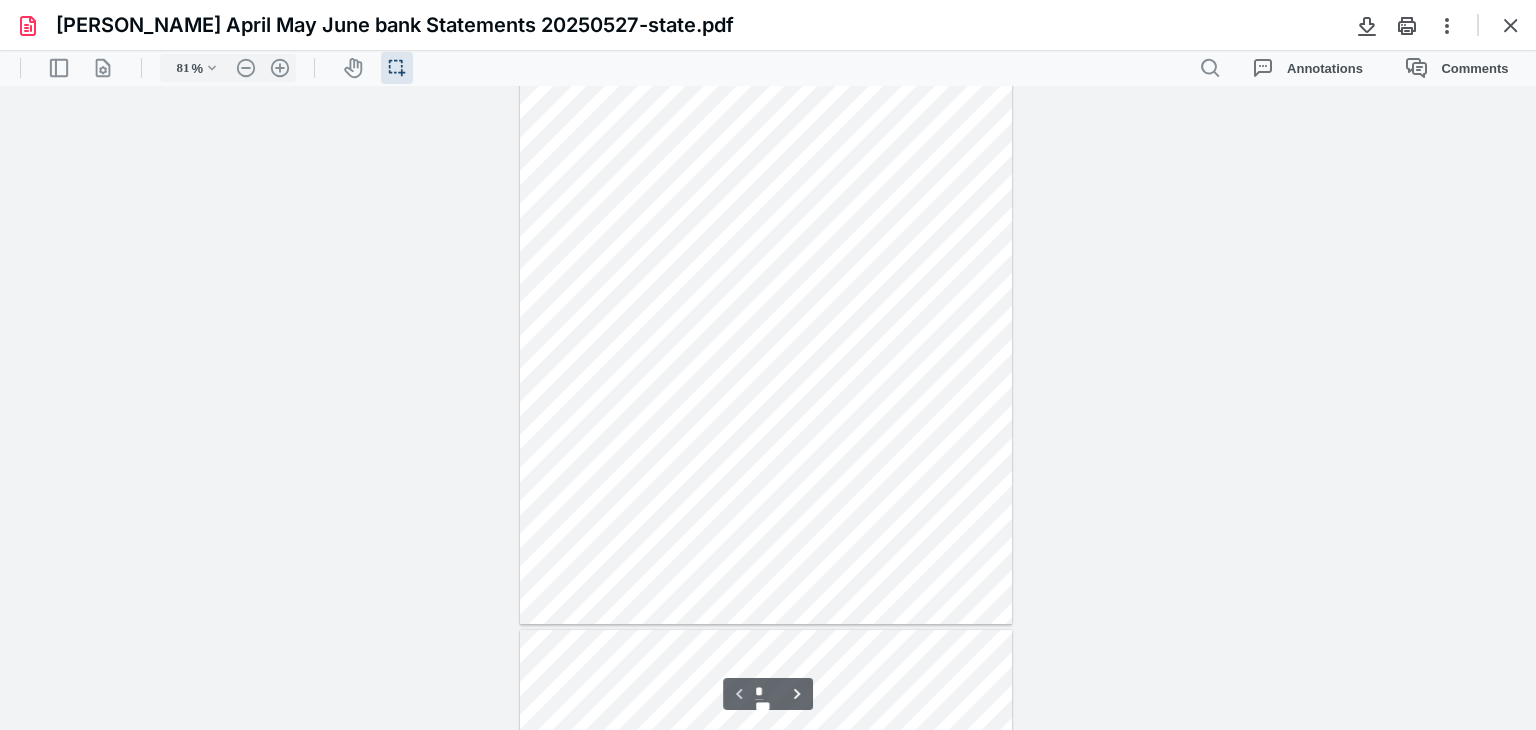 scroll, scrollTop: 300, scrollLeft: 0, axis: vertical 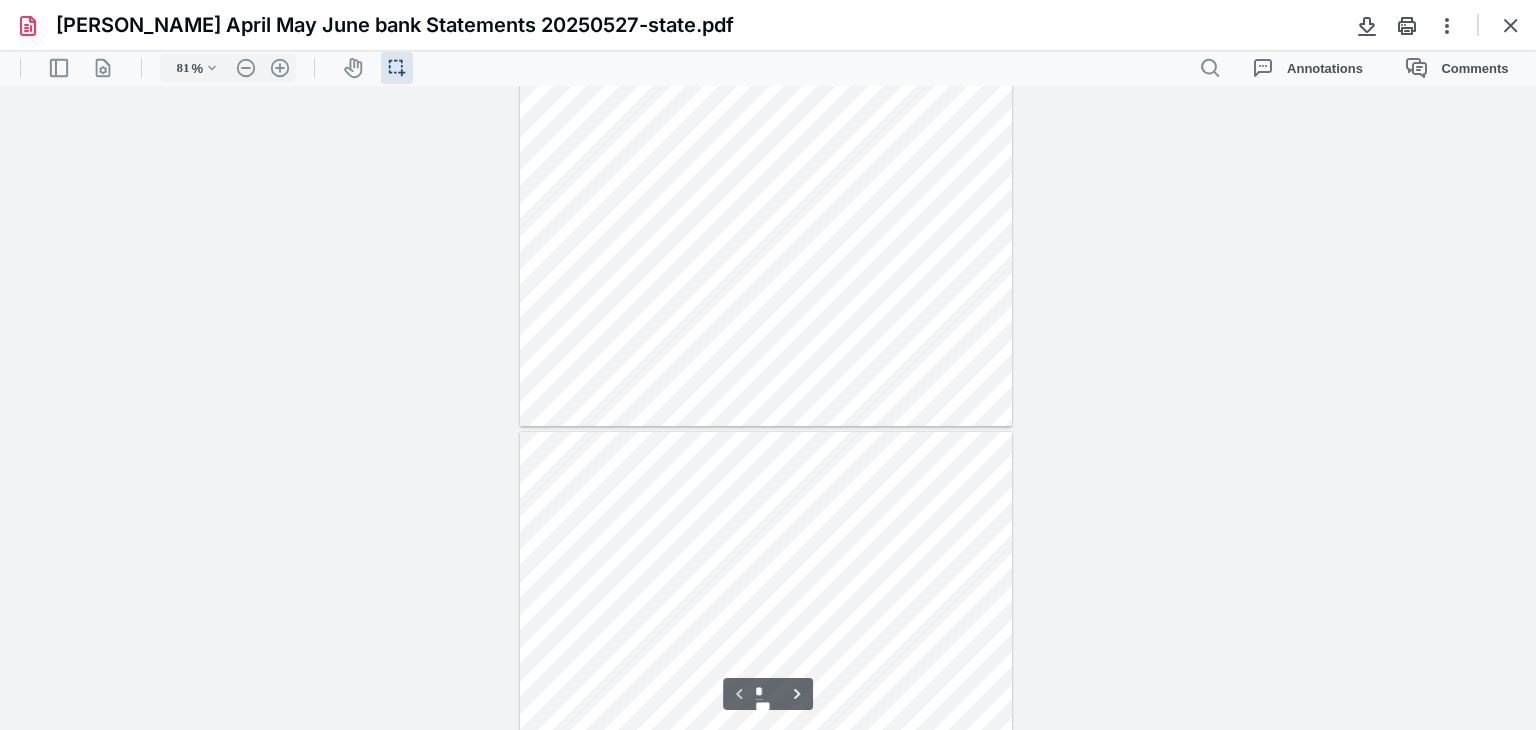 type on "*" 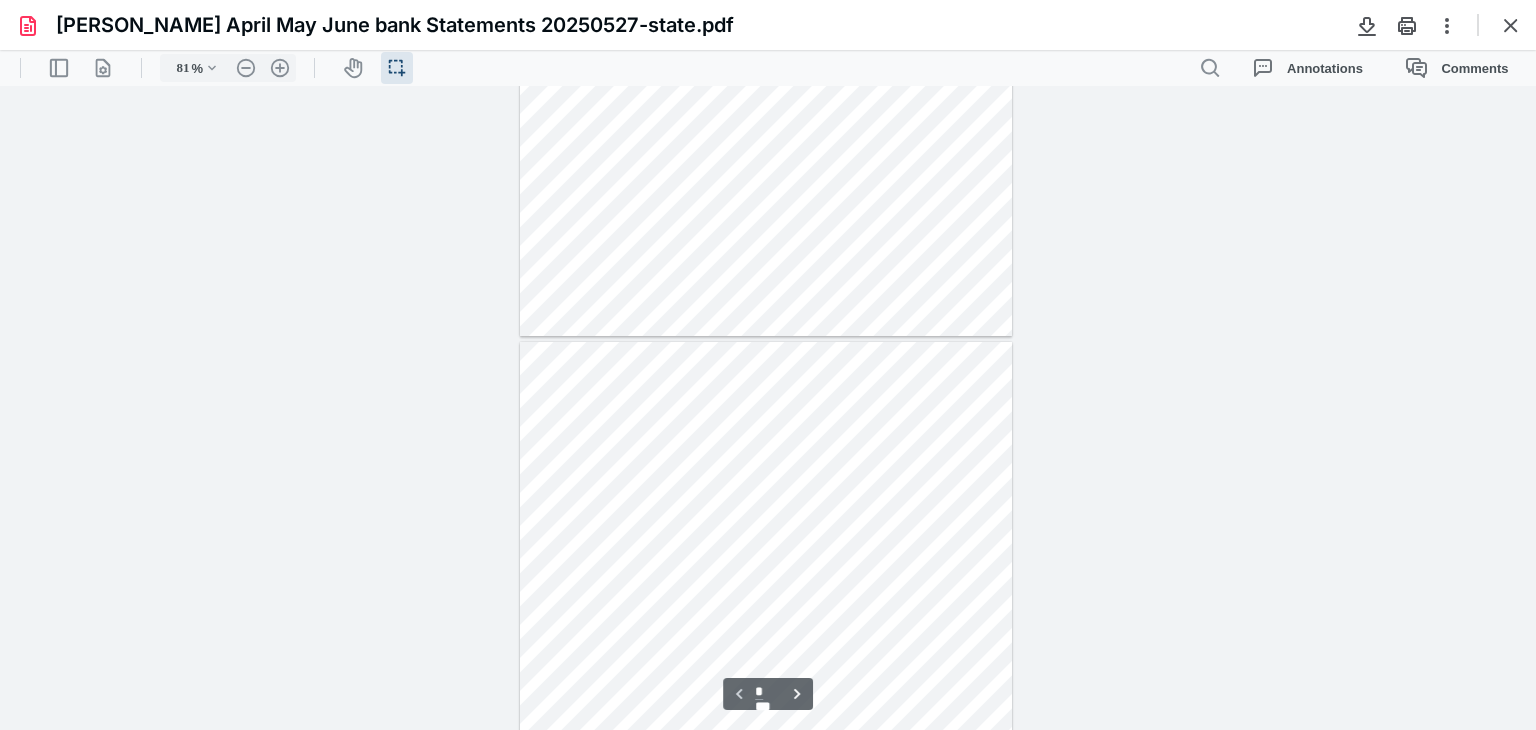 scroll, scrollTop: 600, scrollLeft: 0, axis: vertical 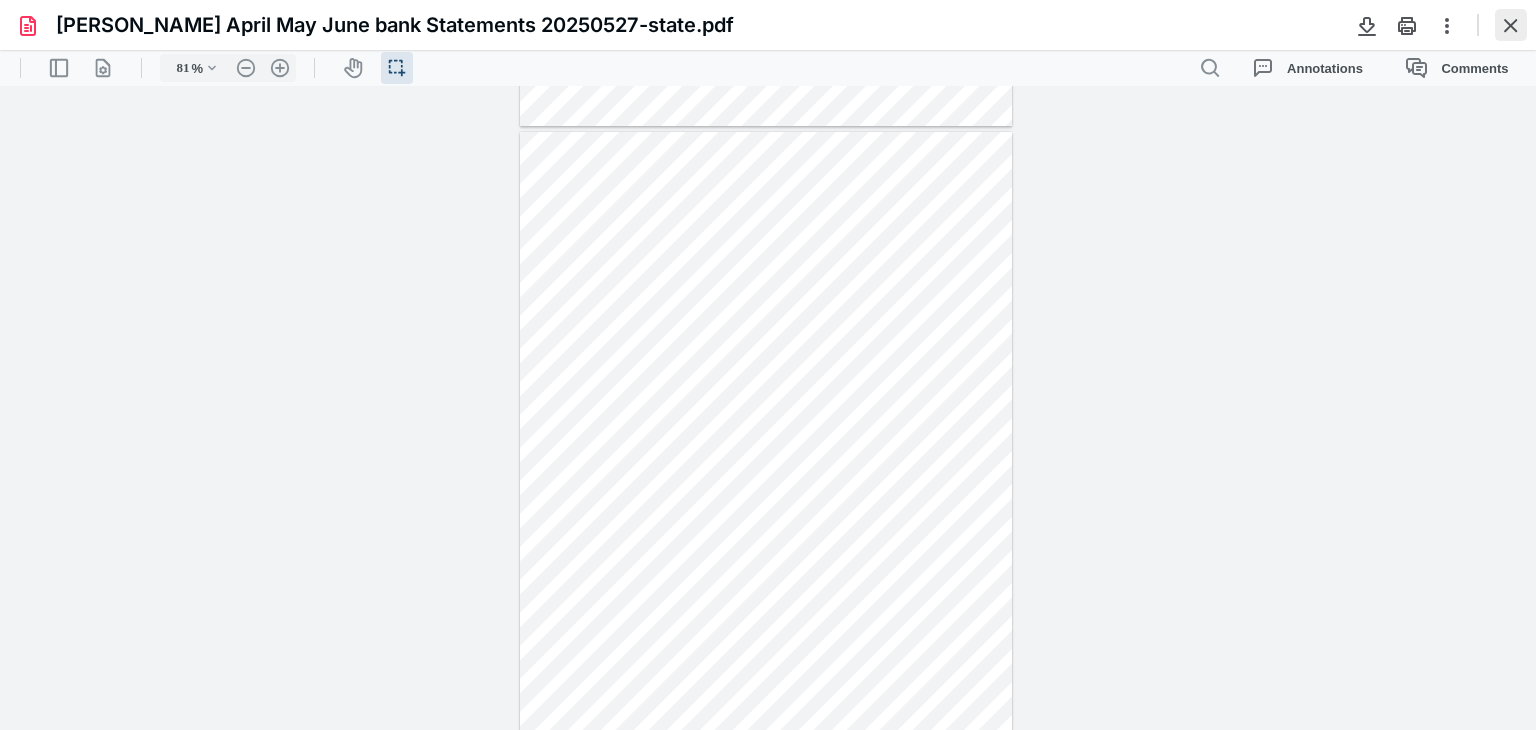 click at bounding box center [1511, 25] 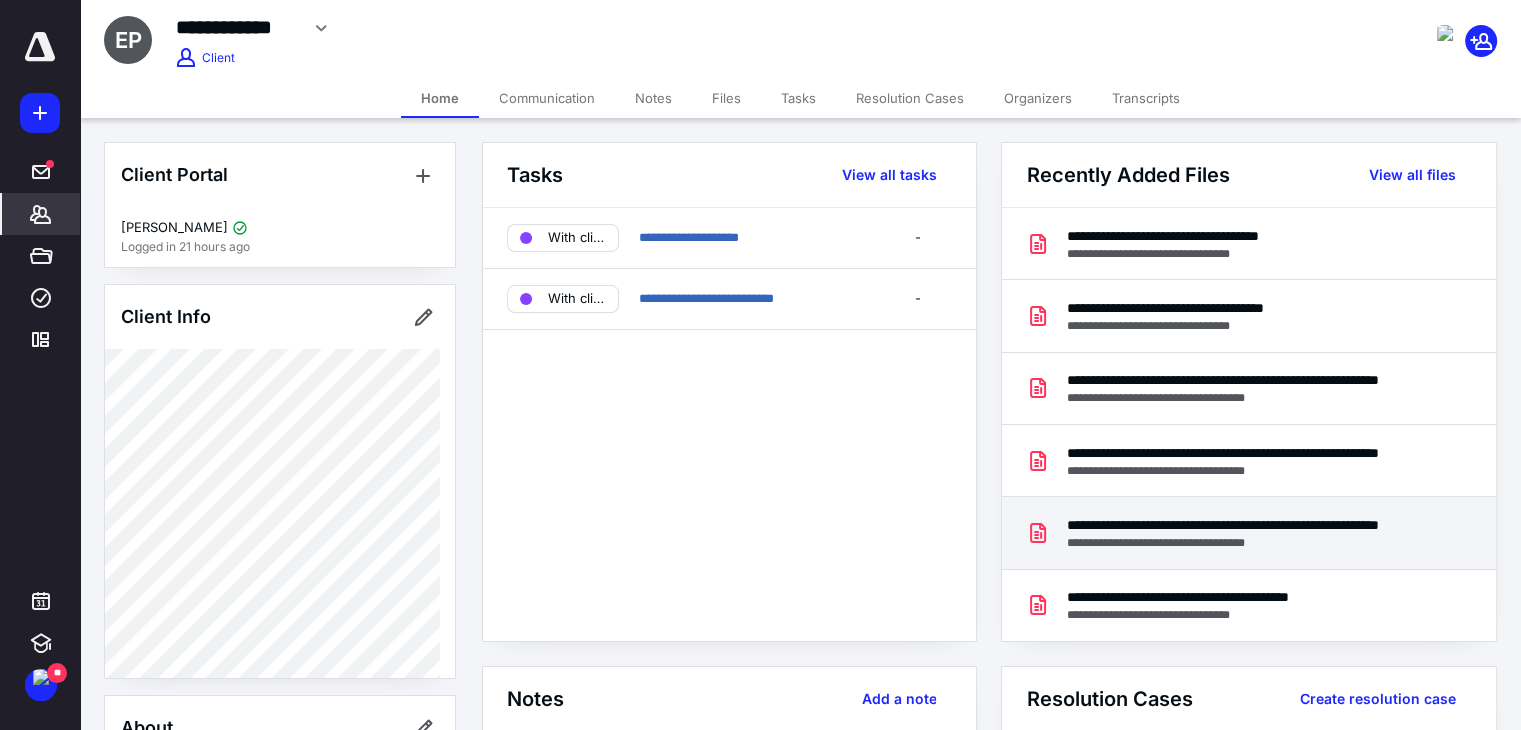 click on "**********" at bounding box center [1244, 525] 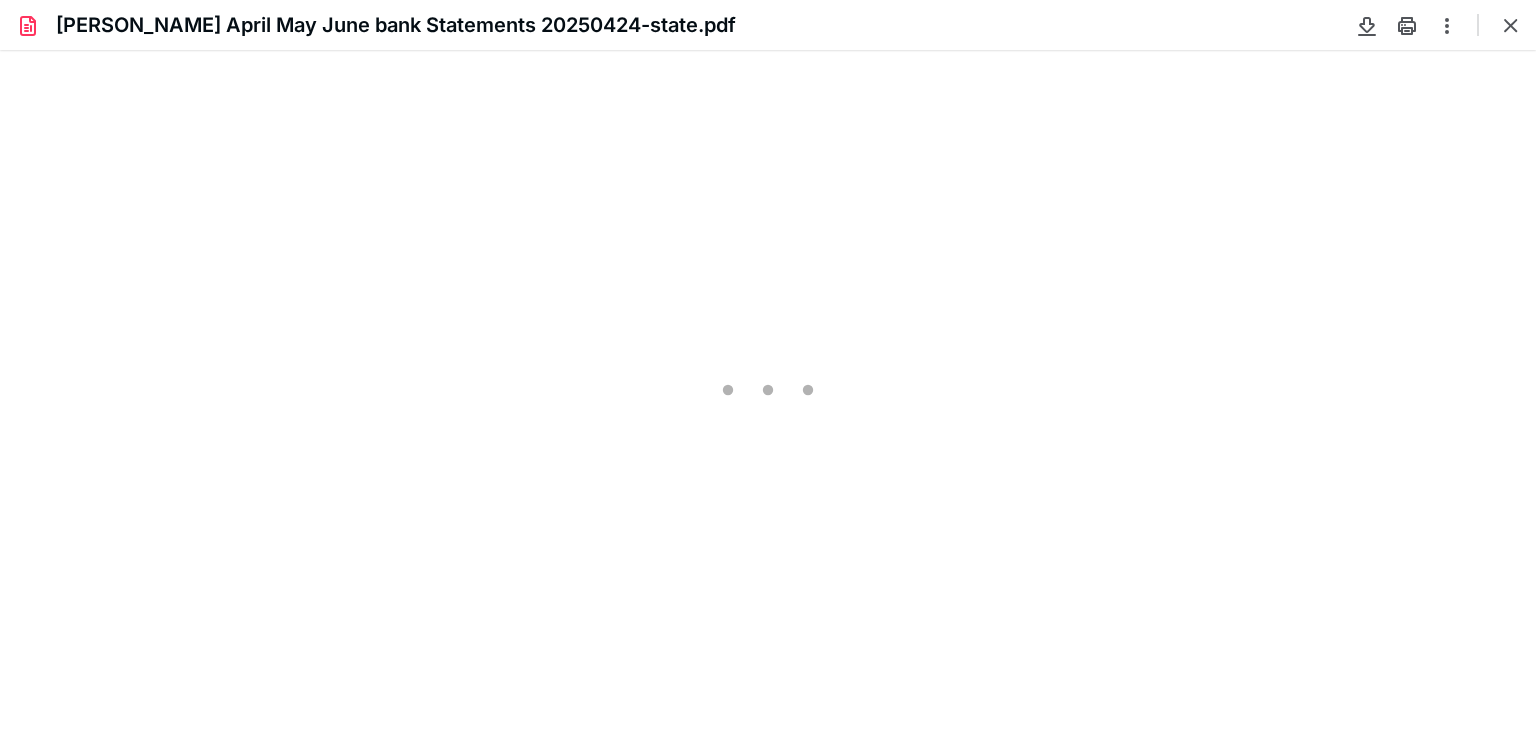 scroll, scrollTop: 0, scrollLeft: 0, axis: both 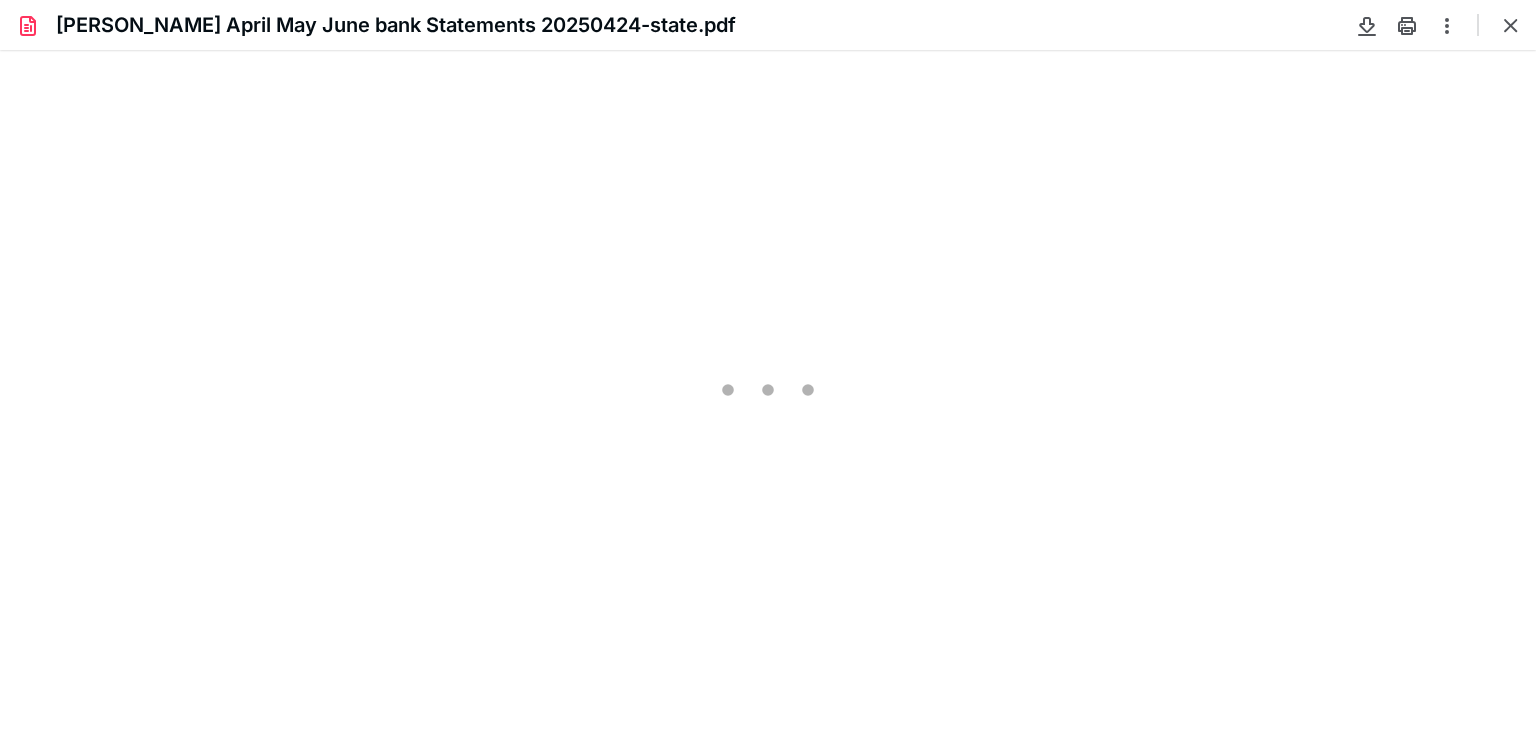 type on "81" 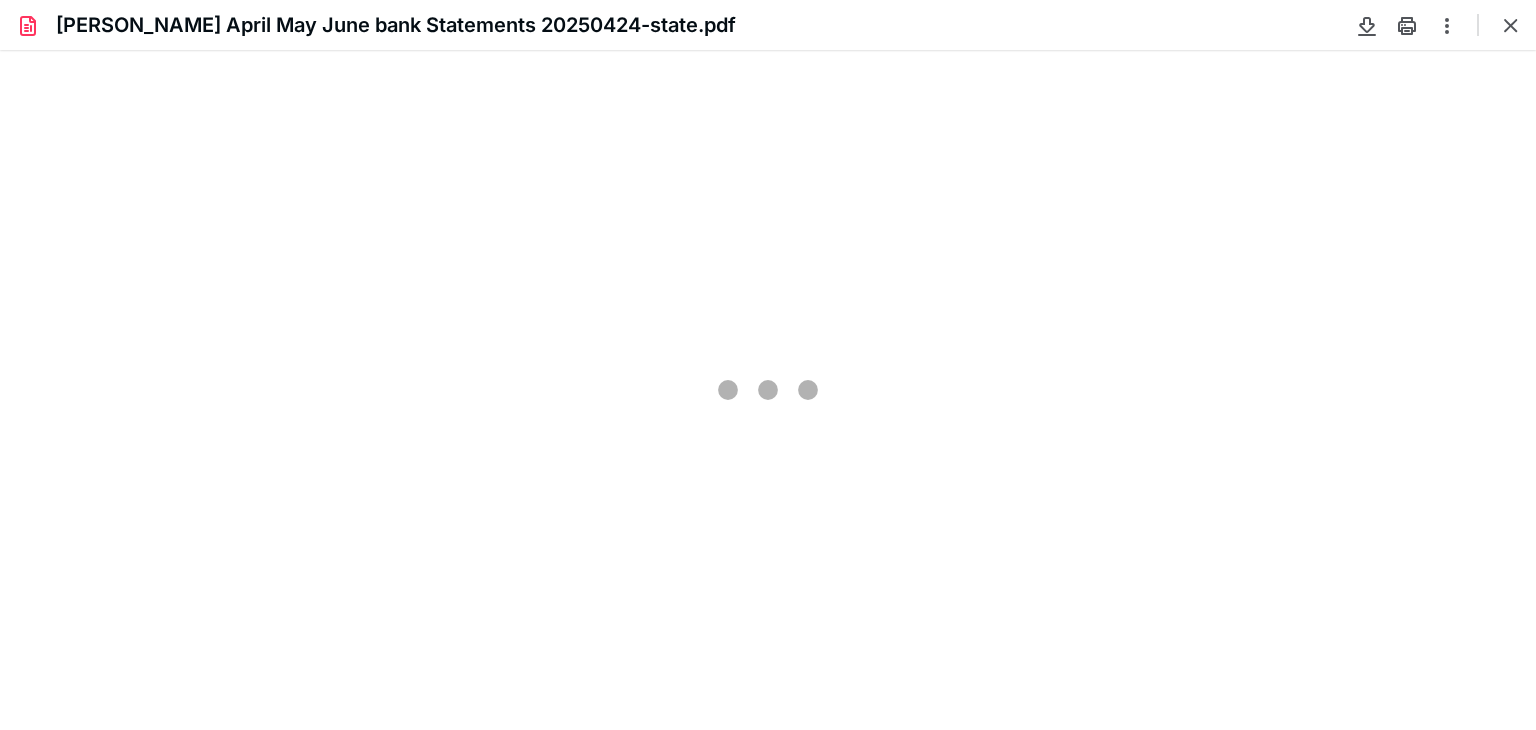 scroll, scrollTop: 39, scrollLeft: 0, axis: vertical 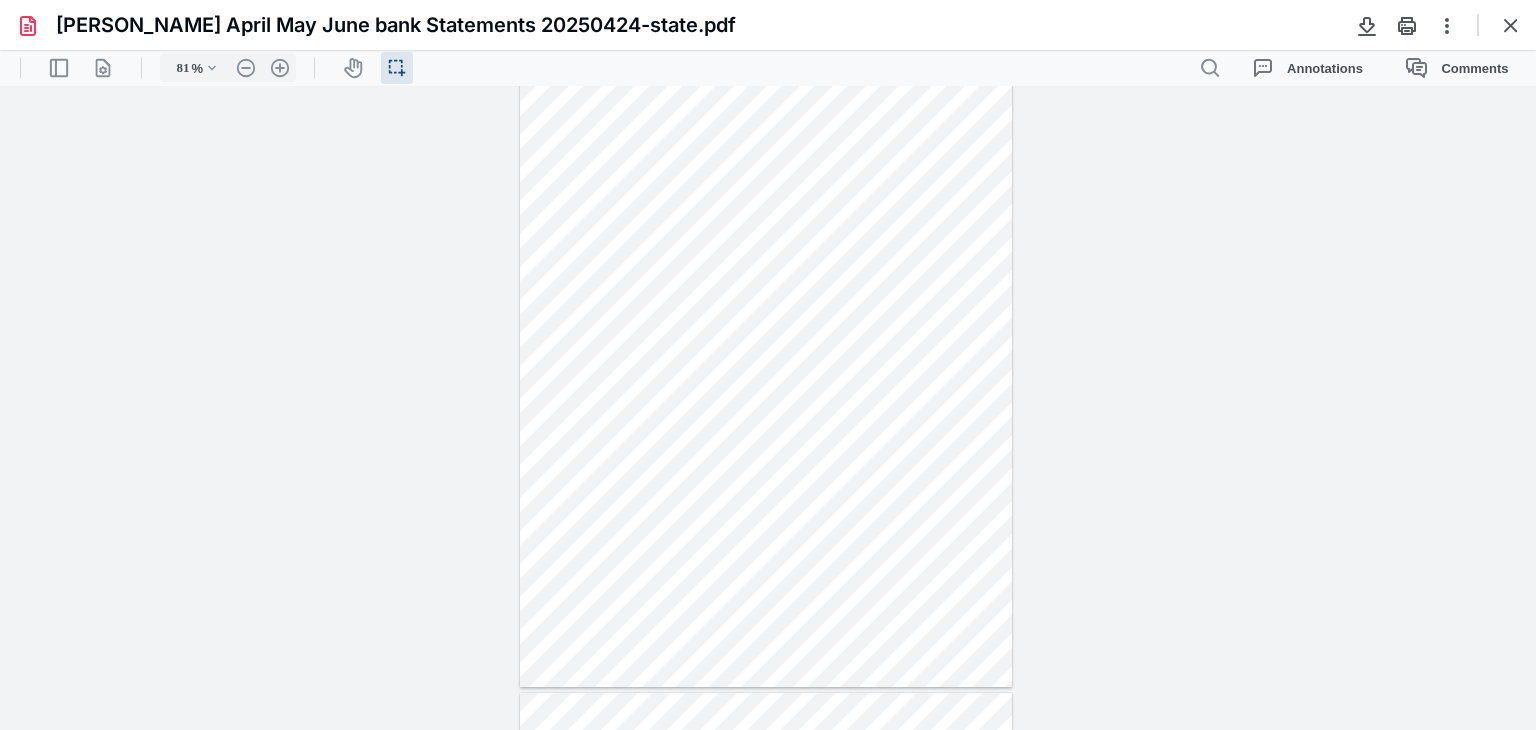 type on "*" 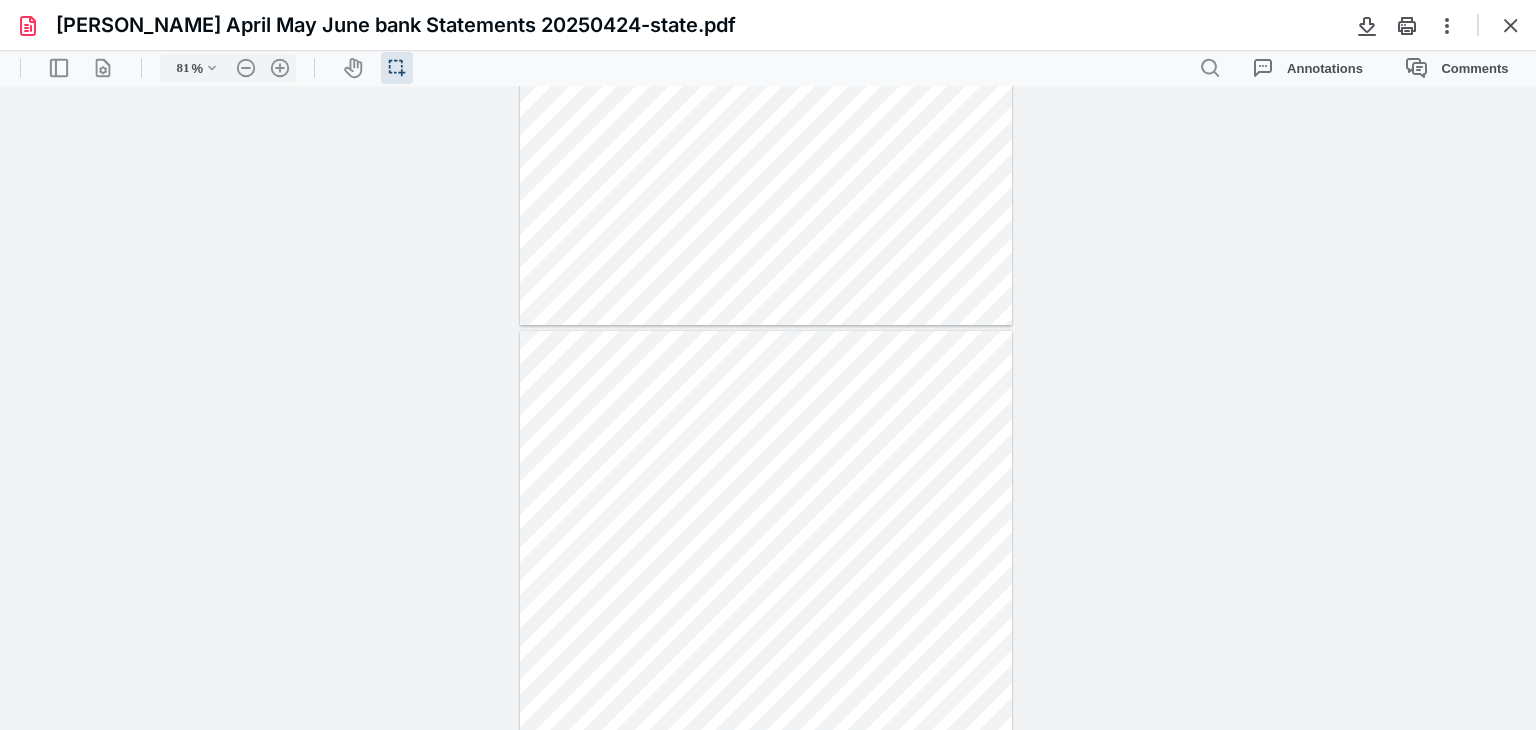 scroll, scrollTop: 639, scrollLeft: 0, axis: vertical 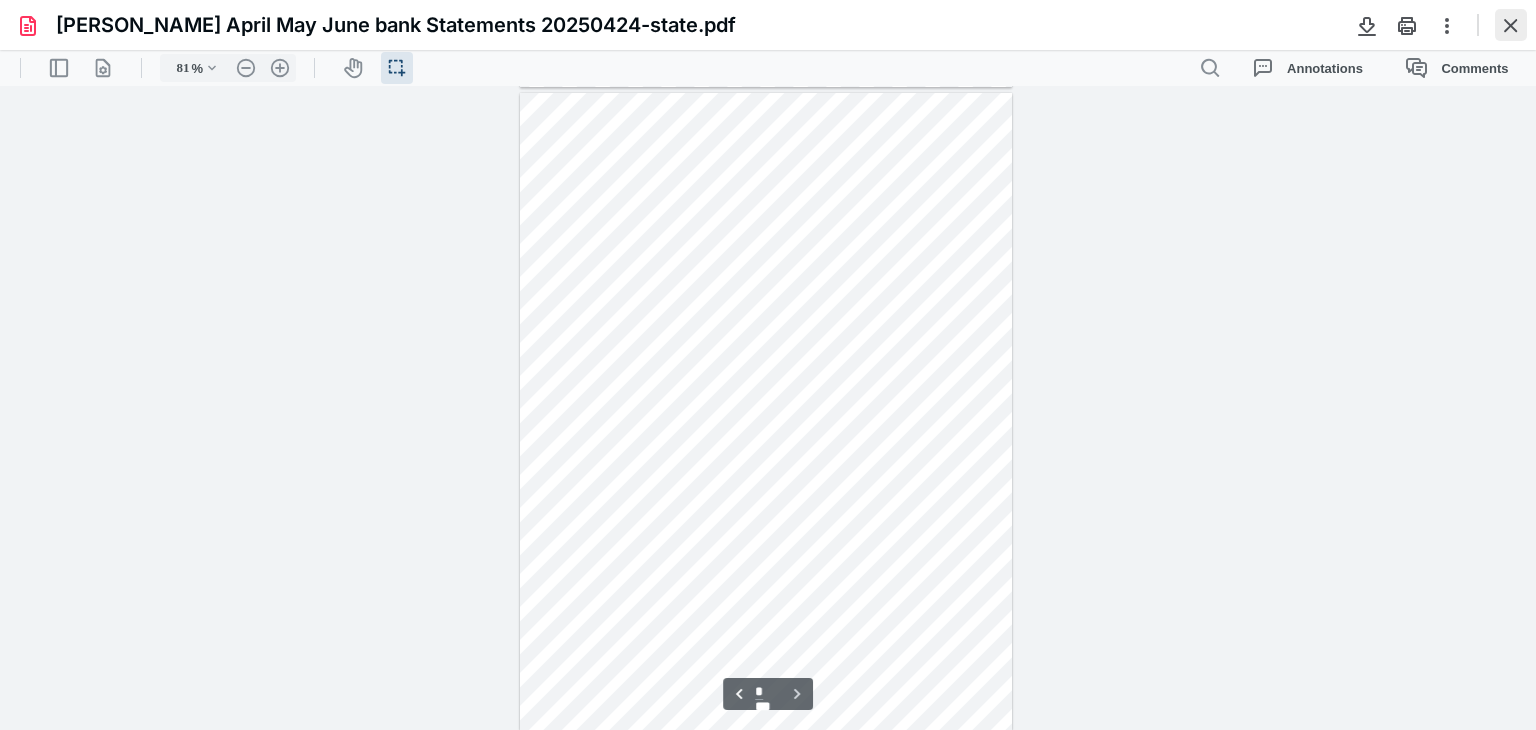 click at bounding box center (1511, 25) 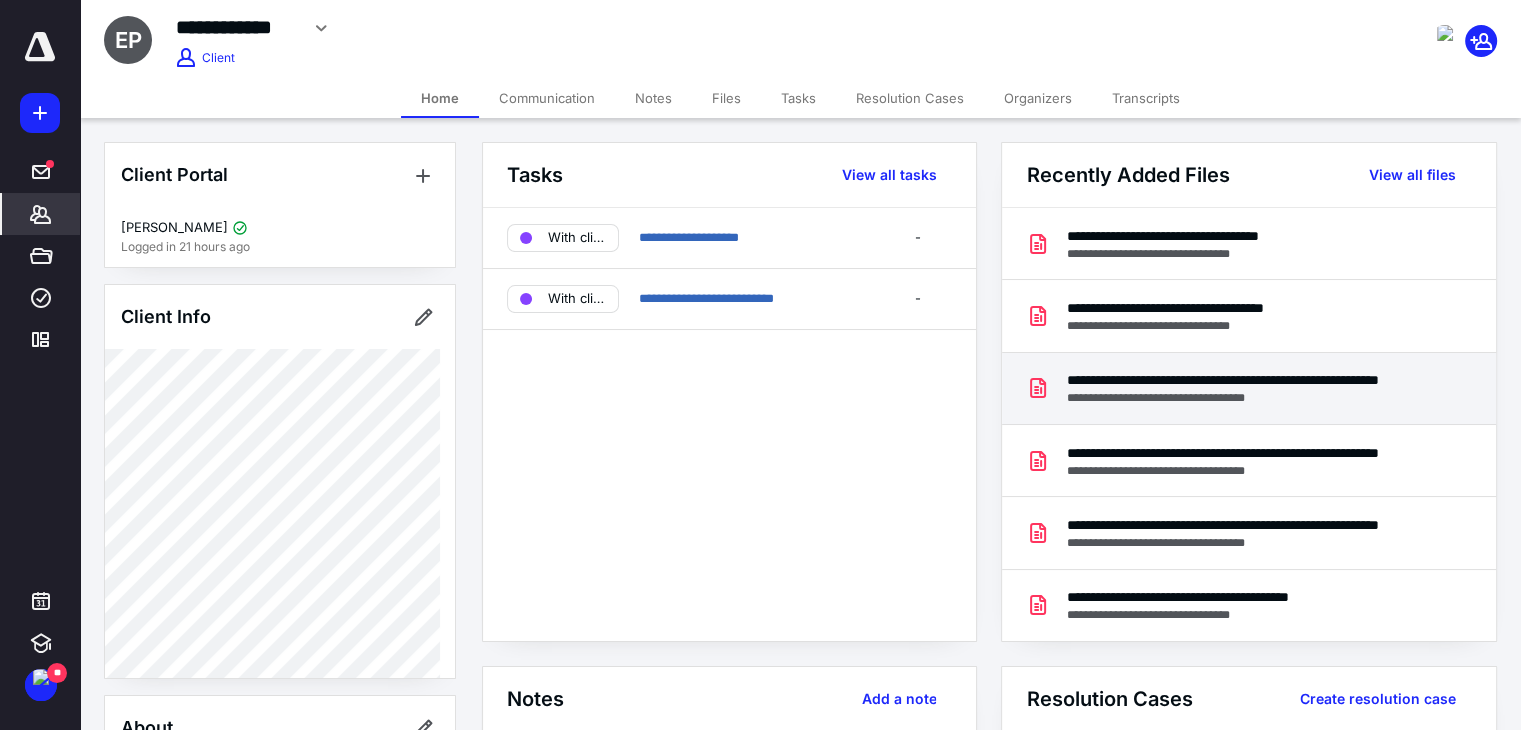 click on "**********" at bounding box center (1244, 398) 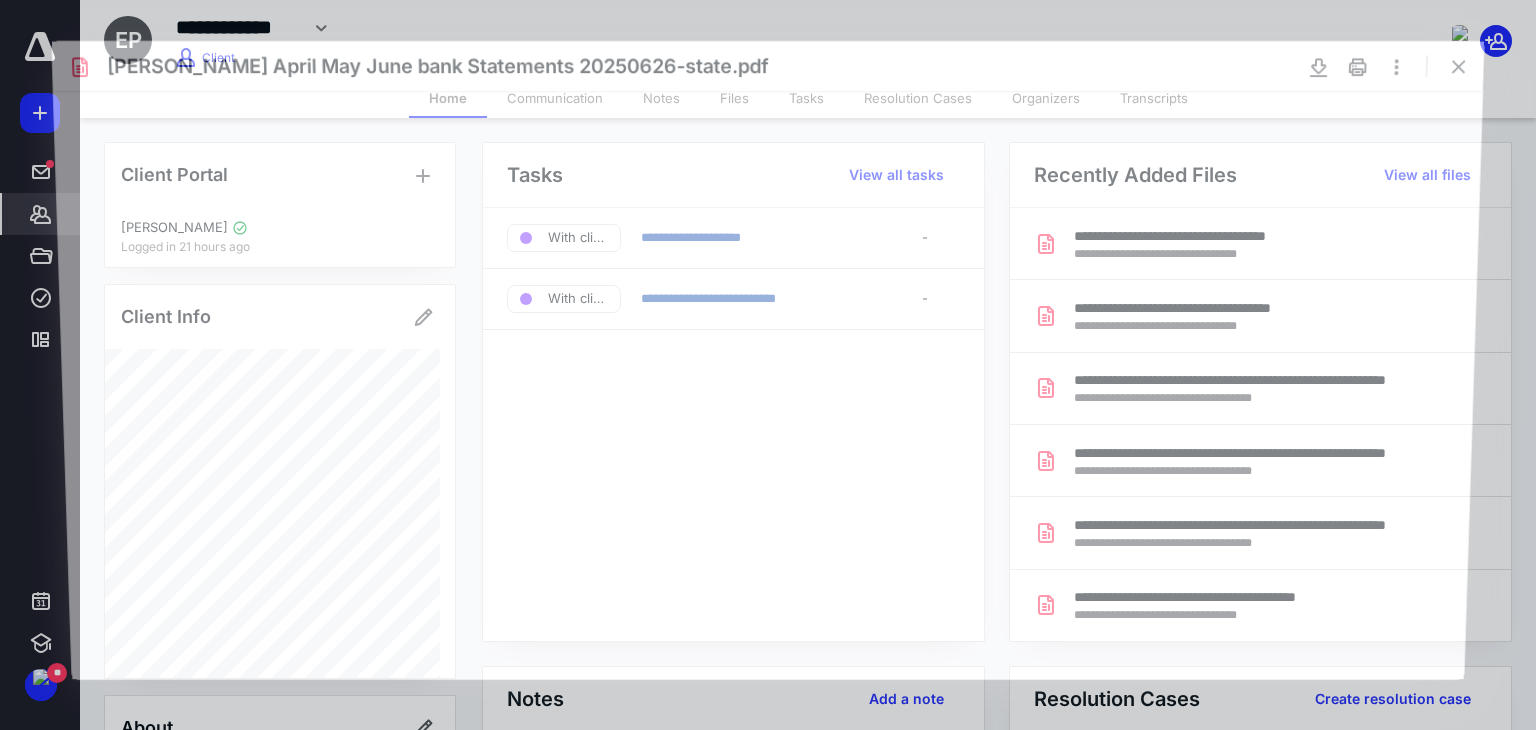 scroll, scrollTop: 0, scrollLeft: 0, axis: both 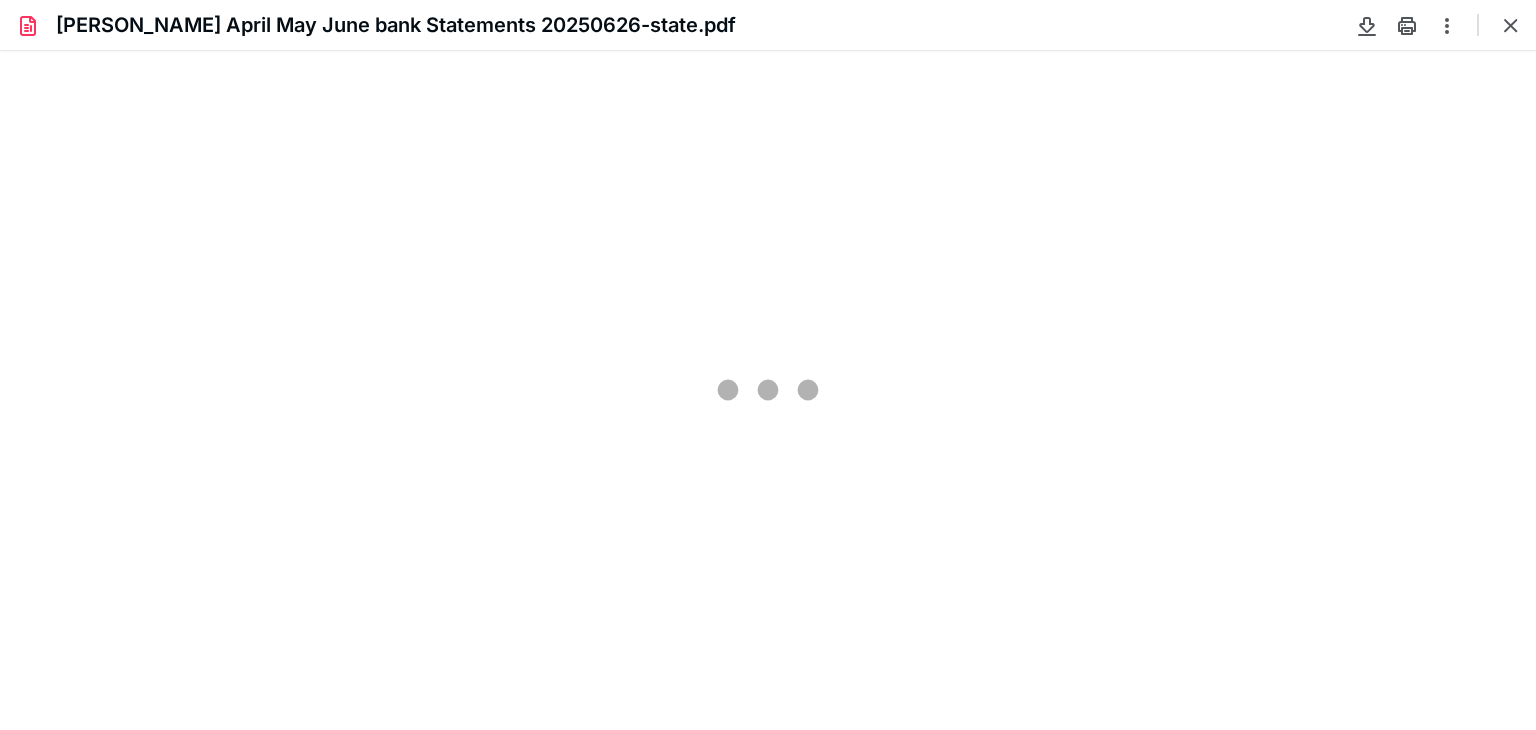 type on "81" 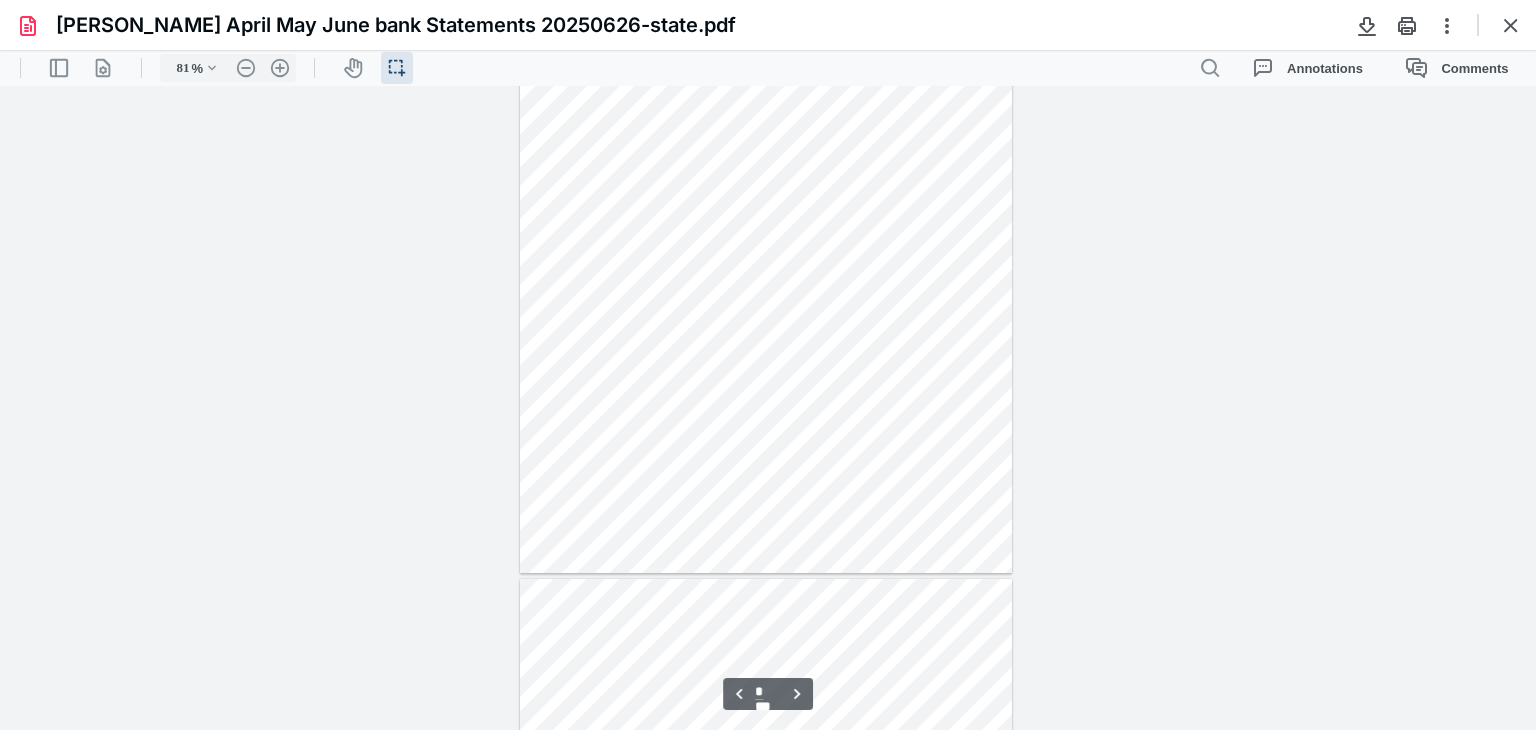 scroll, scrollTop: 800, scrollLeft: 0, axis: vertical 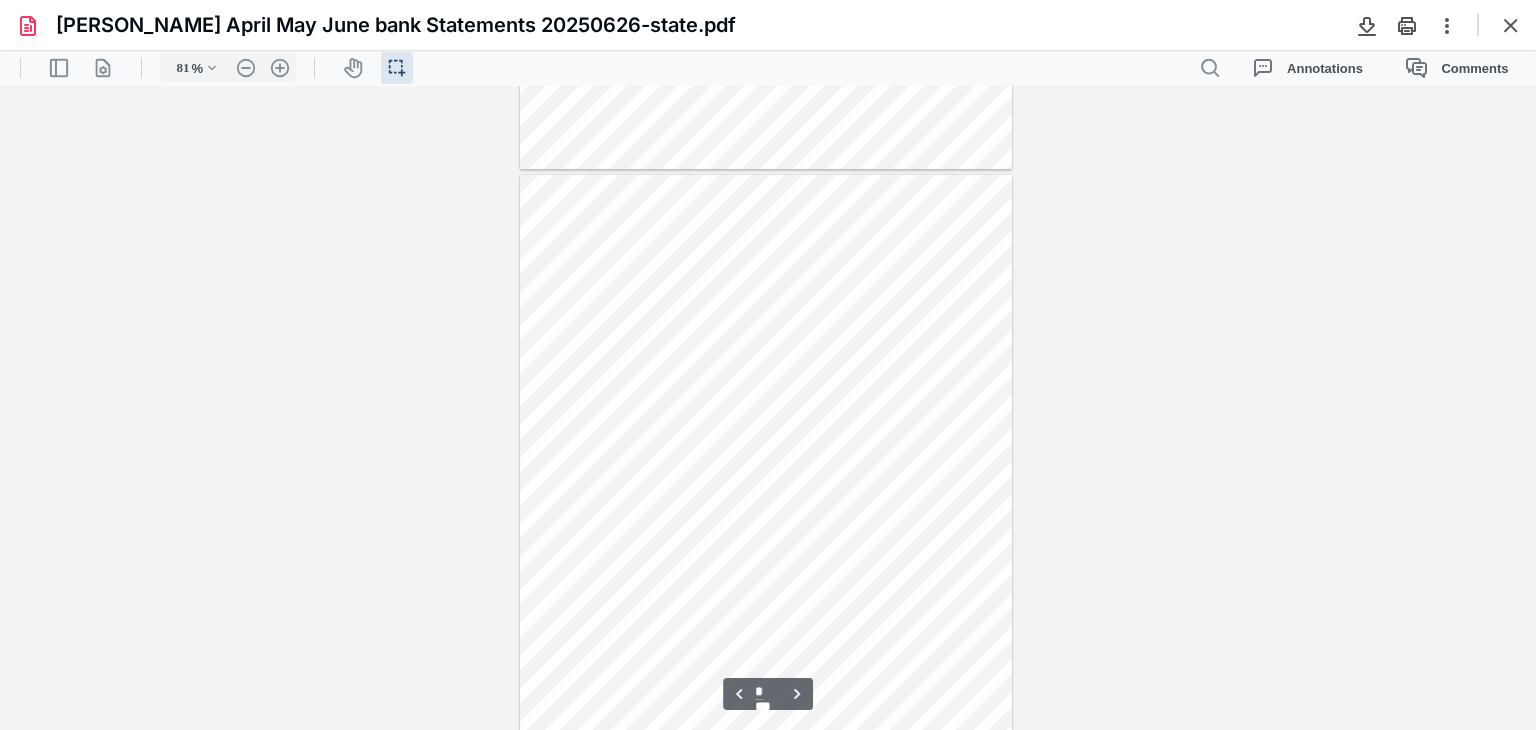 type on "*" 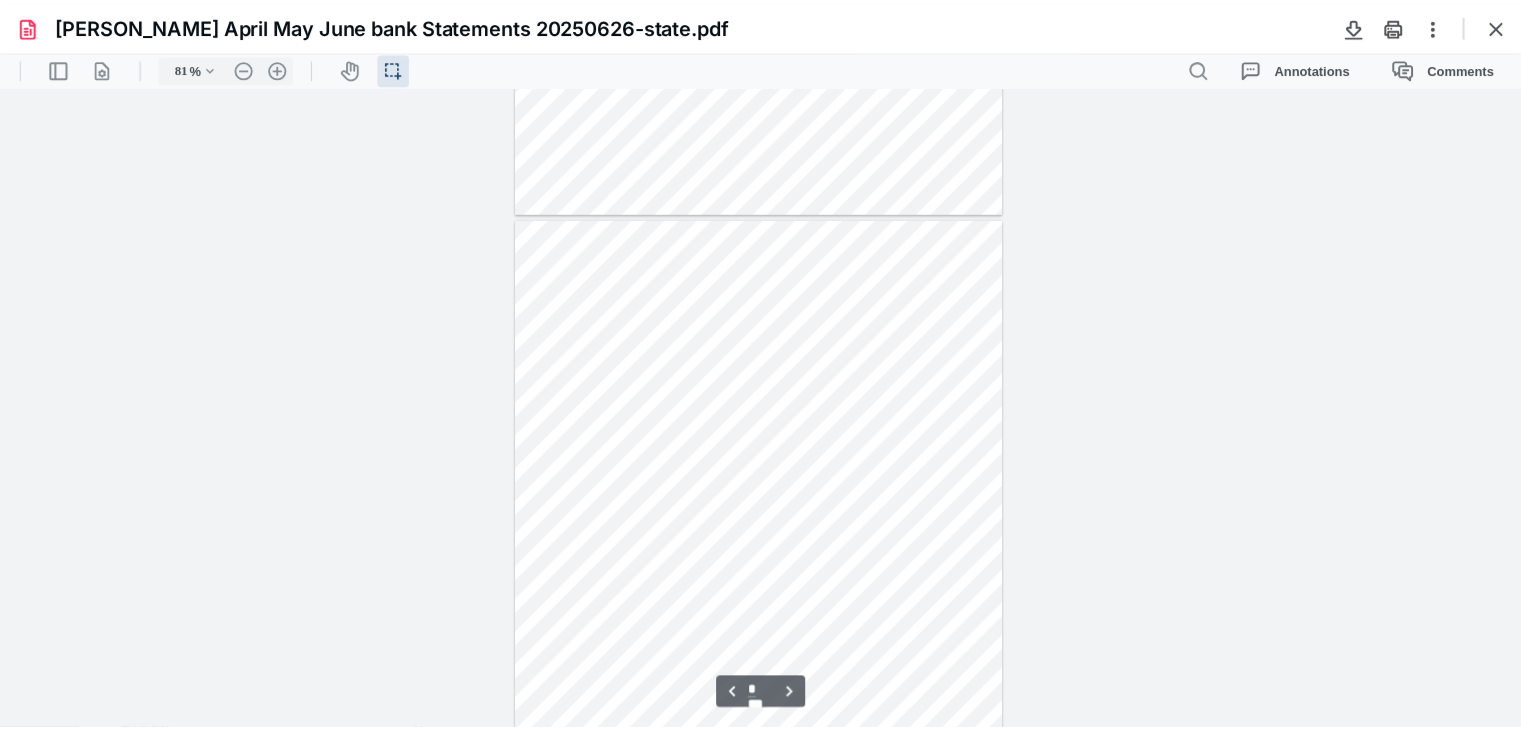 scroll, scrollTop: 400, scrollLeft: 0, axis: vertical 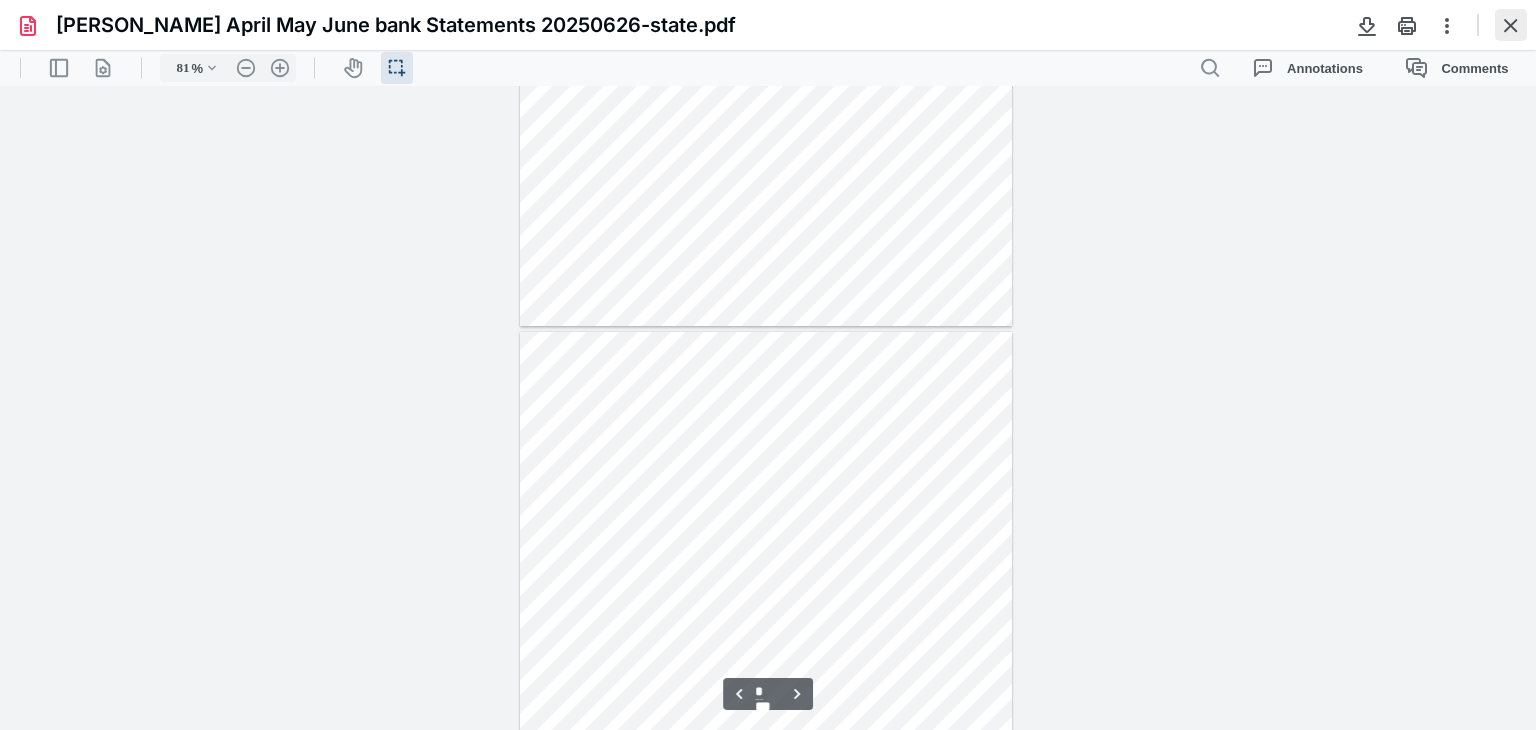 click at bounding box center (1511, 25) 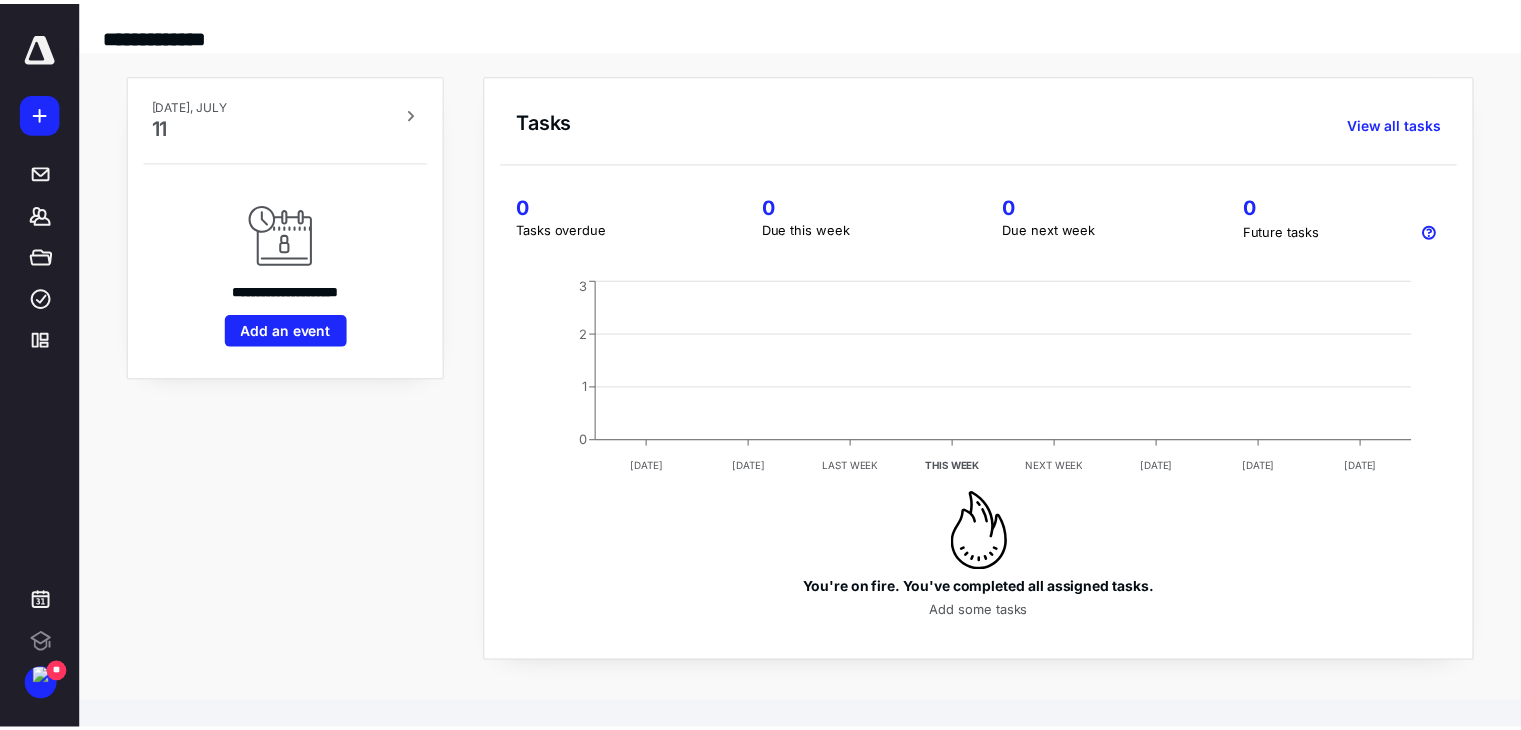 scroll, scrollTop: 0, scrollLeft: 0, axis: both 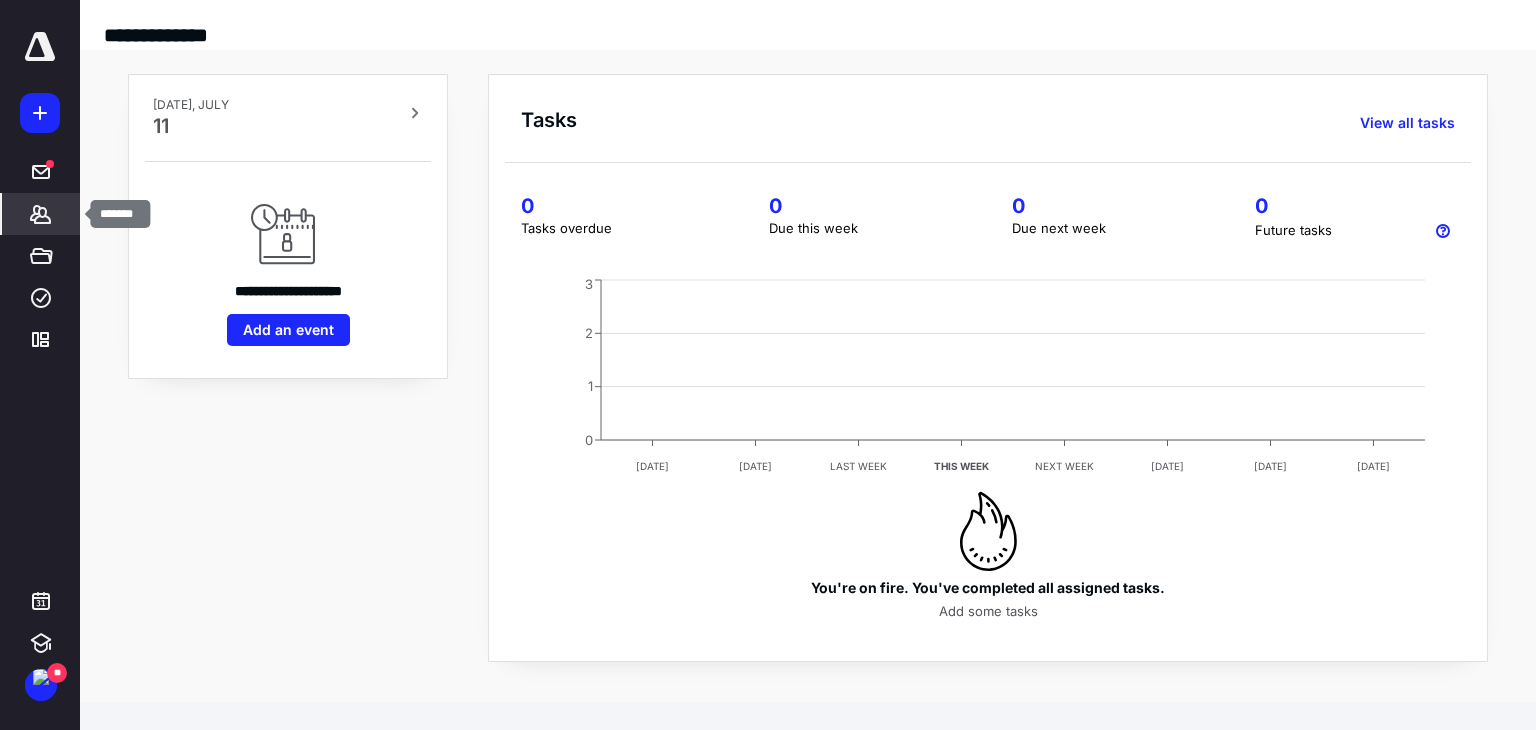drag, startPoint x: 17, startPoint y: 209, endPoint x: 38, endPoint y: 205, distance: 21.377558 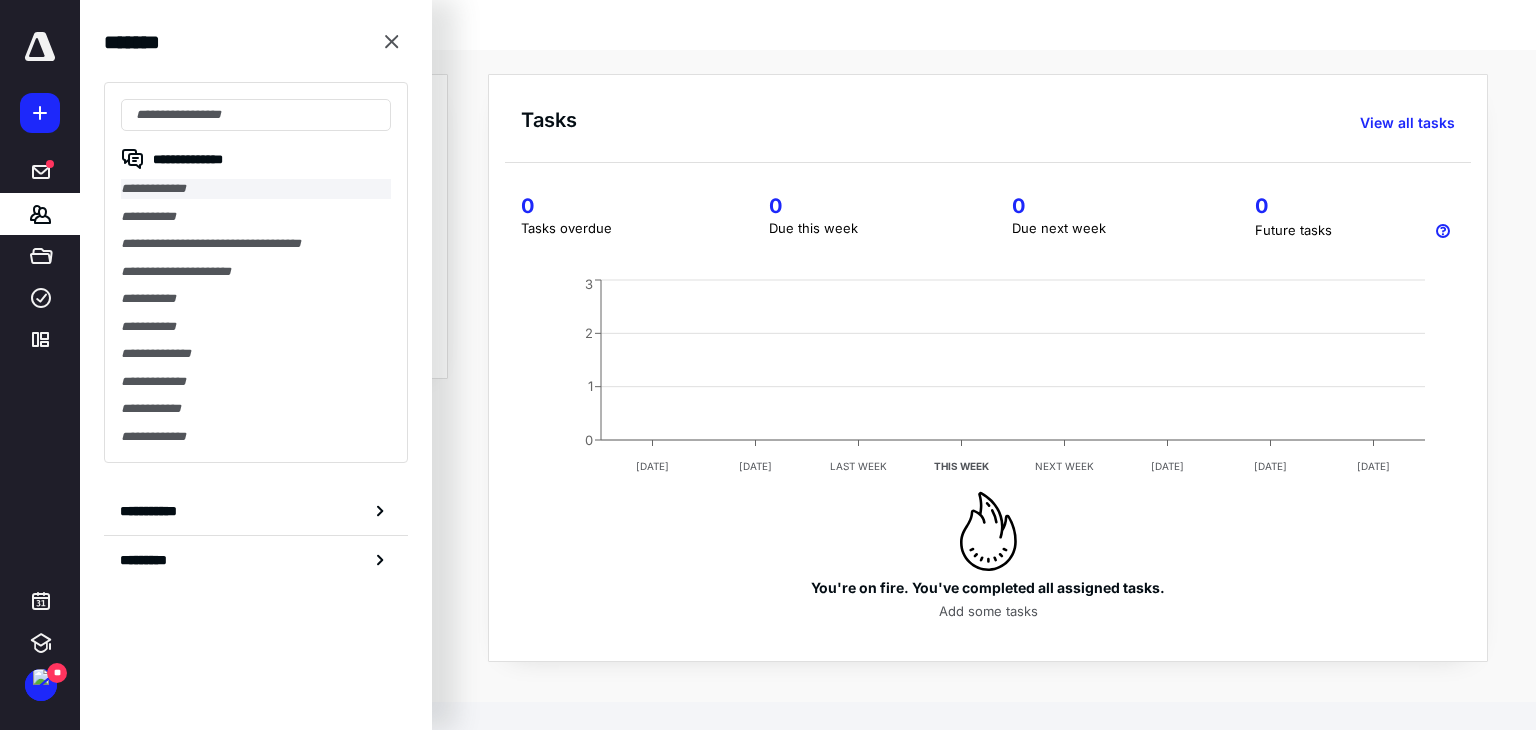 click on "**********" at bounding box center [256, 189] 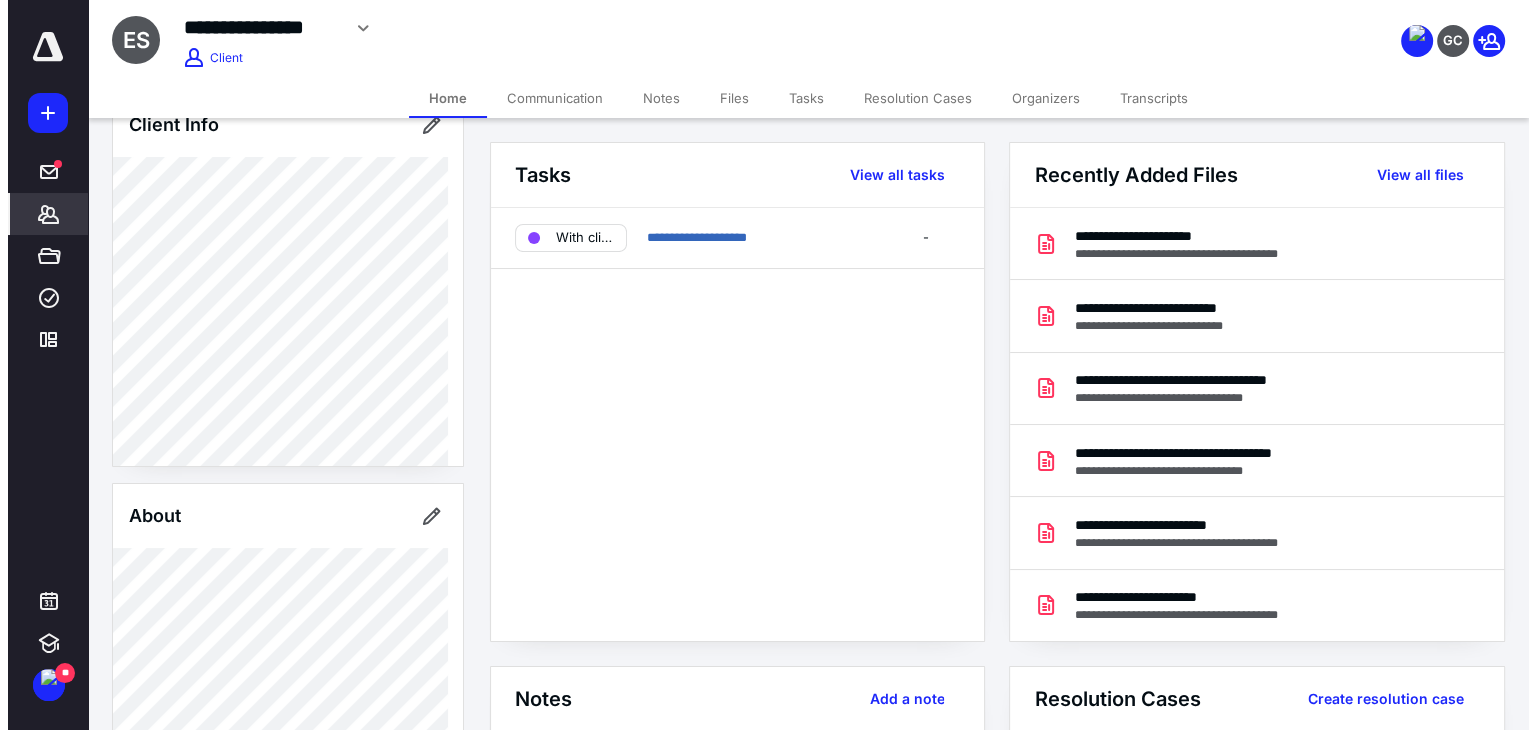scroll, scrollTop: 200, scrollLeft: 0, axis: vertical 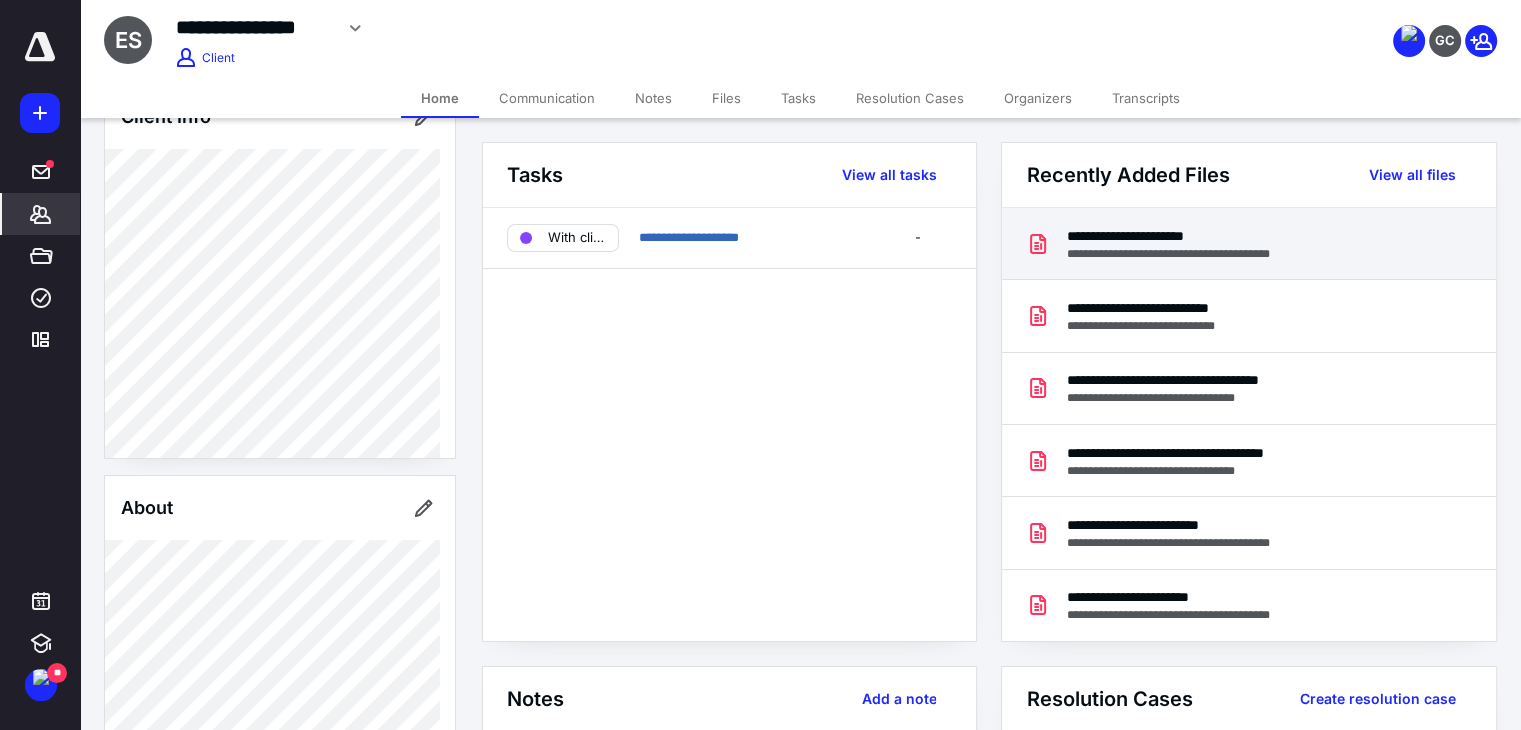 click on "**********" at bounding box center (1187, 254) 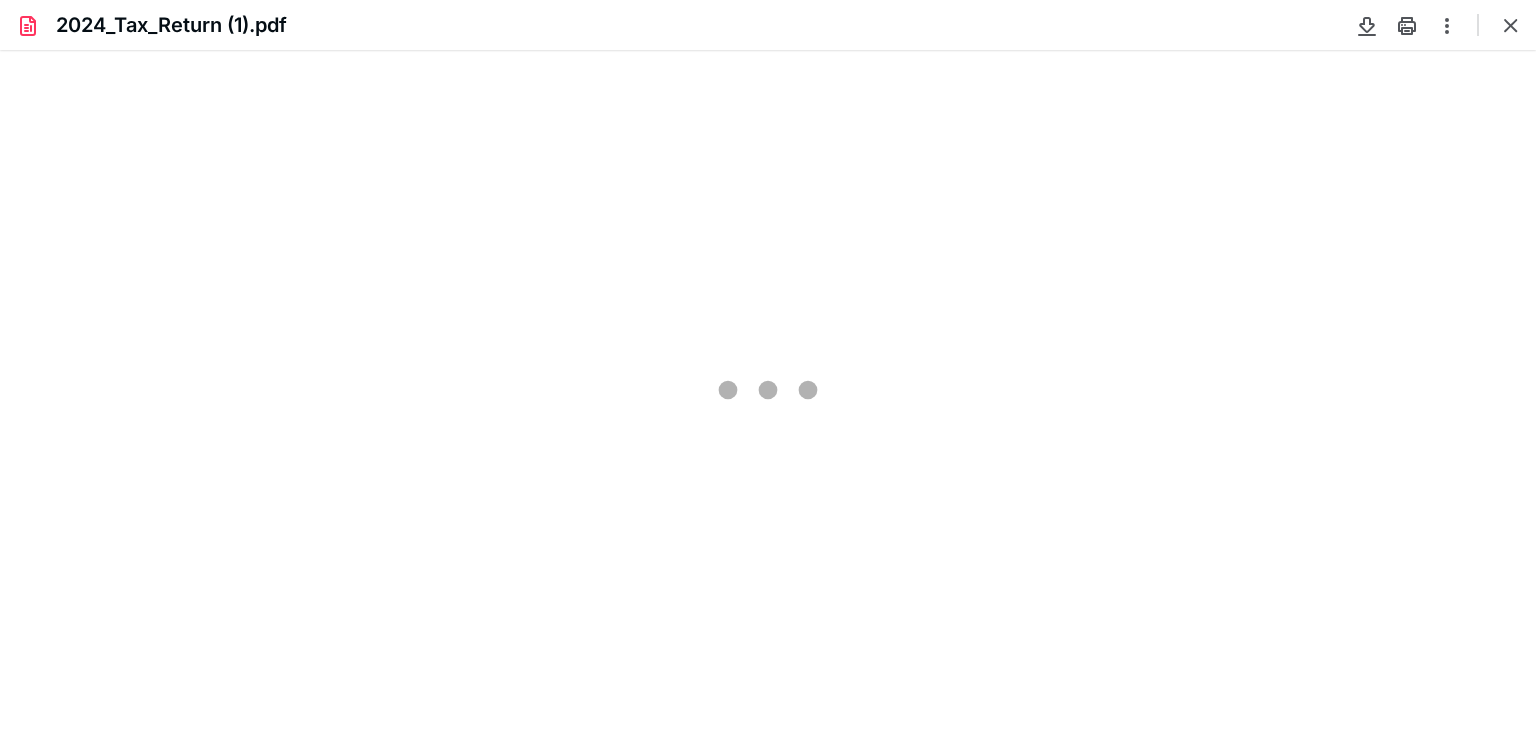 scroll, scrollTop: 0, scrollLeft: 0, axis: both 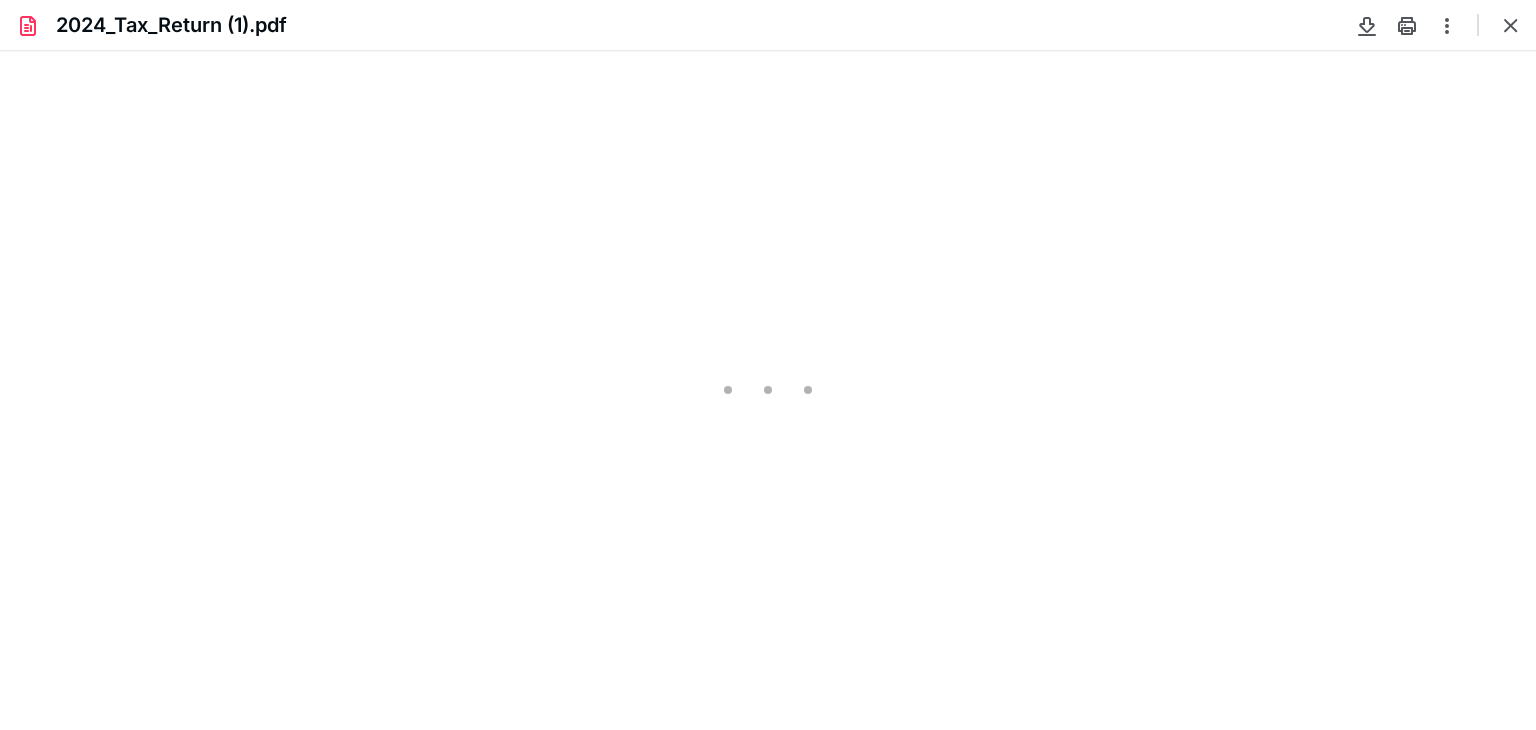 type on "81" 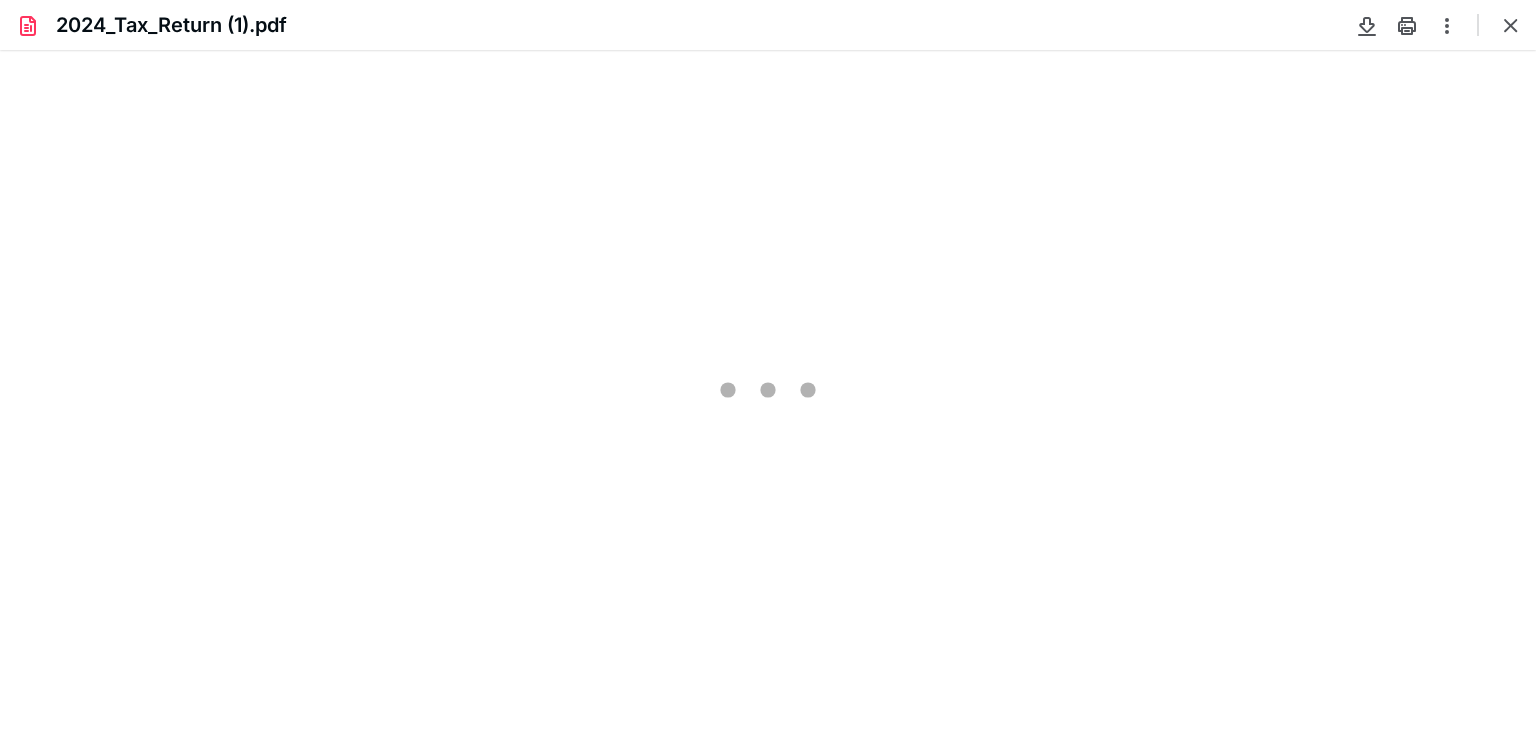scroll, scrollTop: 39, scrollLeft: 0, axis: vertical 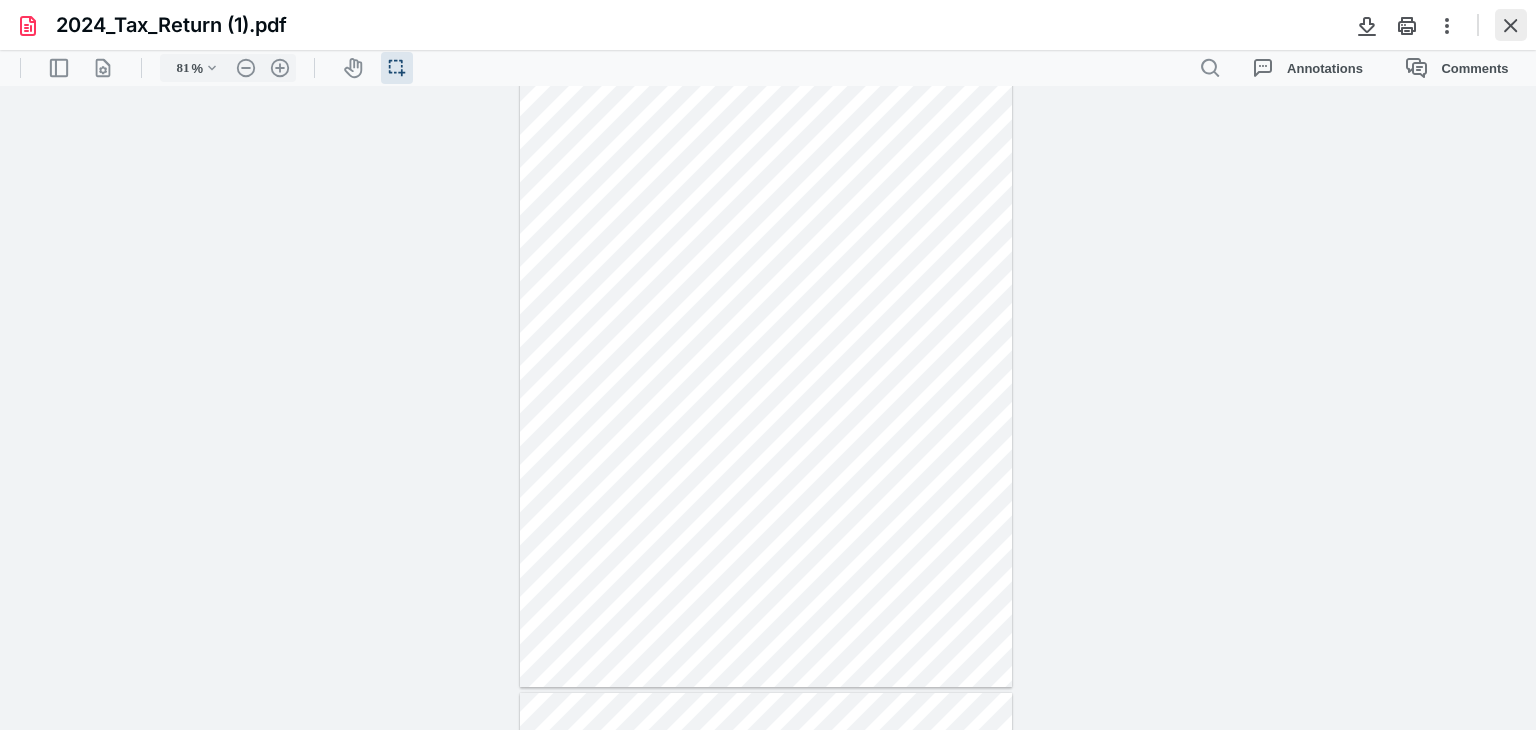 click at bounding box center (1511, 25) 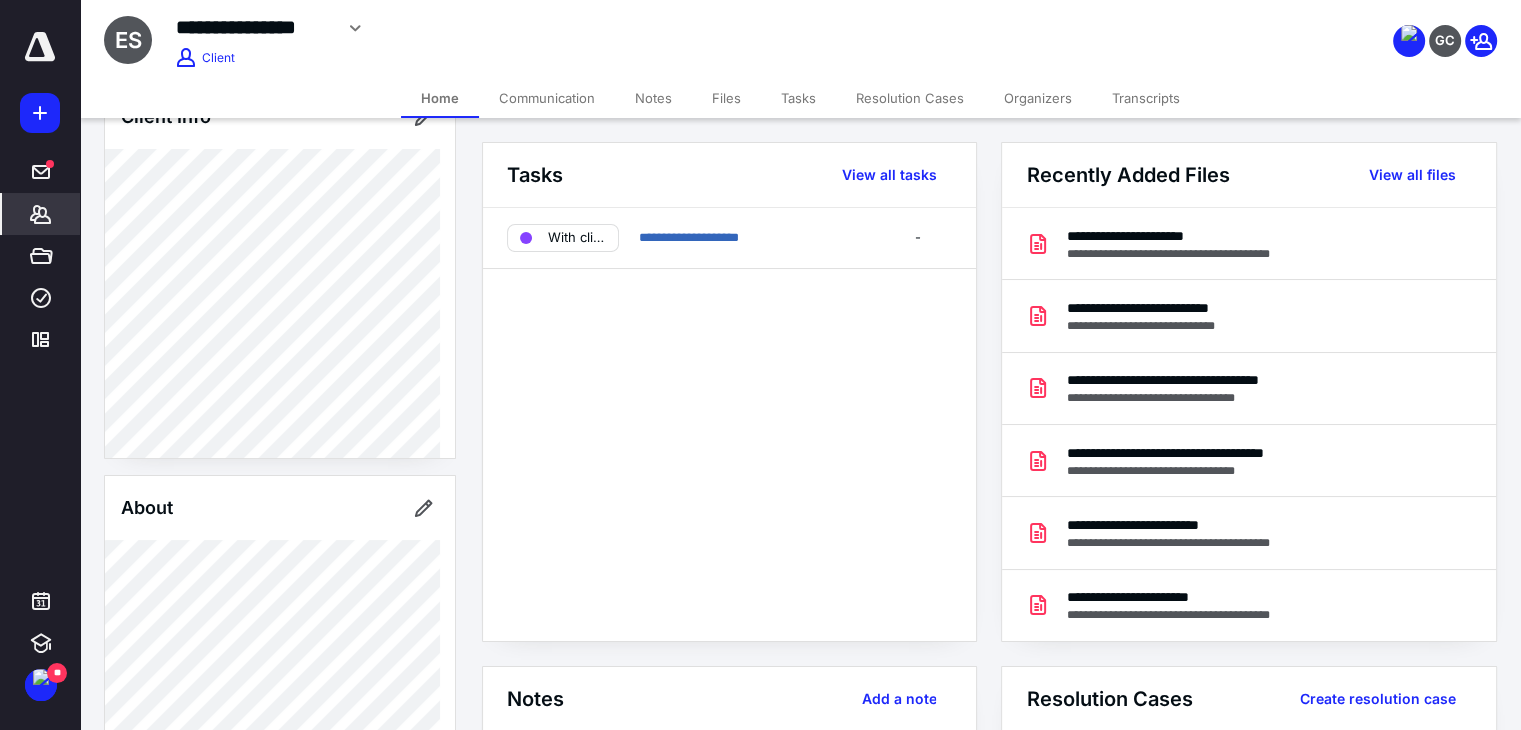 click on "Files" at bounding box center [726, 98] 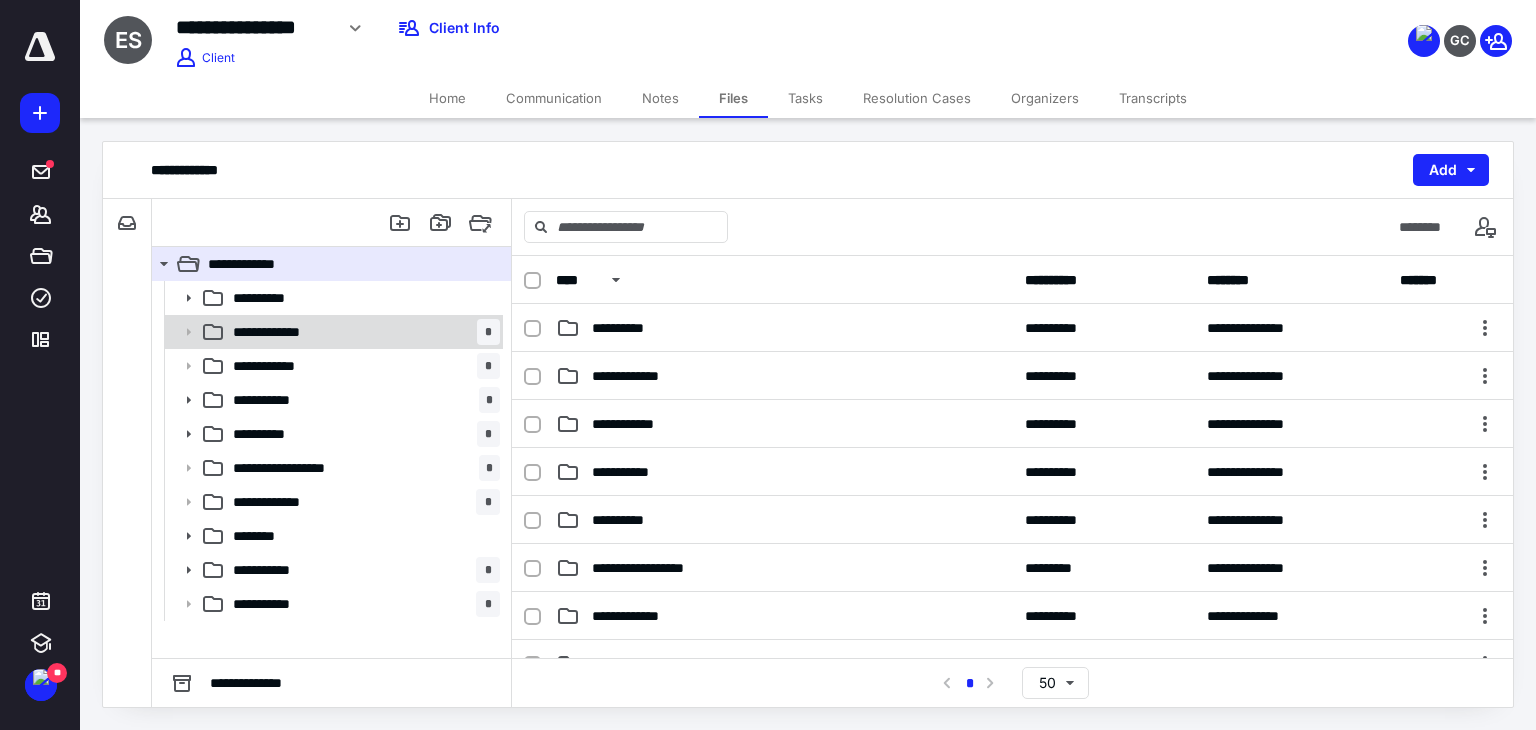 click on "**********" at bounding box center [362, 332] 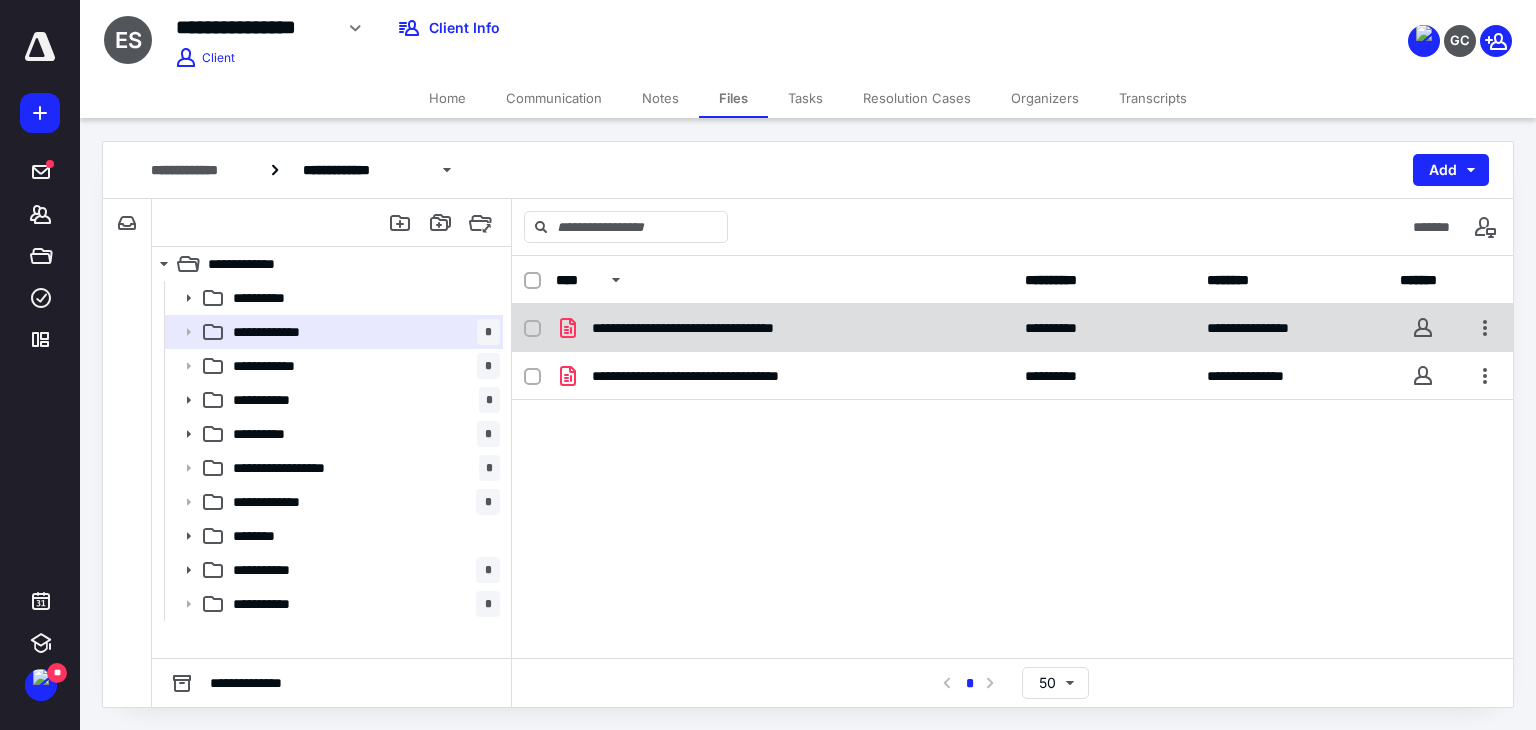 click on "**********" at bounding box center [727, 328] 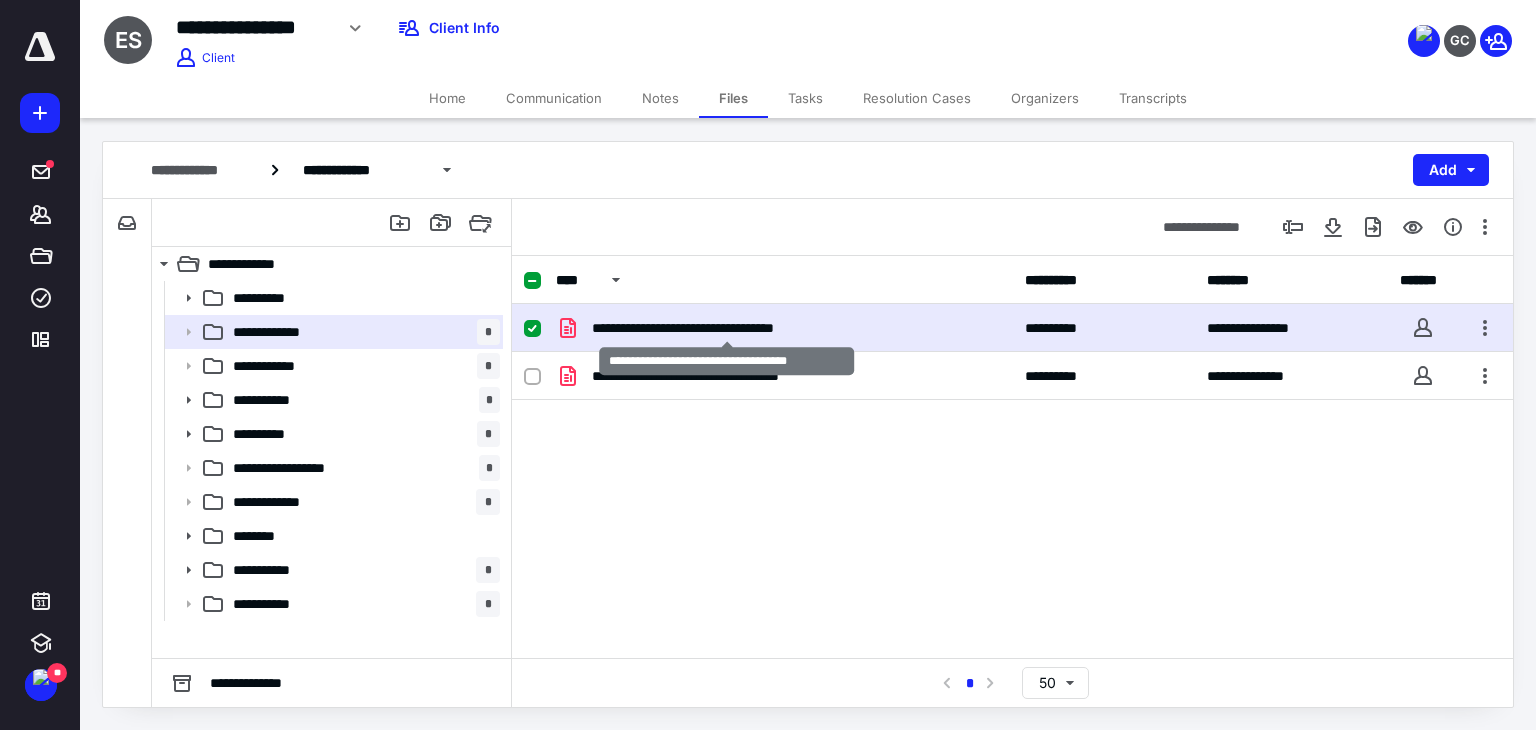 click on "**********" at bounding box center [727, 328] 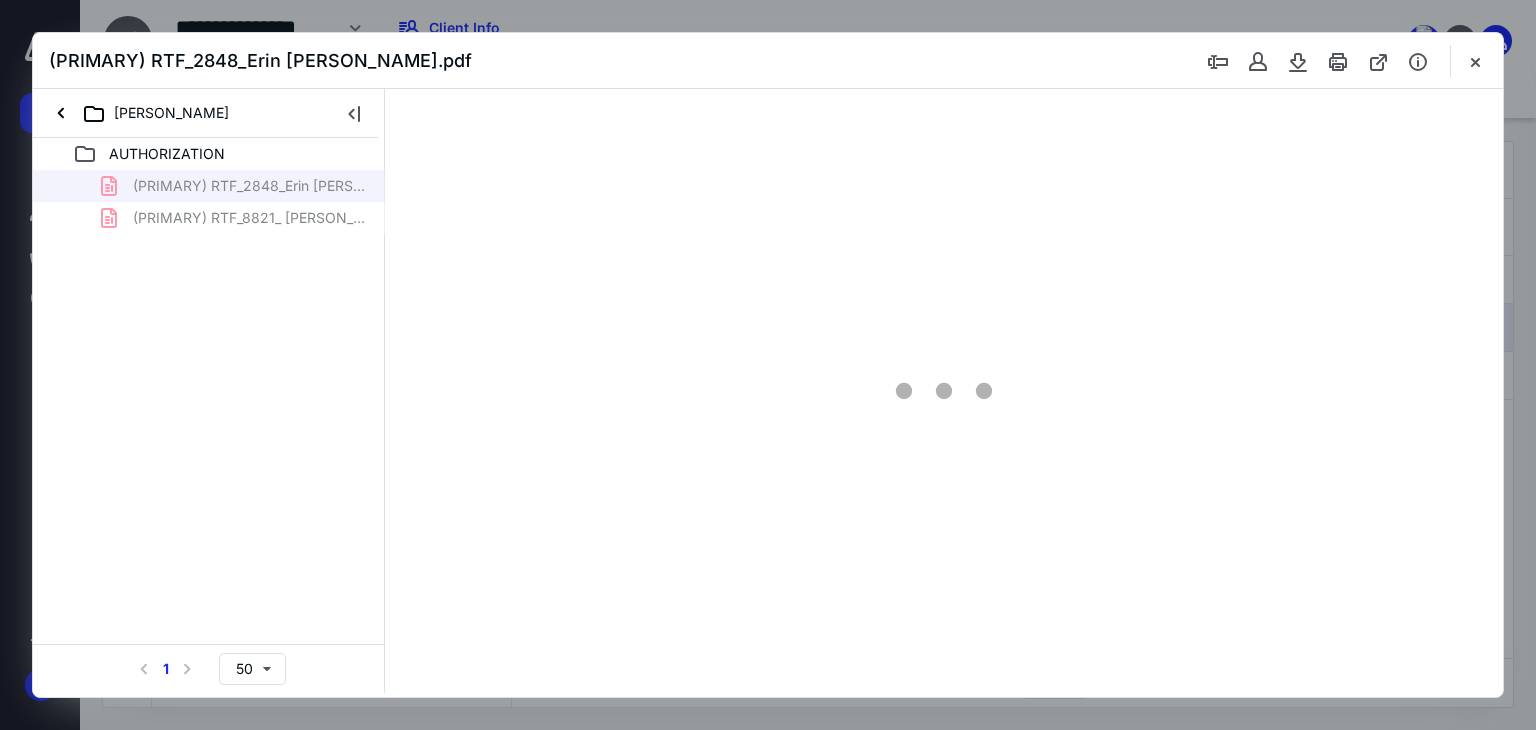 scroll, scrollTop: 0, scrollLeft: 0, axis: both 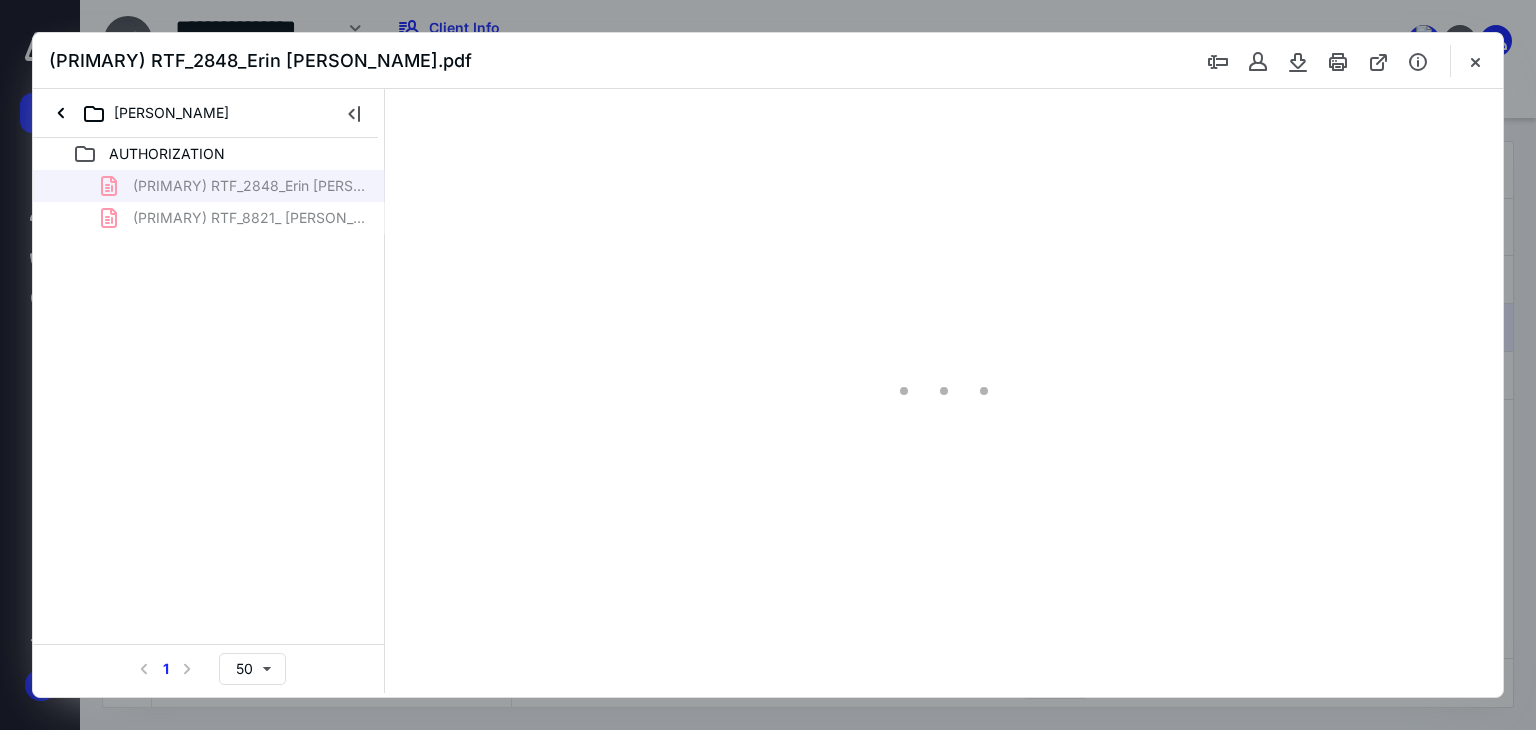 type on "71" 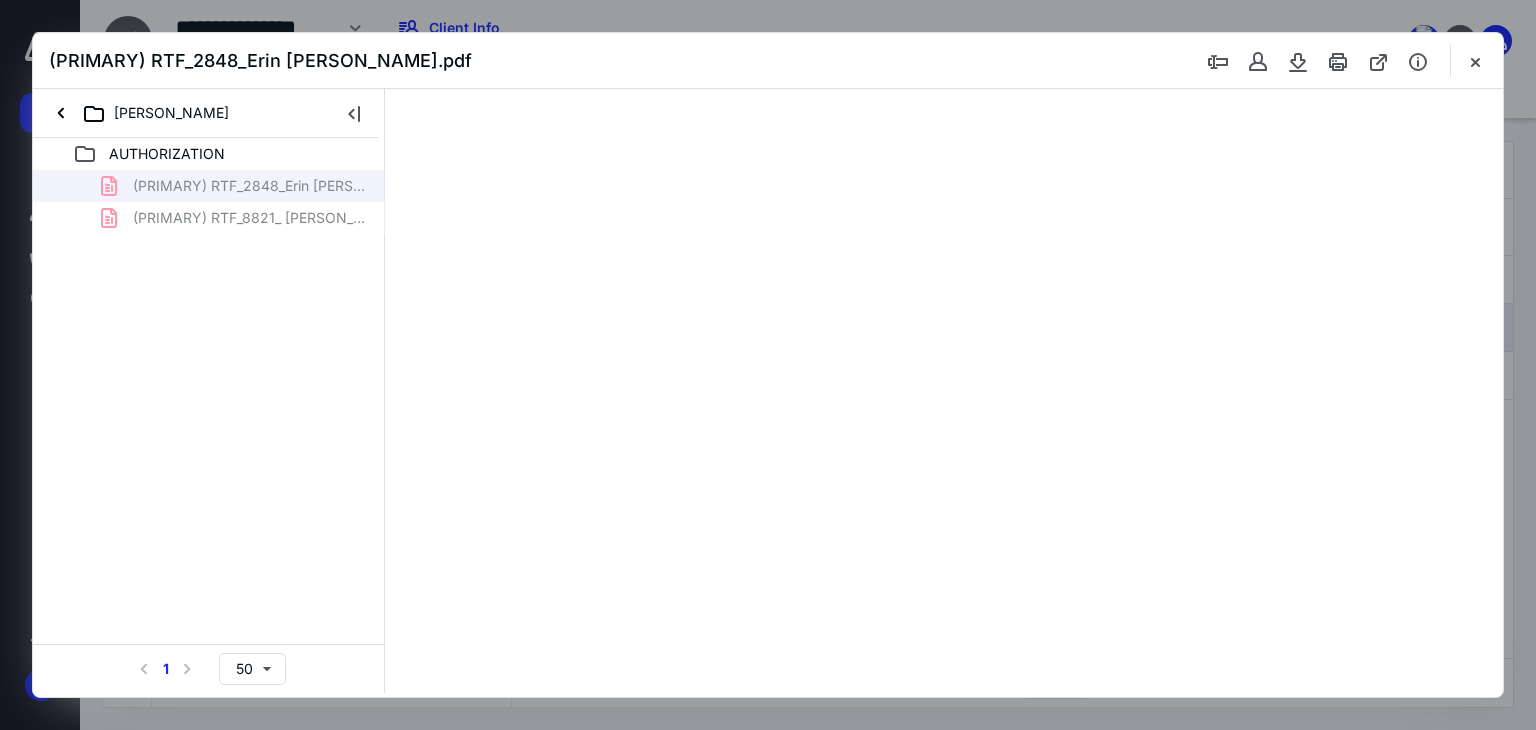 scroll, scrollTop: 39, scrollLeft: 0, axis: vertical 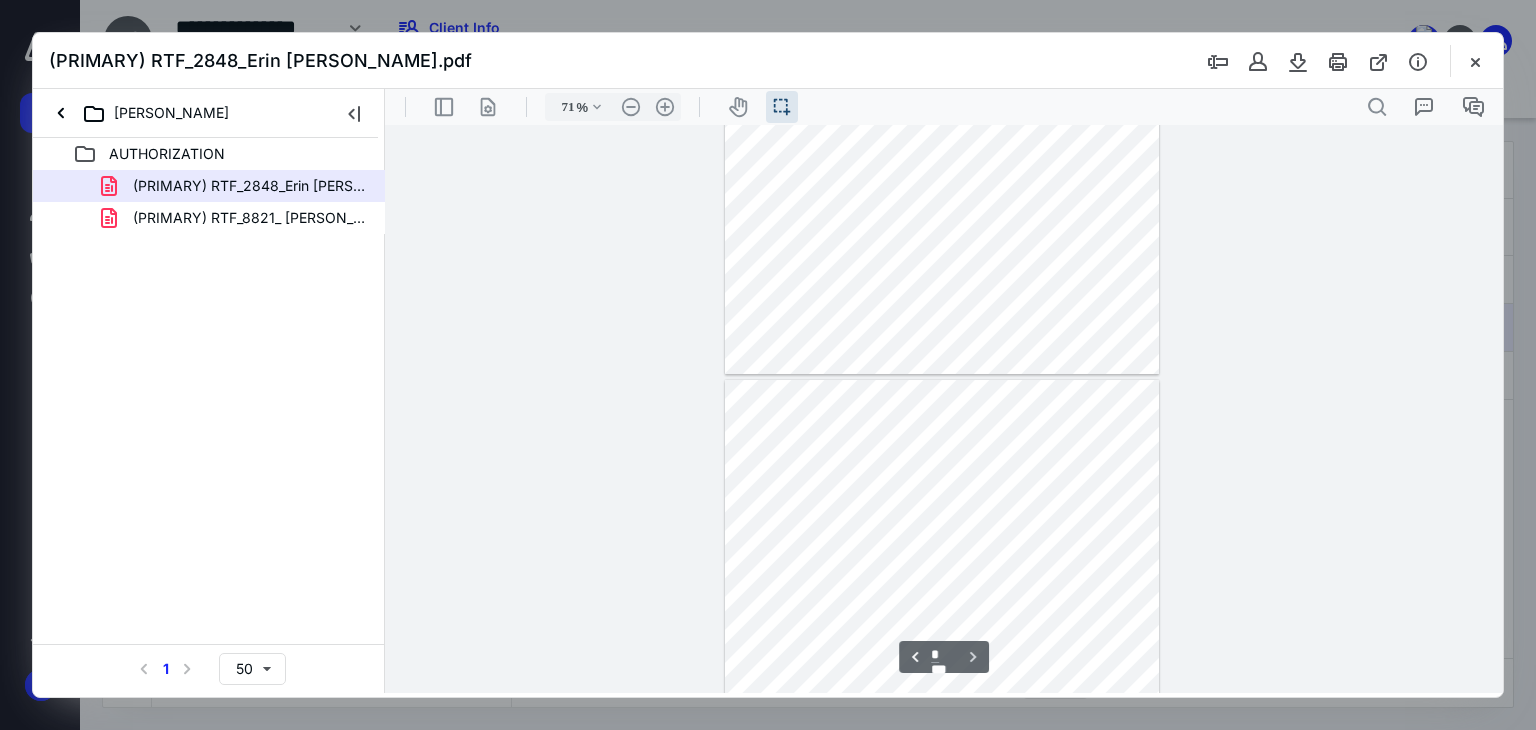 type on "*" 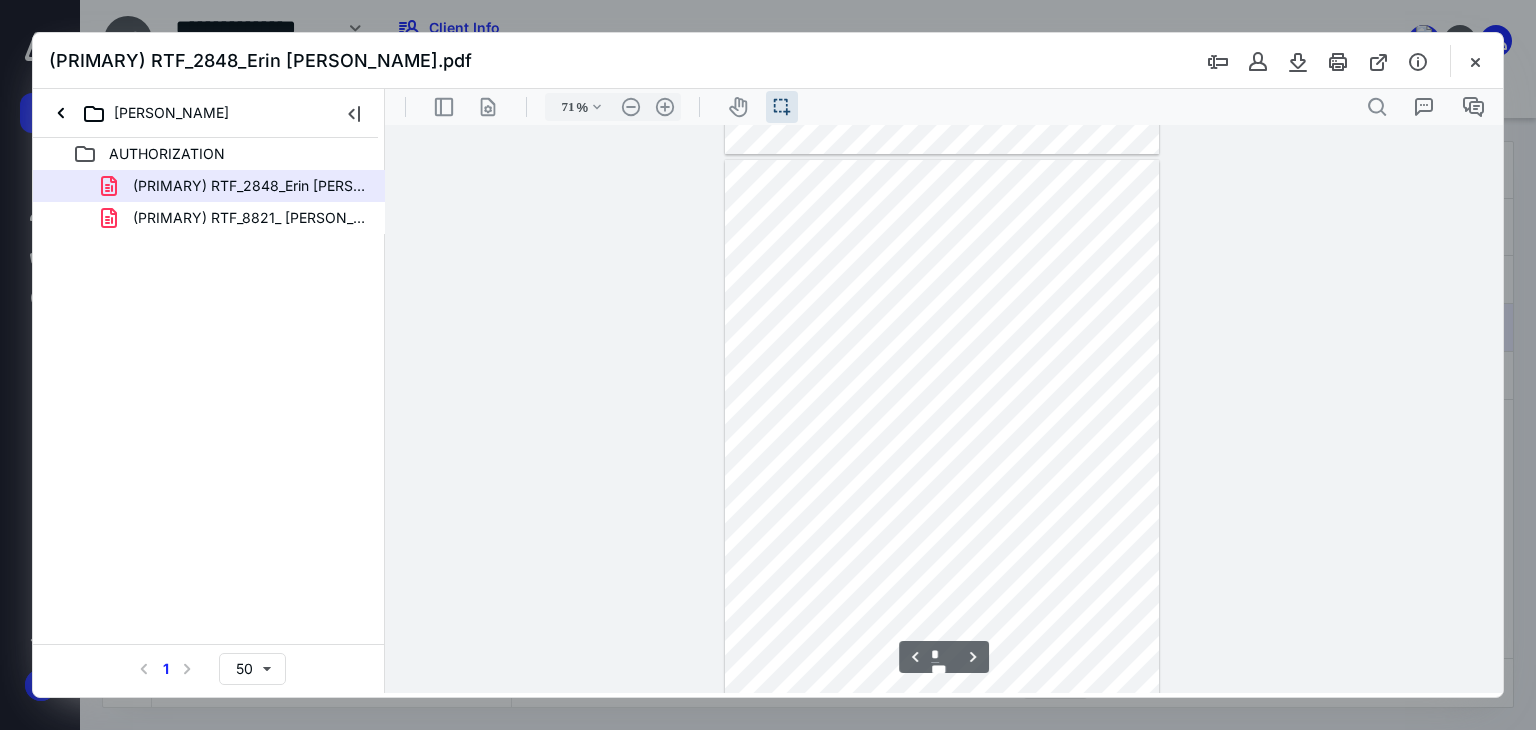 scroll, scrollTop: 1204, scrollLeft: 0, axis: vertical 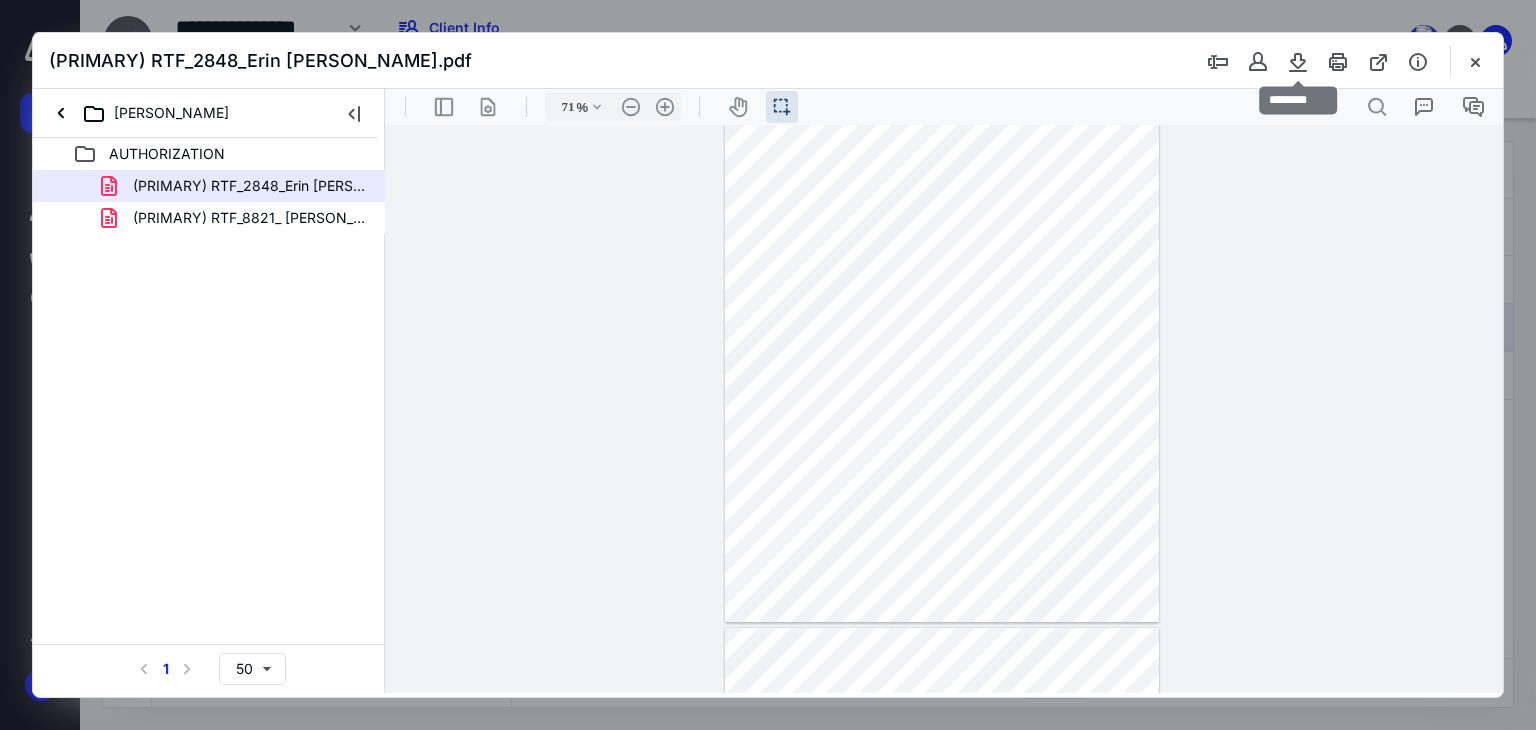 drag, startPoint x: 1300, startPoint y: 65, endPoint x: 1289, endPoint y: 77, distance: 16.27882 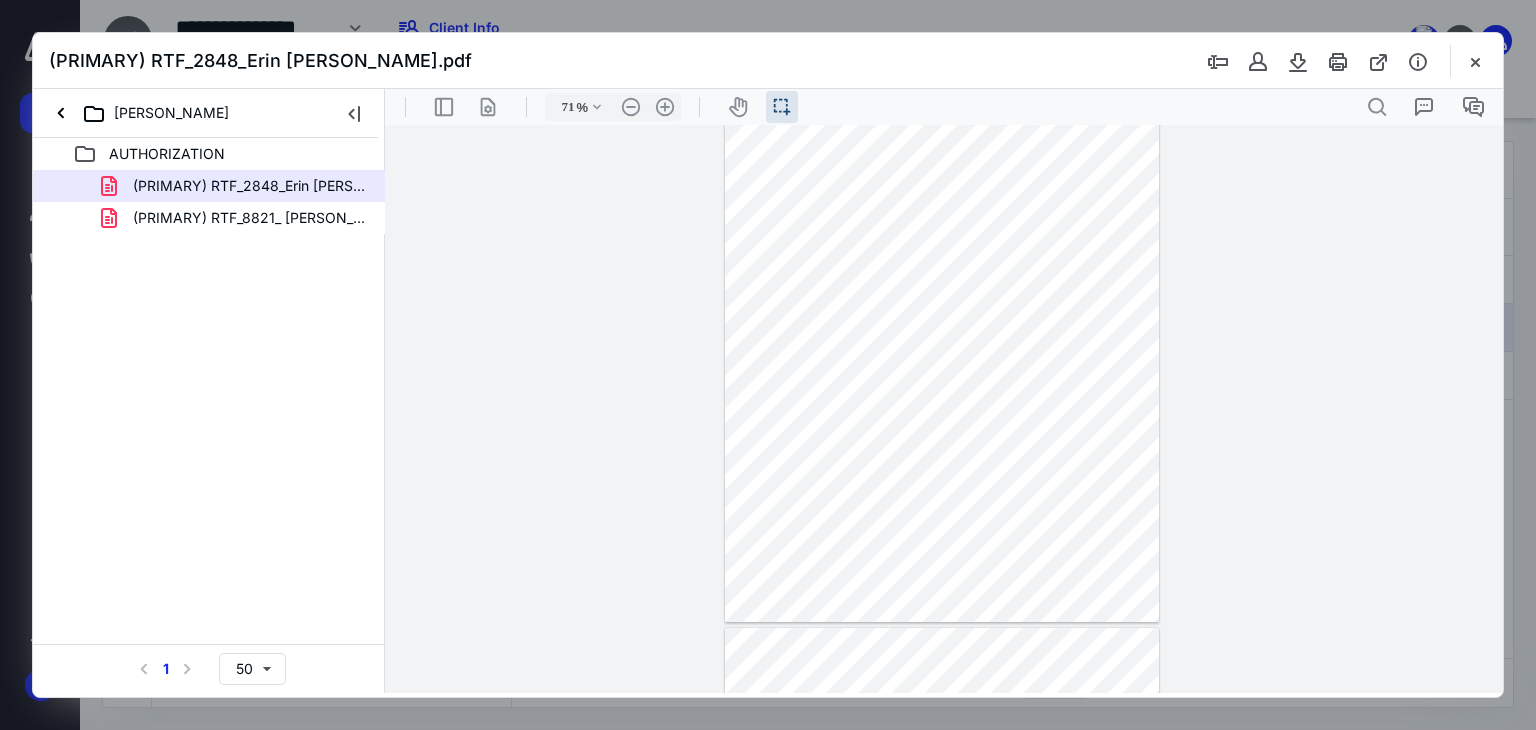 click at bounding box center [944, 409] 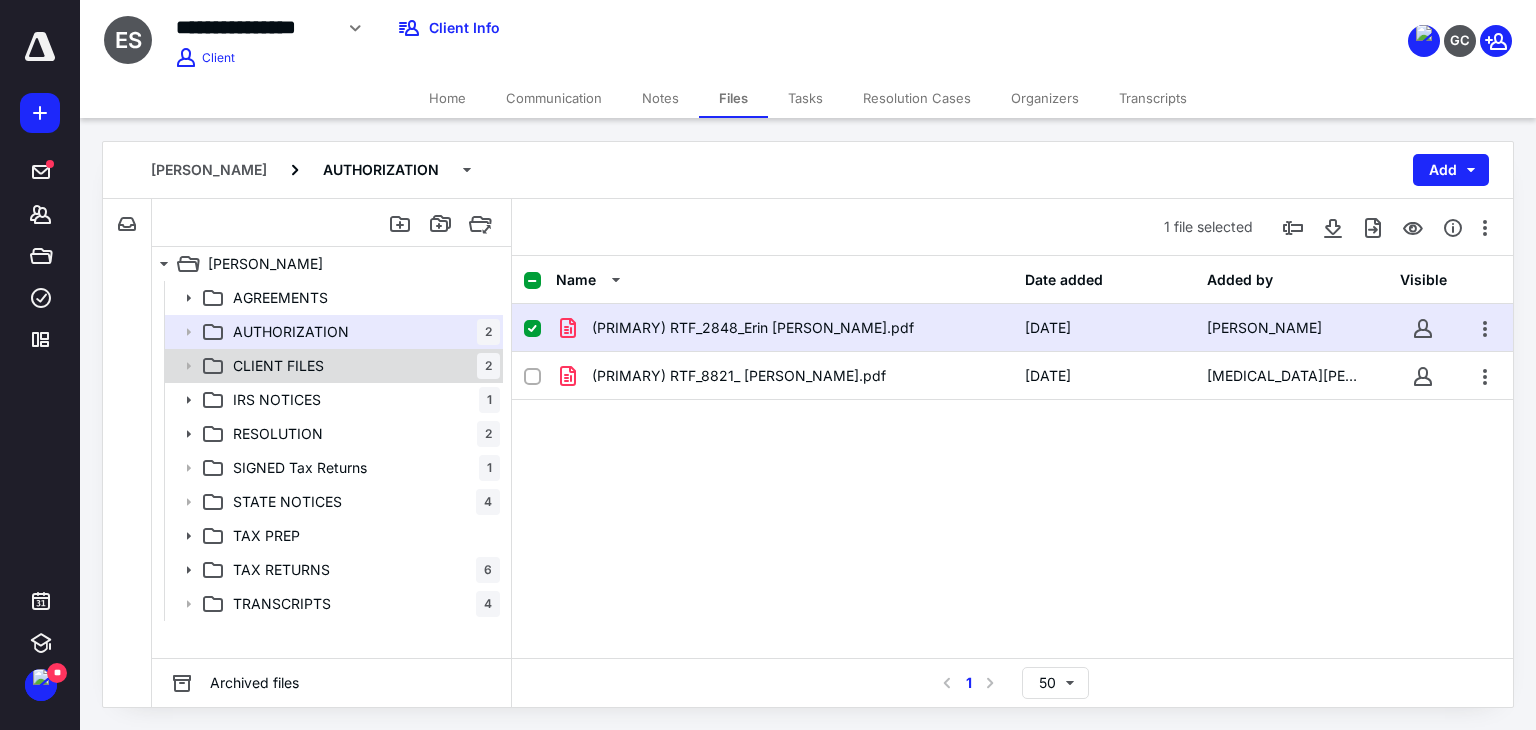 click on "CLIENT FILES 2" at bounding box center [362, 366] 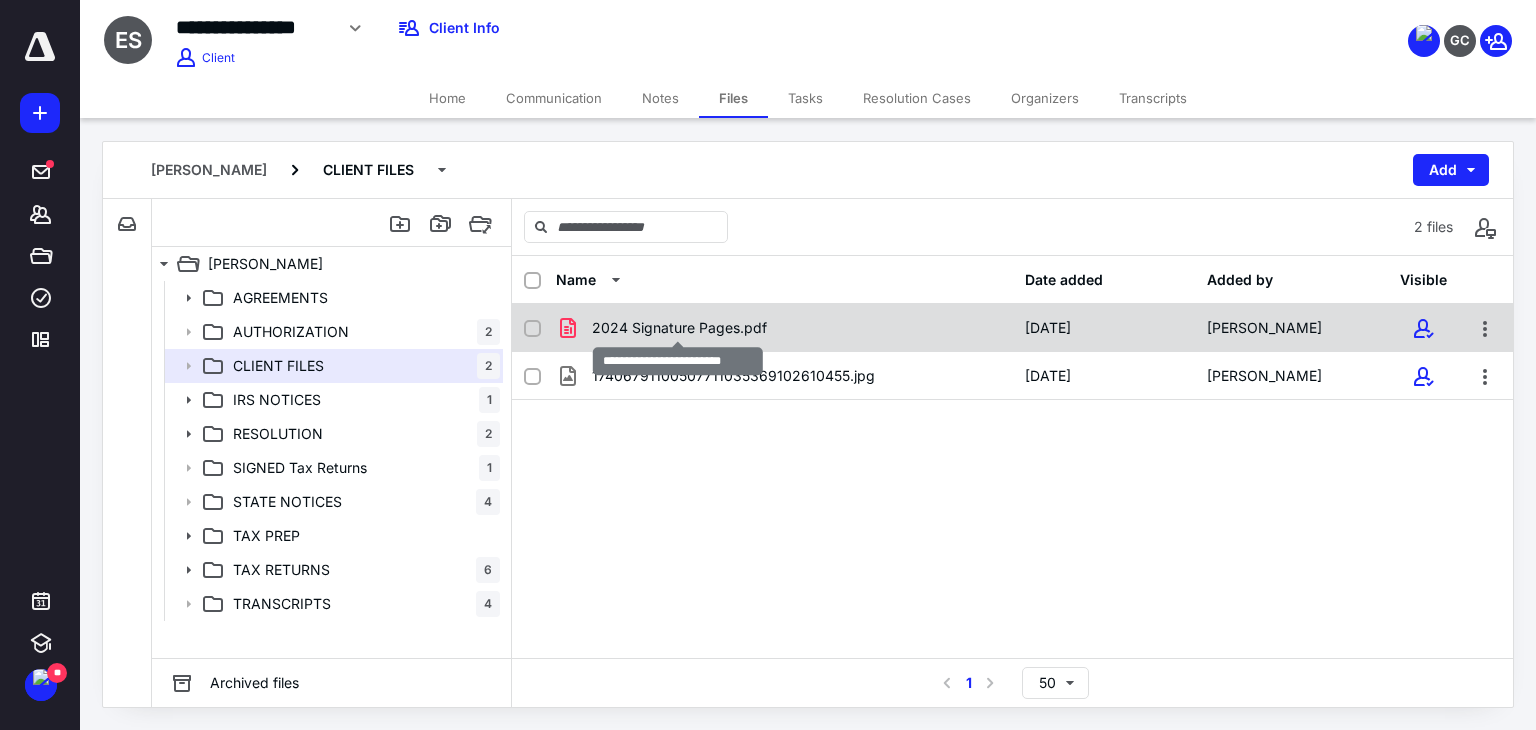 click on "2024 Signature Pages.pdf" at bounding box center (679, 328) 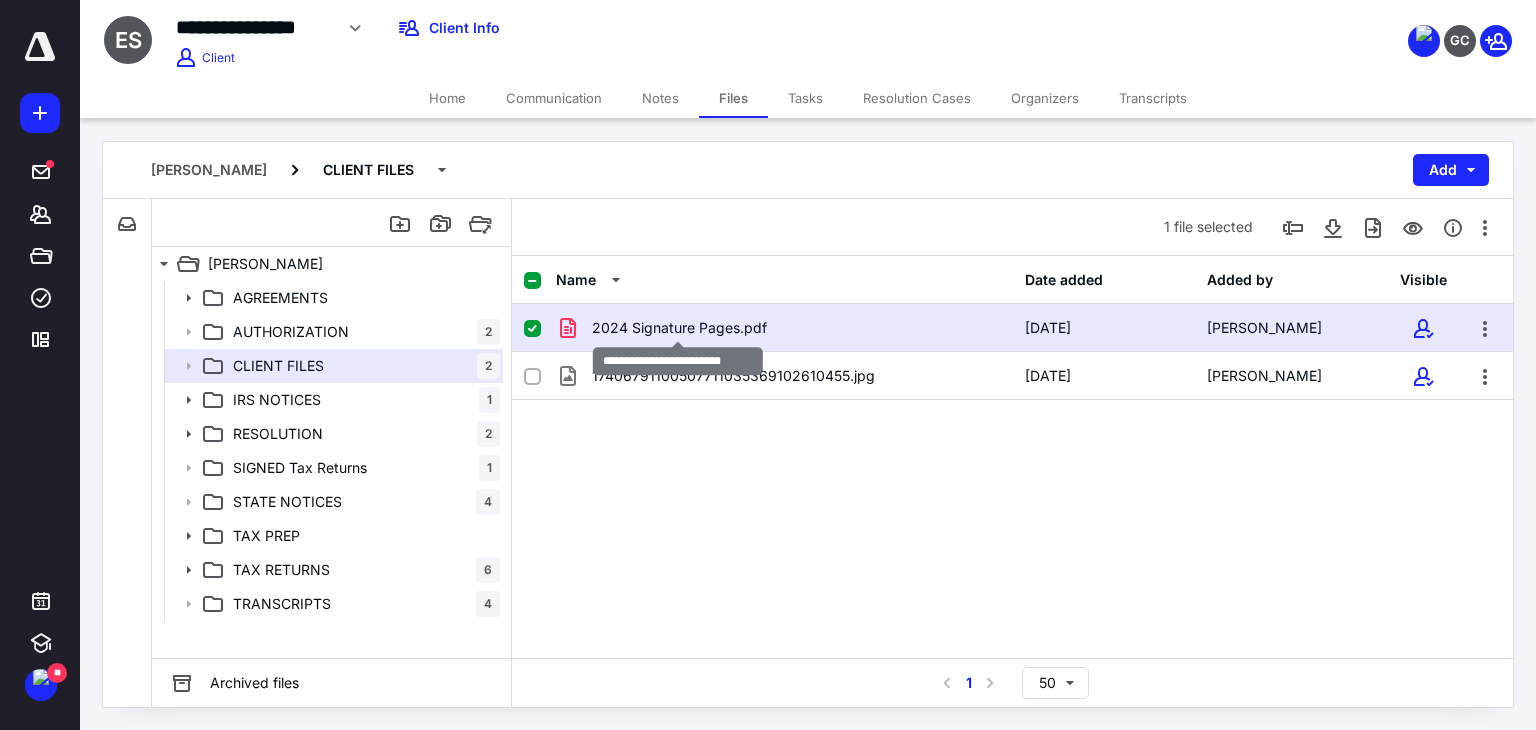 click on "2024 Signature Pages.pdf" at bounding box center [679, 328] 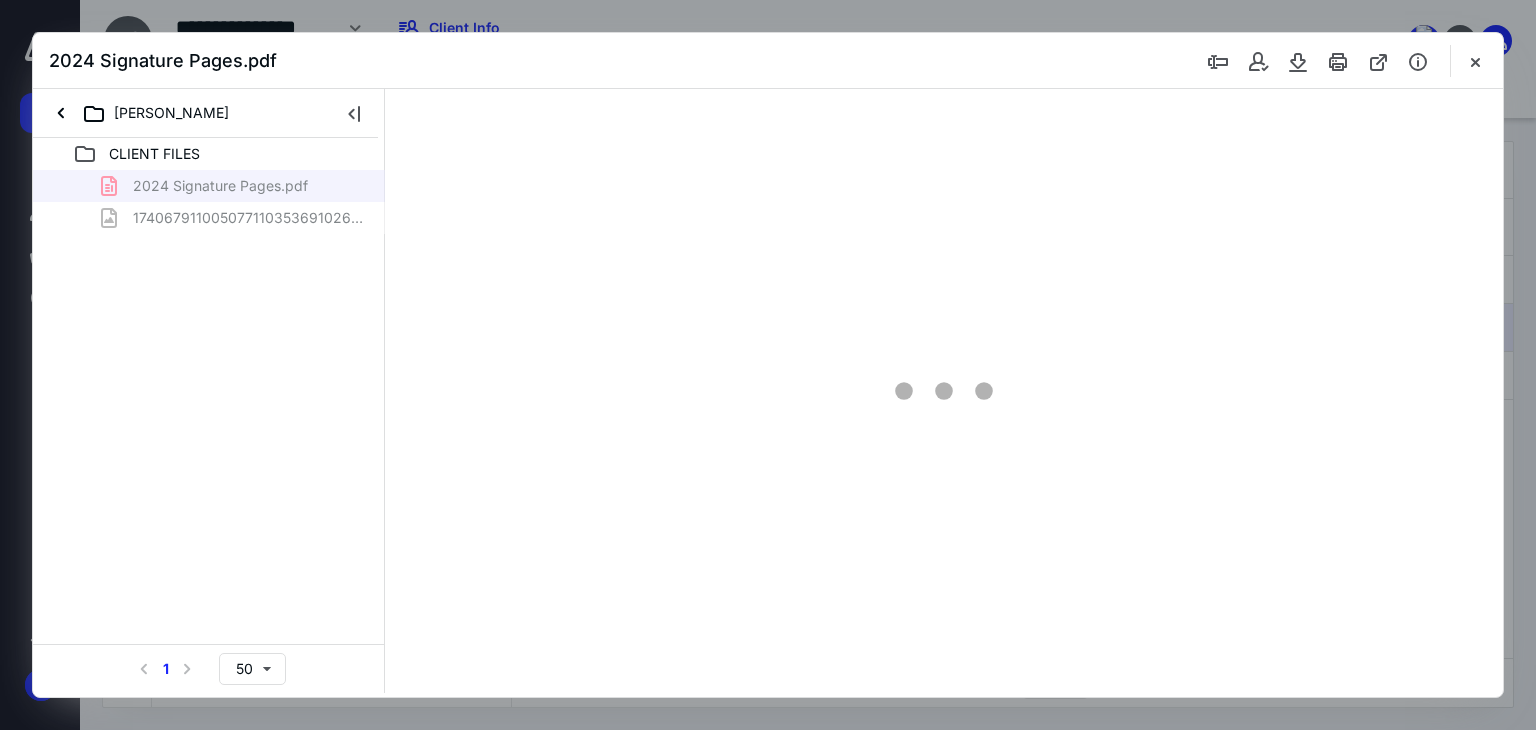 scroll, scrollTop: 0, scrollLeft: 0, axis: both 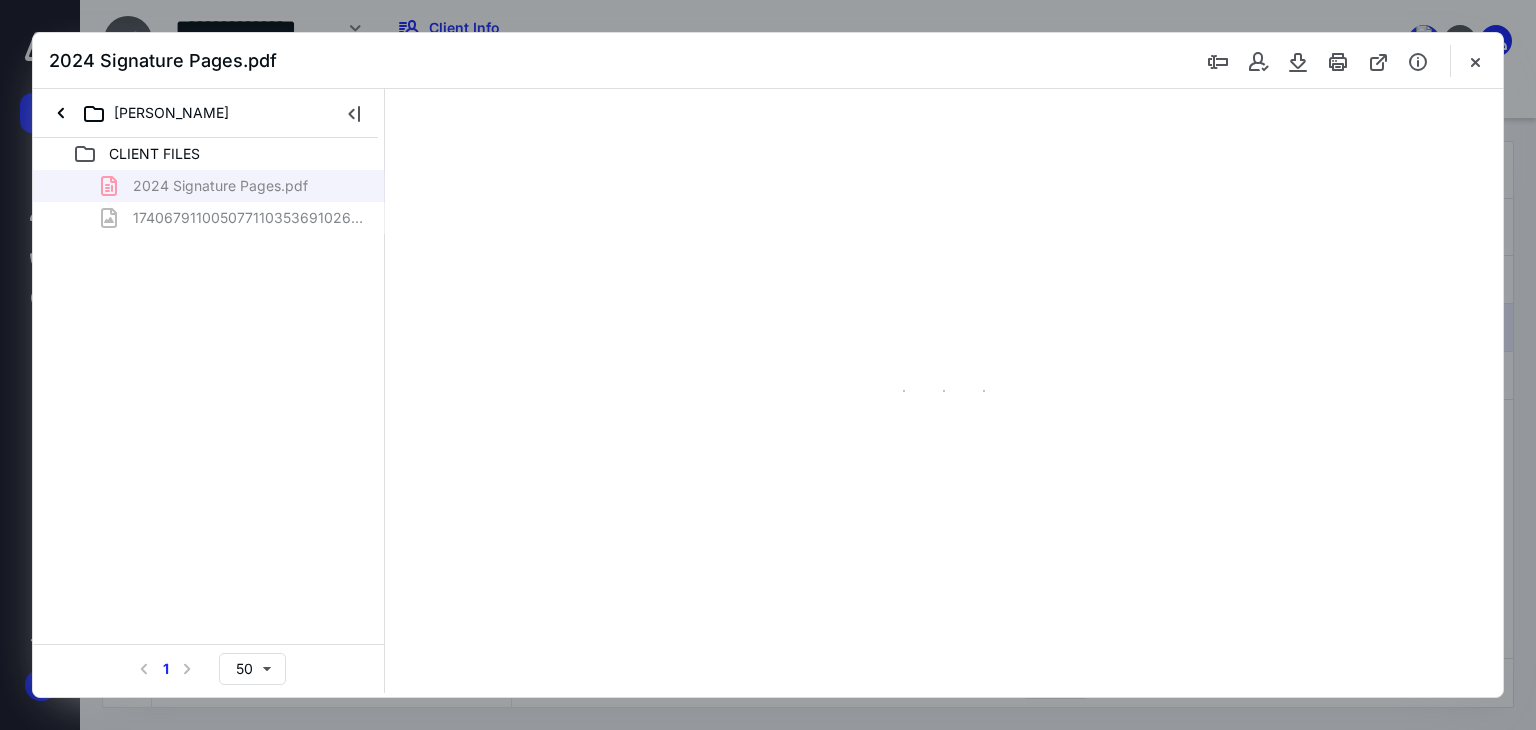 type on "71" 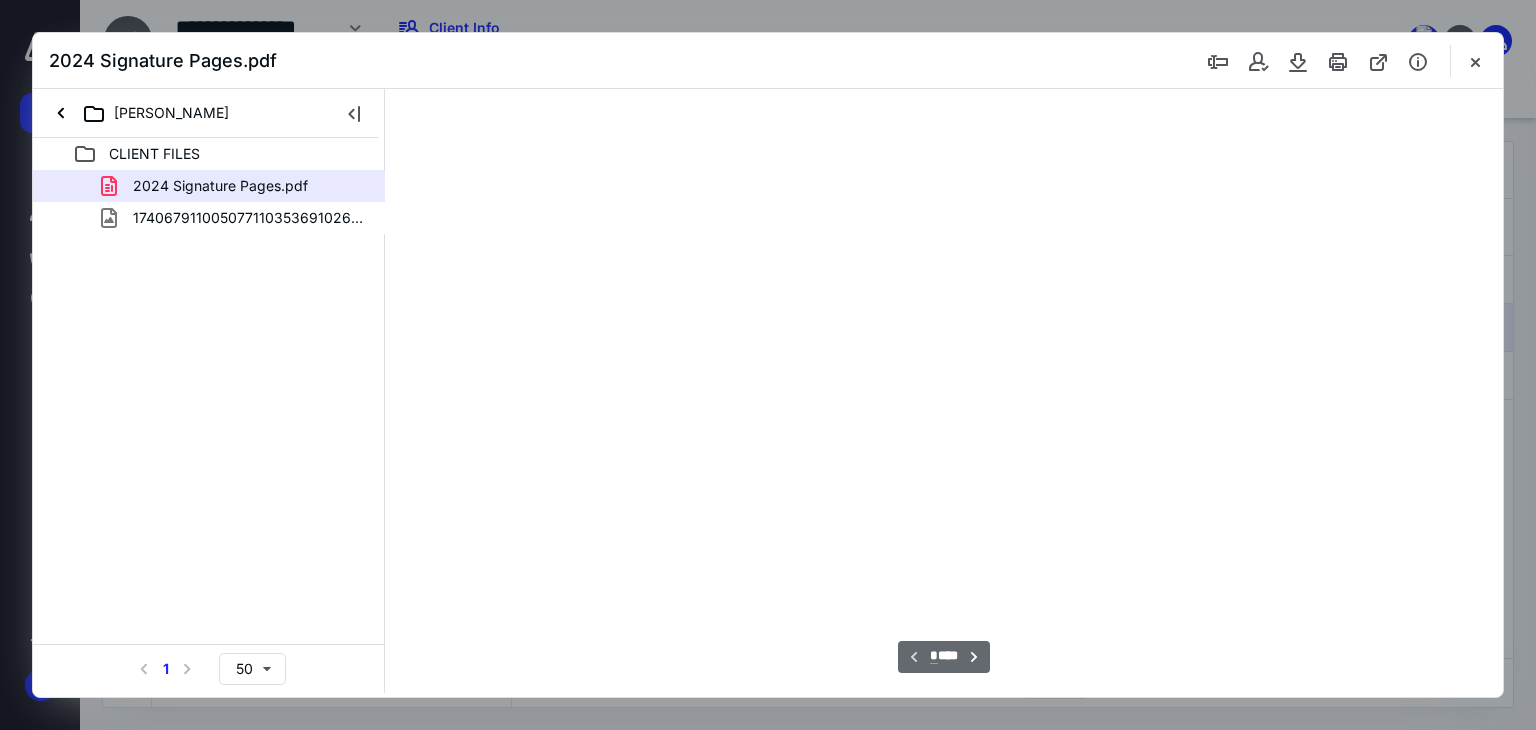 scroll, scrollTop: 39, scrollLeft: 0, axis: vertical 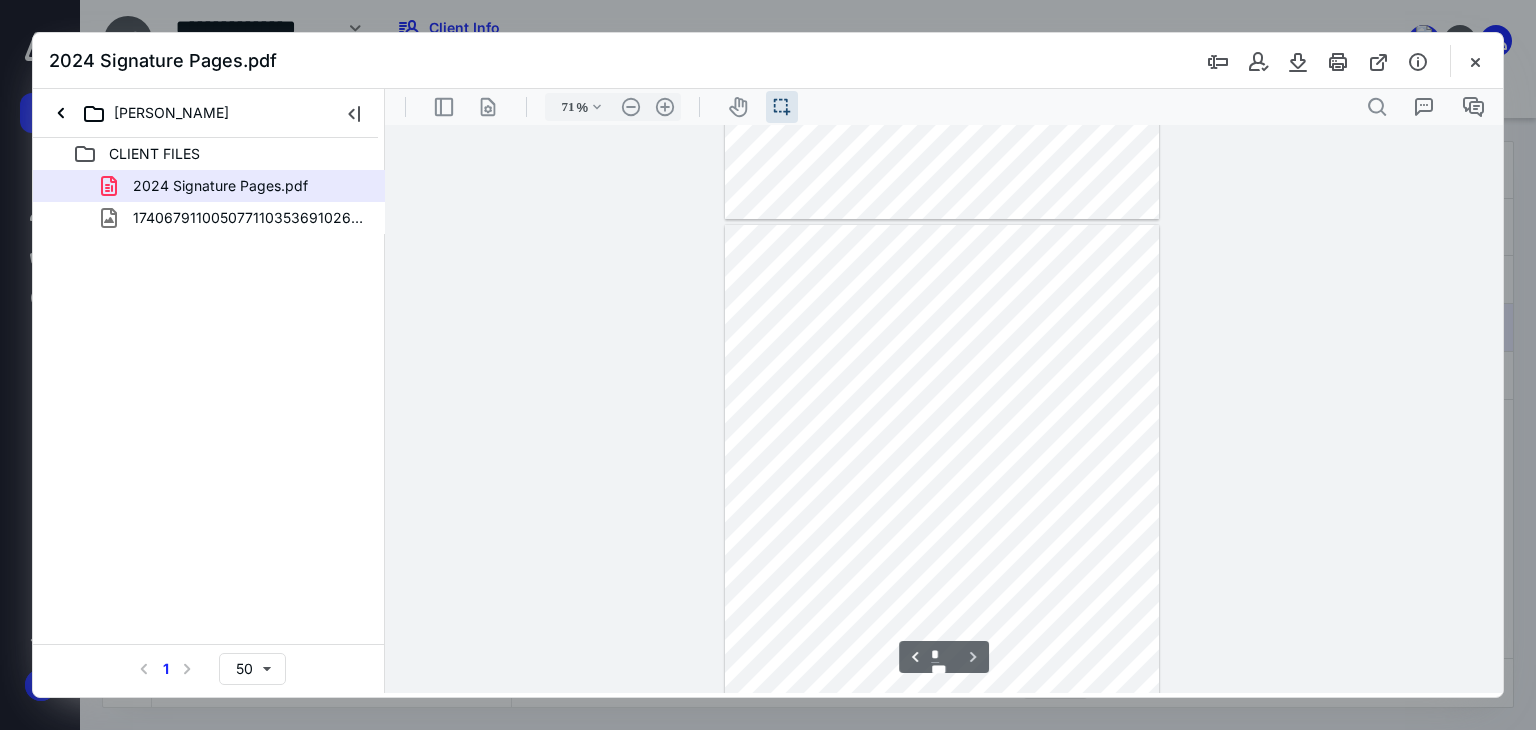 type on "*" 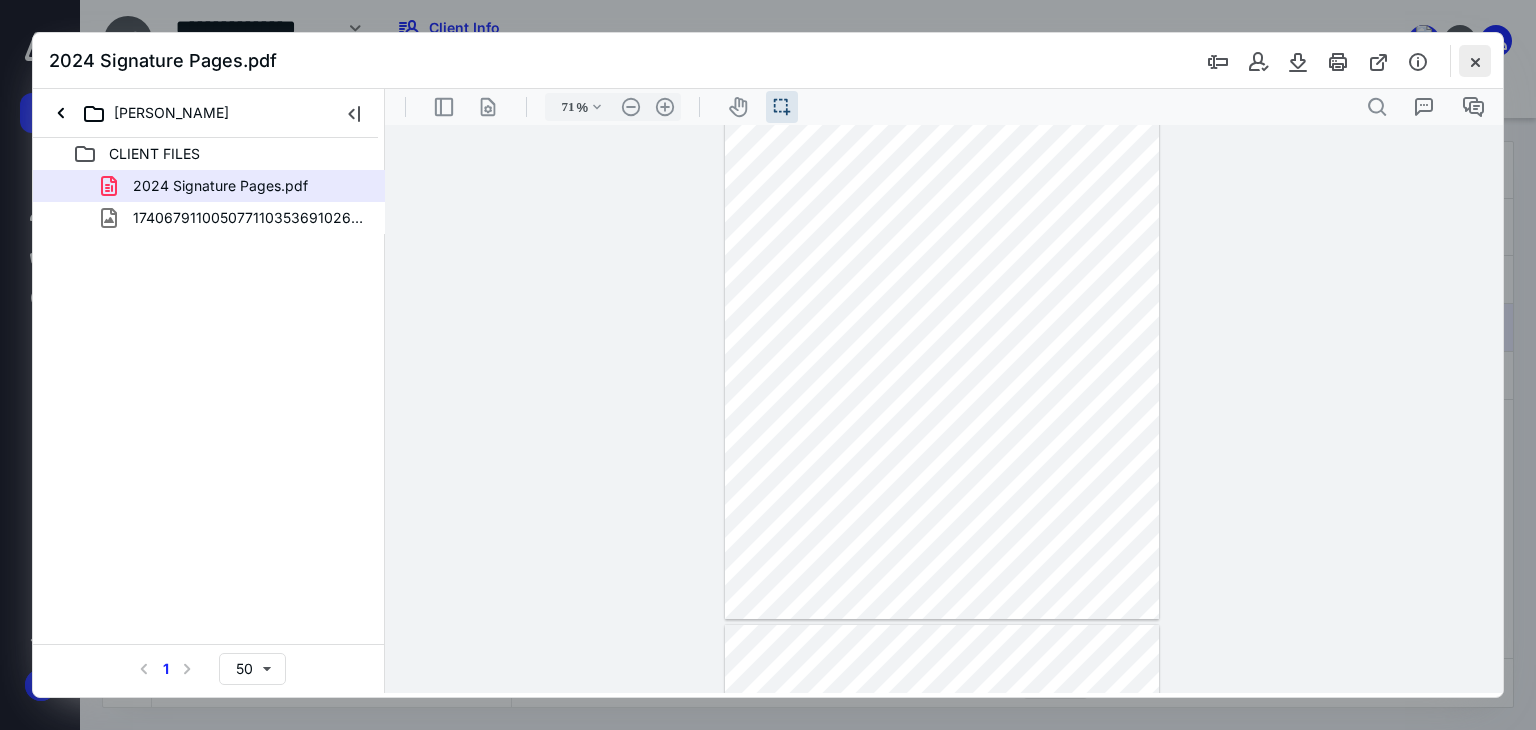 click at bounding box center (1475, 61) 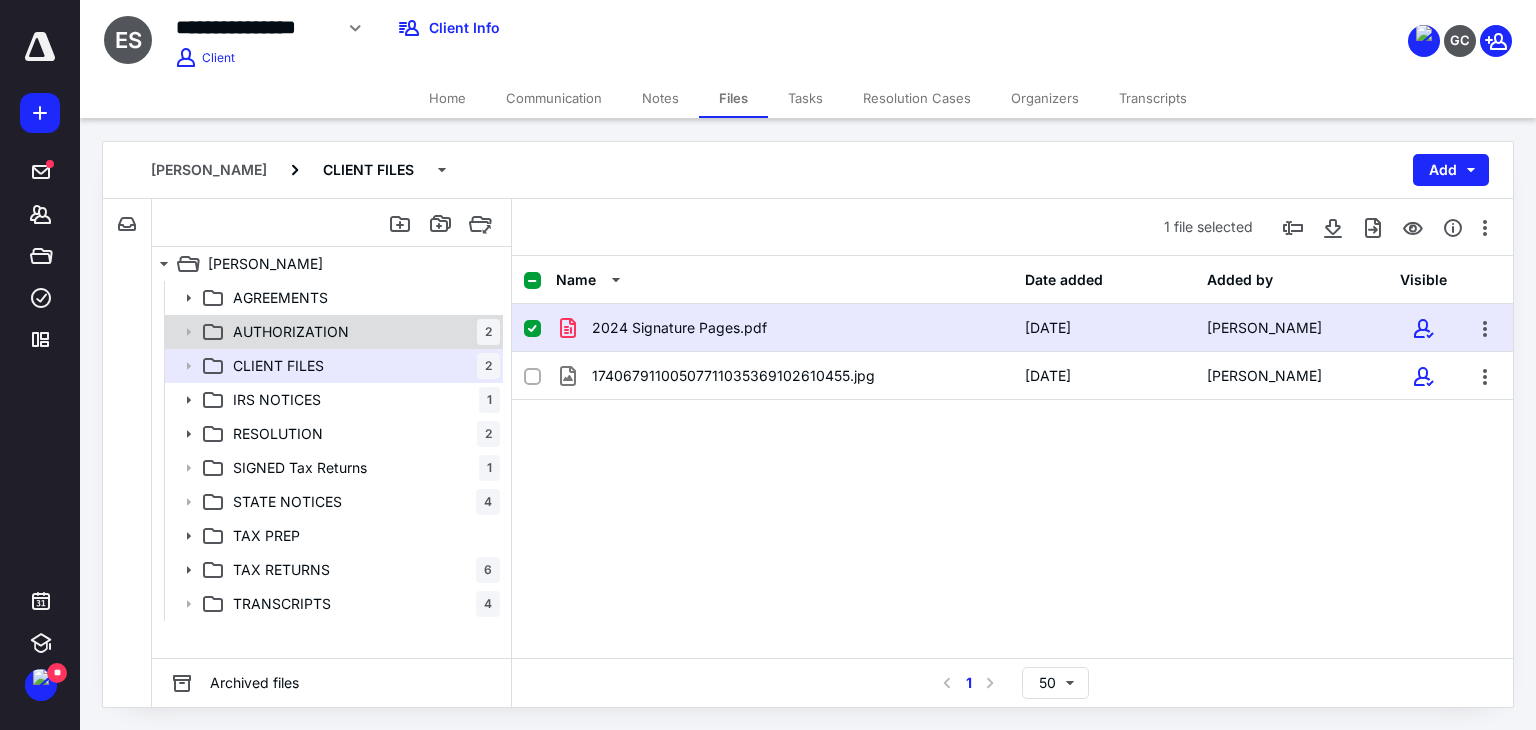 click on "AUTHORIZATION 2" at bounding box center [362, 332] 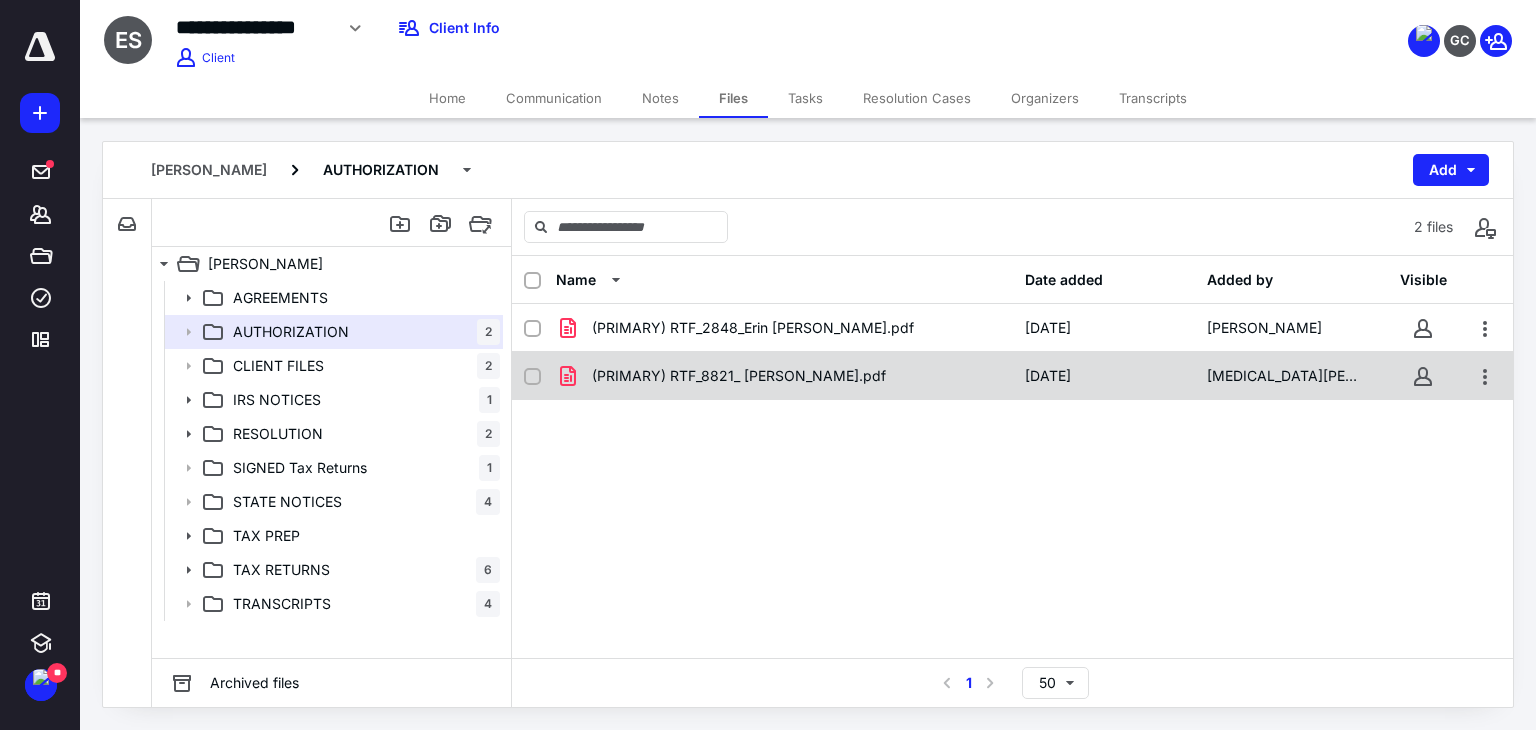 click on "(PRIMARY) RTF_8821_ Erin Shadwick.pdf" at bounding box center [739, 376] 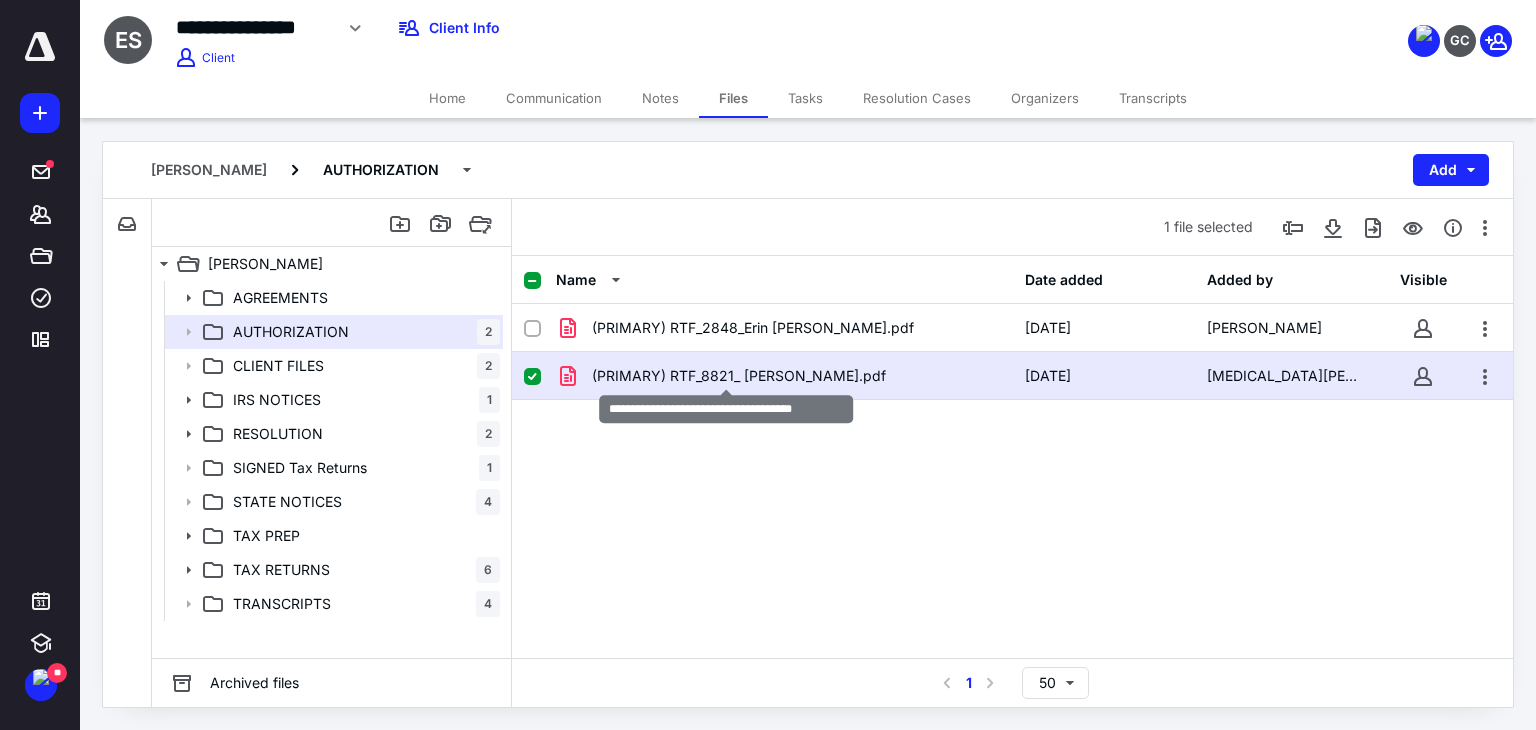 click on "(PRIMARY) RTF_8821_ Erin Shadwick.pdf" at bounding box center (739, 376) 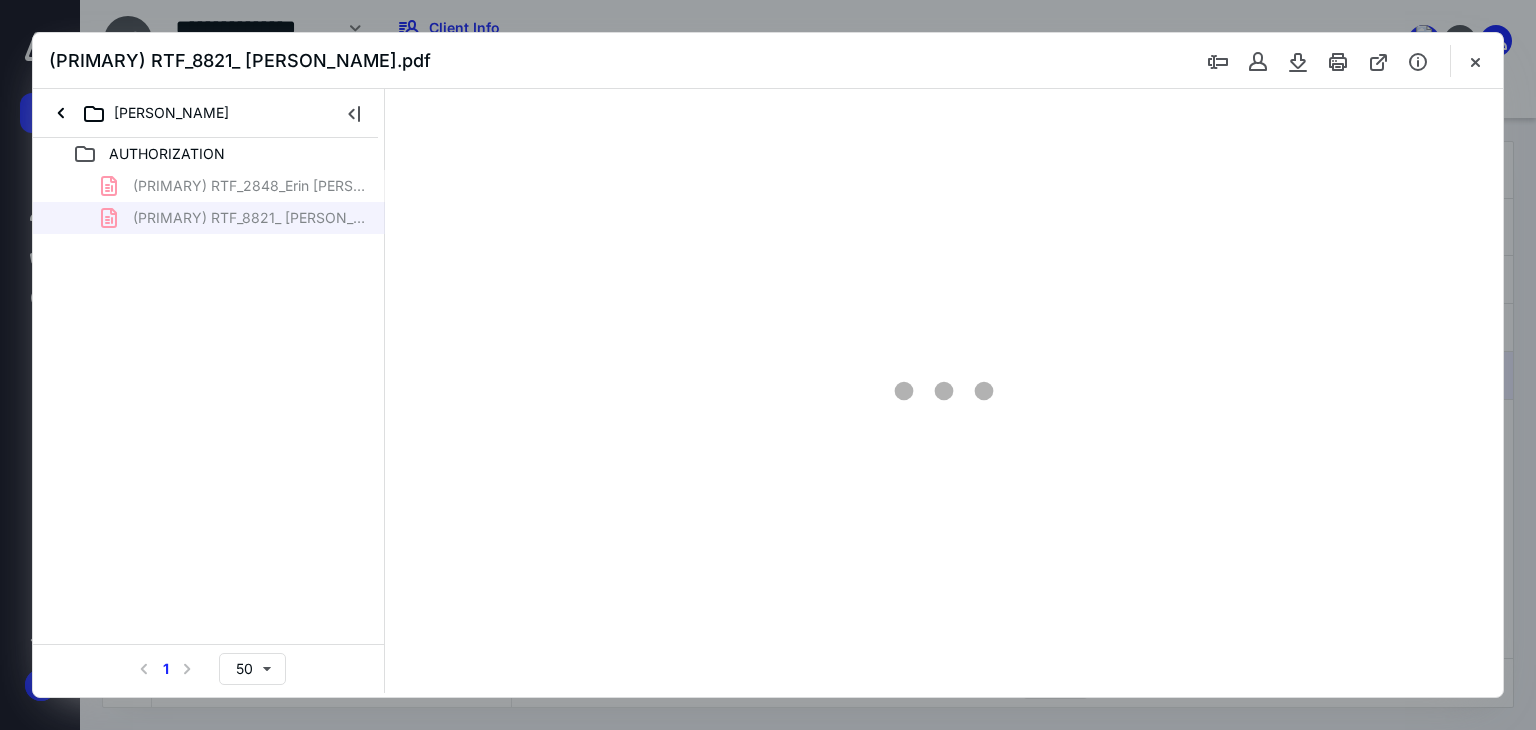 scroll, scrollTop: 0, scrollLeft: 0, axis: both 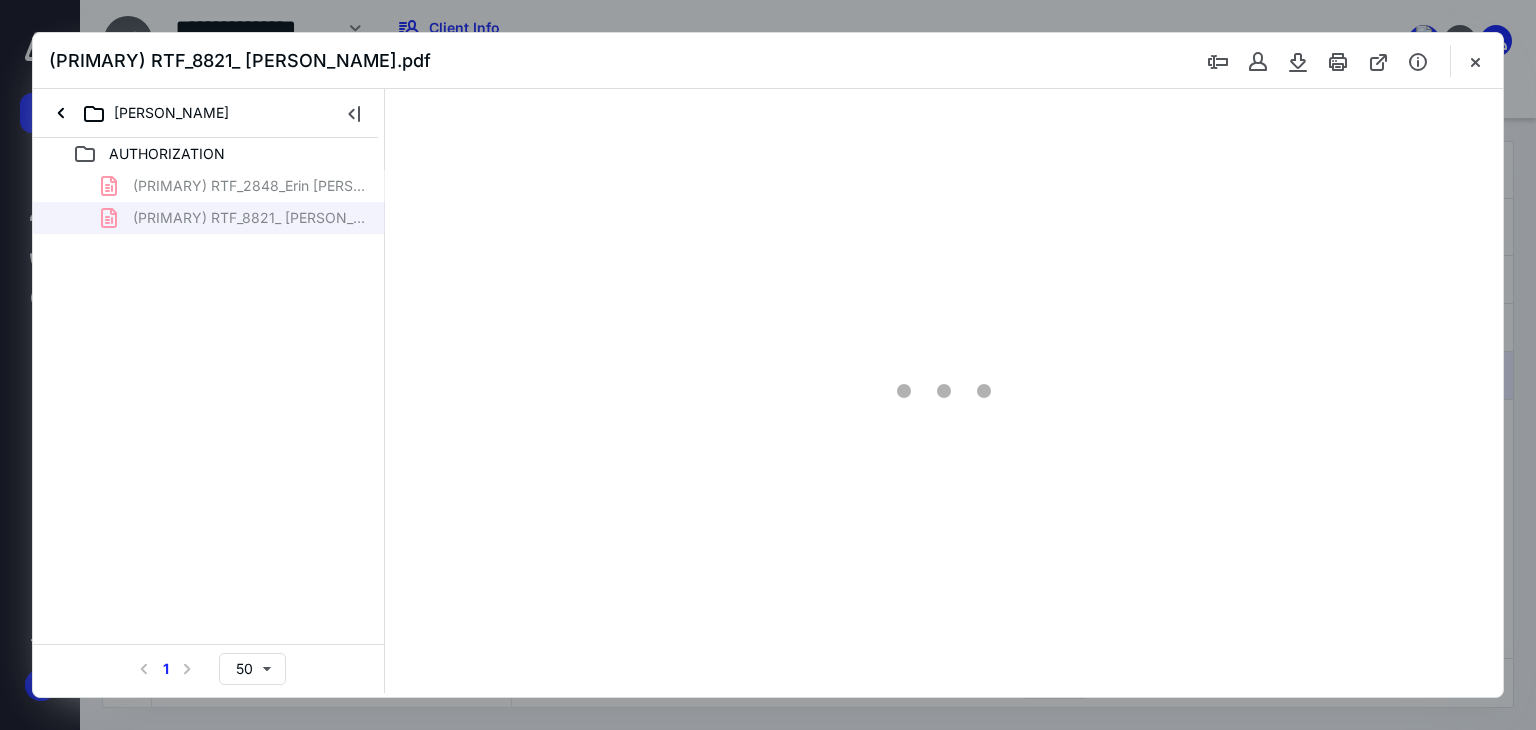 type on "71" 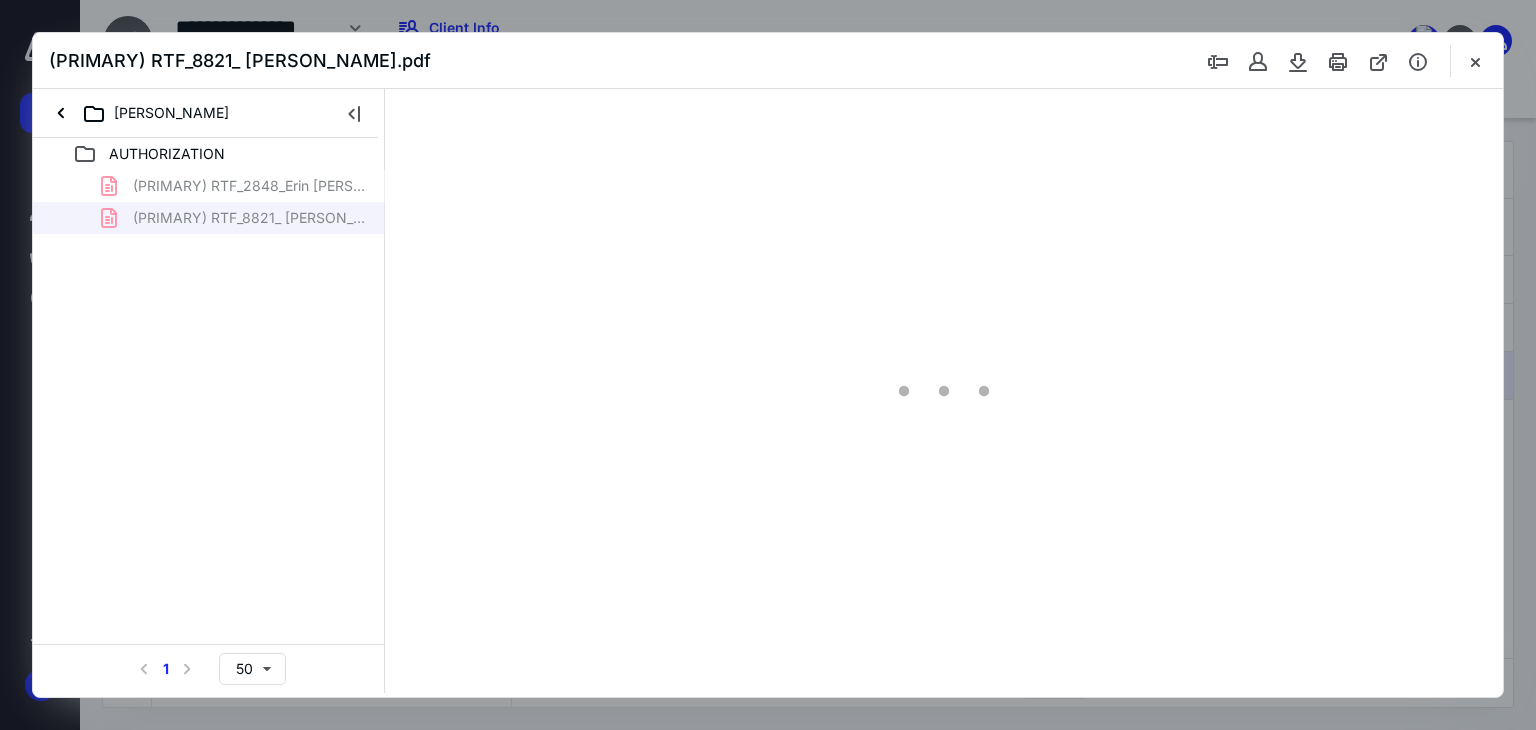 scroll, scrollTop: 39, scrollLeft: 0, axis: vertical 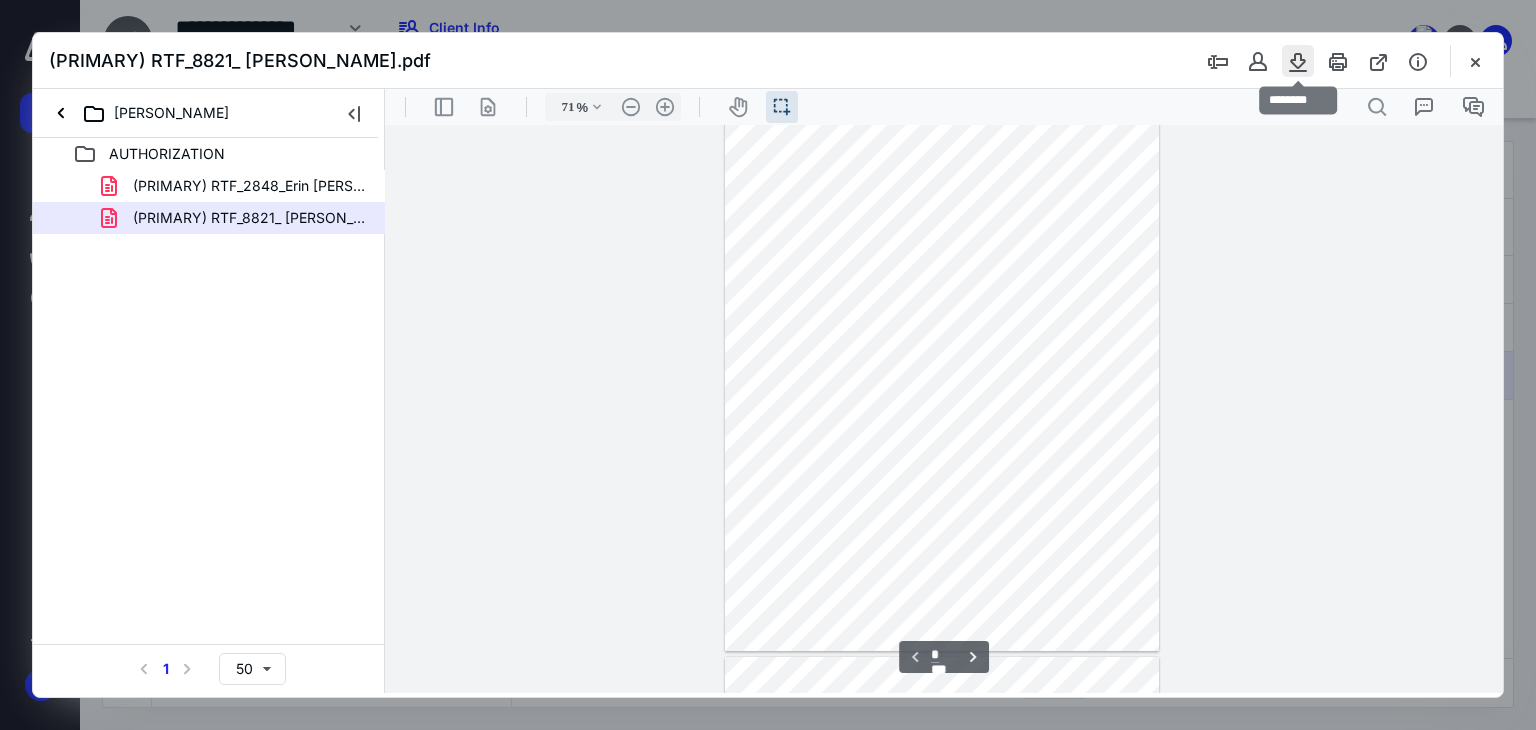 click at bounding box center (1298, 61) 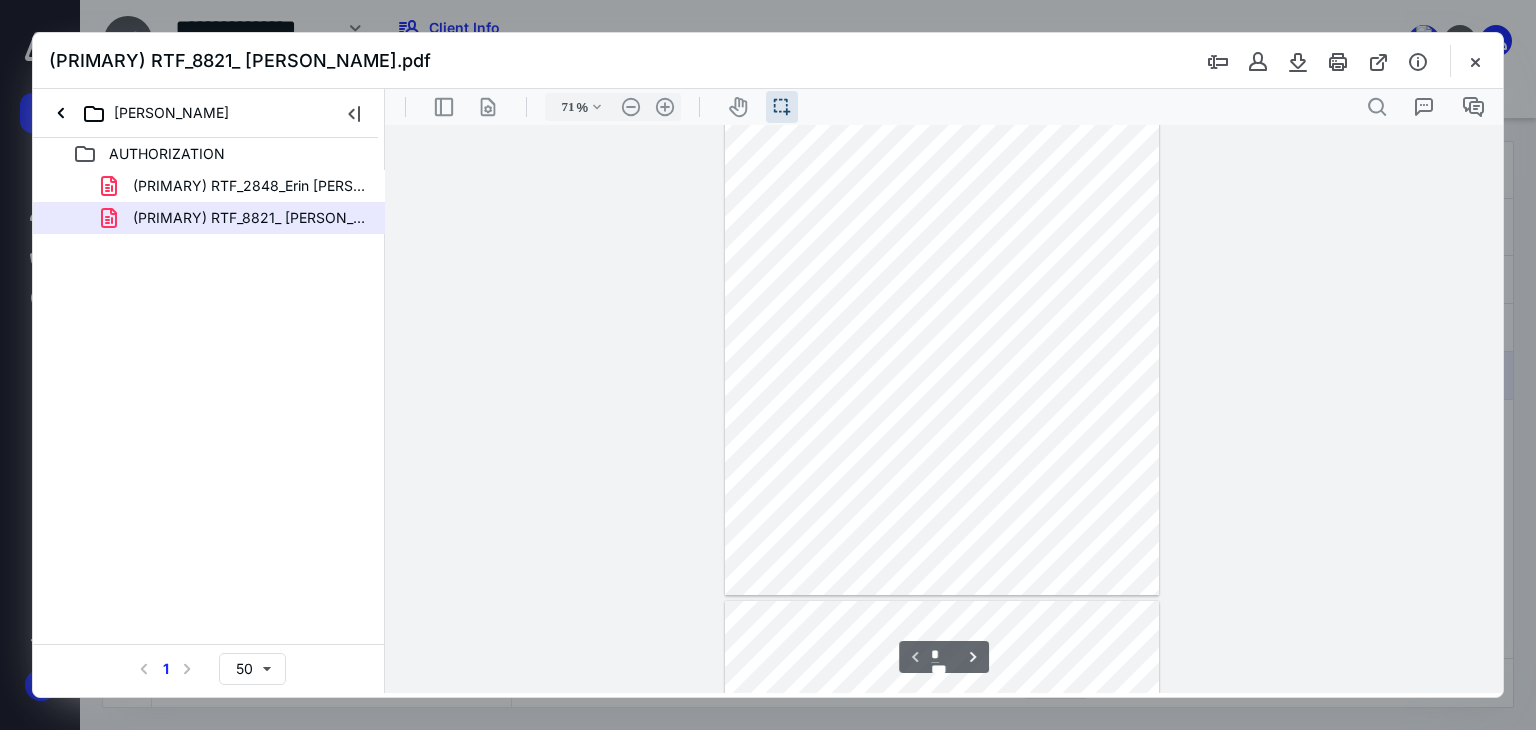 scroll, scrollTop: 139, scrollLeft: 0, axis: vertical 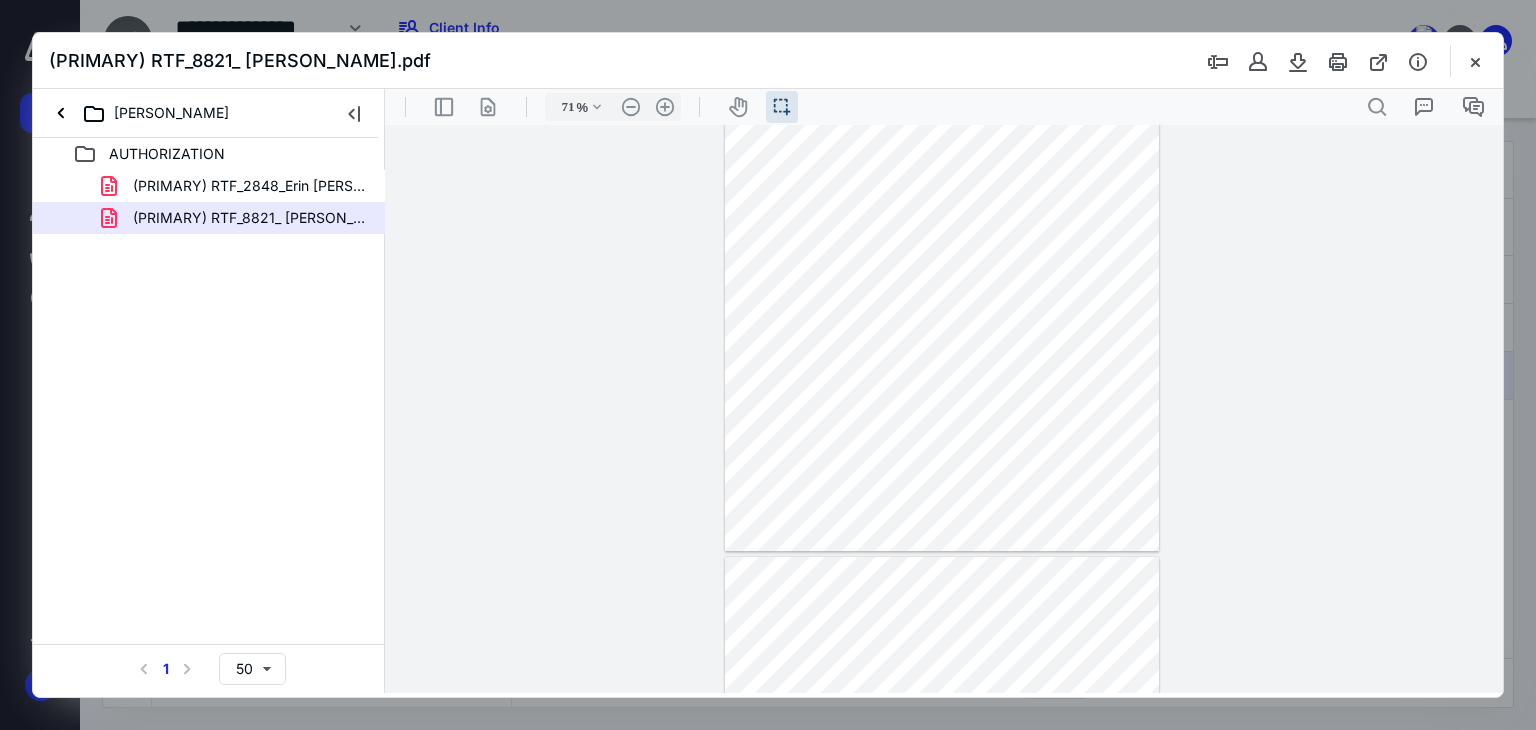 drag, startPoint x: 1482, startPoint y: 57, endPoint x: 1458, endPoint y: 79, distance: 32.55764 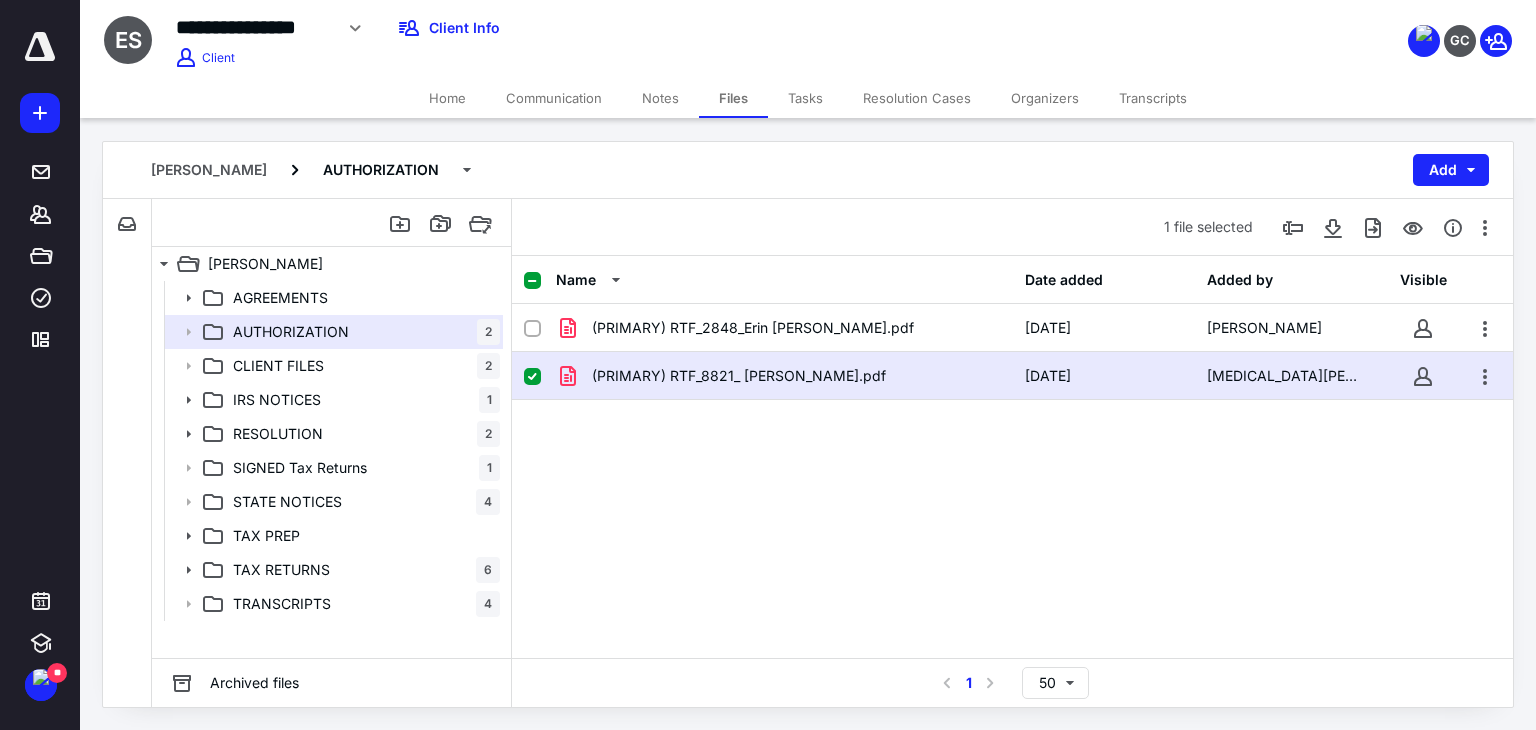 click on "Home" at bounding box center (447, 98) 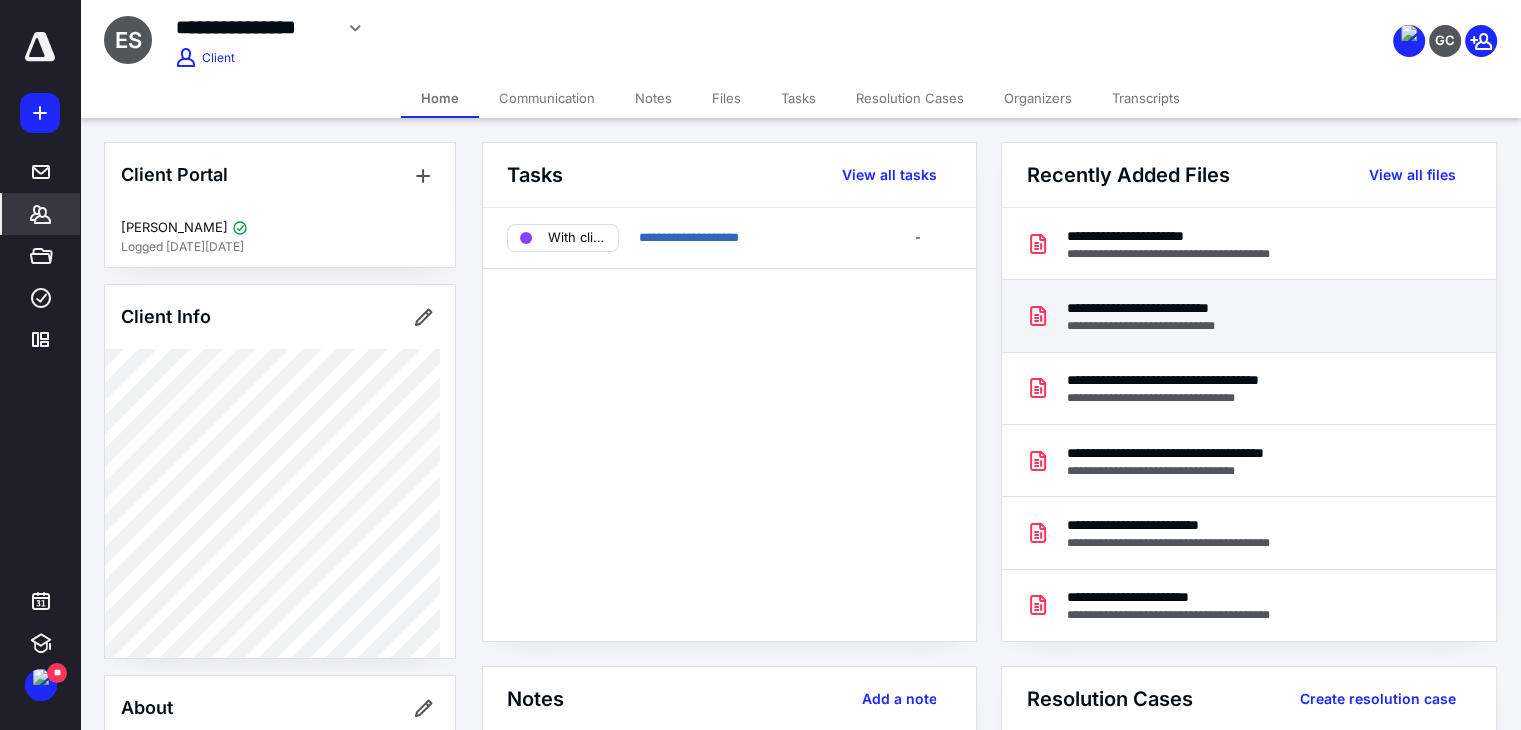 click on "**********" at bounding box center (1167, 326) 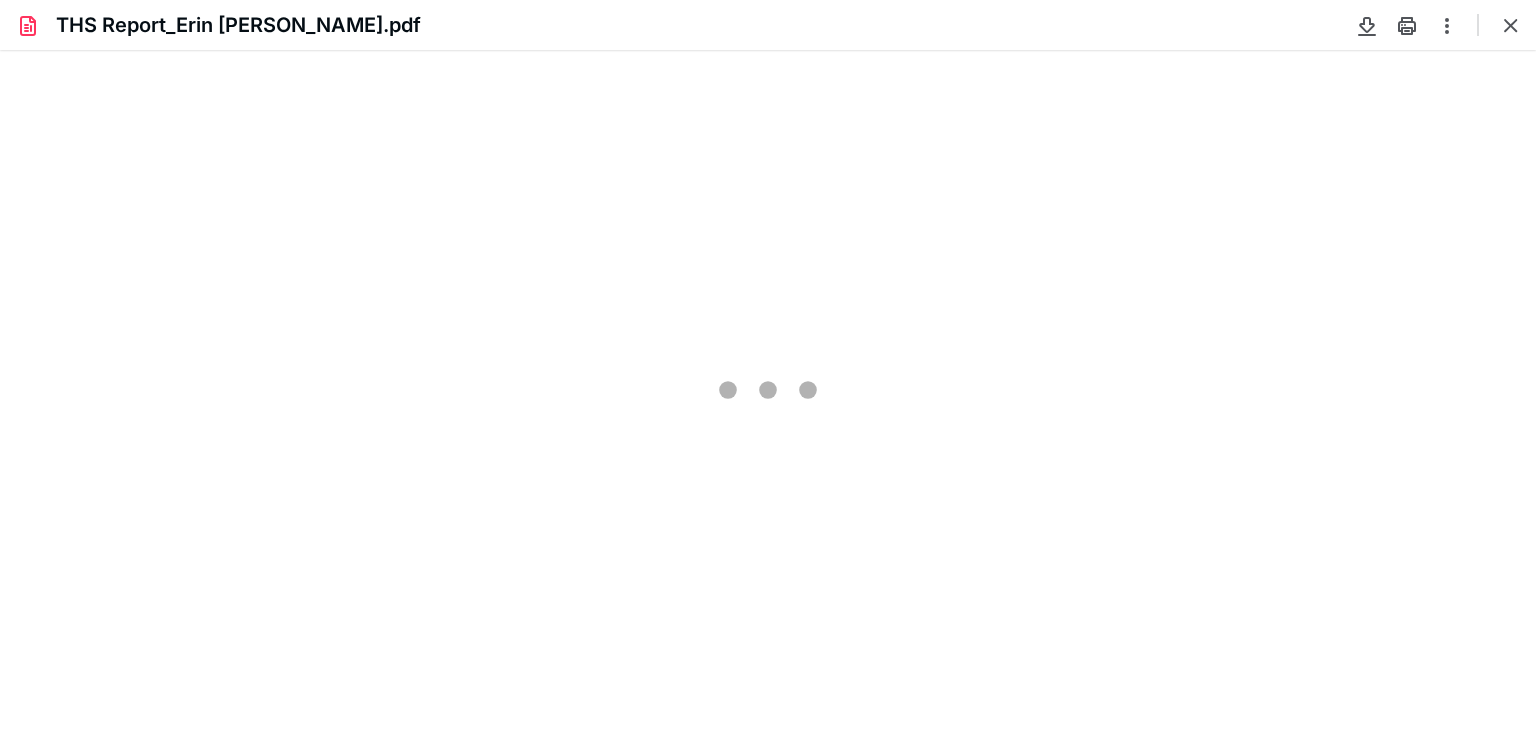 scroll, scrollTop: 0, scrollLeft: 0, axis: both 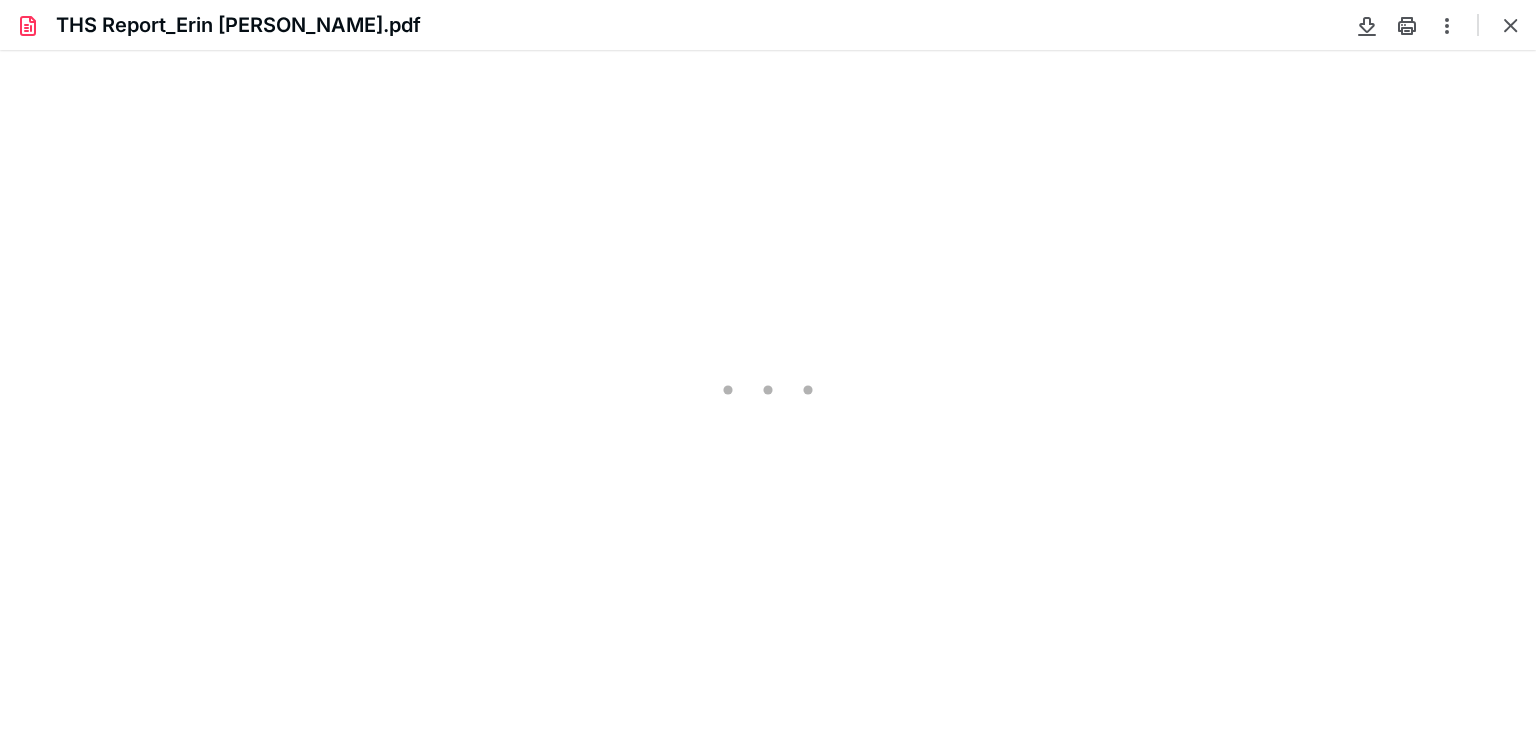 type on "81" 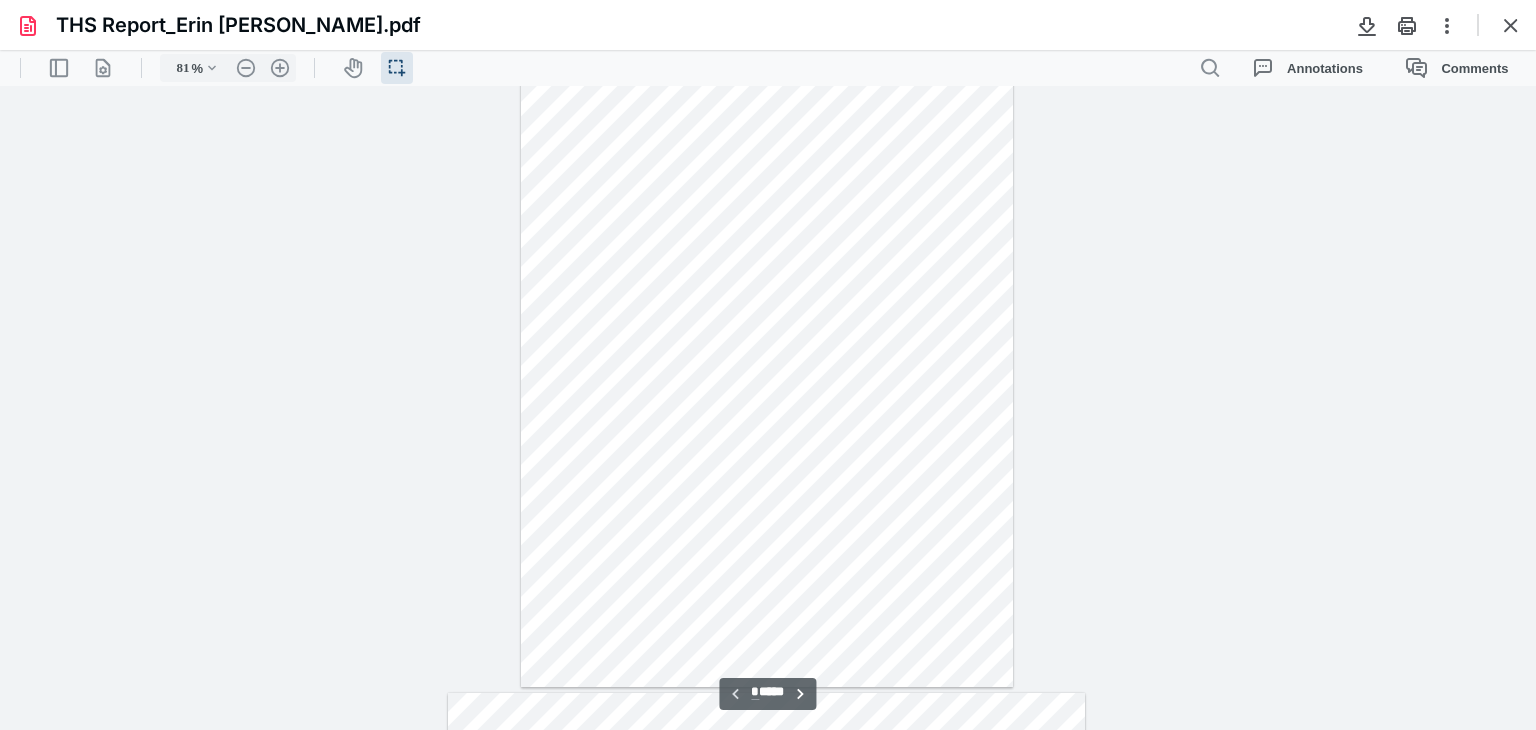 type on "*" 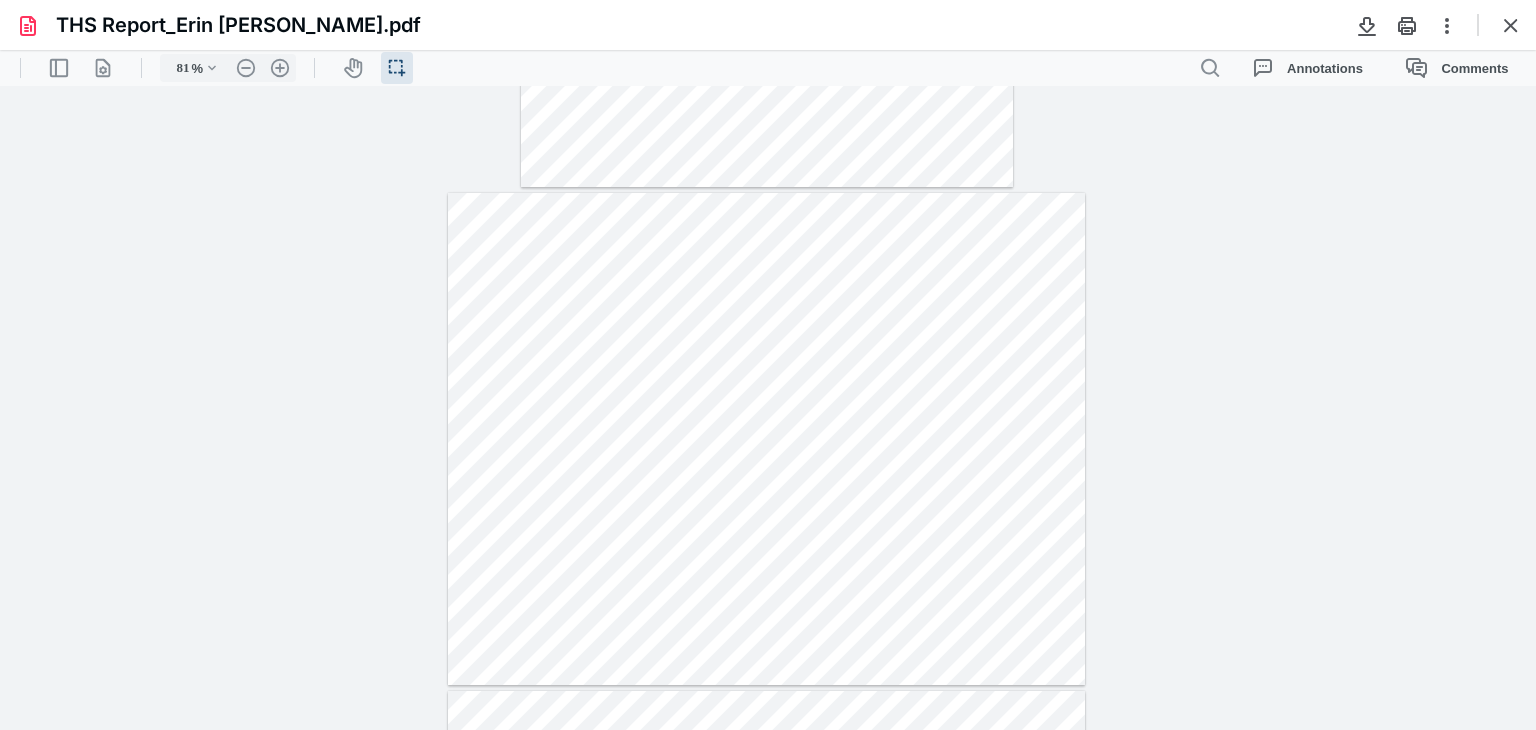 click on "**********" at bounding box center (768, 408) 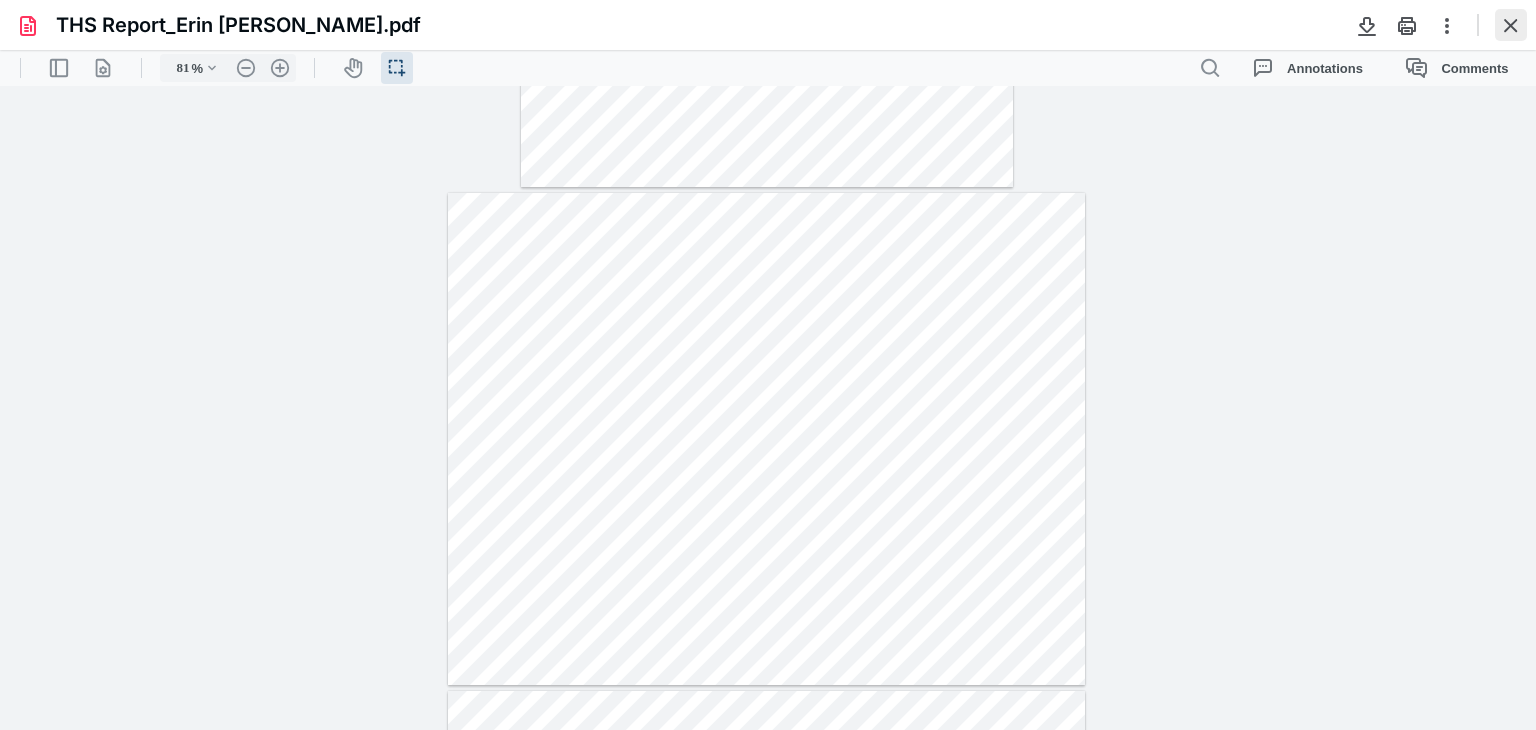 click at bounding box center [1511, 25] 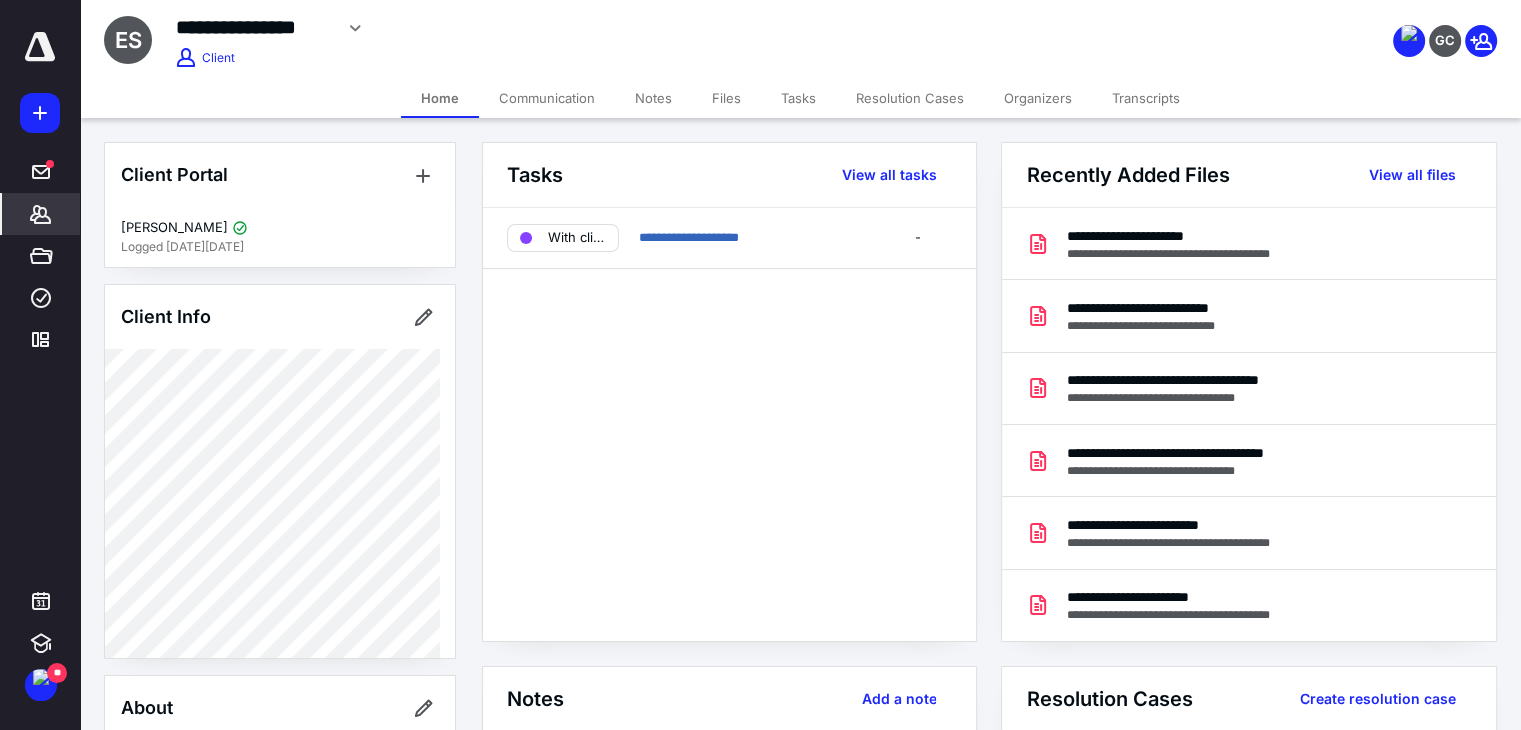 drag, startPoint x: 718, startPoint y: 99, endPoint x: 709, endPoint y: 106, distance: 11.401754 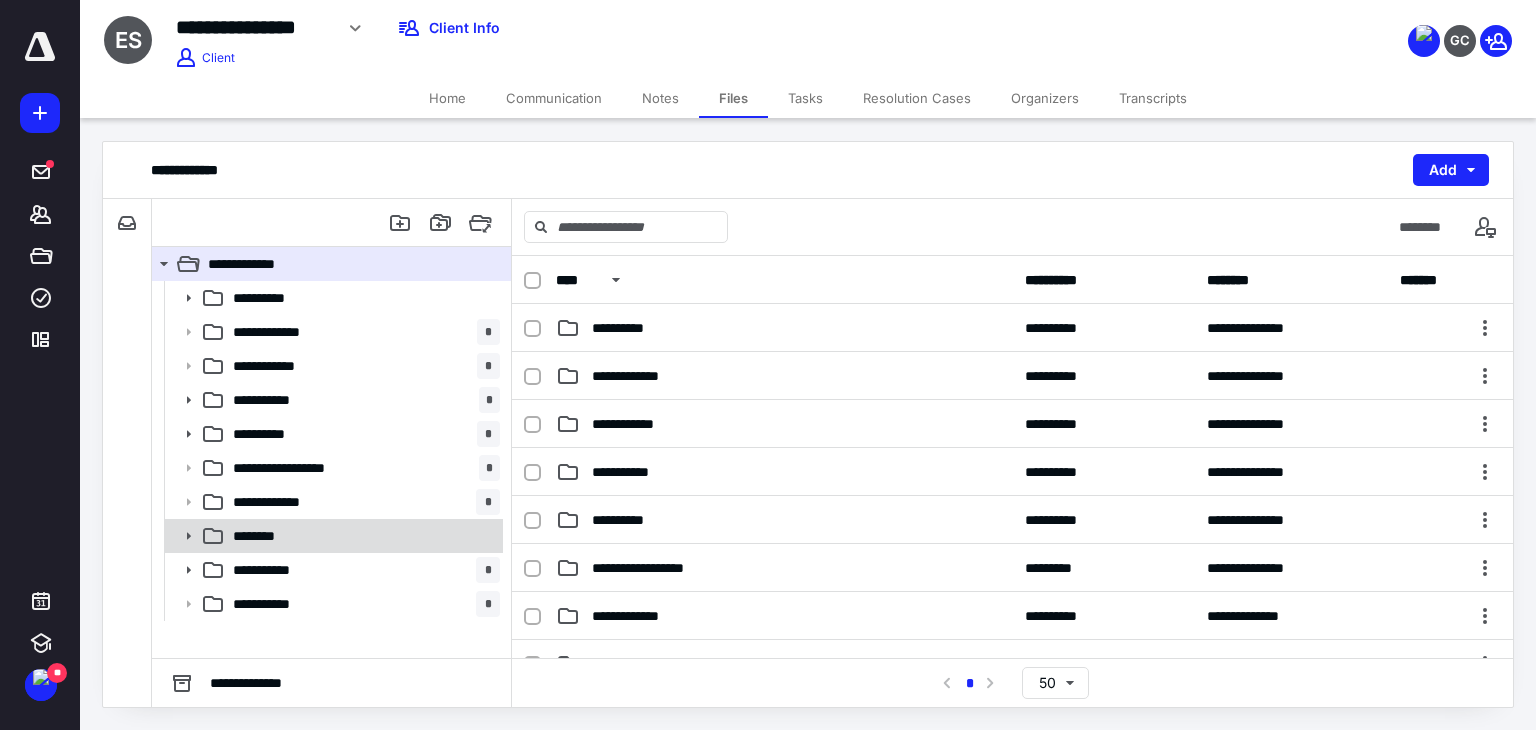 click on "********" at bounding box center [332, 536] 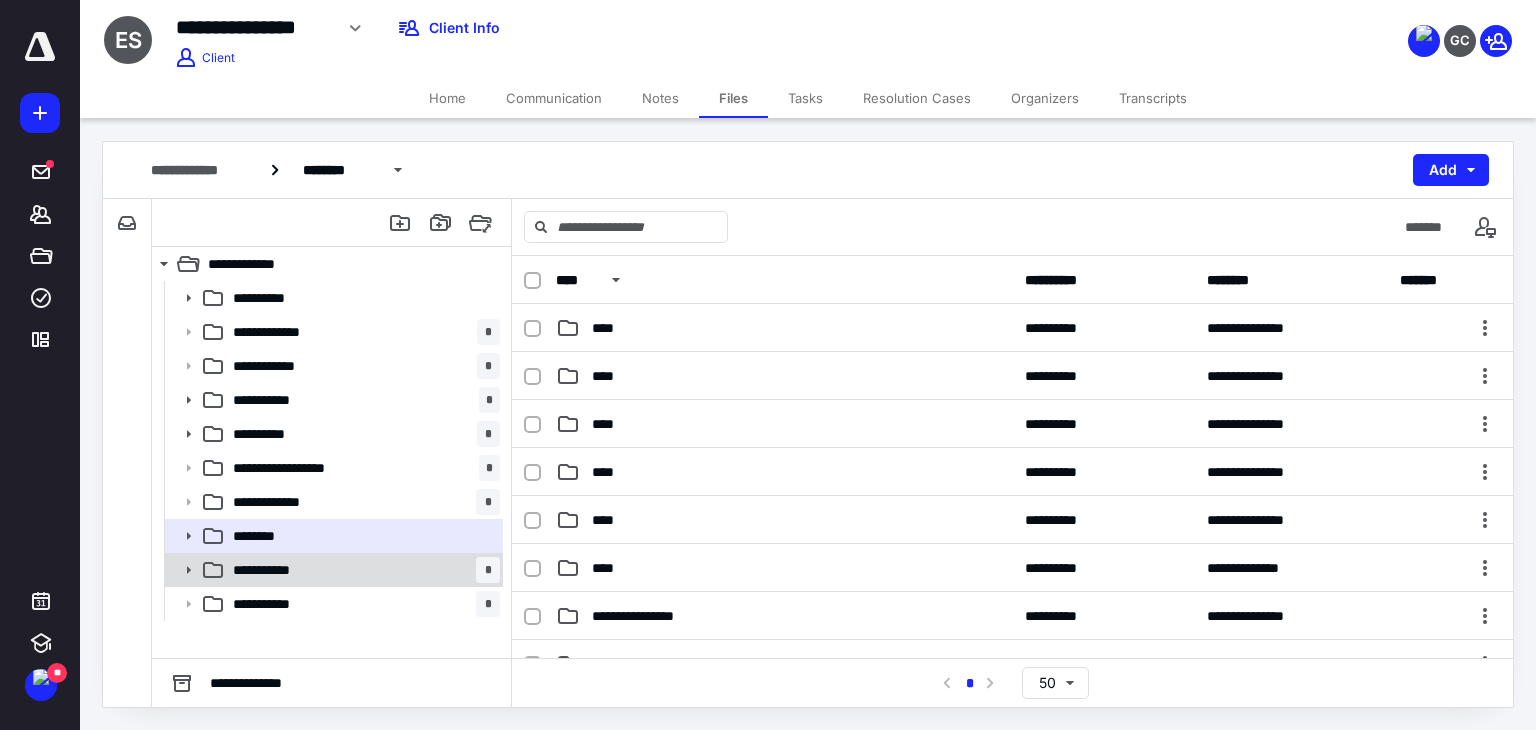 click on "**********" at bounding box center (362, 570) 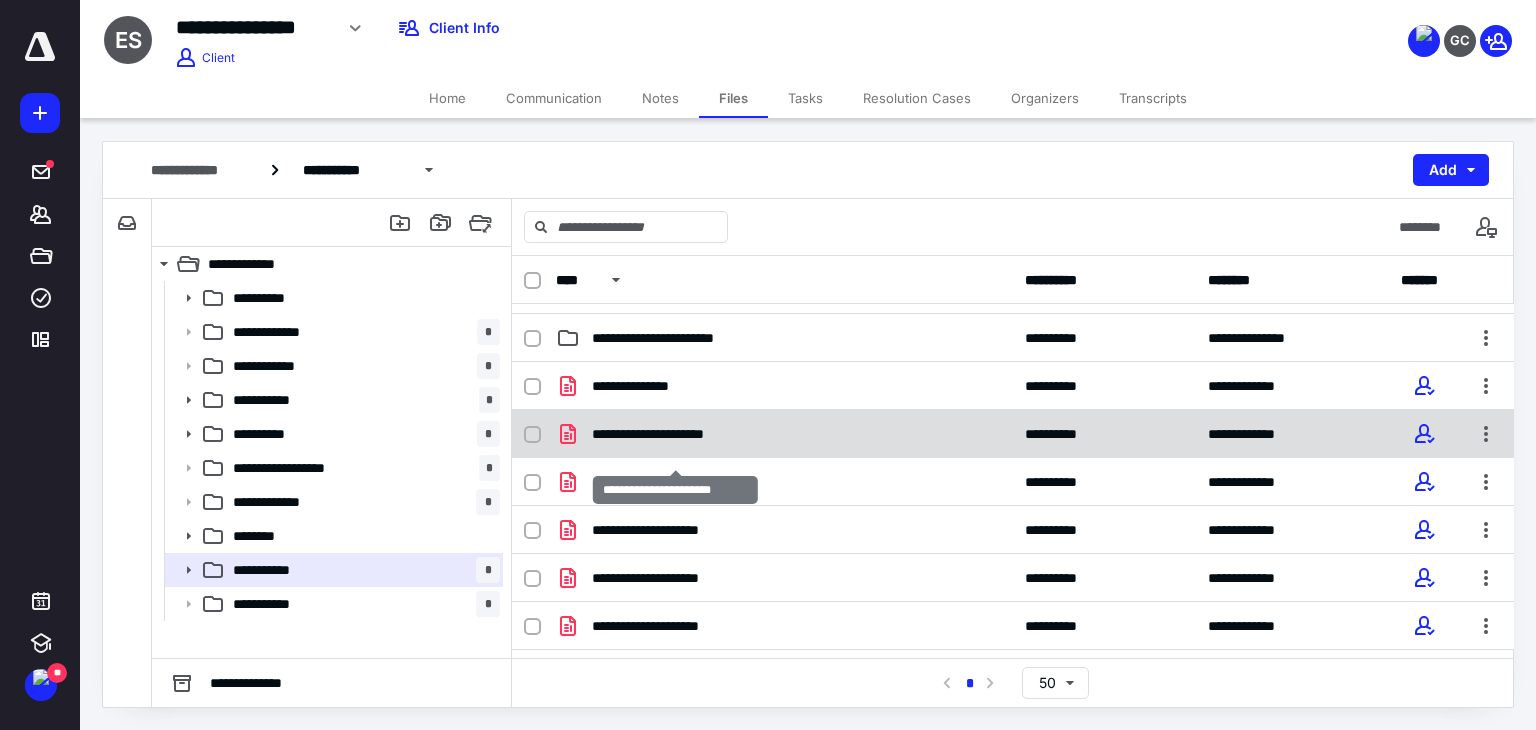 scroll, scrollTop: 136, scrollLeft: 0, axis: vertical 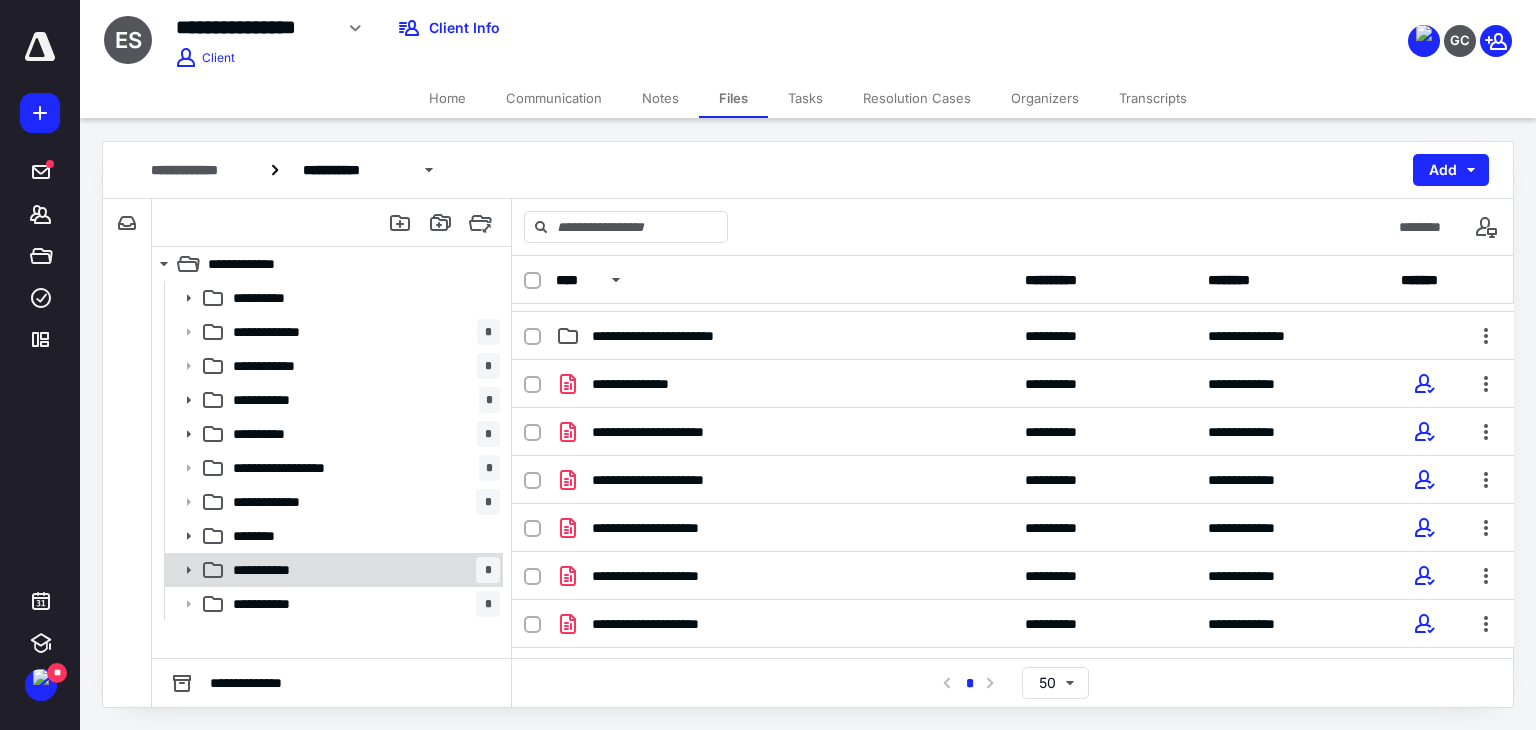 click 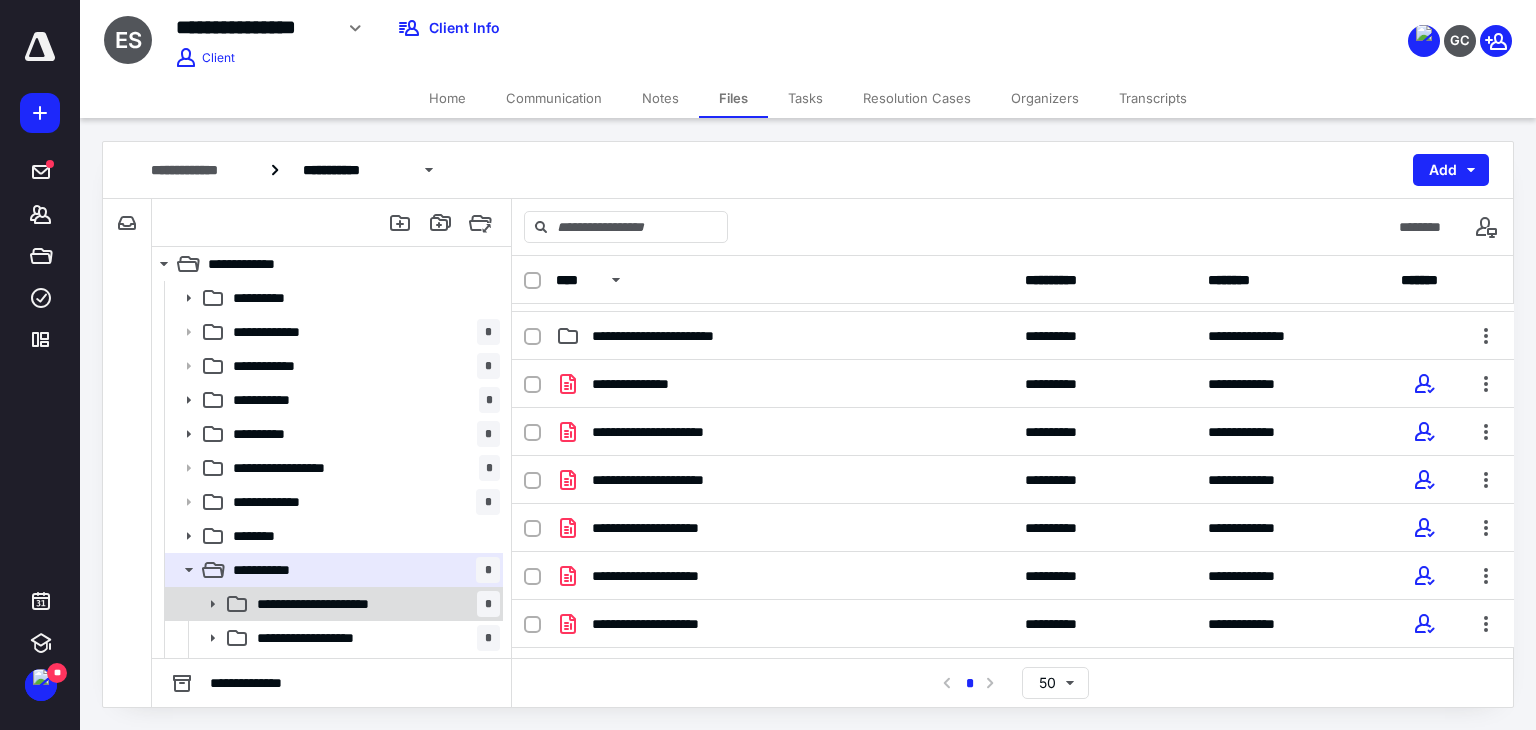 scroll, scrollTop: 98, scrollLeft: 0, axis: vertical 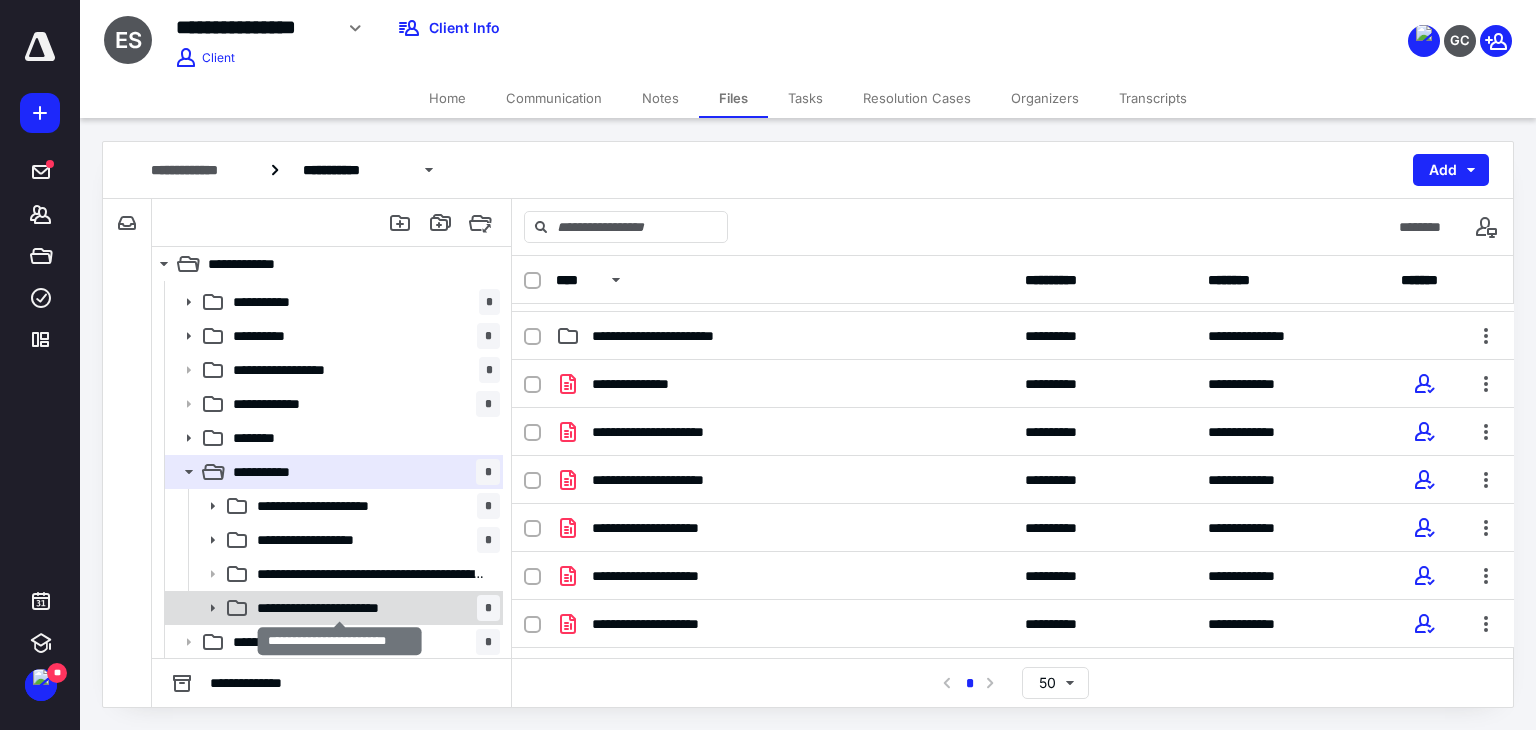 click on "**********" at bounding box center (340, 608) 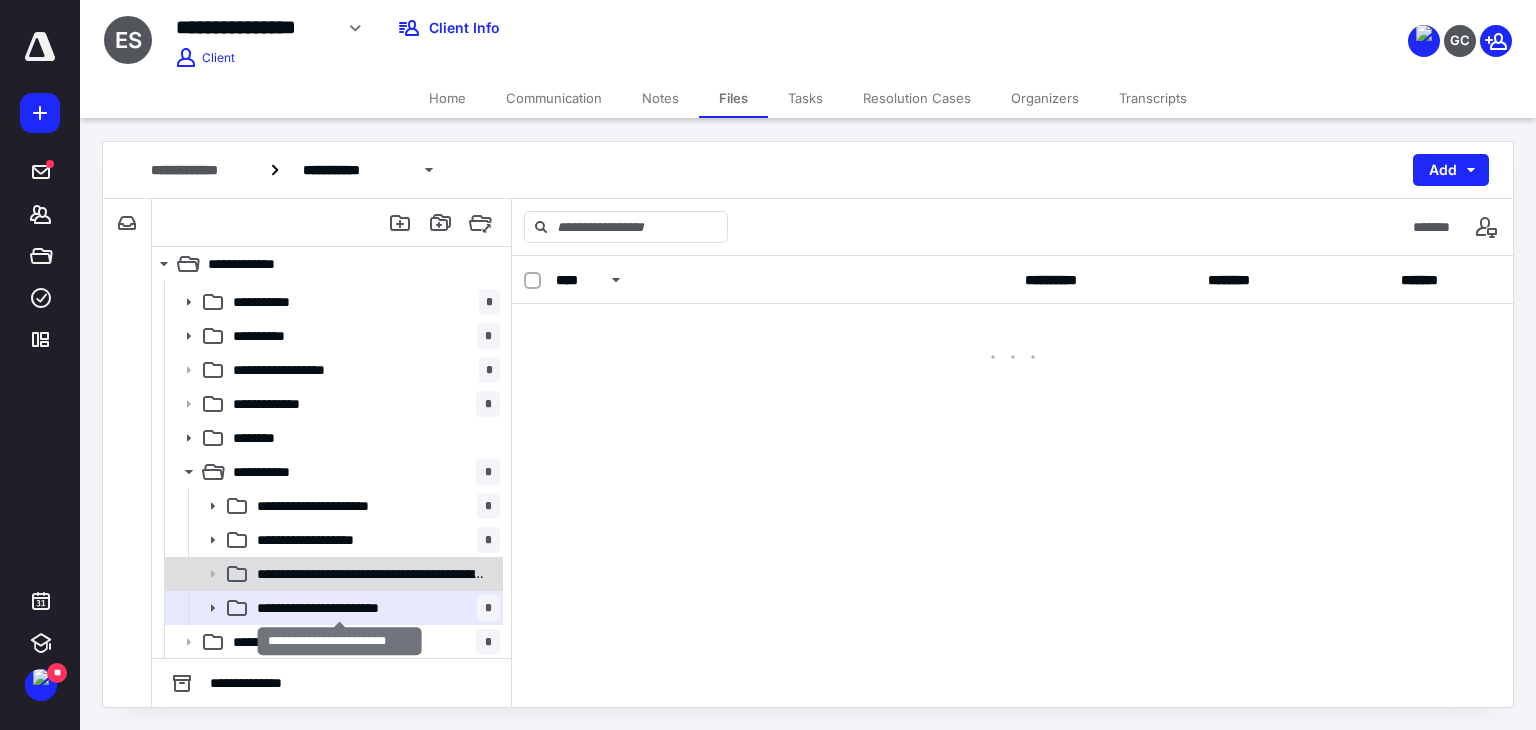 scroll, scrollTop: 0, scrollLeft: 0, axis: both 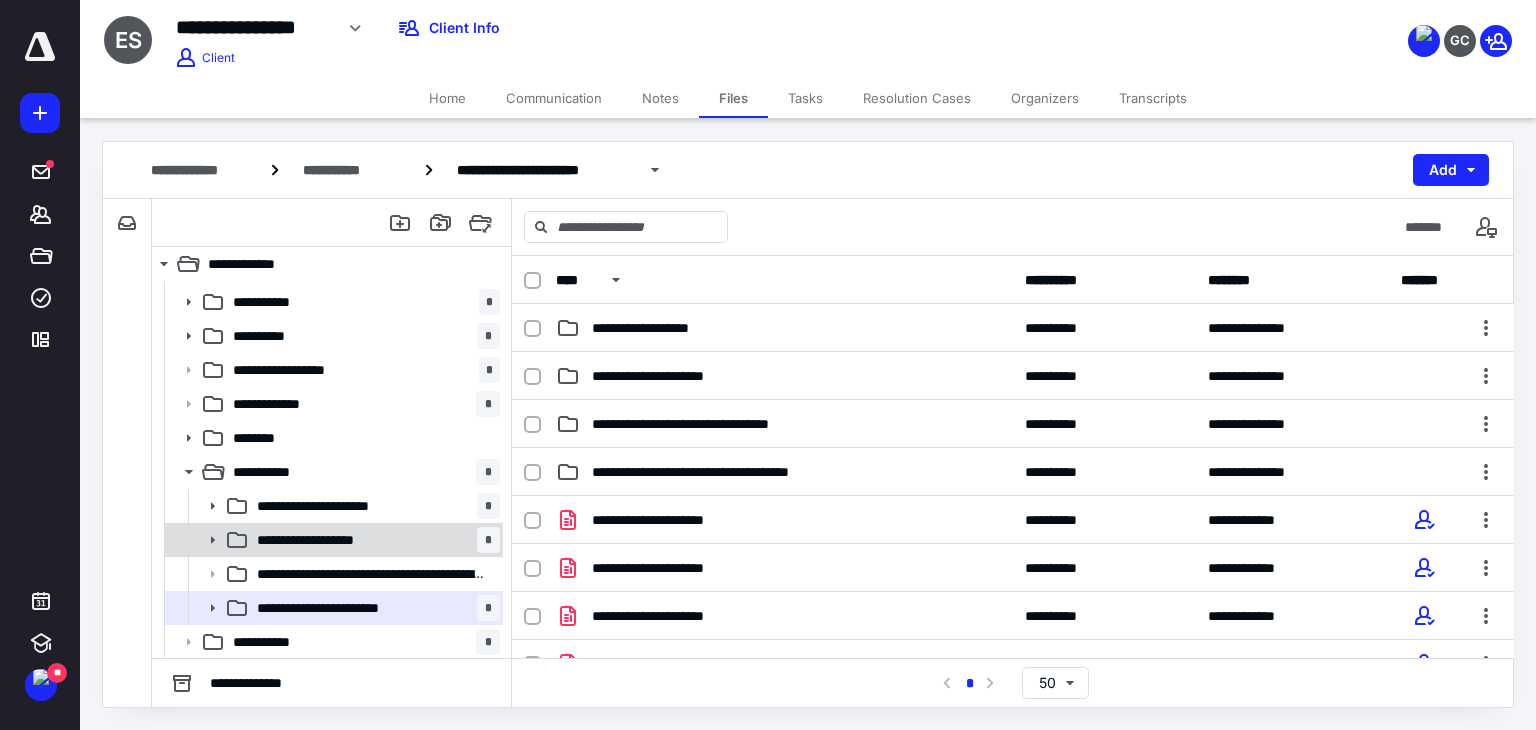 click on "**********" at bounding box center (374, 540) 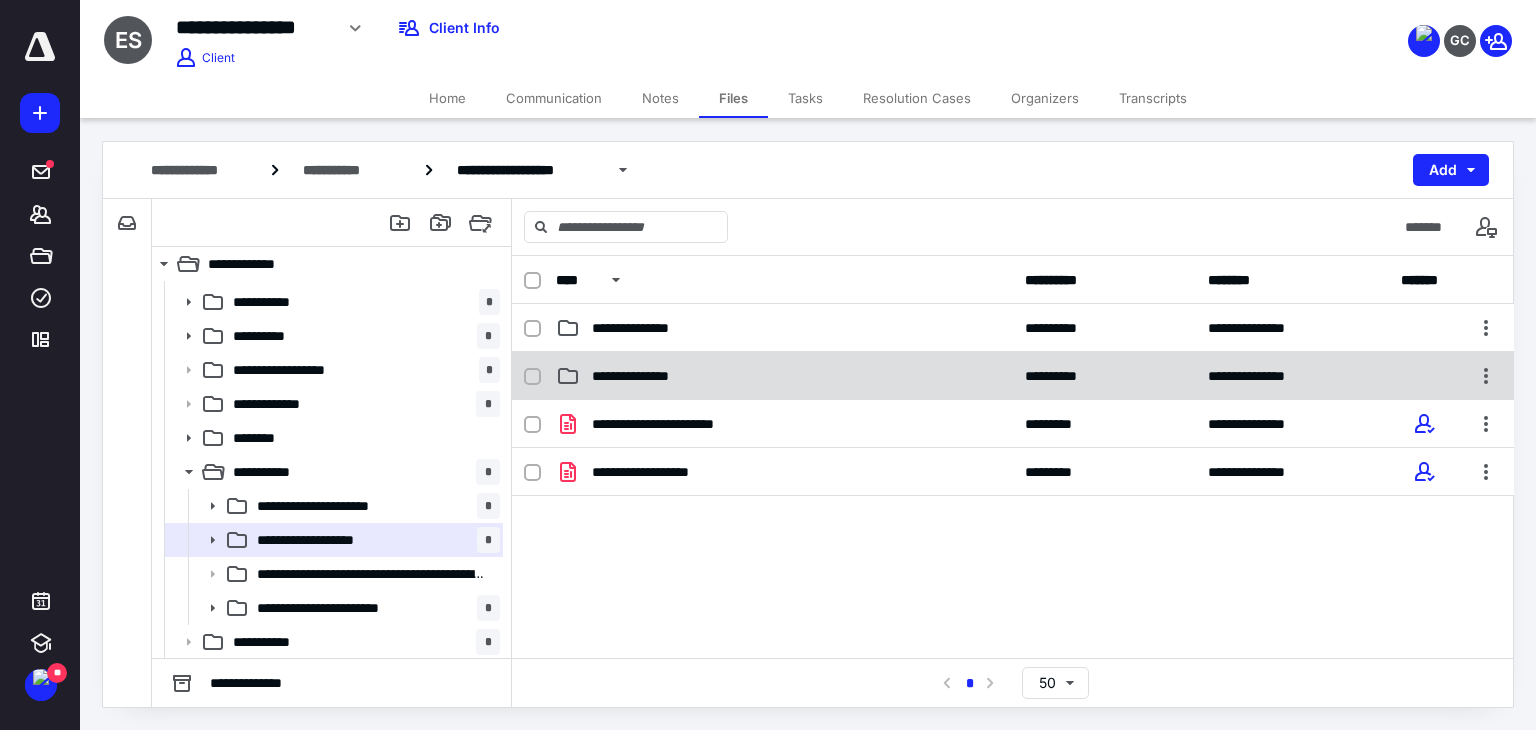 click on "**********" at bounding box center [646, 376] 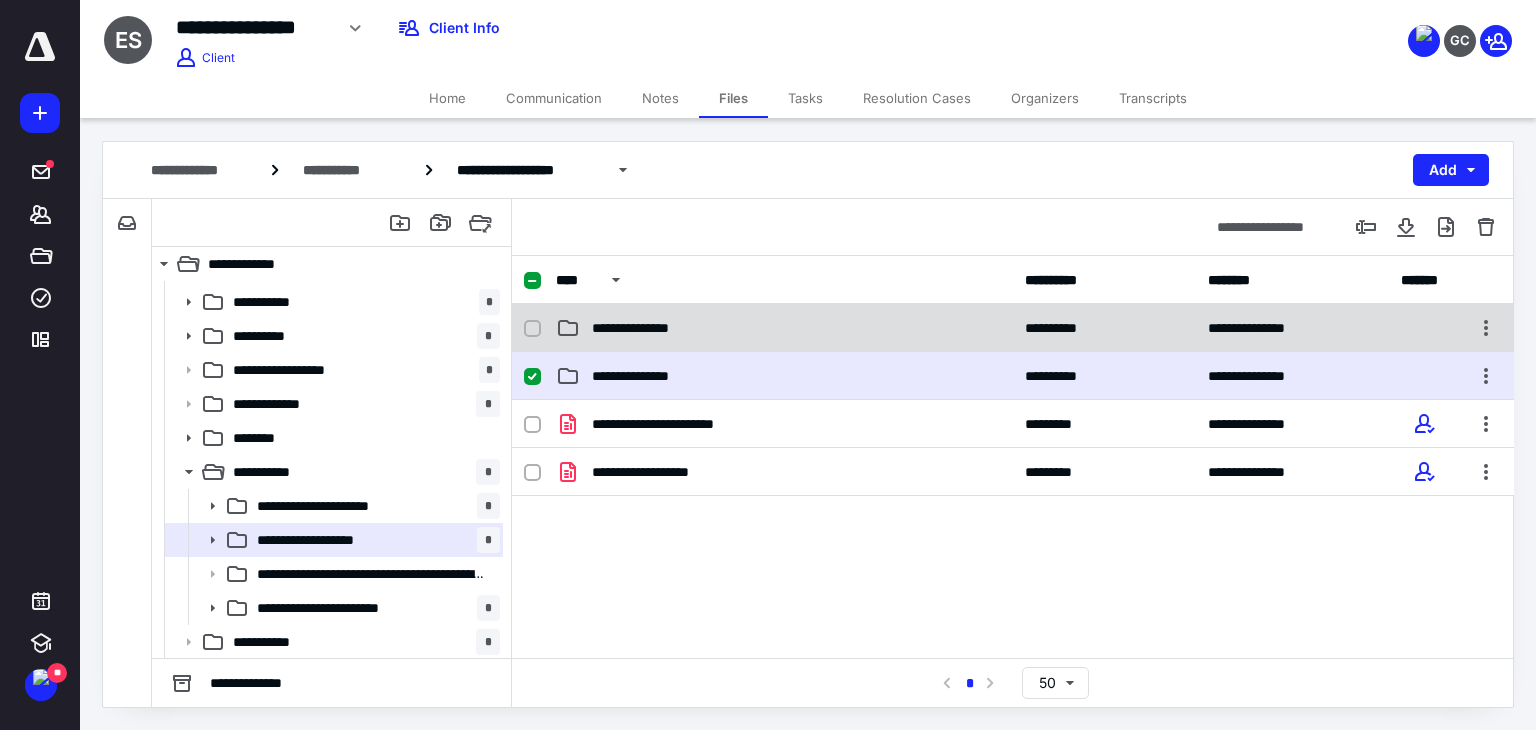 click on "**********" at bounding box center [641, 328] 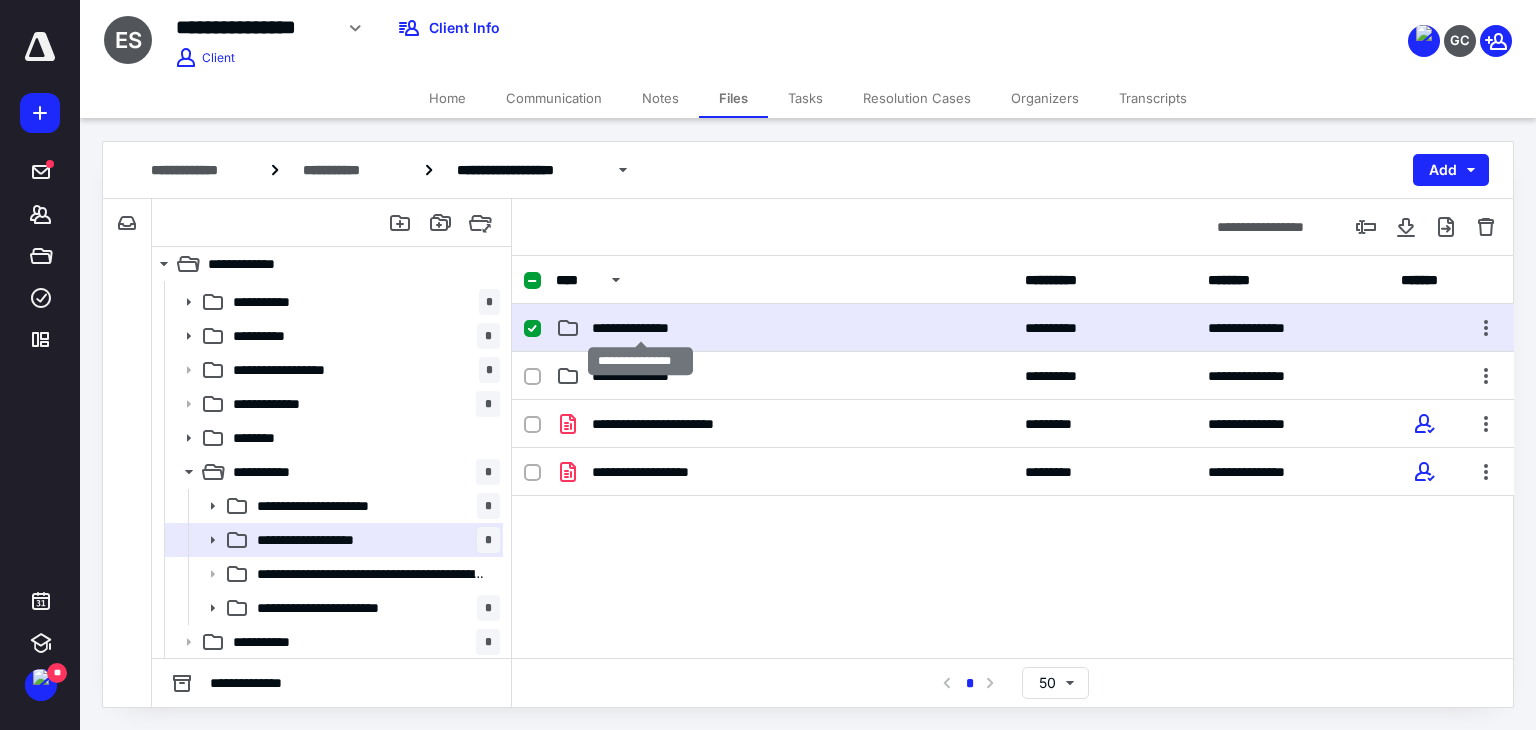 click on "**********" at bounding box center (641, 328) 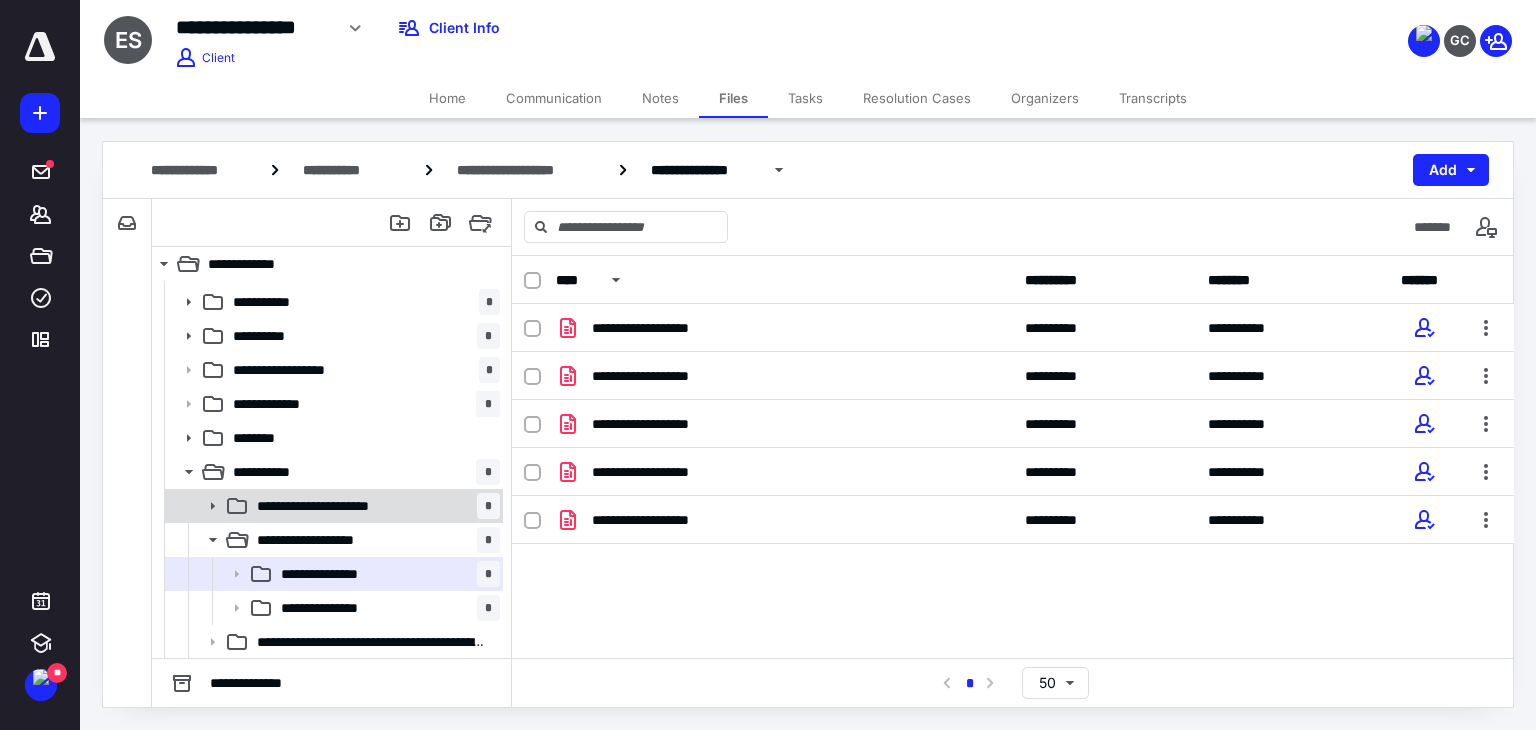 click on "**********" at bounding box center (374, 506) 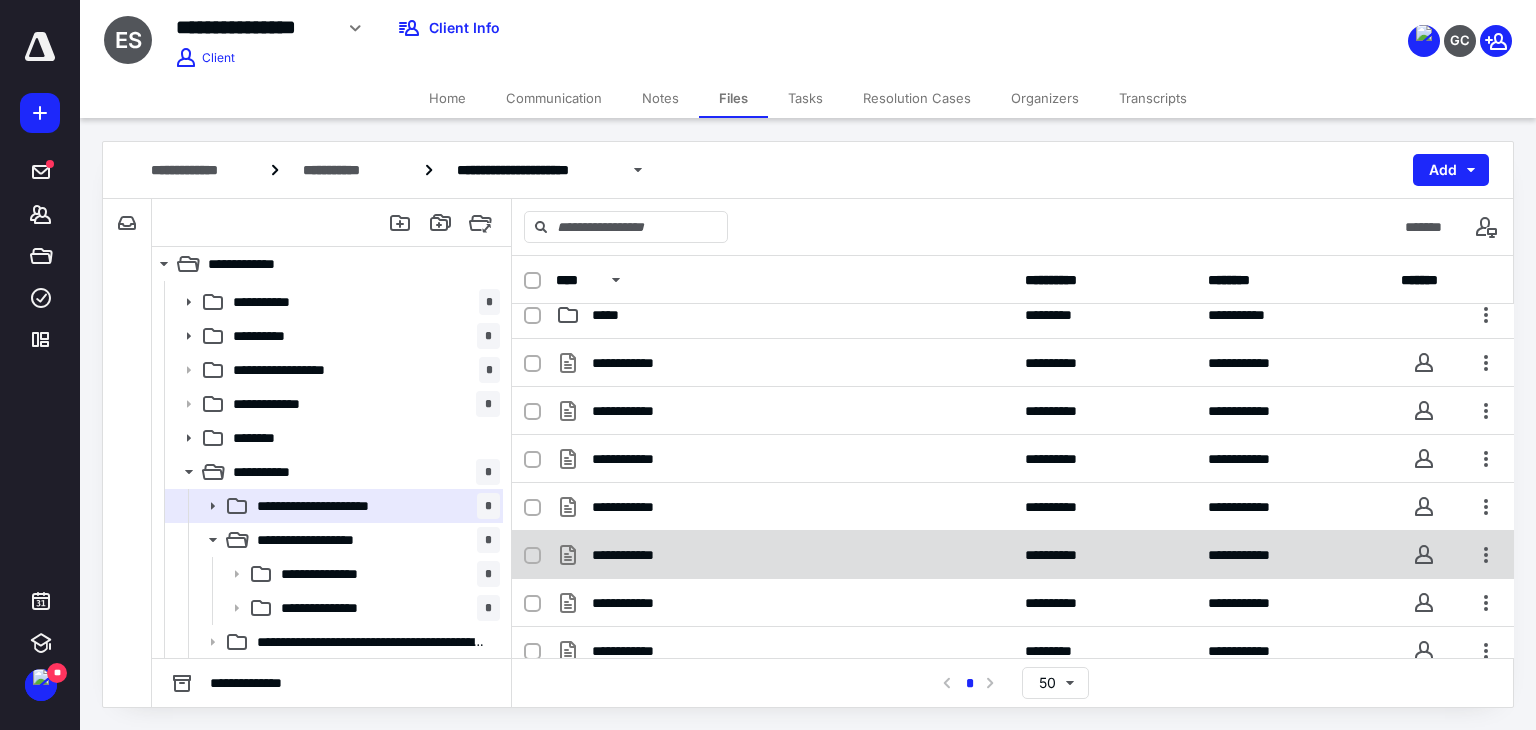 scroll, scrollTop: 0, scrollLeft: 0, axis: both 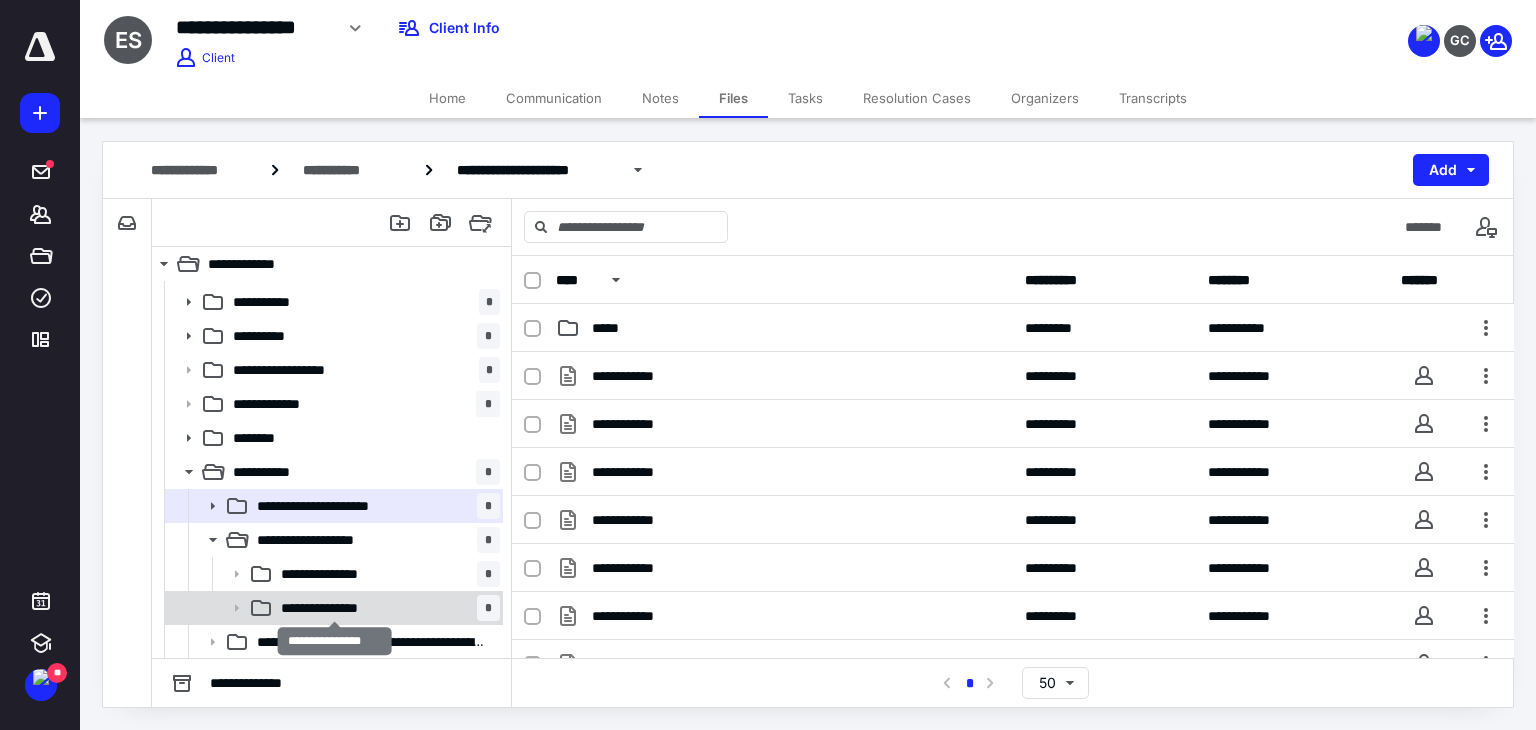 click on "**********" at bounding box center (335, 608) 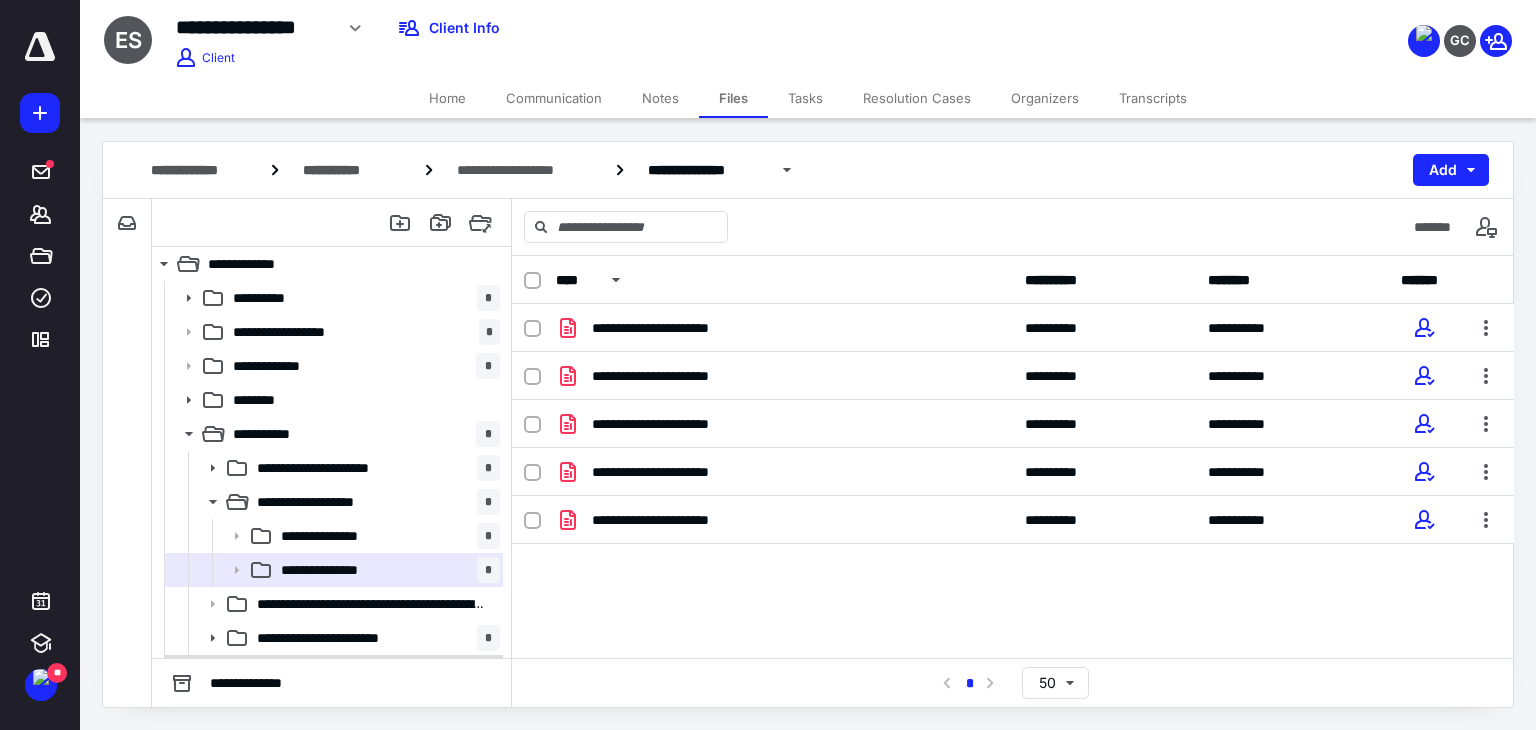 scroll, scrollTop: 166, scrollLeft: 0, axis: vertical 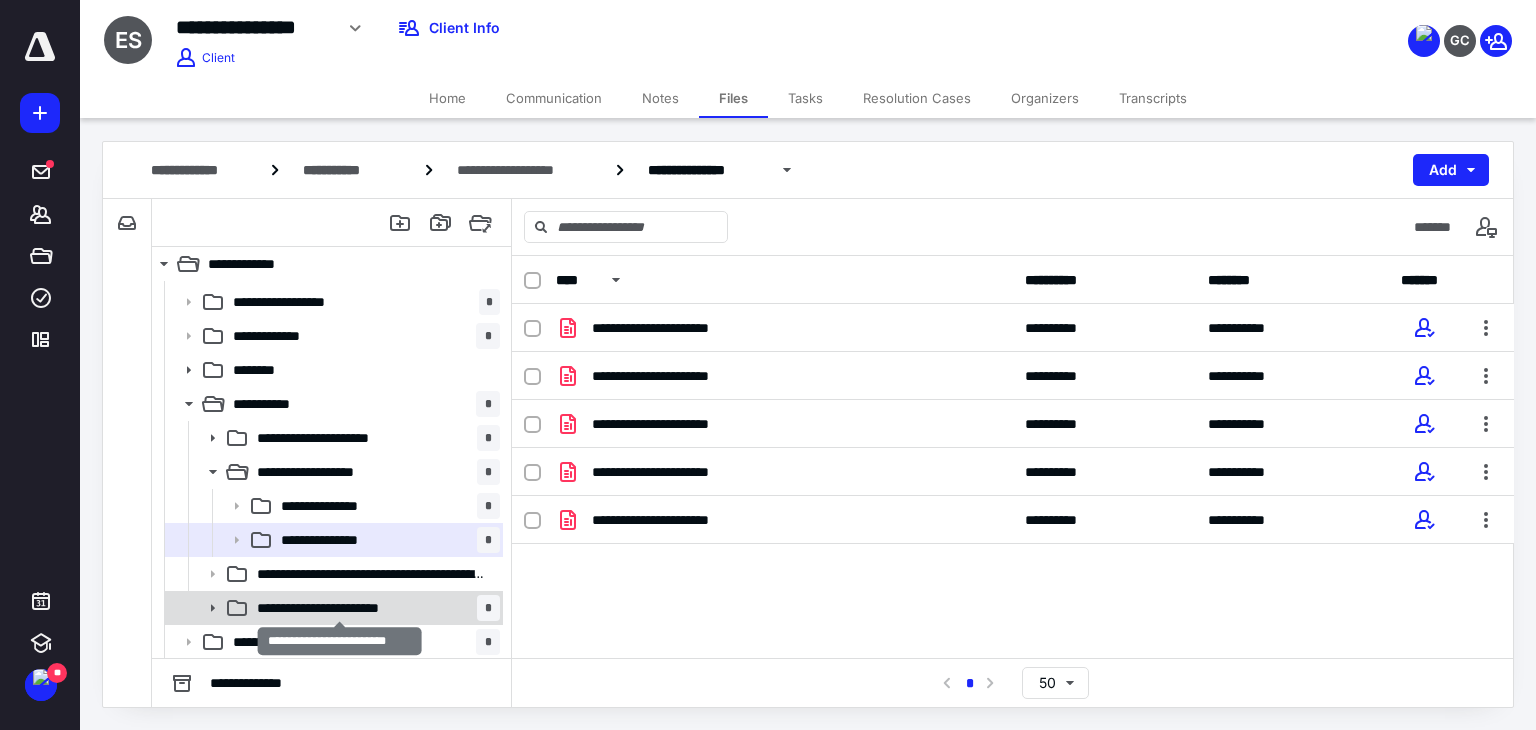 click on "**********" at bounding box center [340, 608] 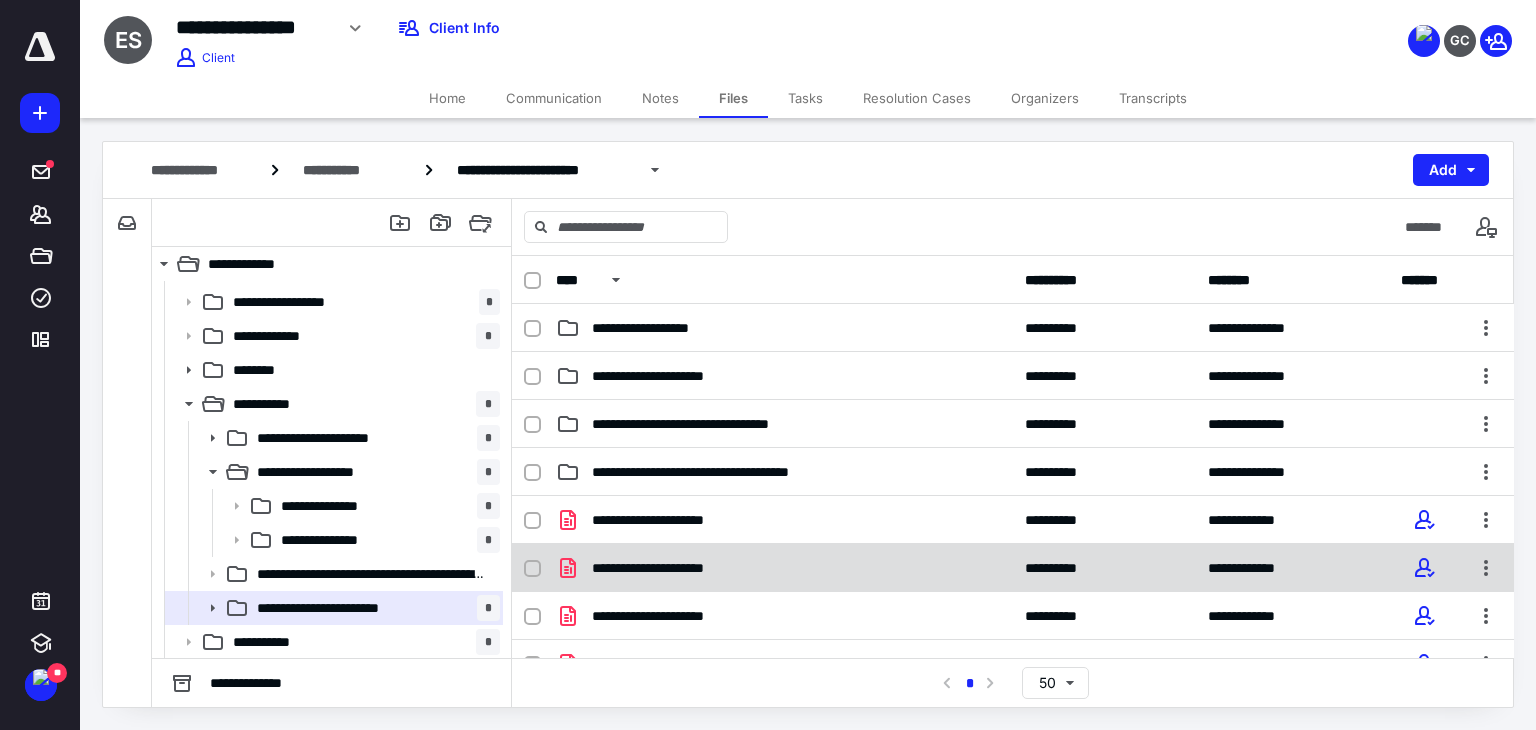 scroll, scrollTop: 136, scrollLeft: 0, axis: vertical 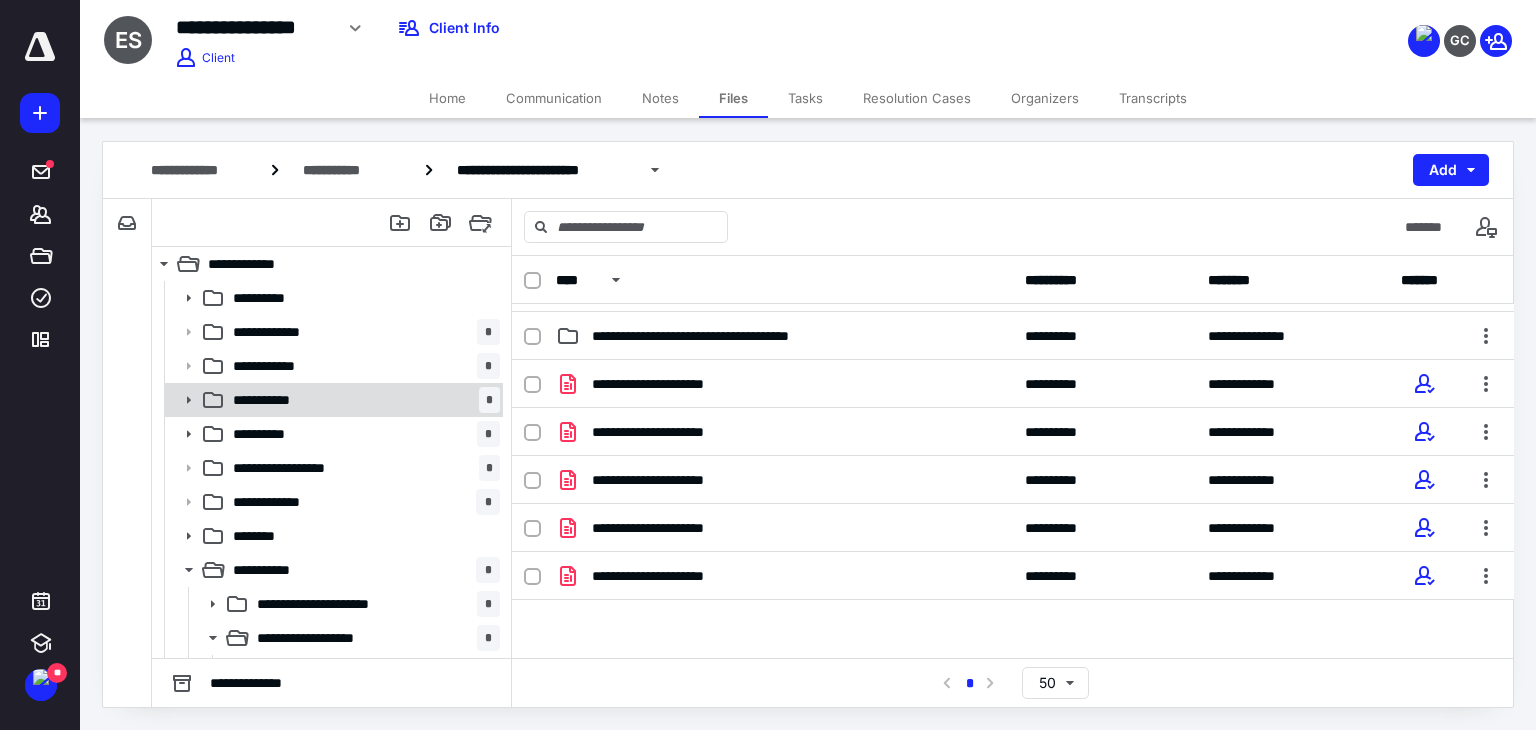 click on "**********" at bounding box center (362, 400) 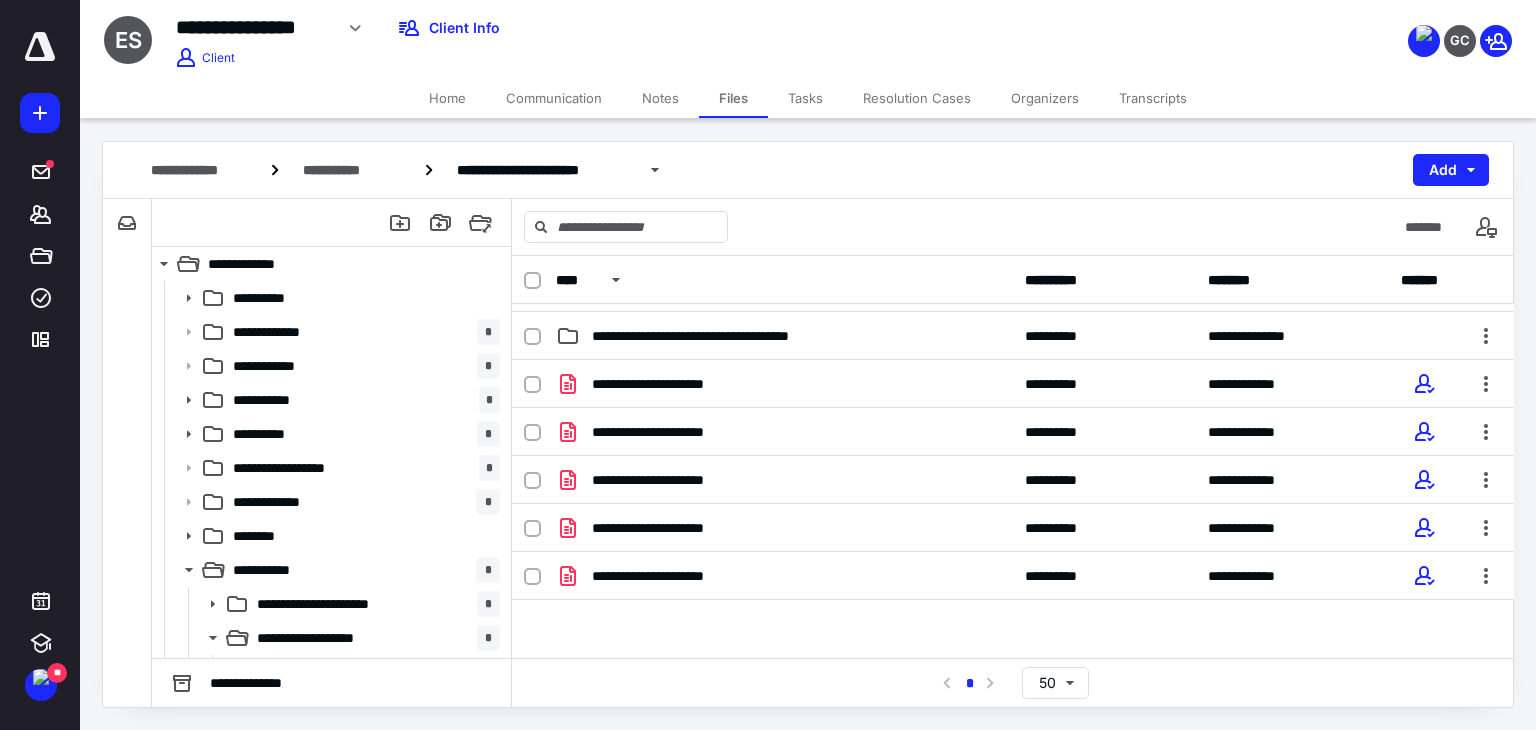 scroll, scrollTop: 0, scrollLeft: 0, axis: both 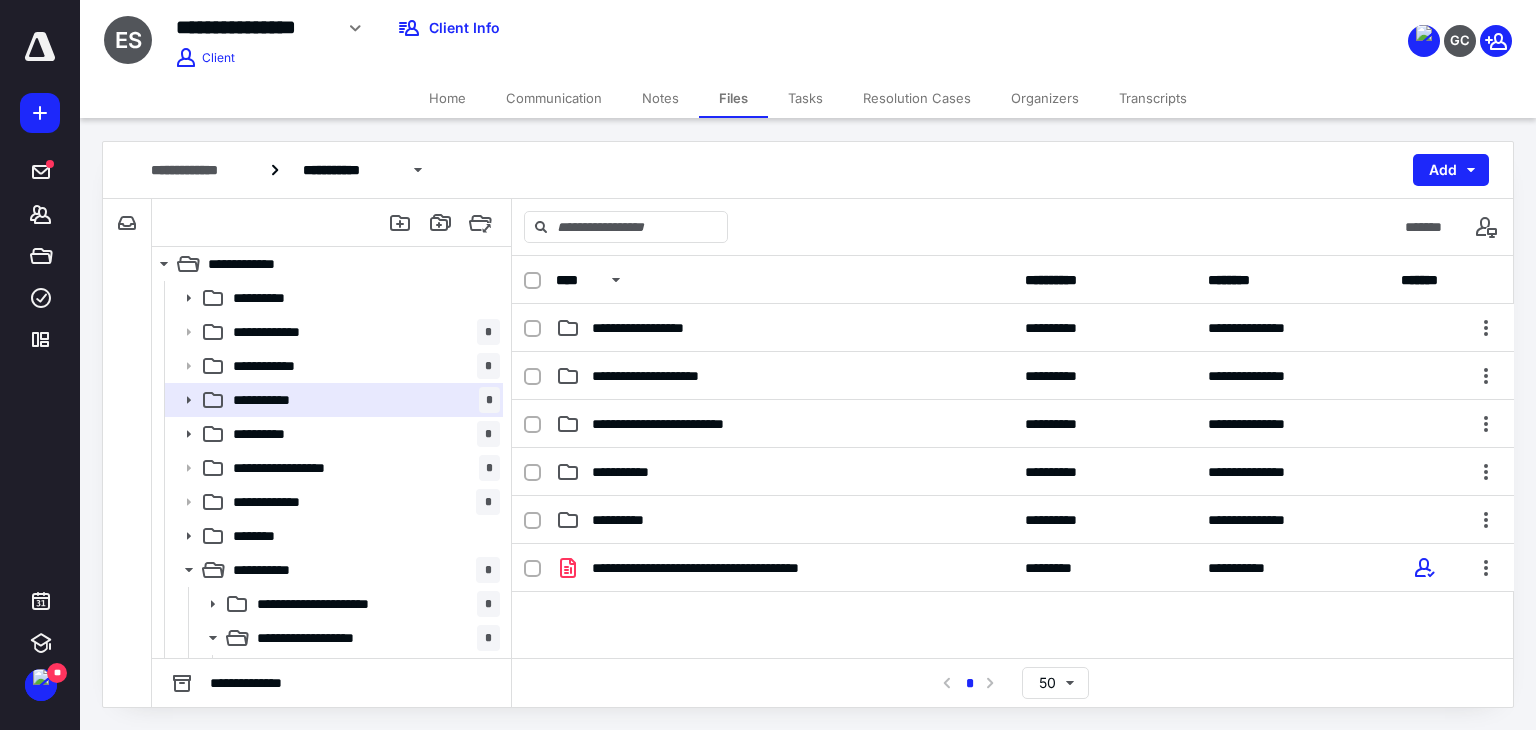 click on "Home" at bounding box center (447, 98) 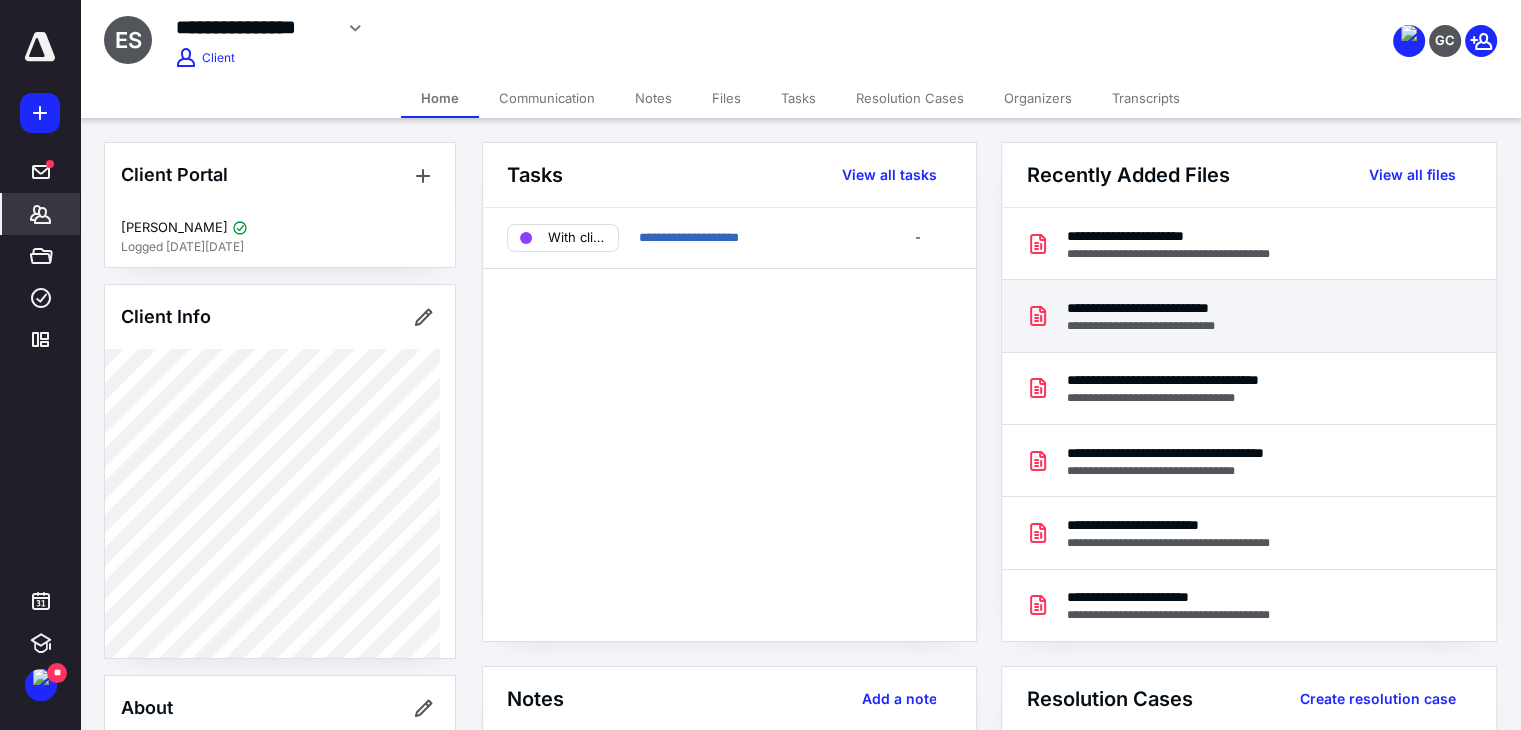click on "**********" at bounding box center (1167, 326) 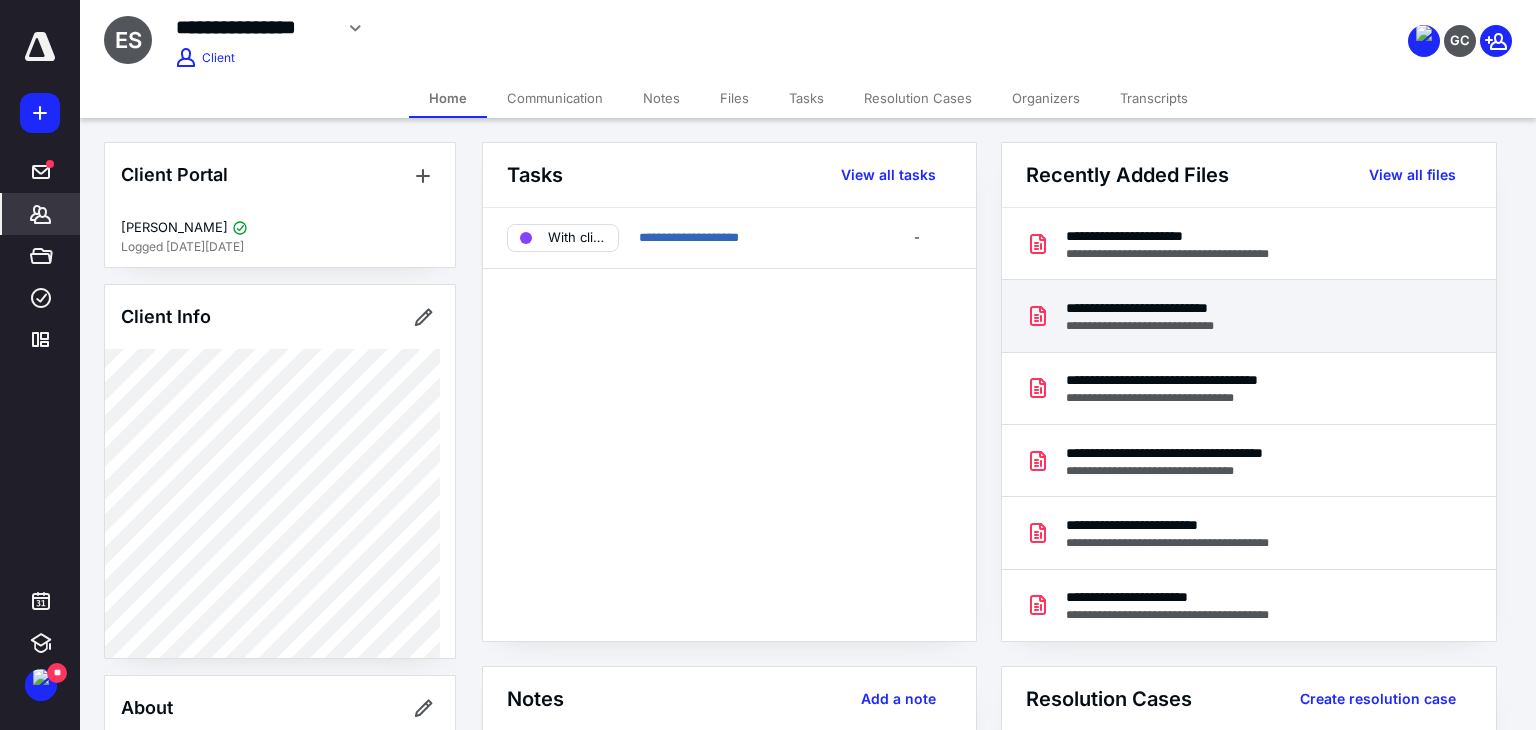 click at bounding box center (768, 380) 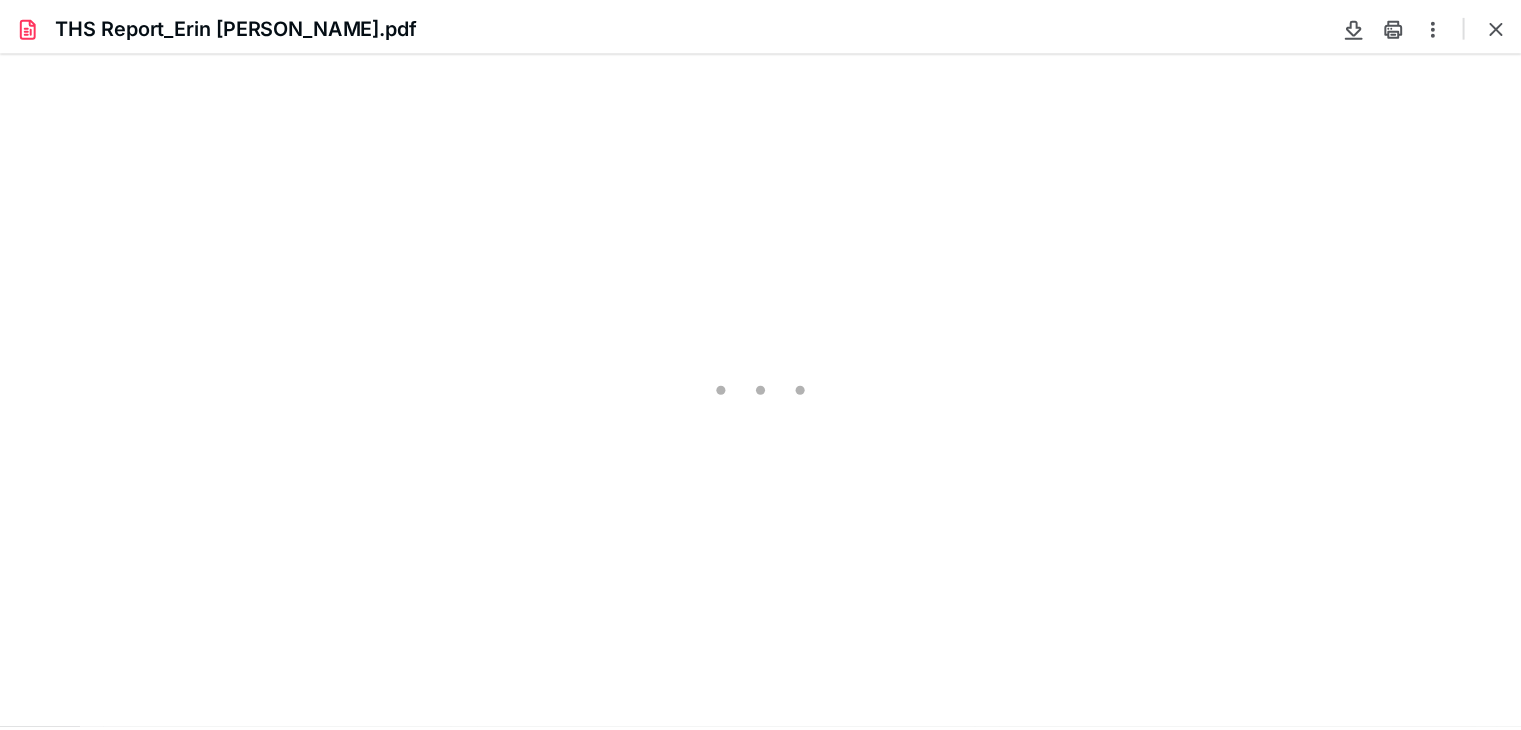 scroll, scrollTop: 0, scrollLeft: 0, axis: both 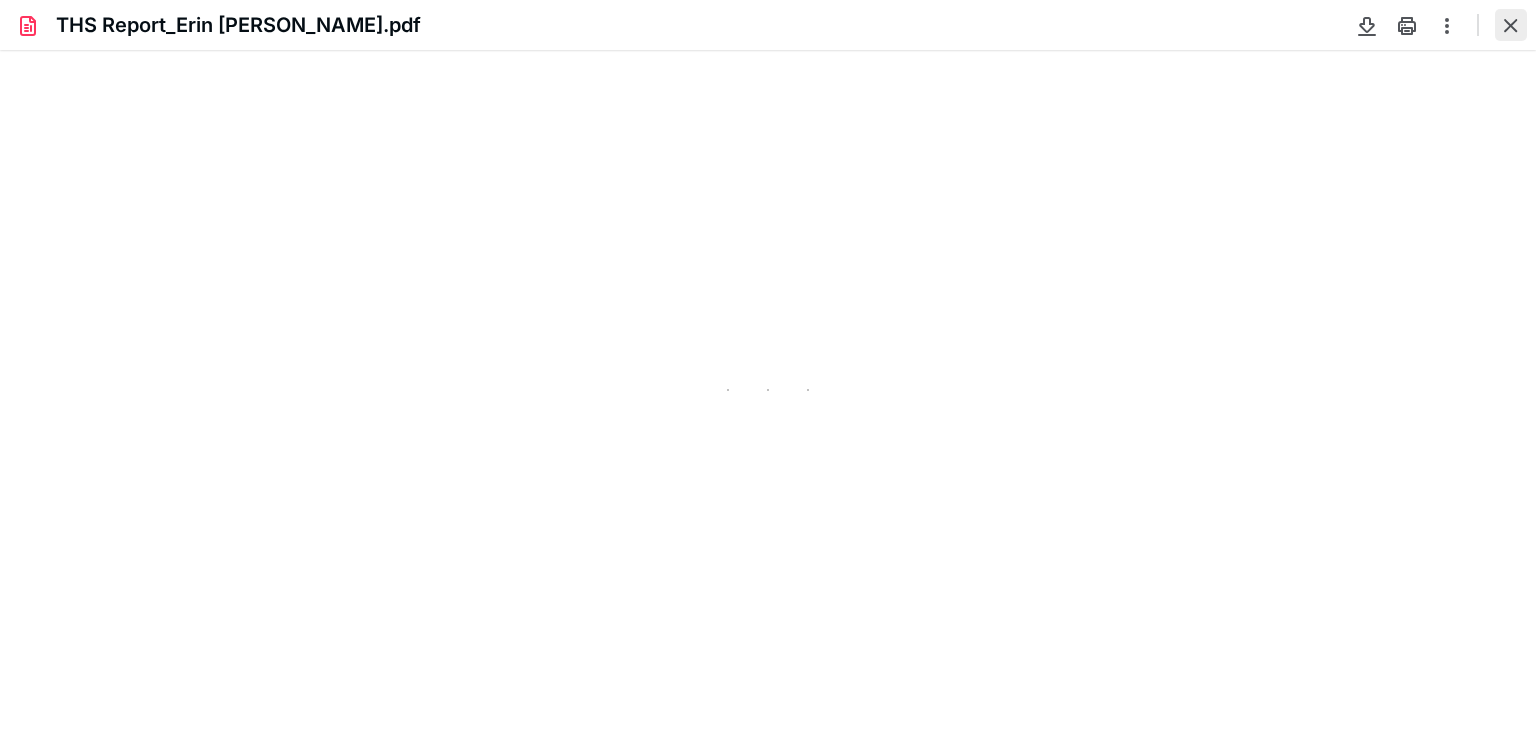 click at bounding box center [1511, 25] 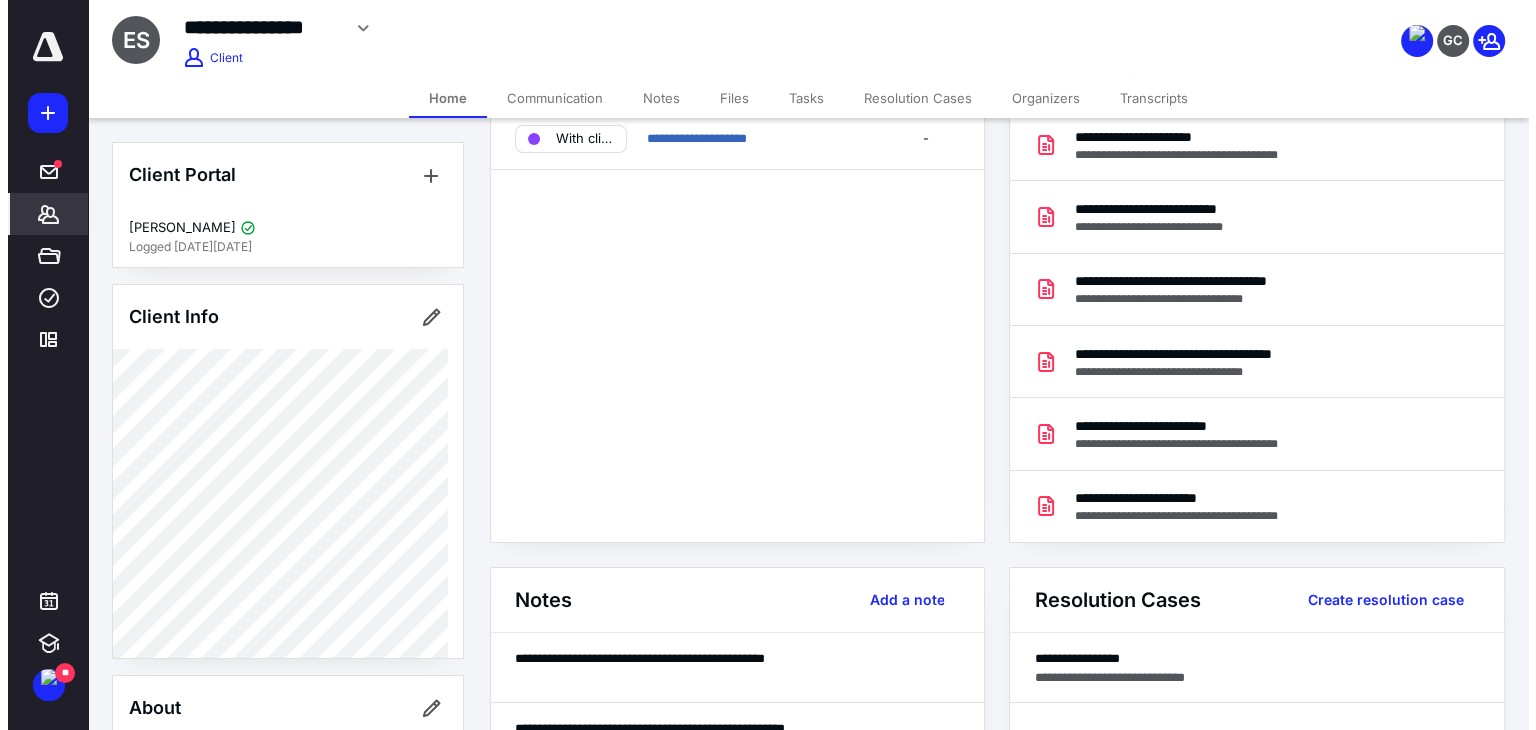 scroll, scrollTop: 0, scrollLeft: 0, axis: both 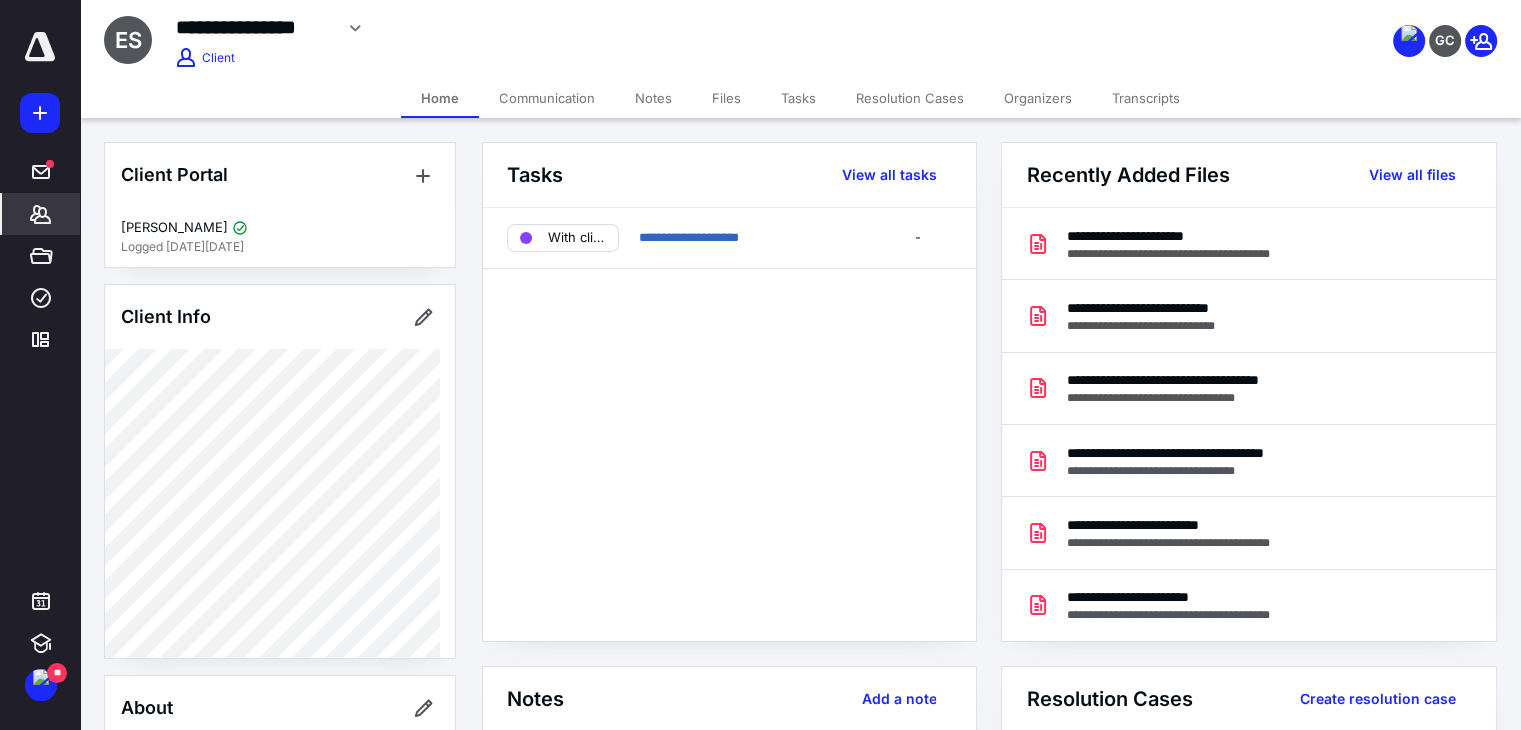 click on "Files" at bounding box center (726, 98) 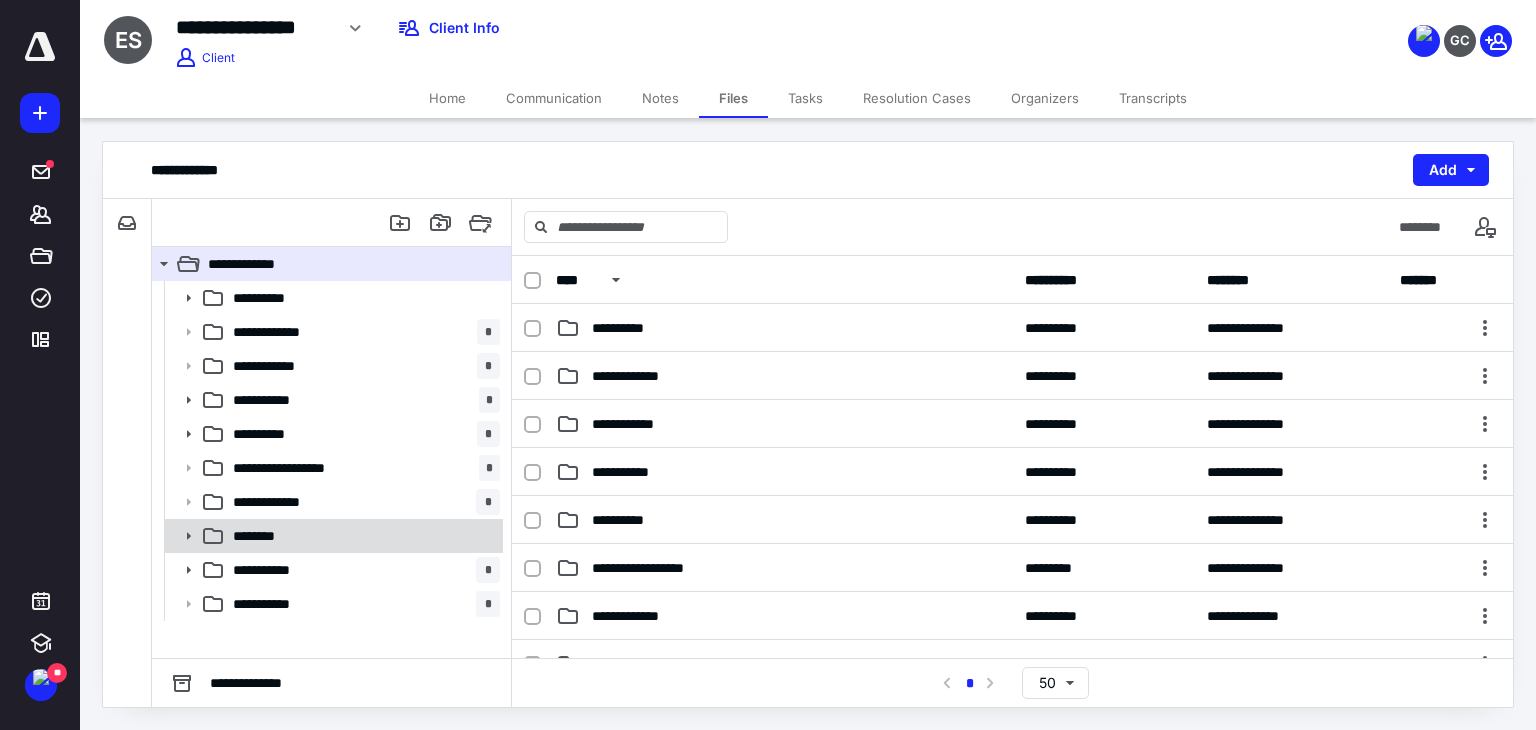 click on "********" at bounding box center (362, 536) 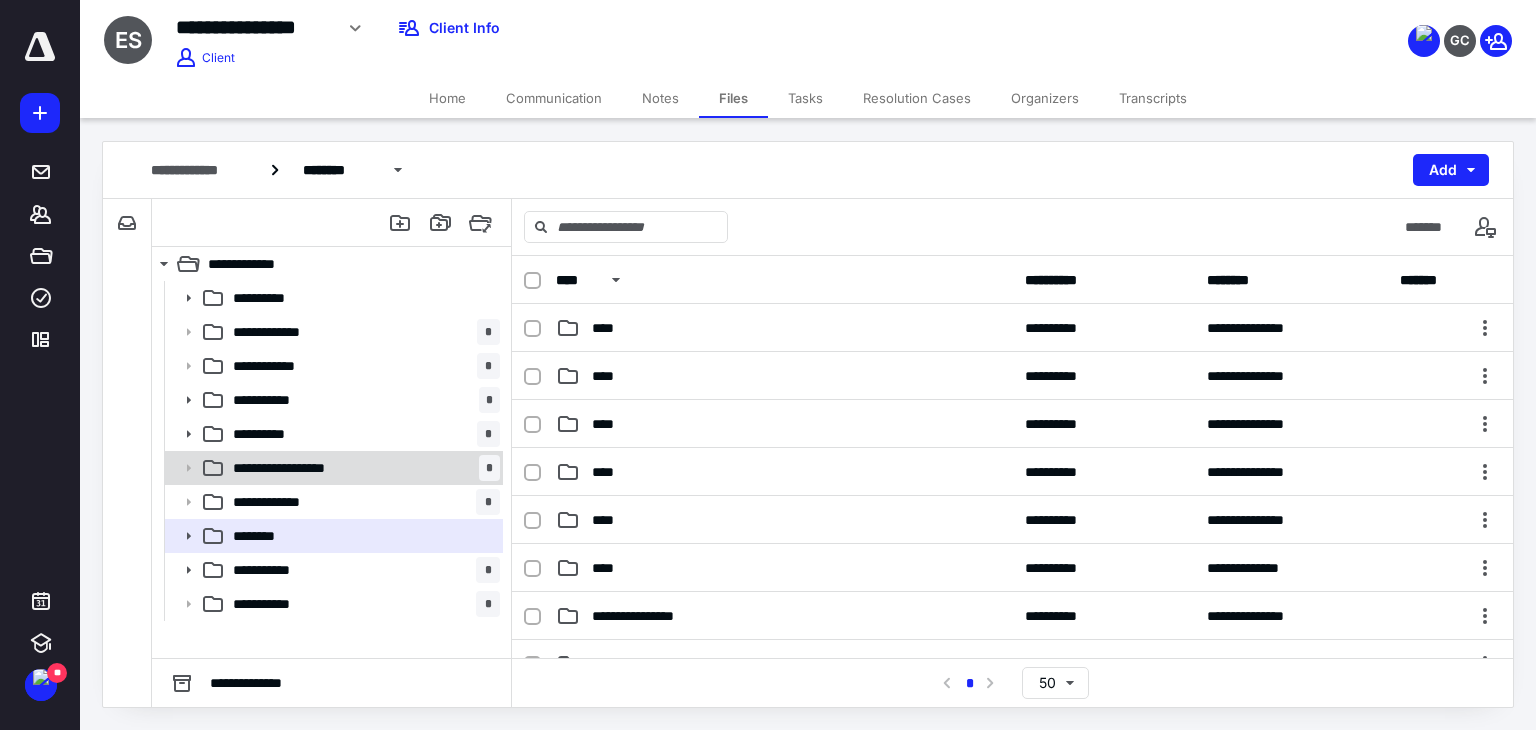 click on "**********" at bounding box center [362, 468] 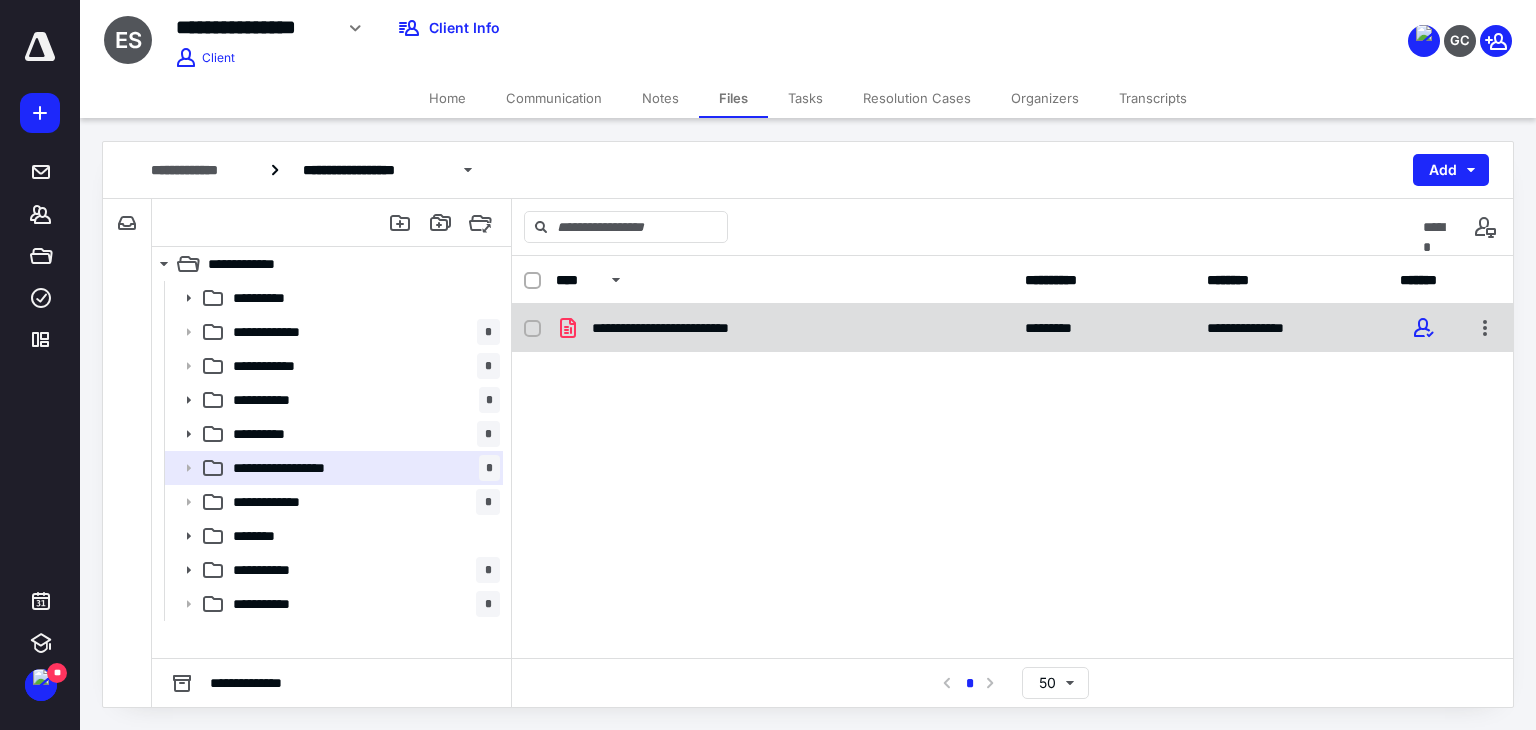 click on "**********" at bounding box center (1012, 328) 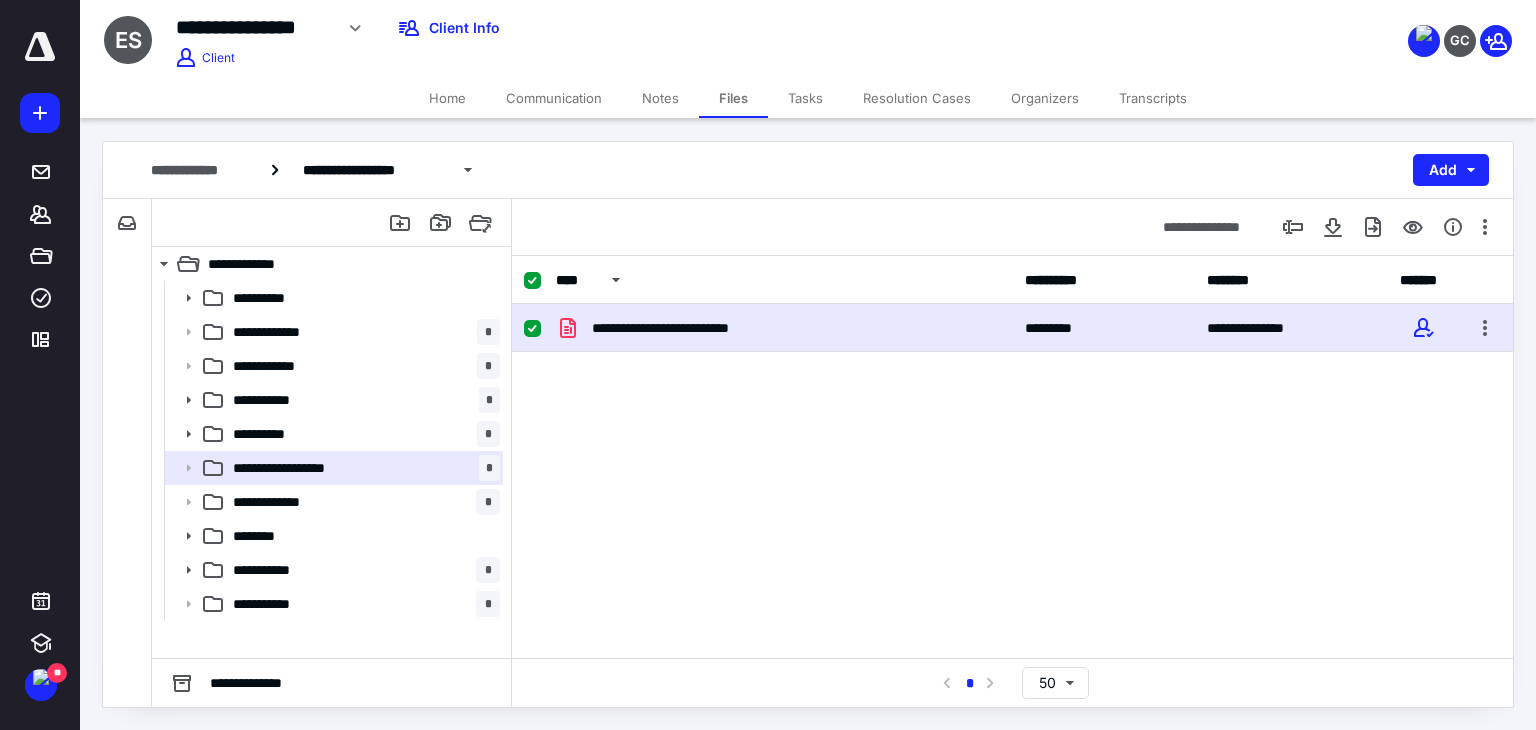 click on "**********" at bounding box center [1012, 328] 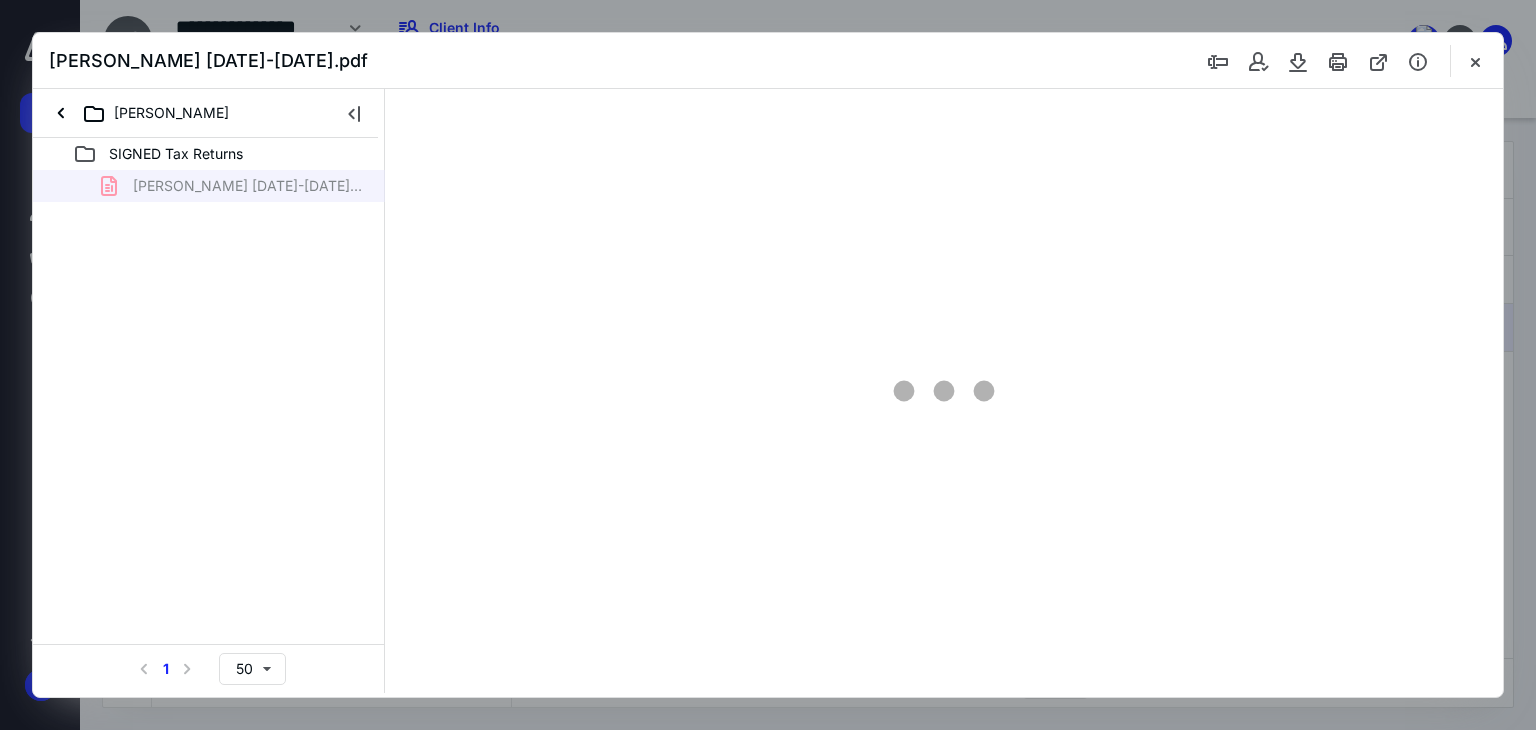 scroll, scrollTop: 0, scrollLeft: 0, axis: both 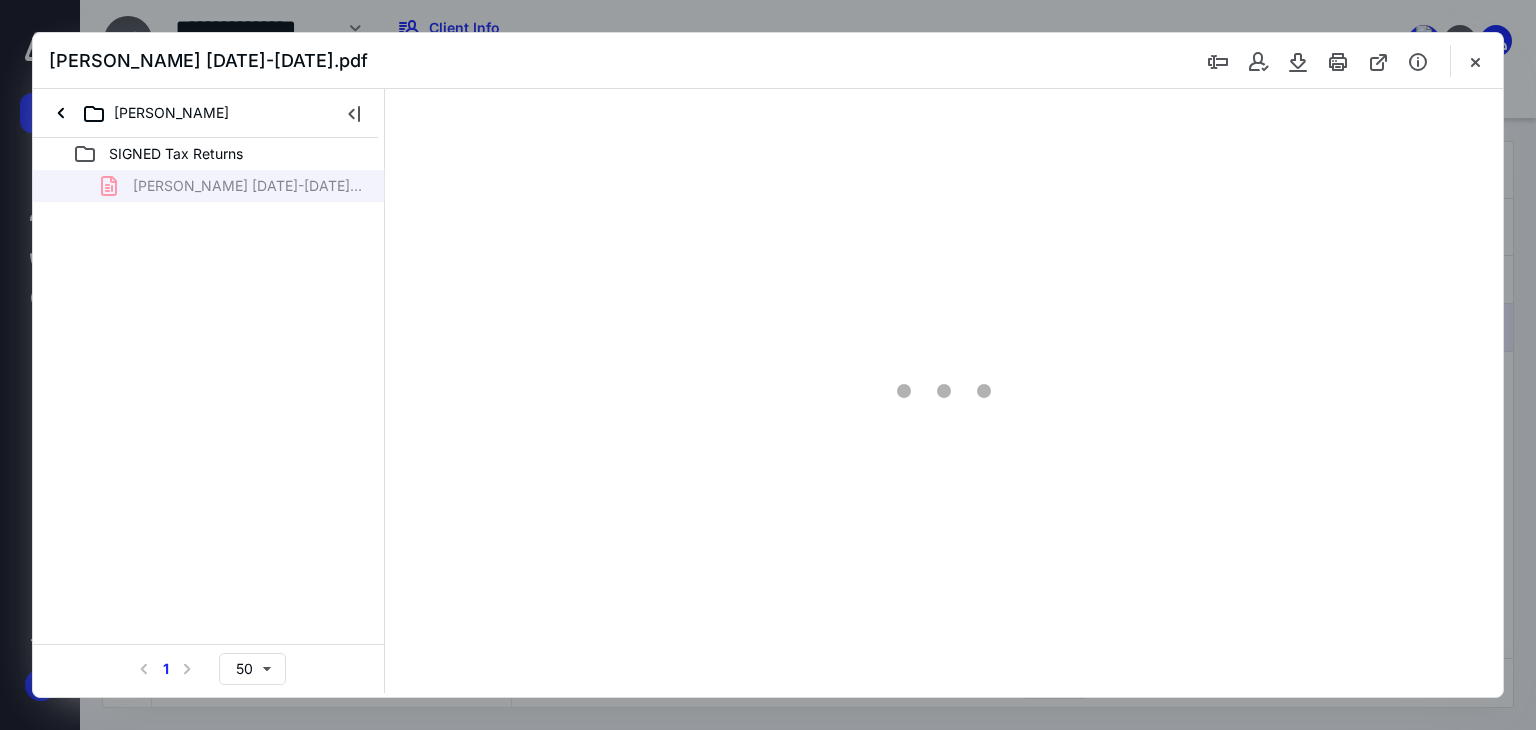 type on "71" 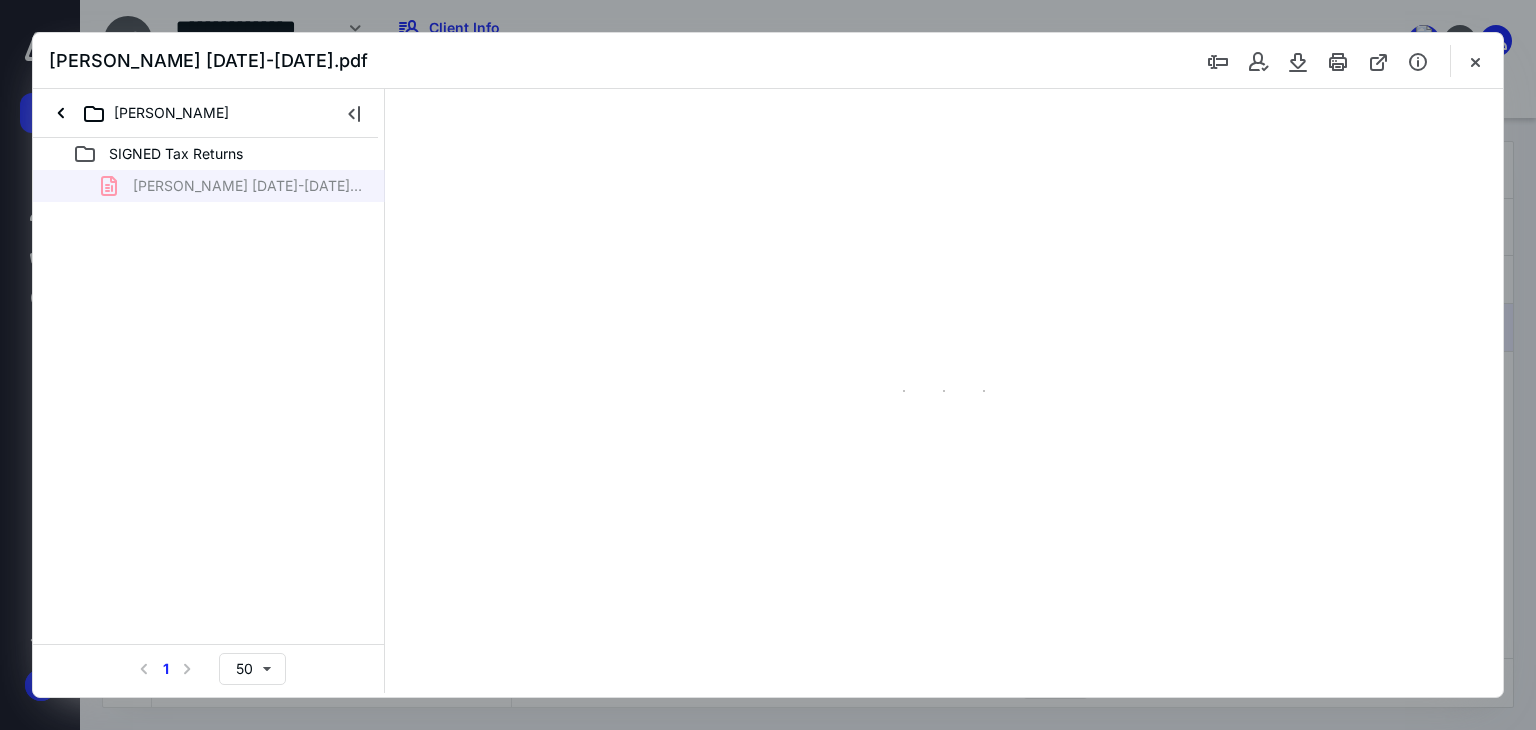 scroll, scrollTop: 39, scrollLeft: 0, axis: vertical 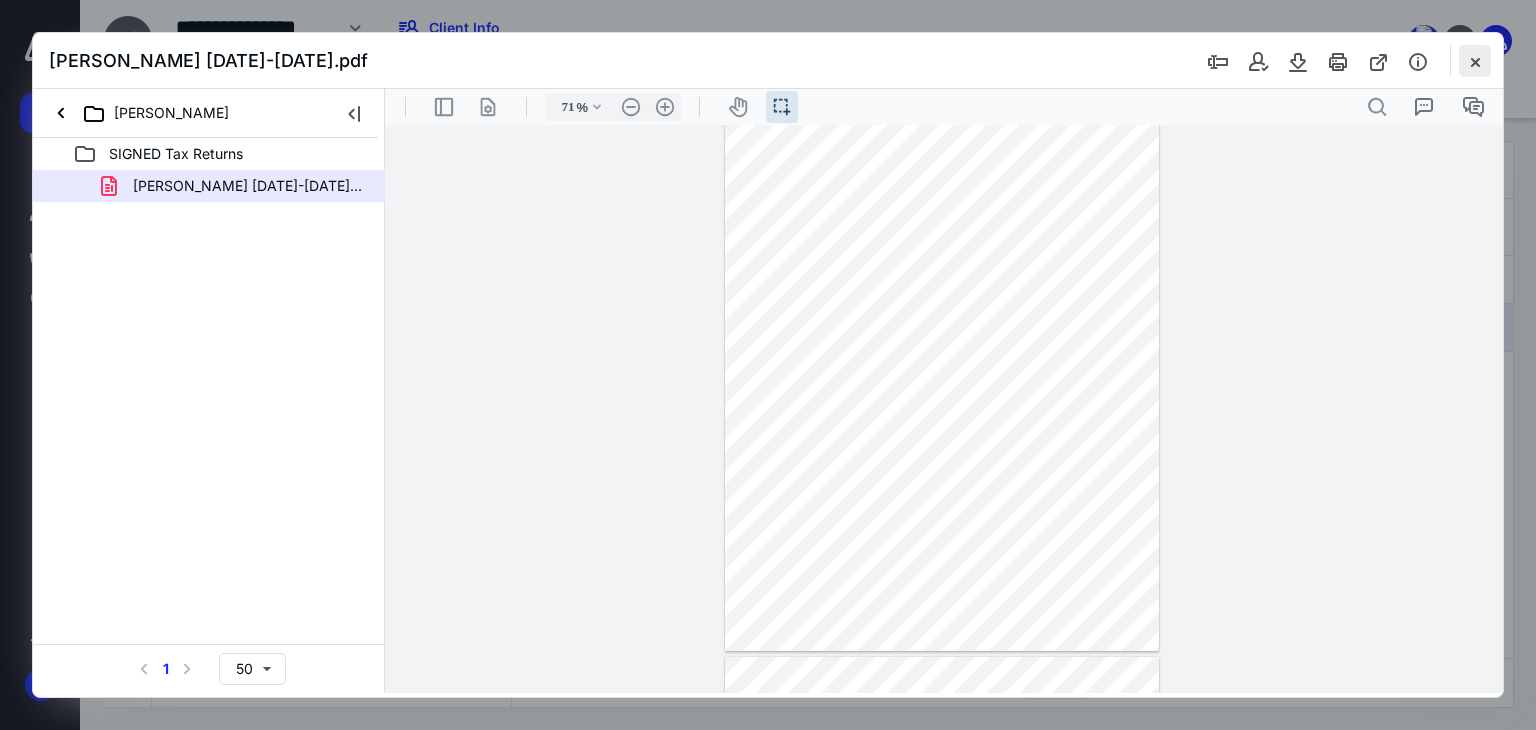 click at bounding box center [1475, 61] 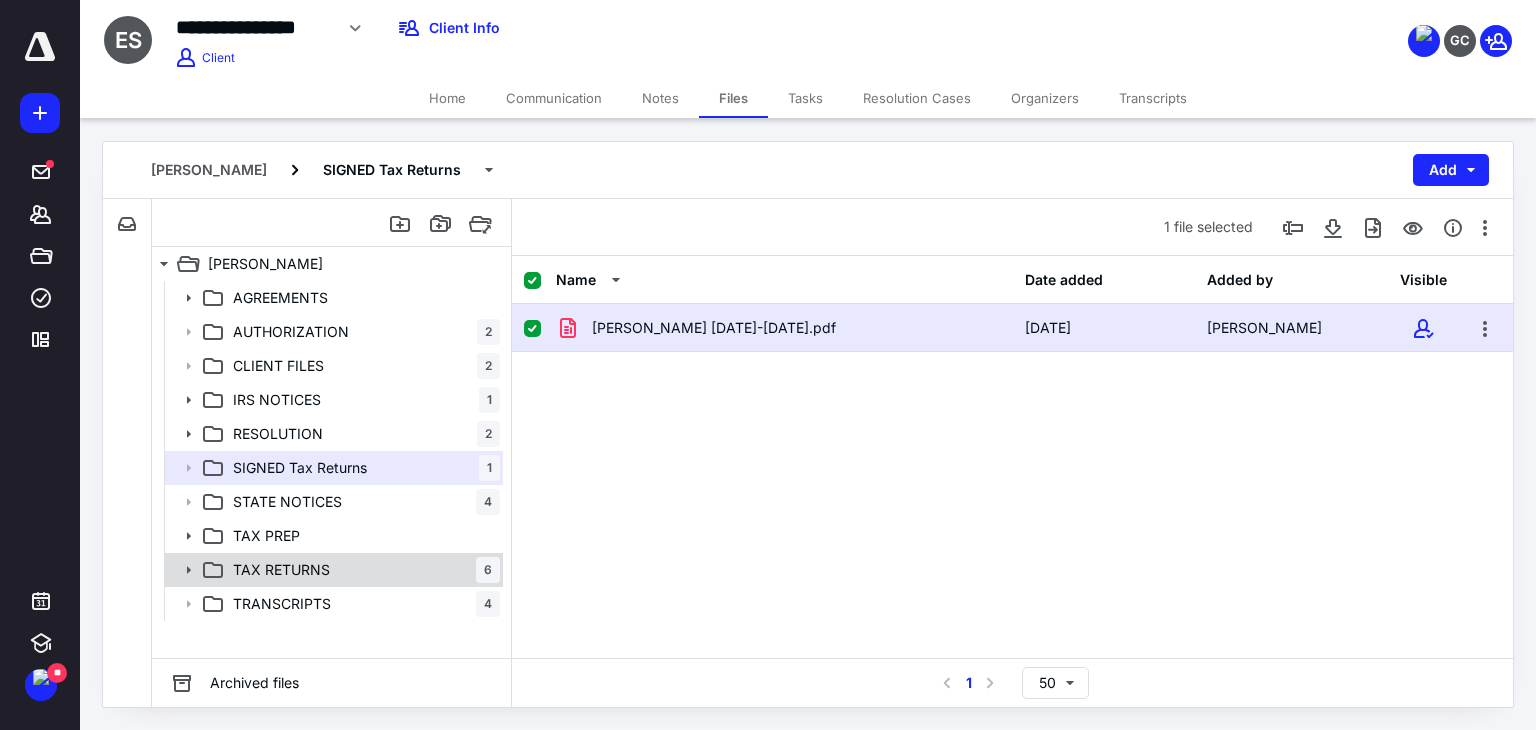 click on "TAX RETURNS 6" at bounding box center [362, 570] 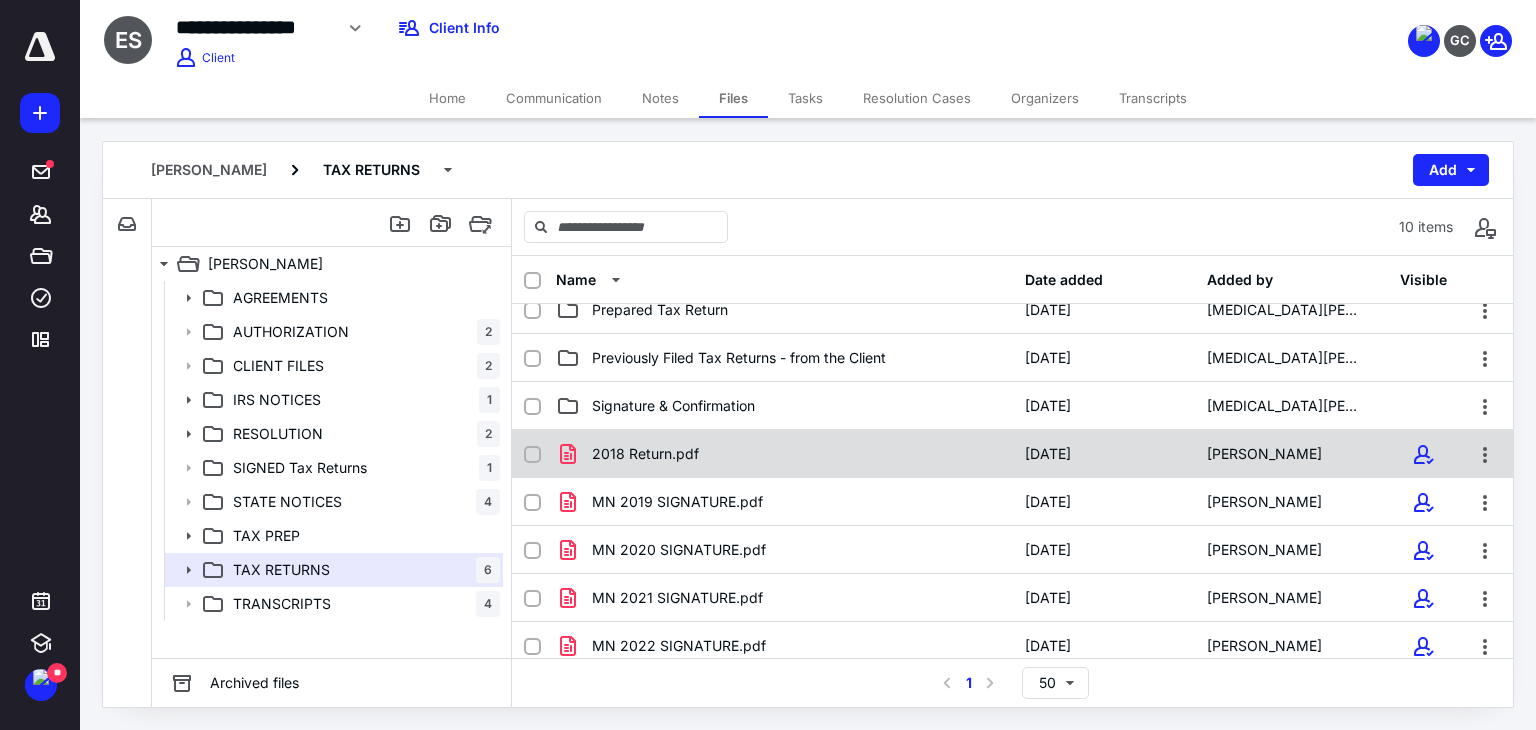 scroll, scrollTop: 136, scrollLeft: 0, axis: vertical 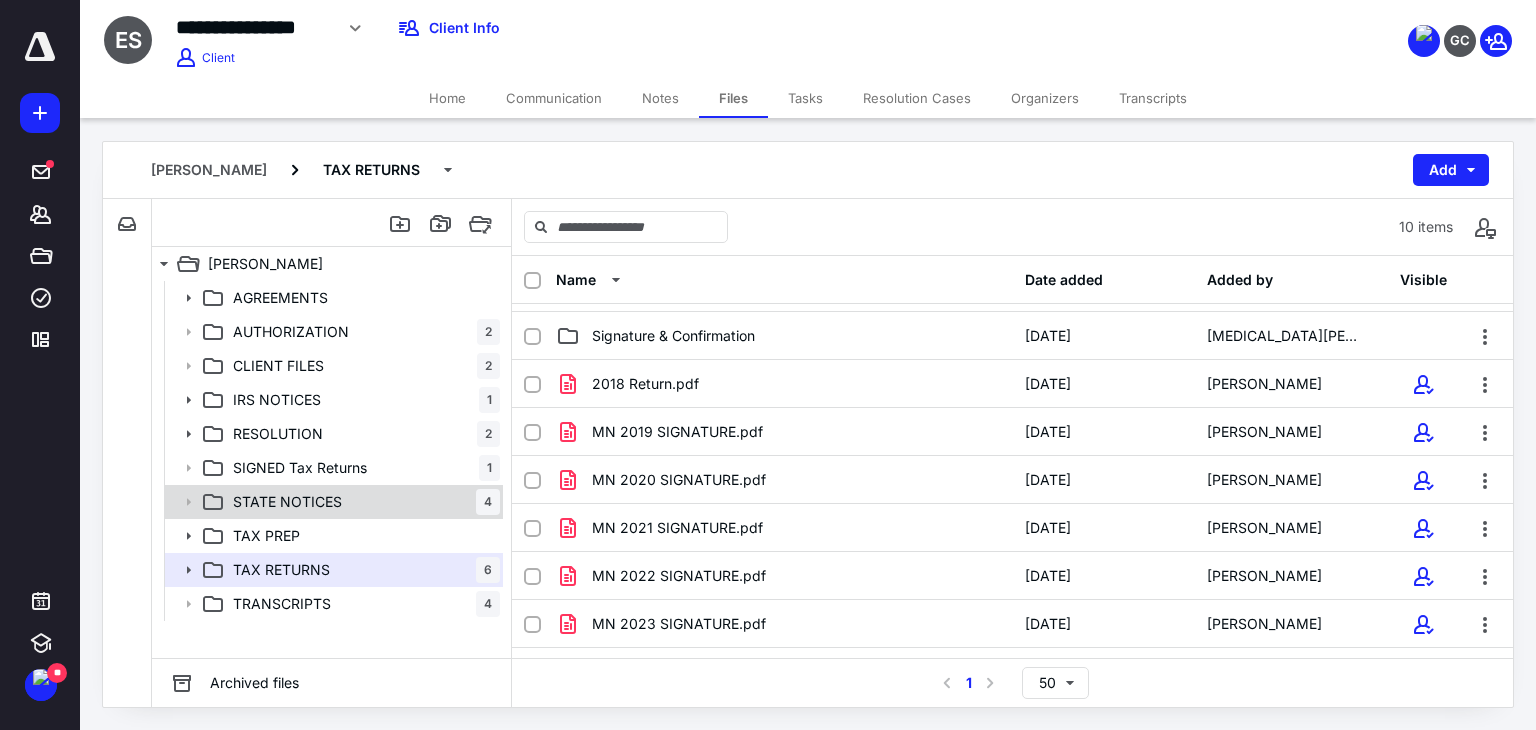 click on "STATE NOTICES 4" at bounding box center (362, 502) 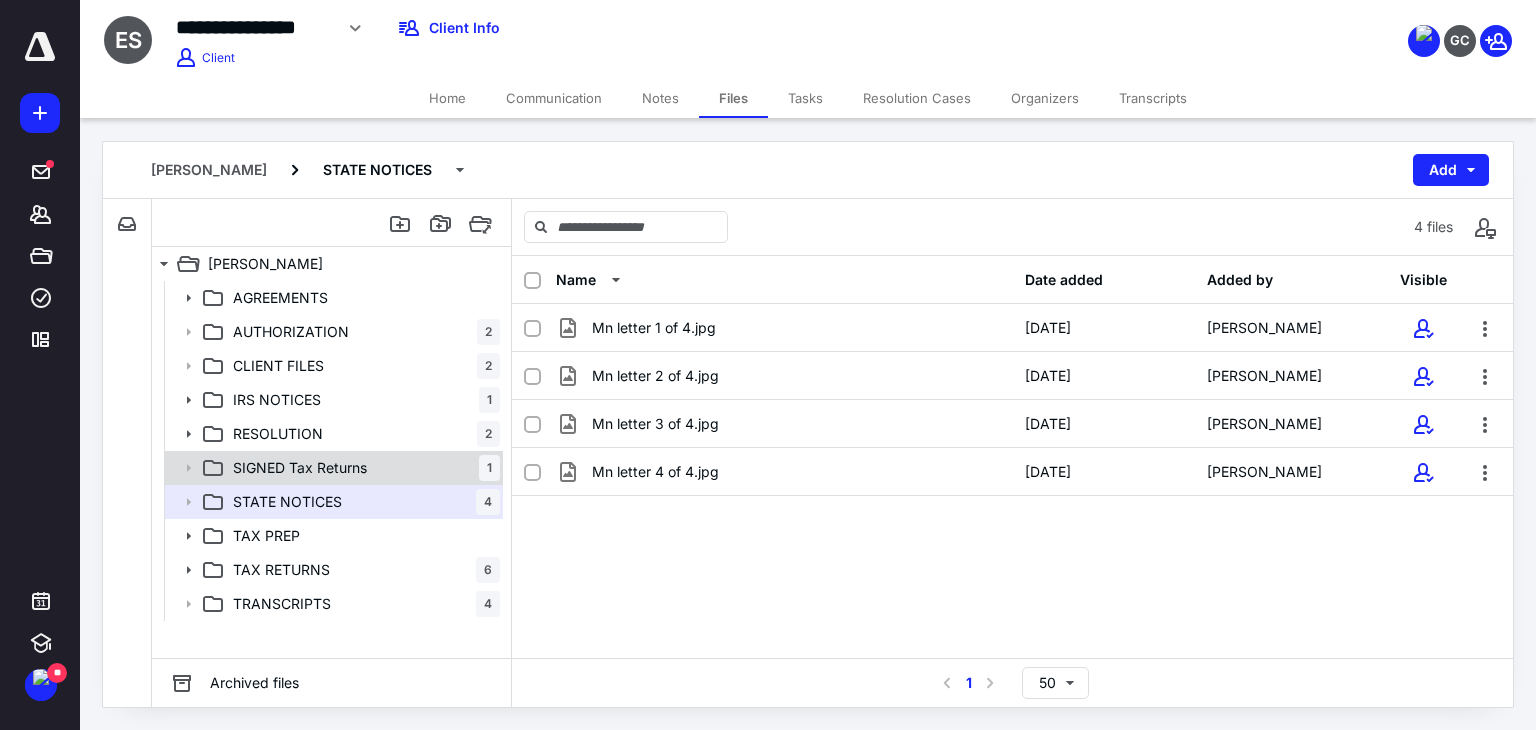 click on "SIGNED Tax Returns 1" at bounding box center [362, 468] 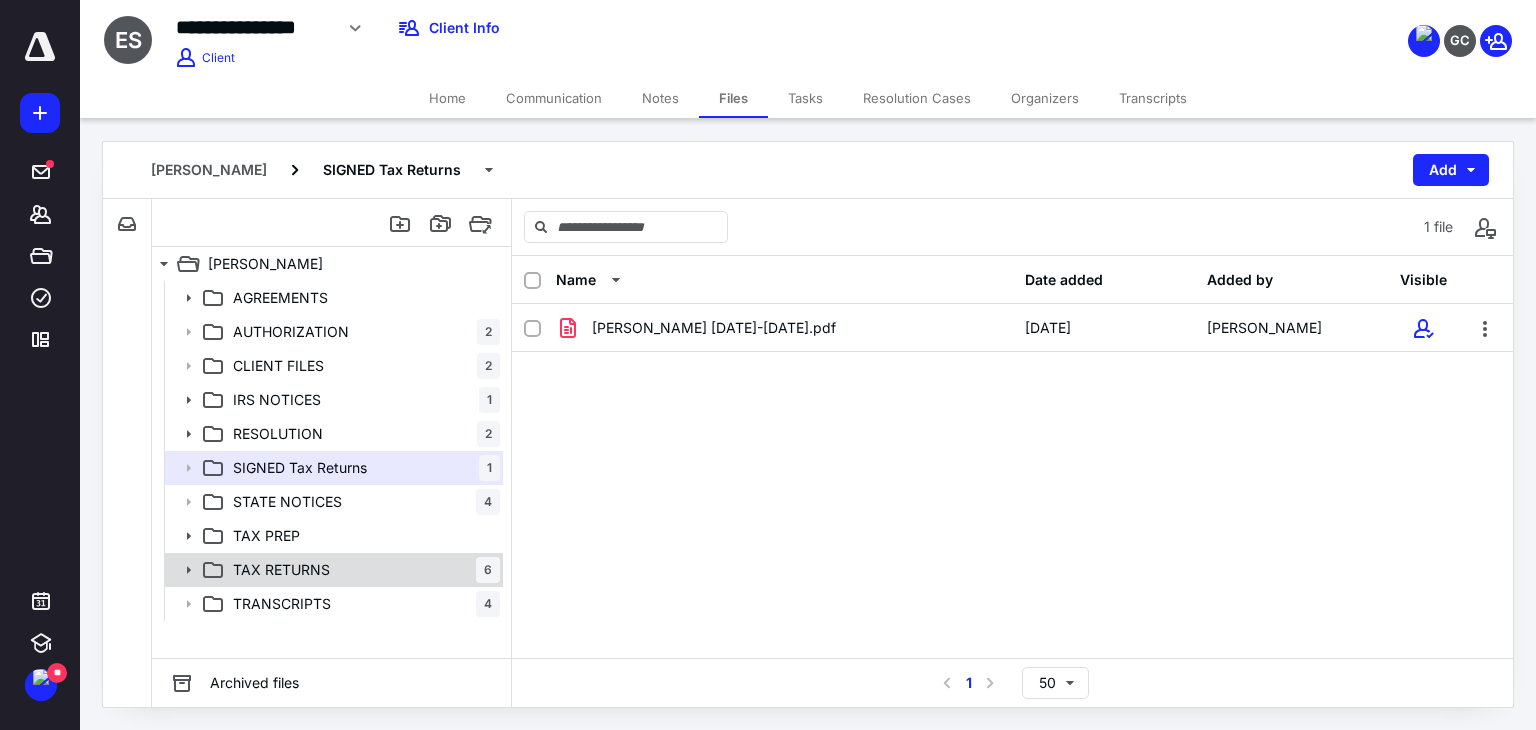 click 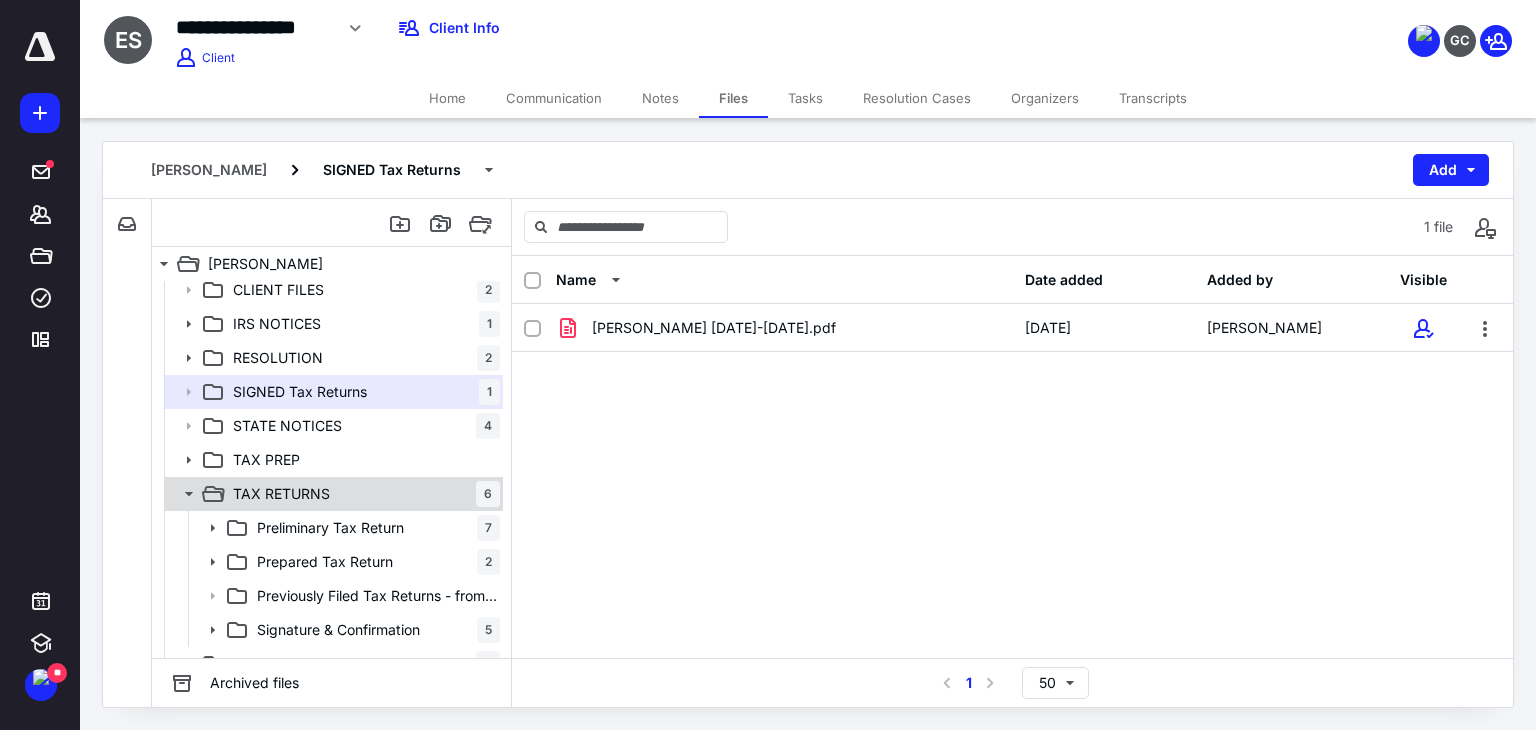 scroll, scrollTop: 98, scrollLeft: 0, axis: vertical 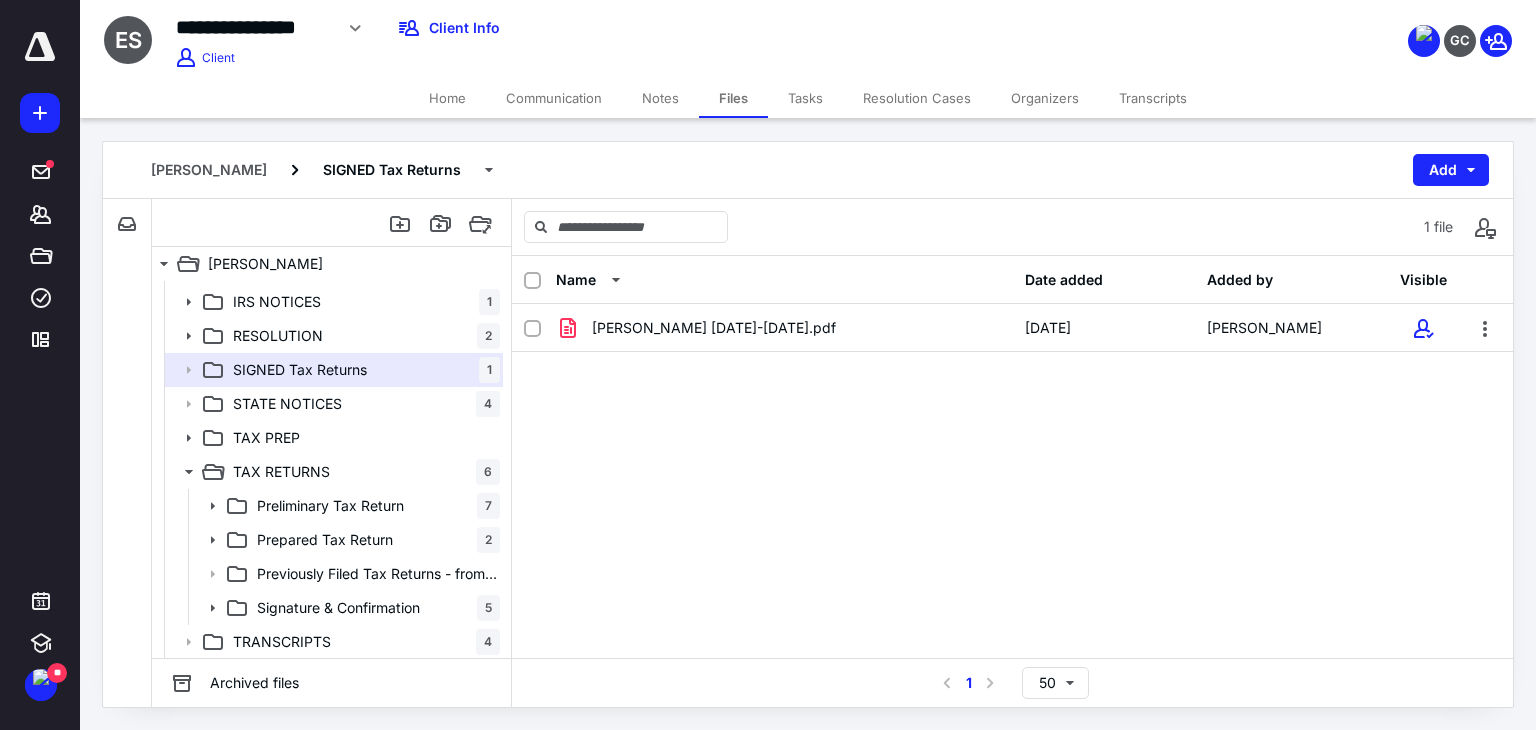 click on "Signature & Confirmation 5" at bounding box center [374, 608] 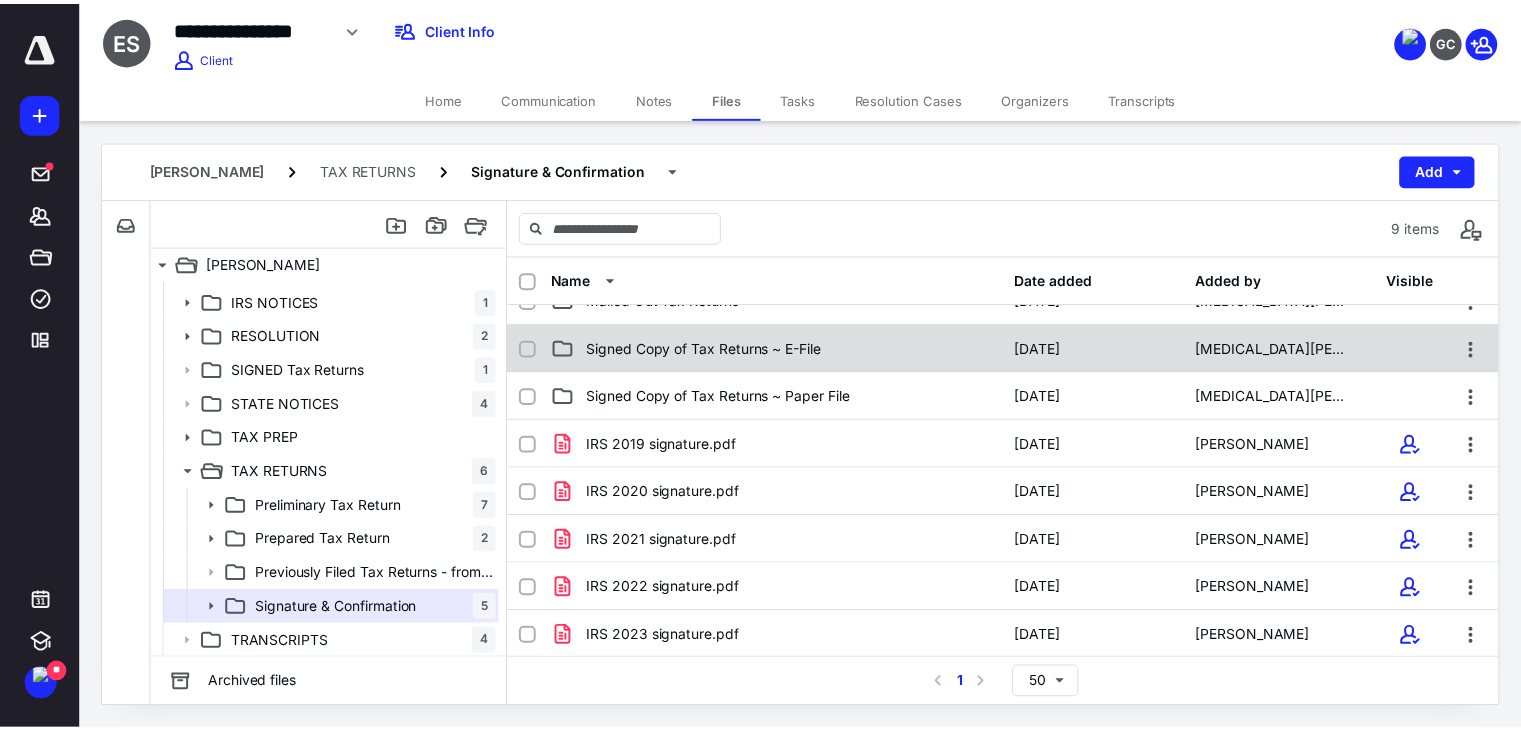 scroll, scrollTop: 0, scrollLeft: 0, axis: both 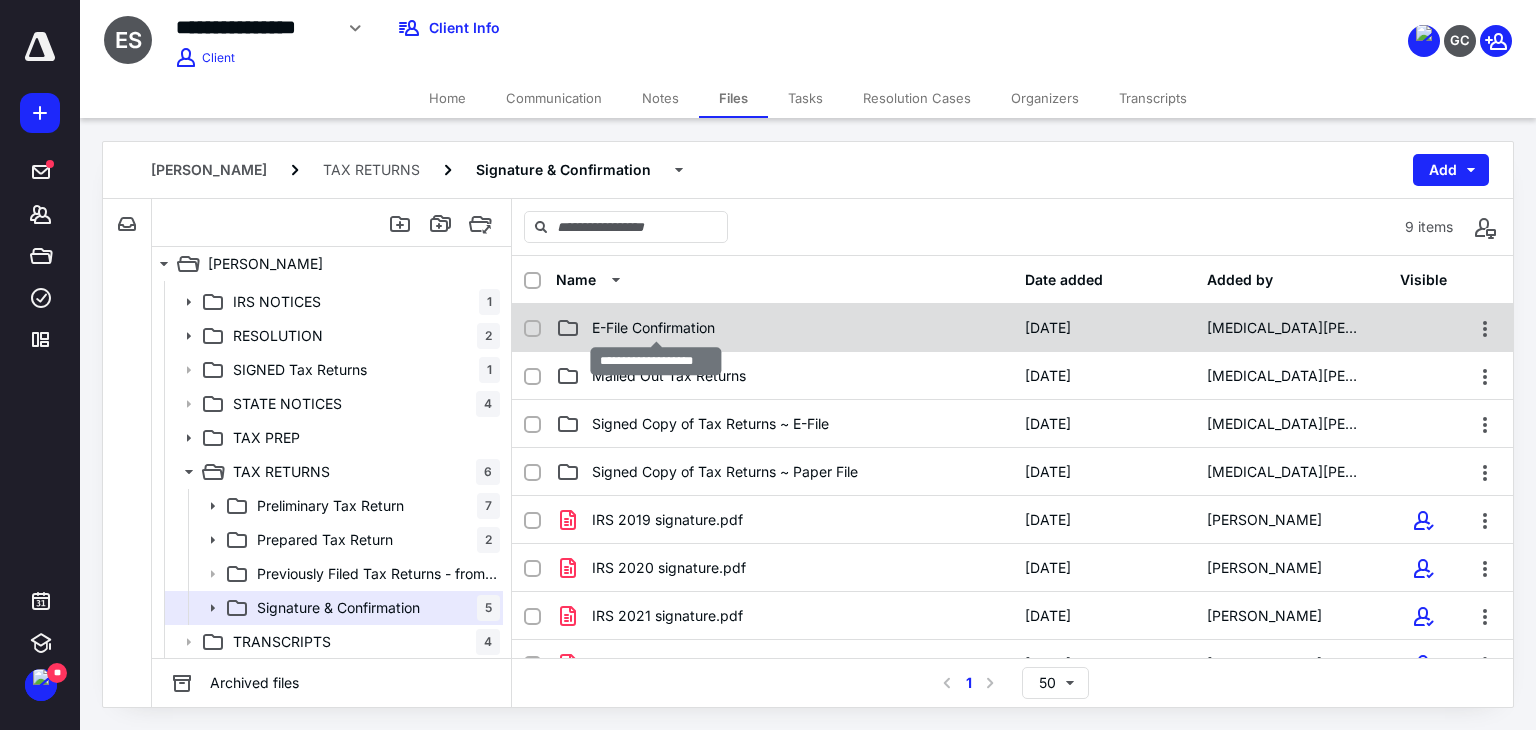 click on "E-File Confirmation" at bounding box center (653, 328) 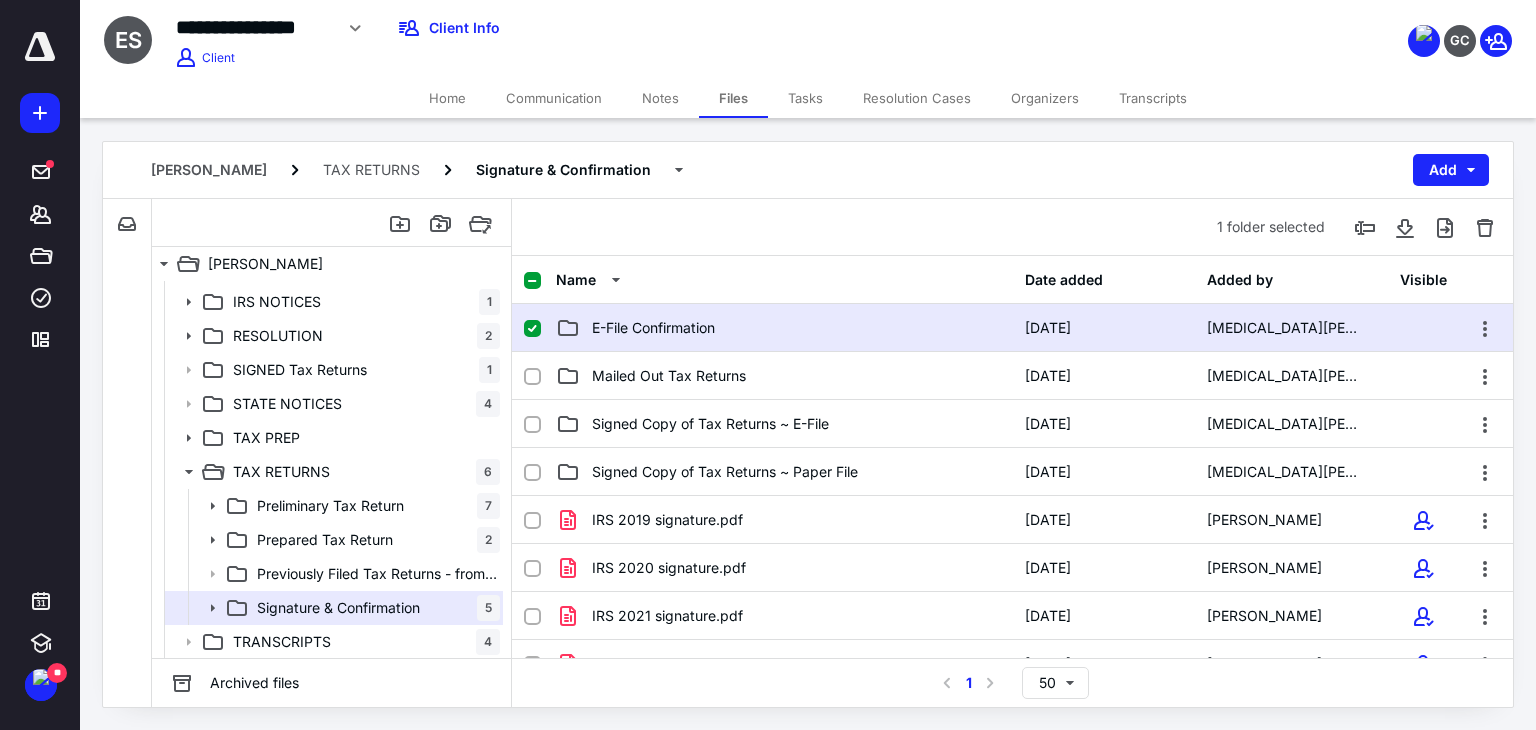 click on "E-File Confirmation" at bounding box center (784, 328) 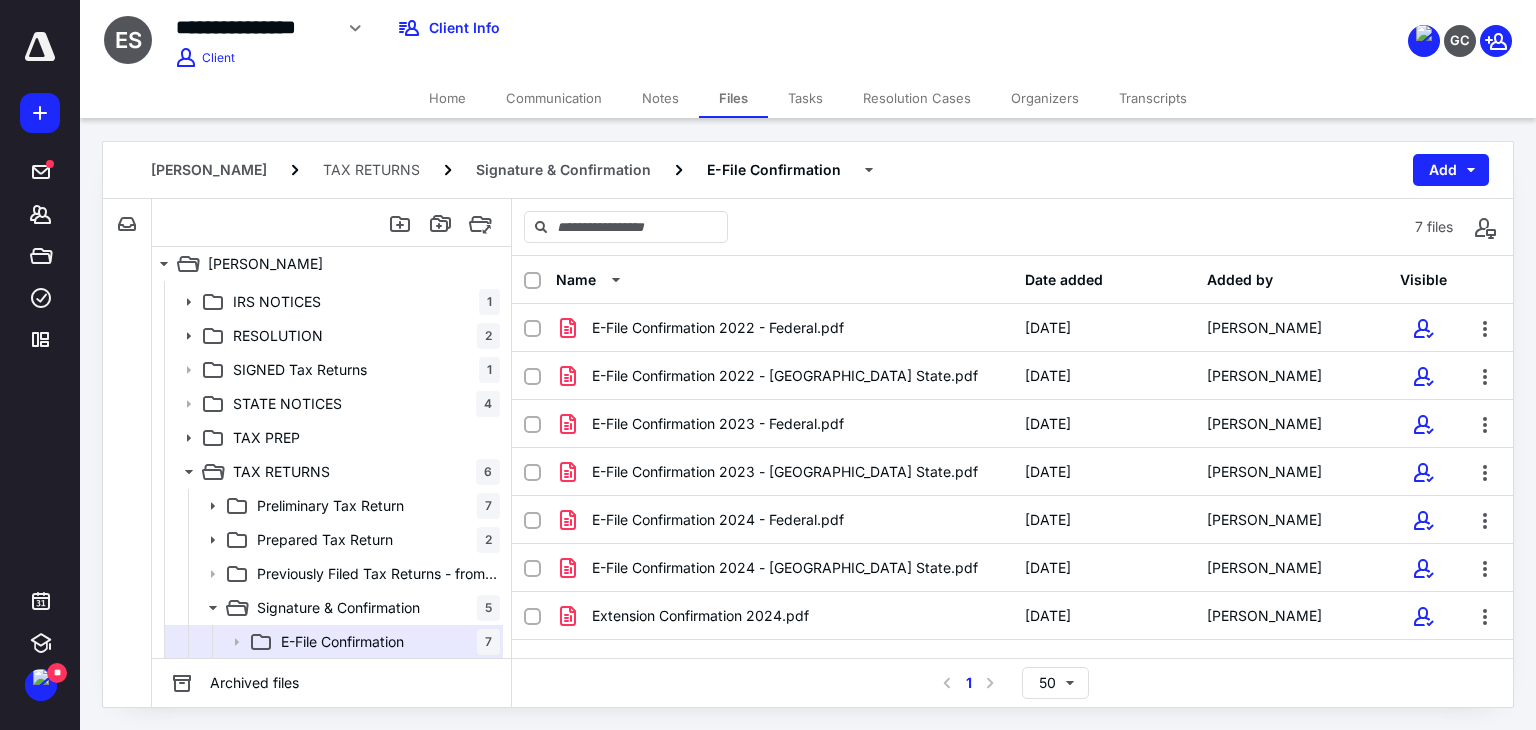 click on "Notes" at bounding box center (660, 98) 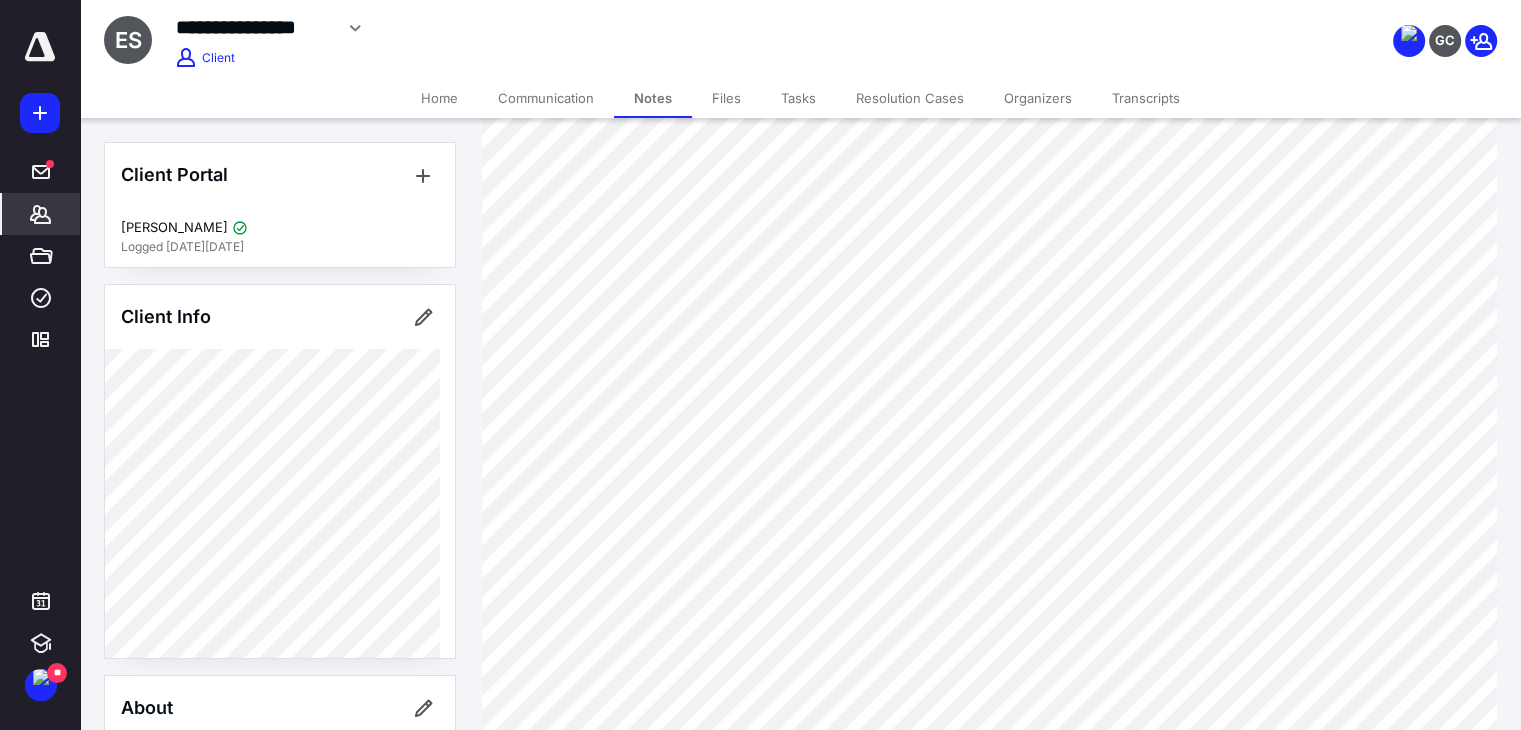 scroll, scrollTop: 400, scrollLeft: 0, axis: vertical 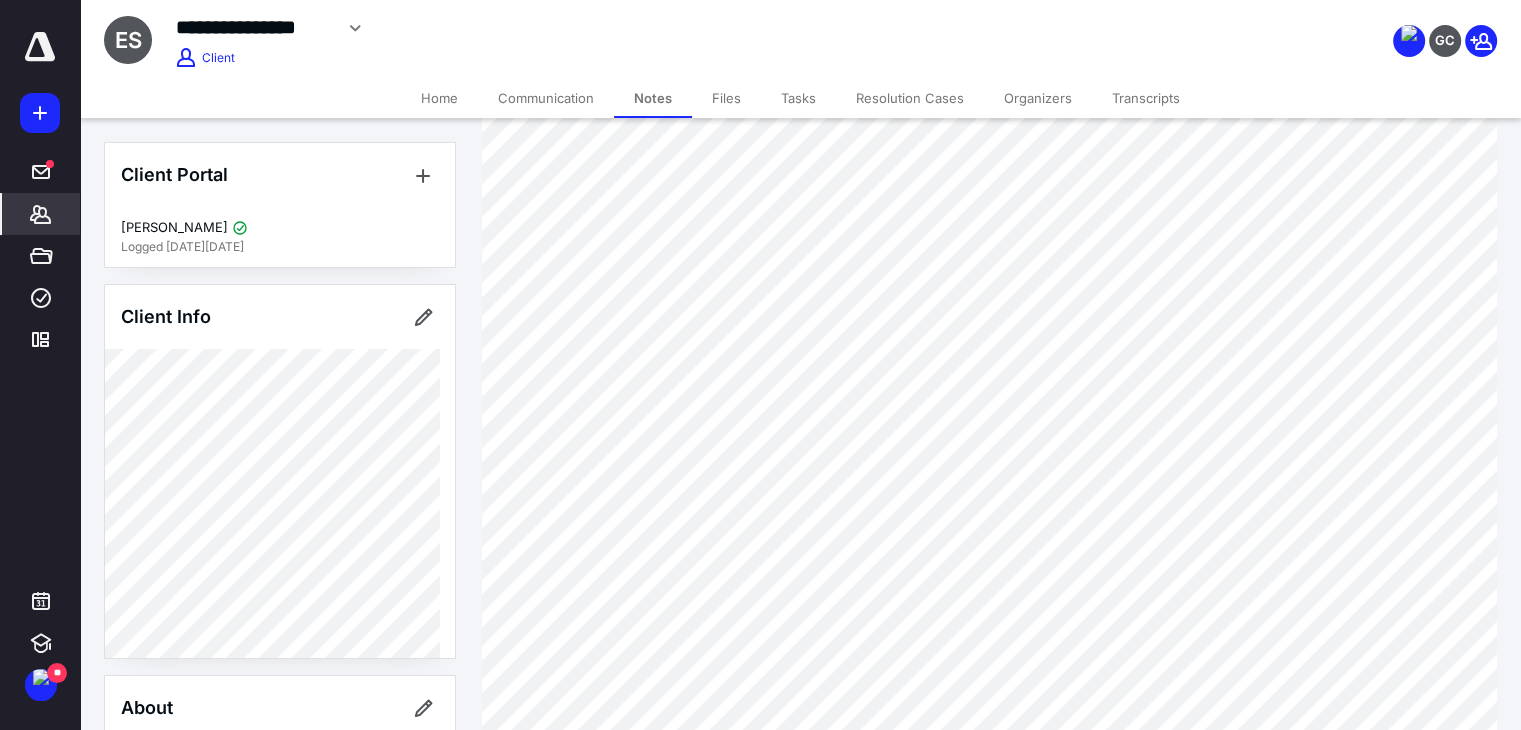click on "Files" at bounding box center [726, 98] 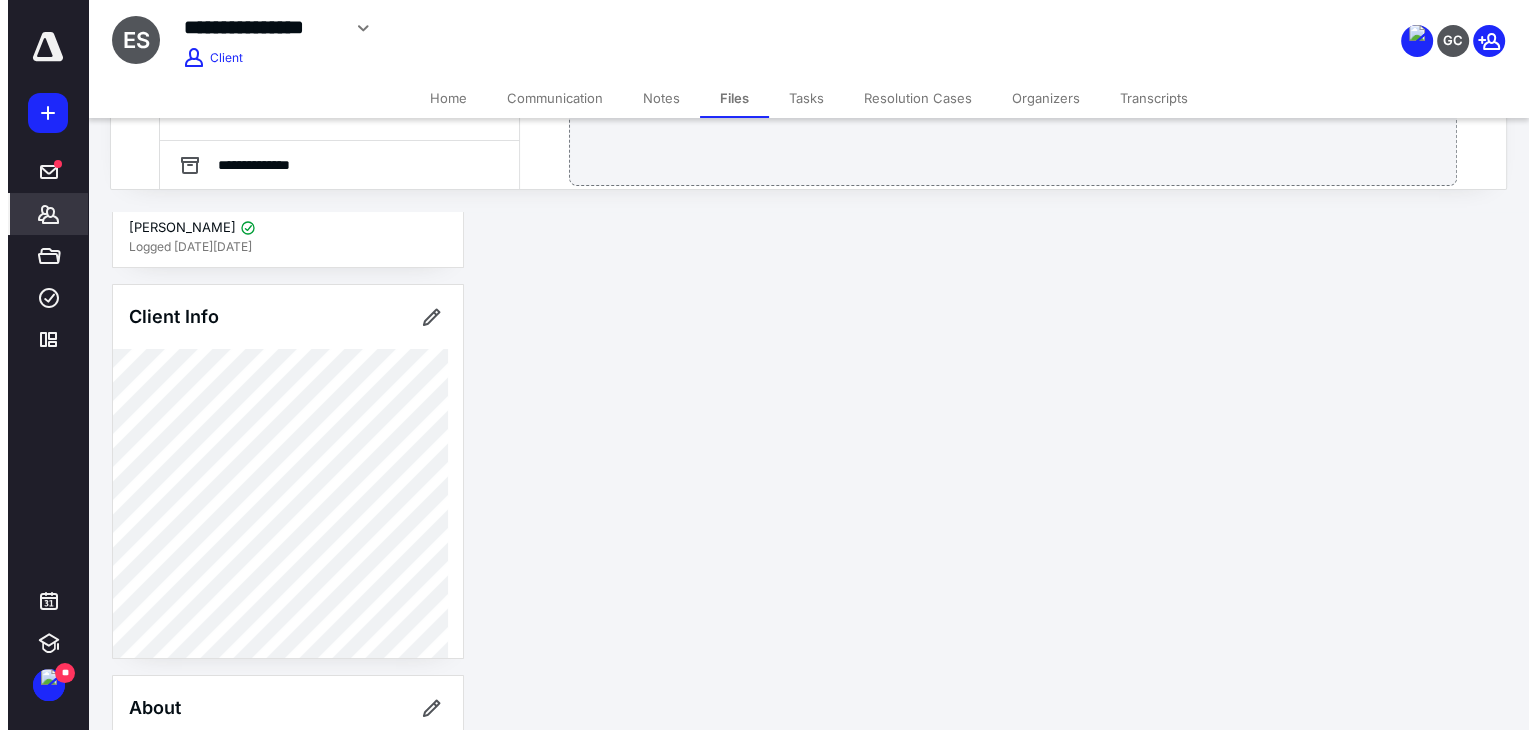scroll, scrollTop: 0, scrollLeft: 0, axis: both 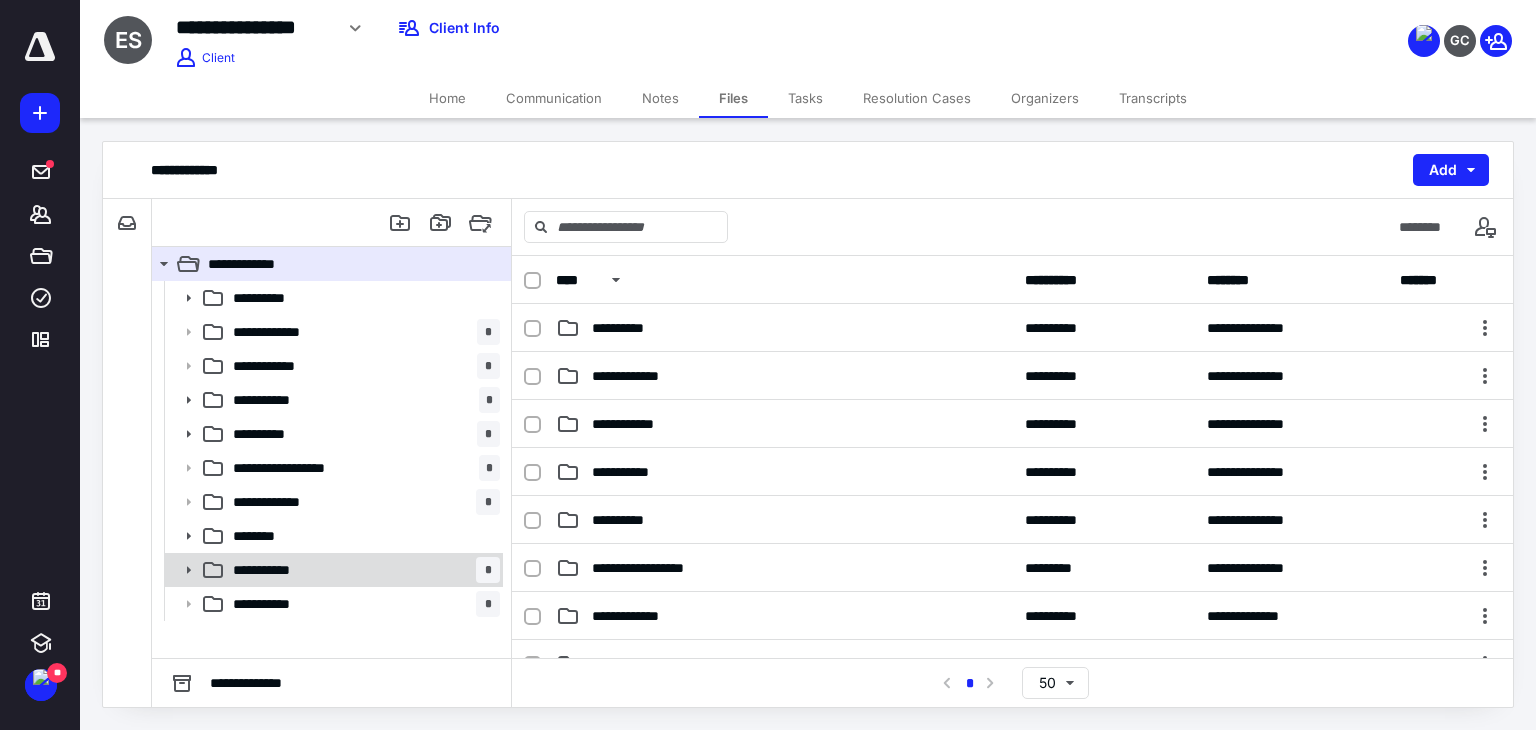 click on "**********" at bounding box center [362, 570] 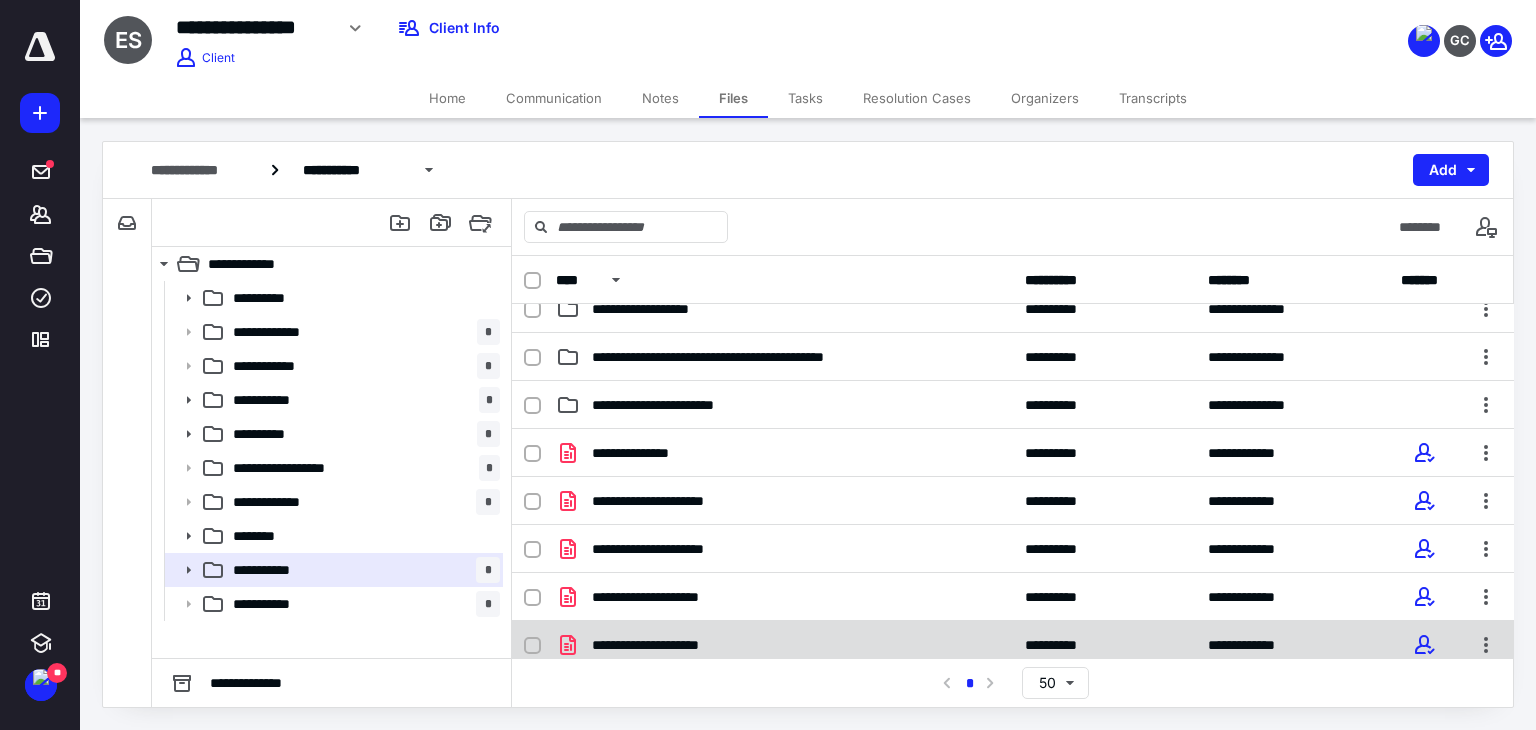 scroll, scrollTop: 136, scrollLeft: 0, axis: vertical 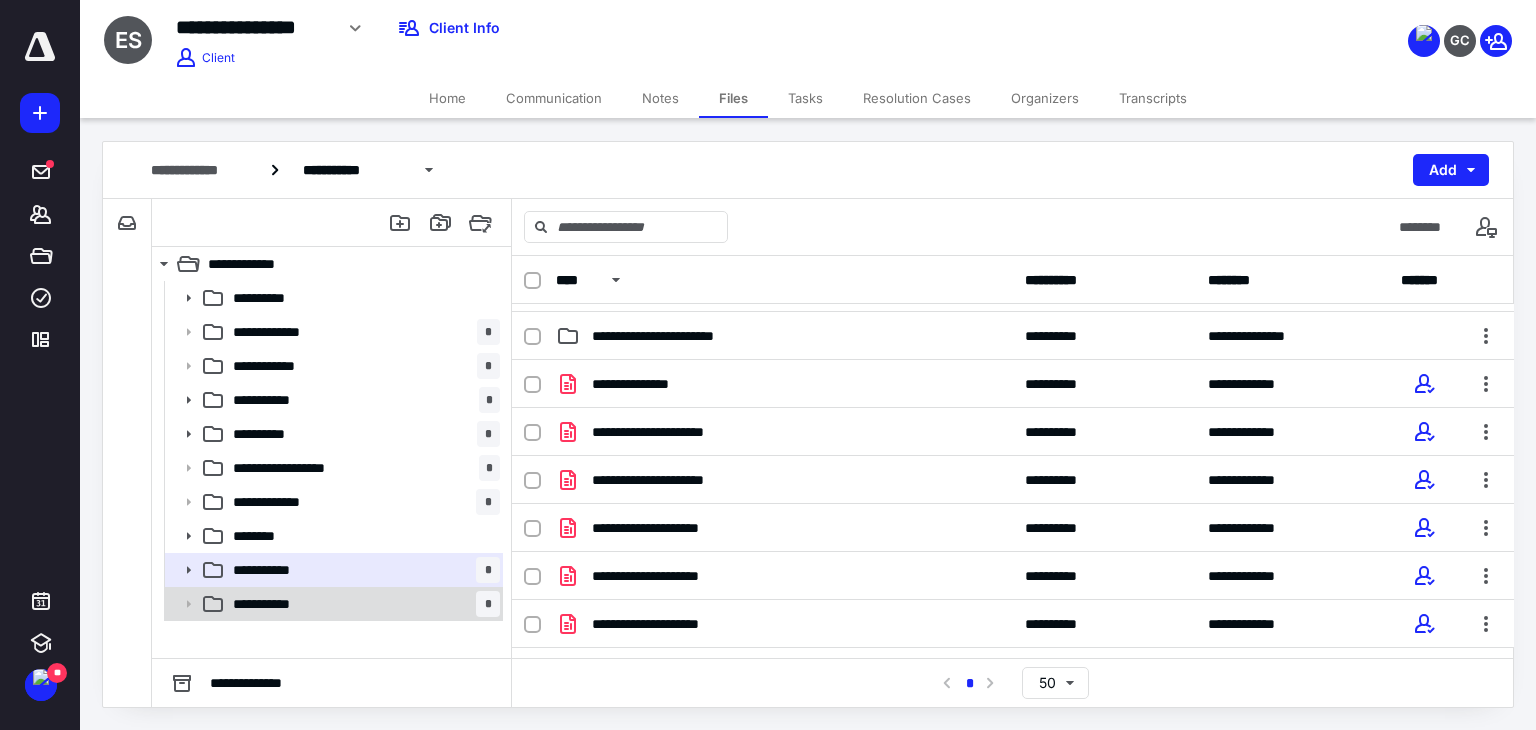 click on "**********" at bounding box center (362, 604) 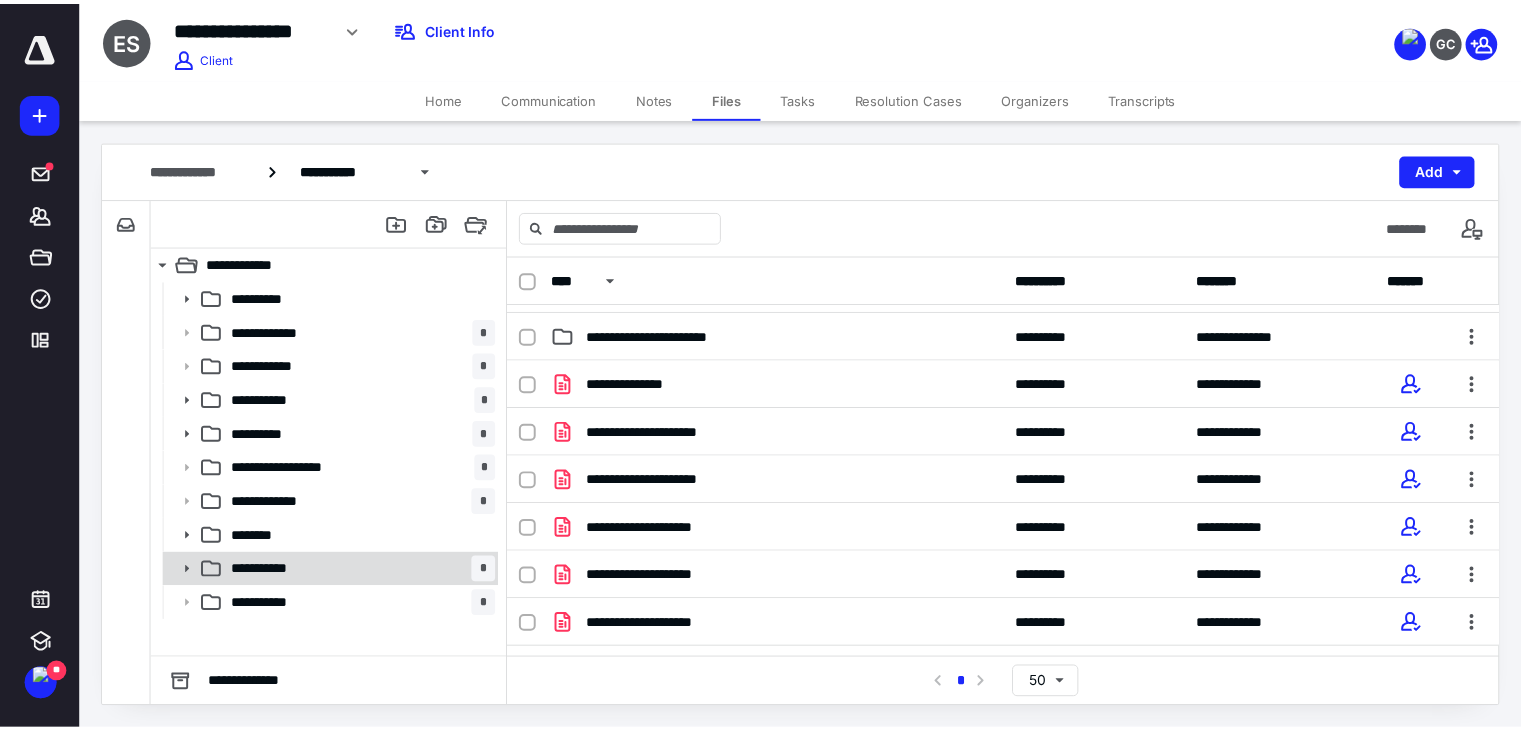 scroll, scrollTop: 0, scrollLeft: 0, axis: both 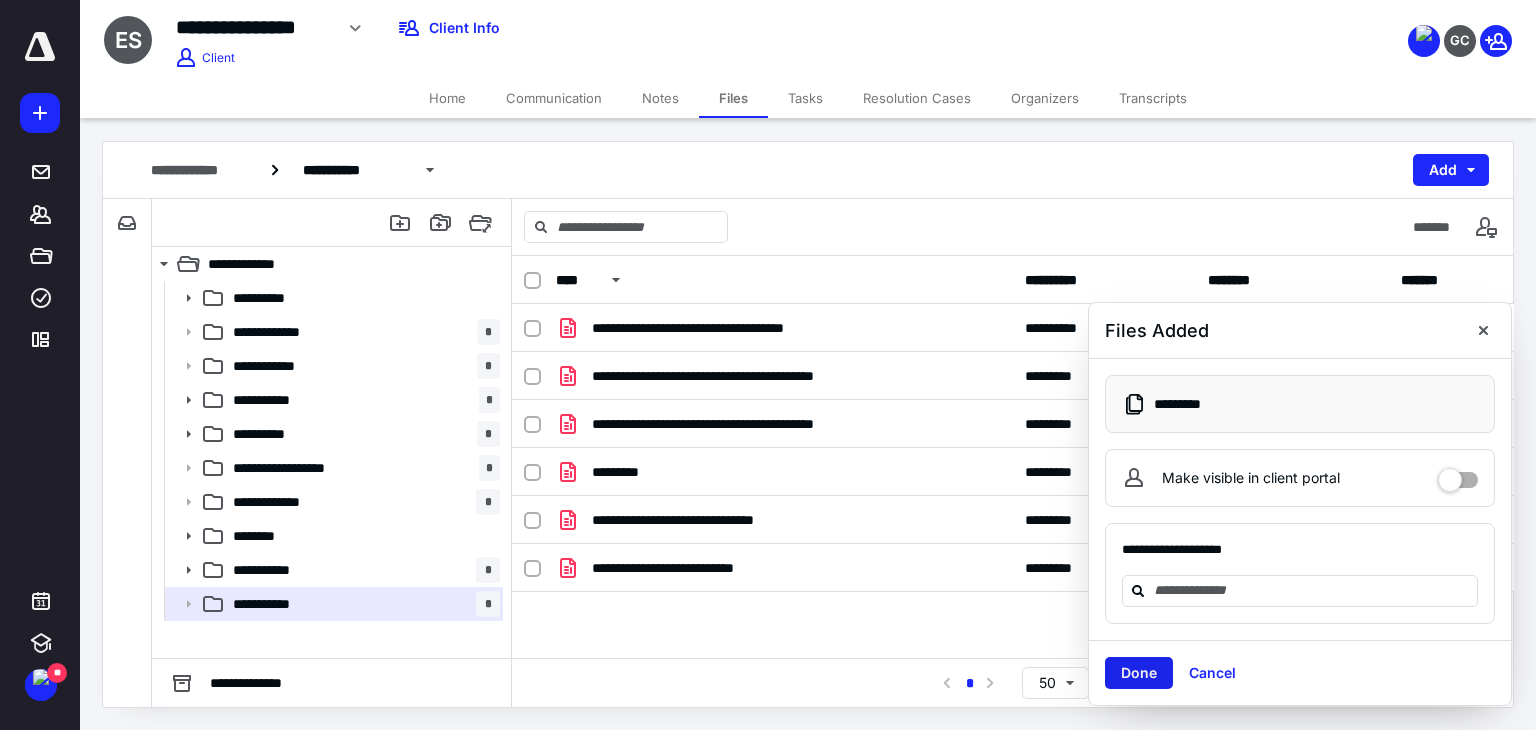 click on "Done" at bounding box center [1139, 673] 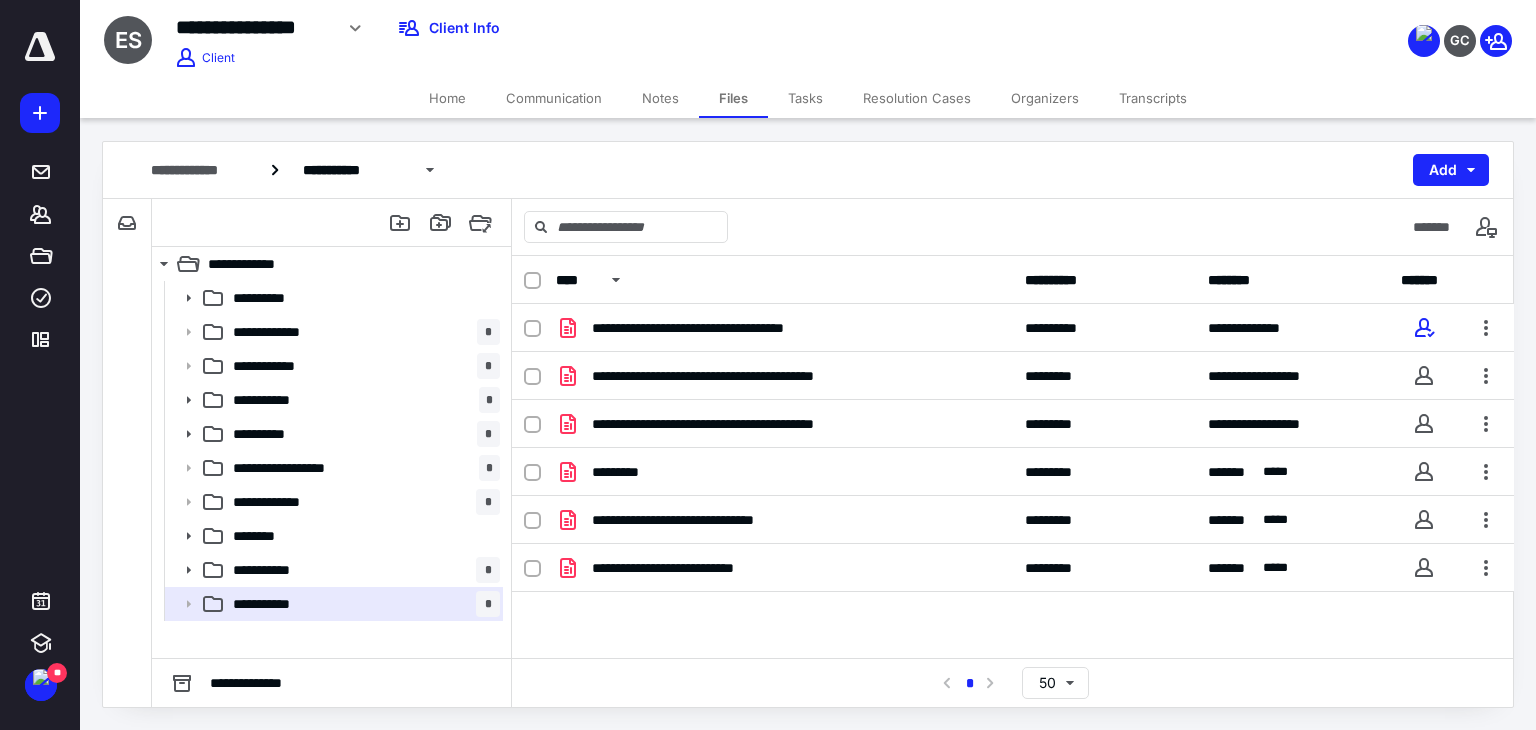 click on "Notes" at bounding box center (660, 98) 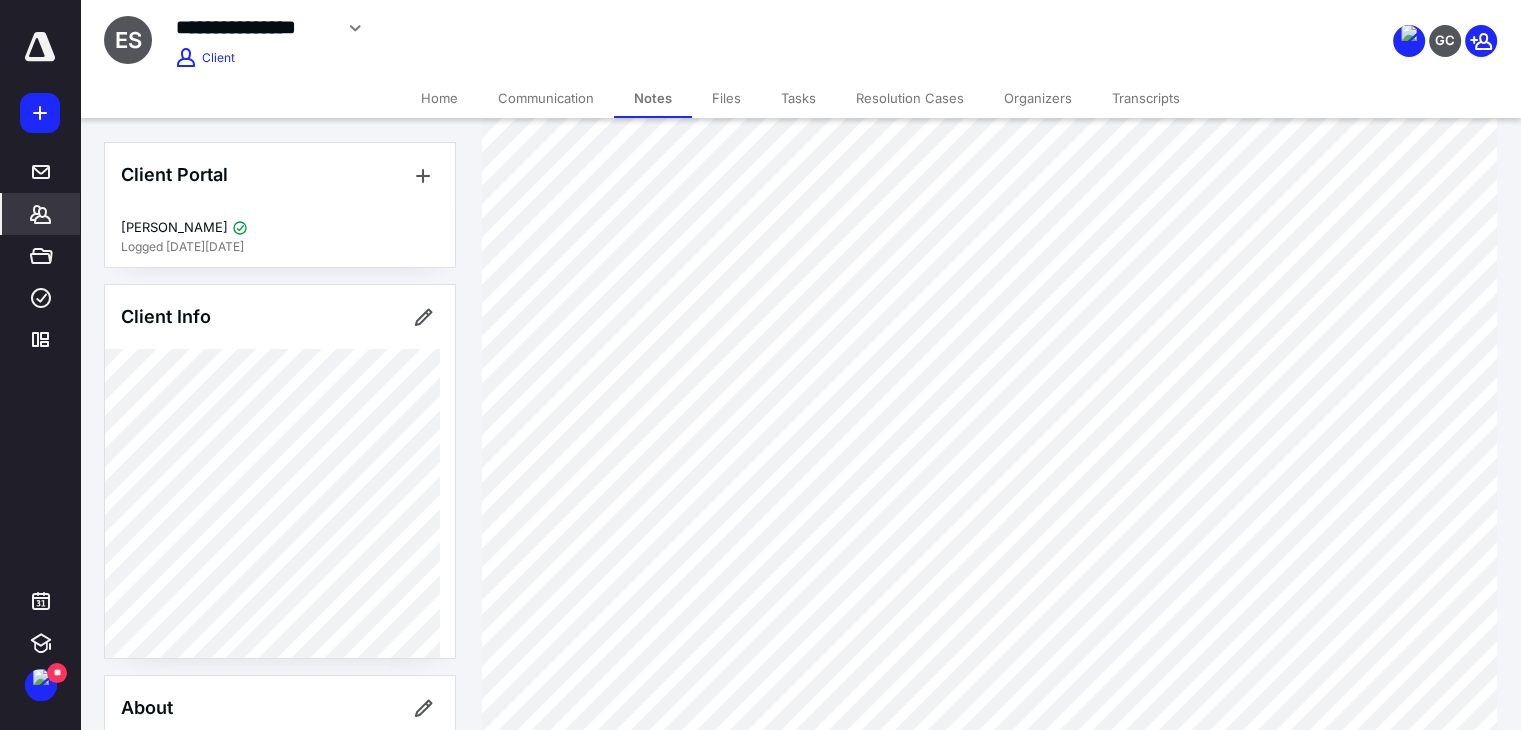 scroll, scrollTop: 900, scrollLeft: 0, axis: vertical 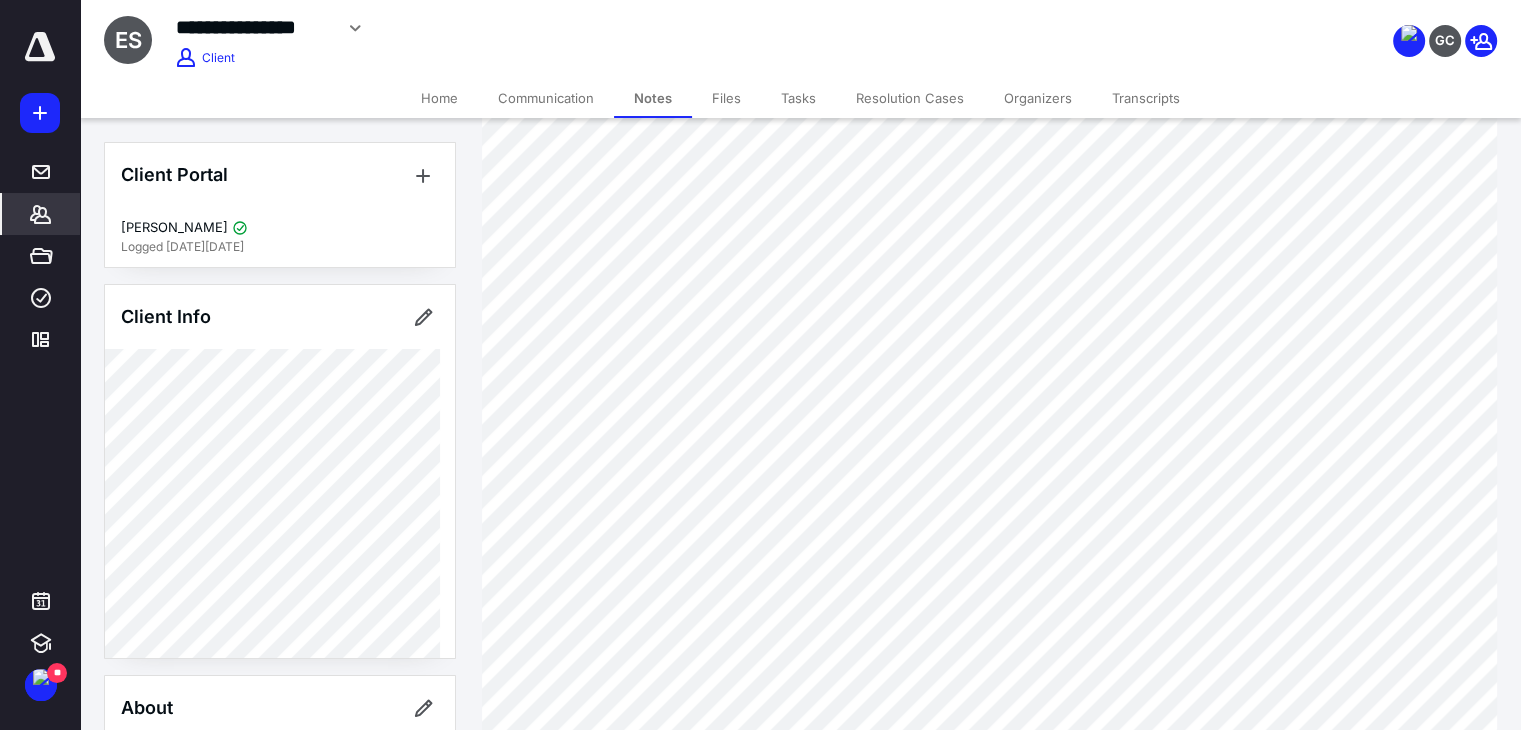 click on "Files" at bounding box center (726, 98) 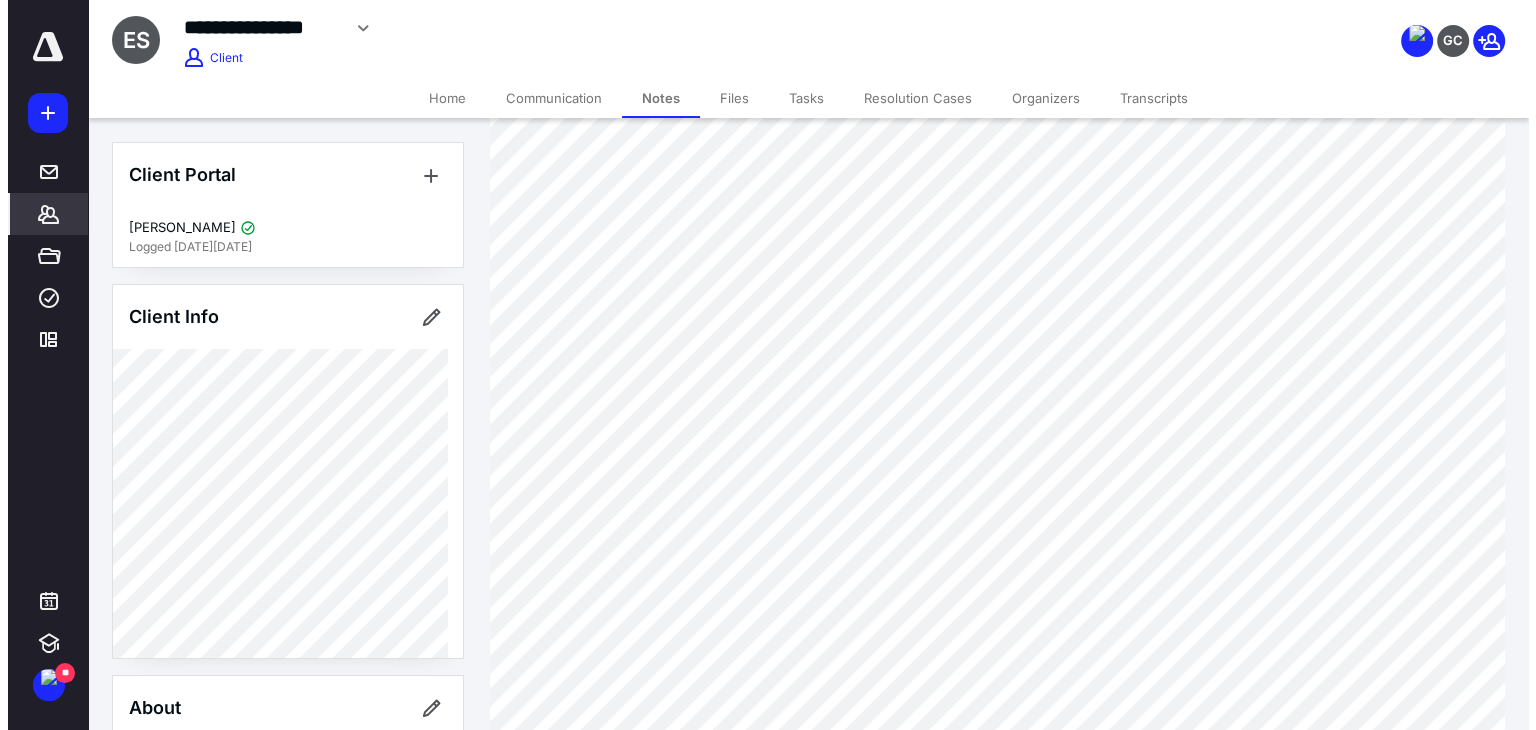 scroll, scrollTop: 0, scrollLeft: 0, axis: both 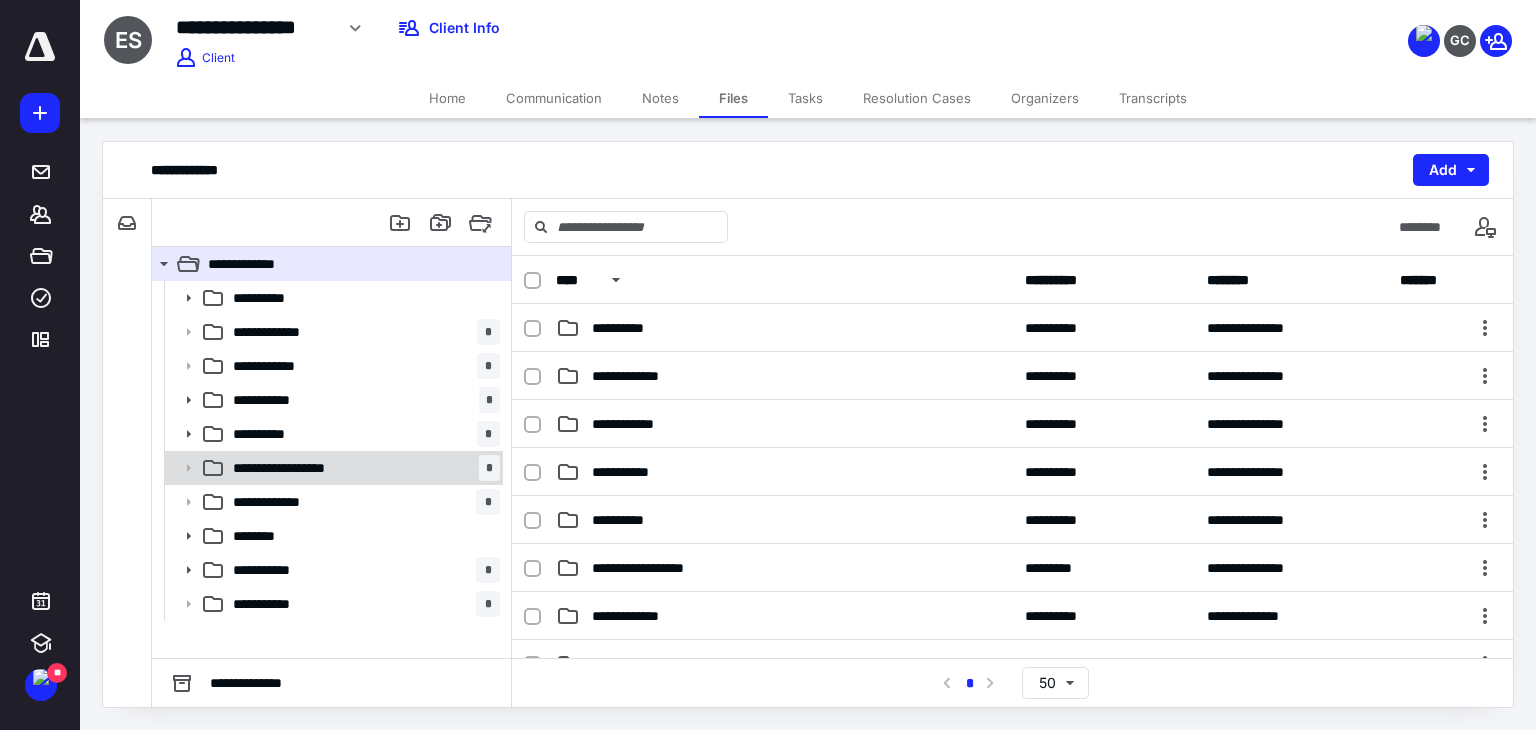 click on "**********" at bounding box center [300, 468] 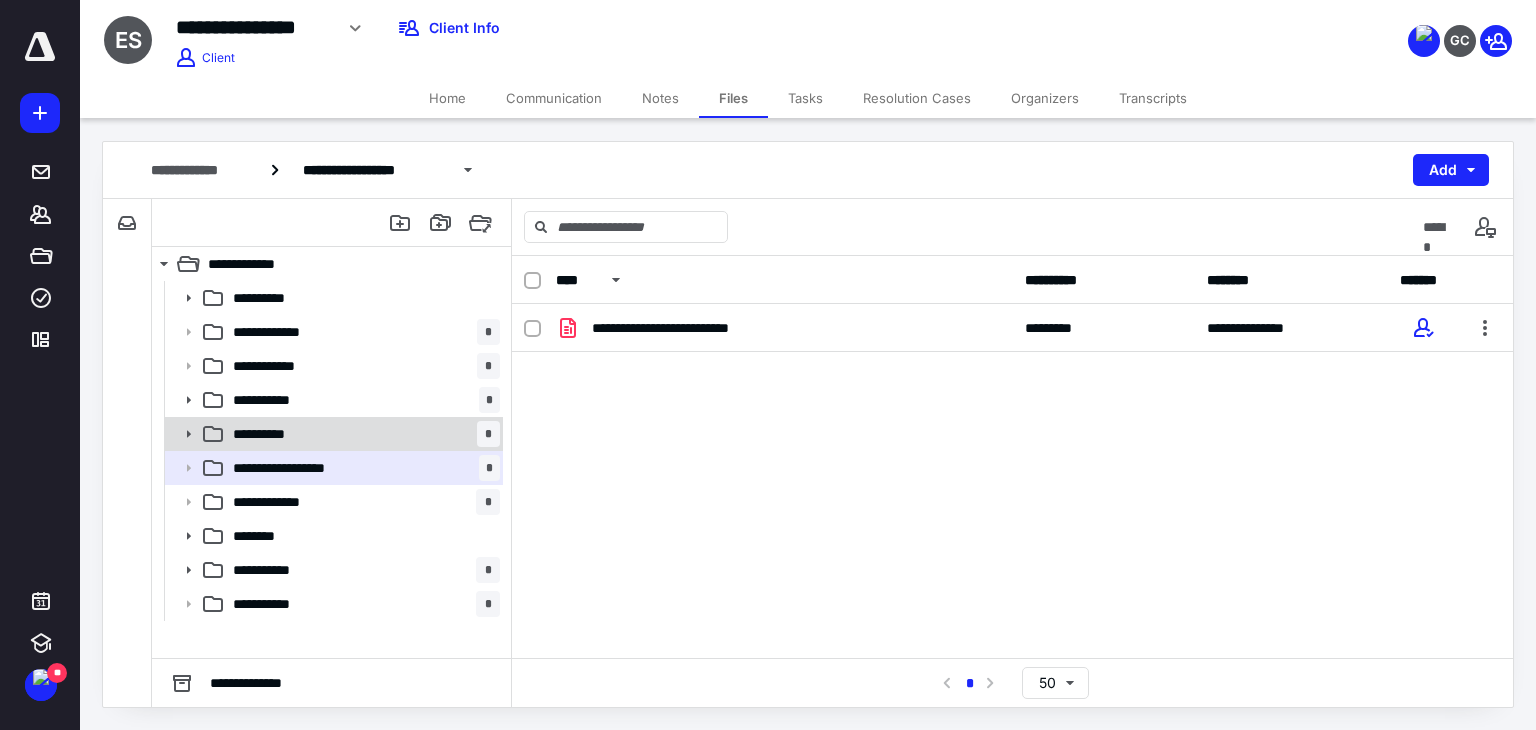 click on "**********" at bounding box center (362, 434) 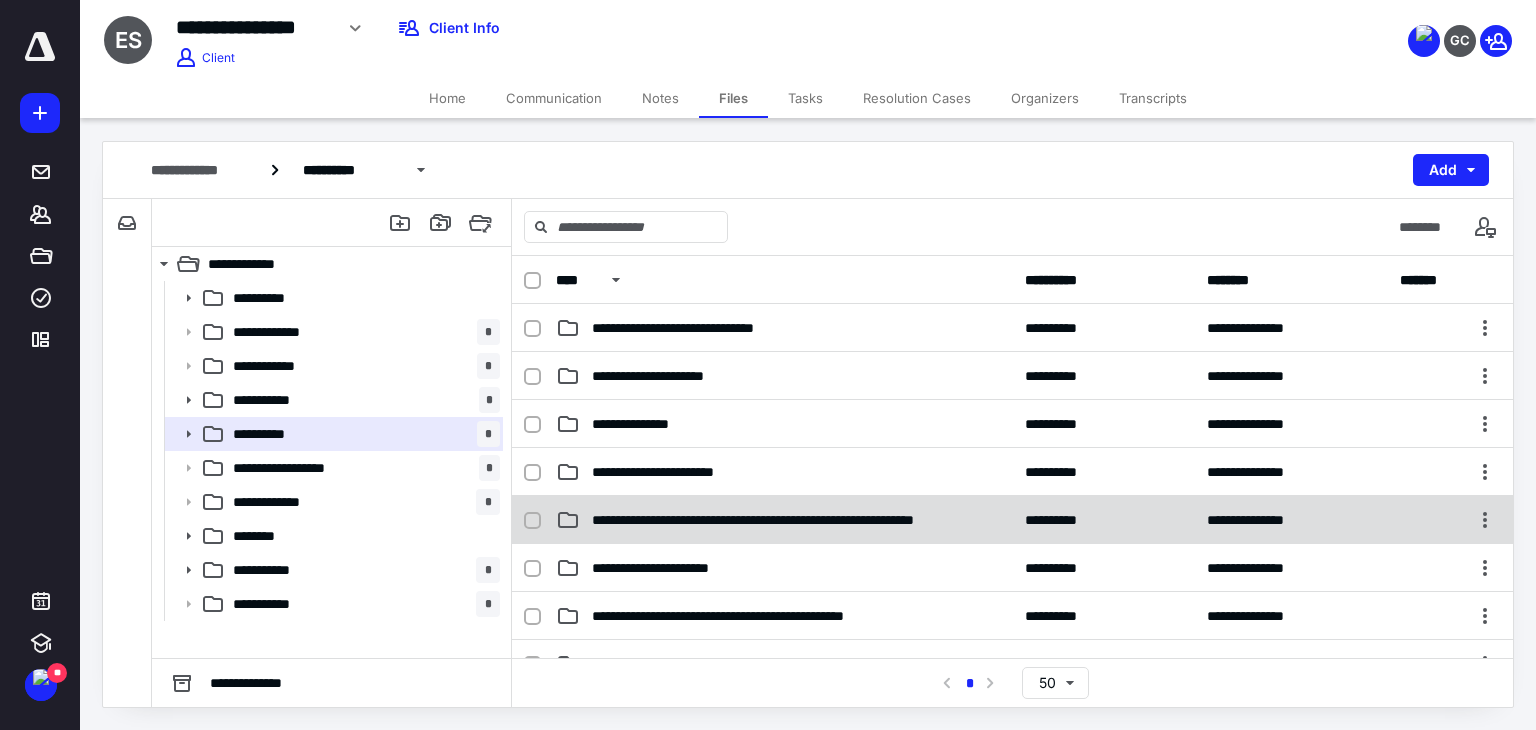 scroll, scrollTop: 400, scrollLeft: 0, axis: vertical 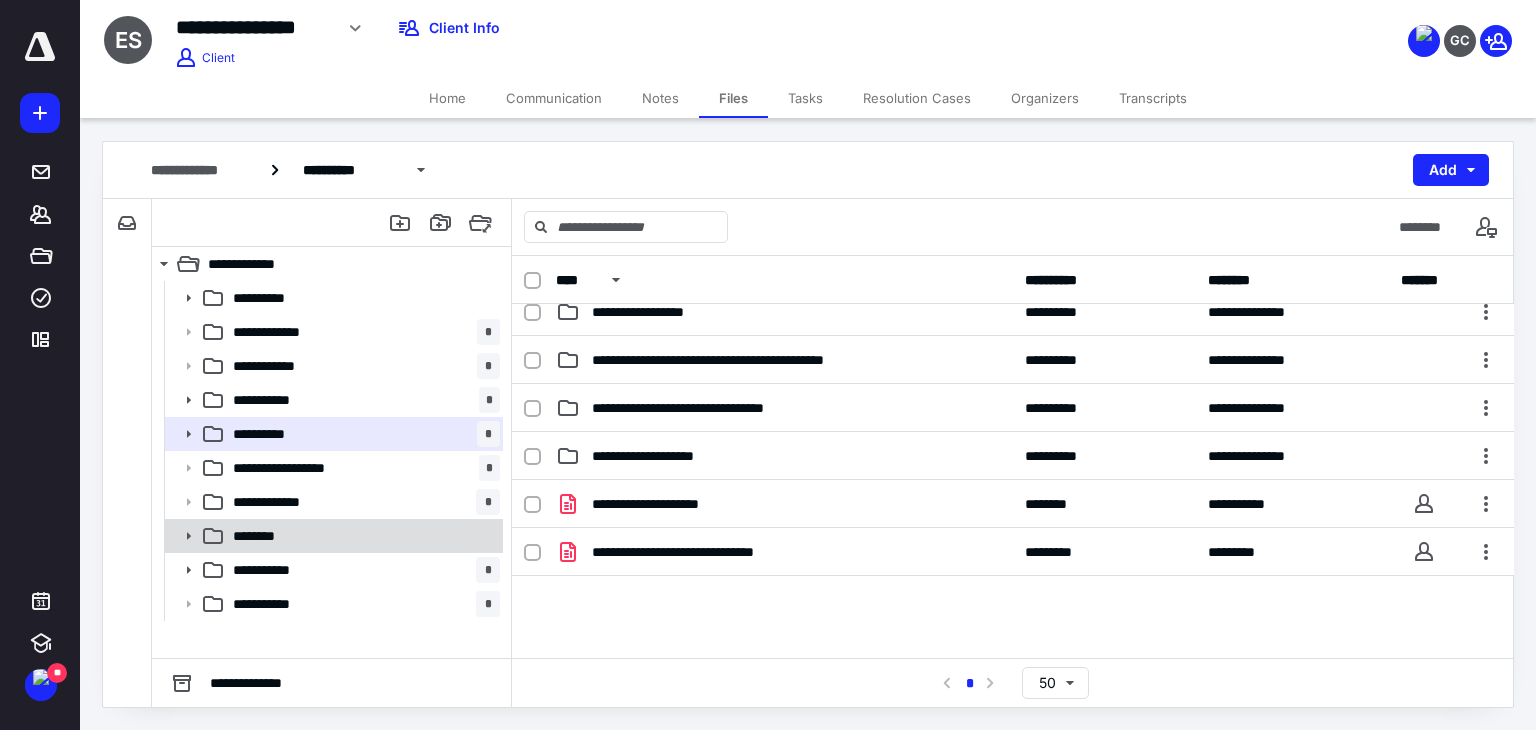 click on "********" at bounding box center (362, 536) 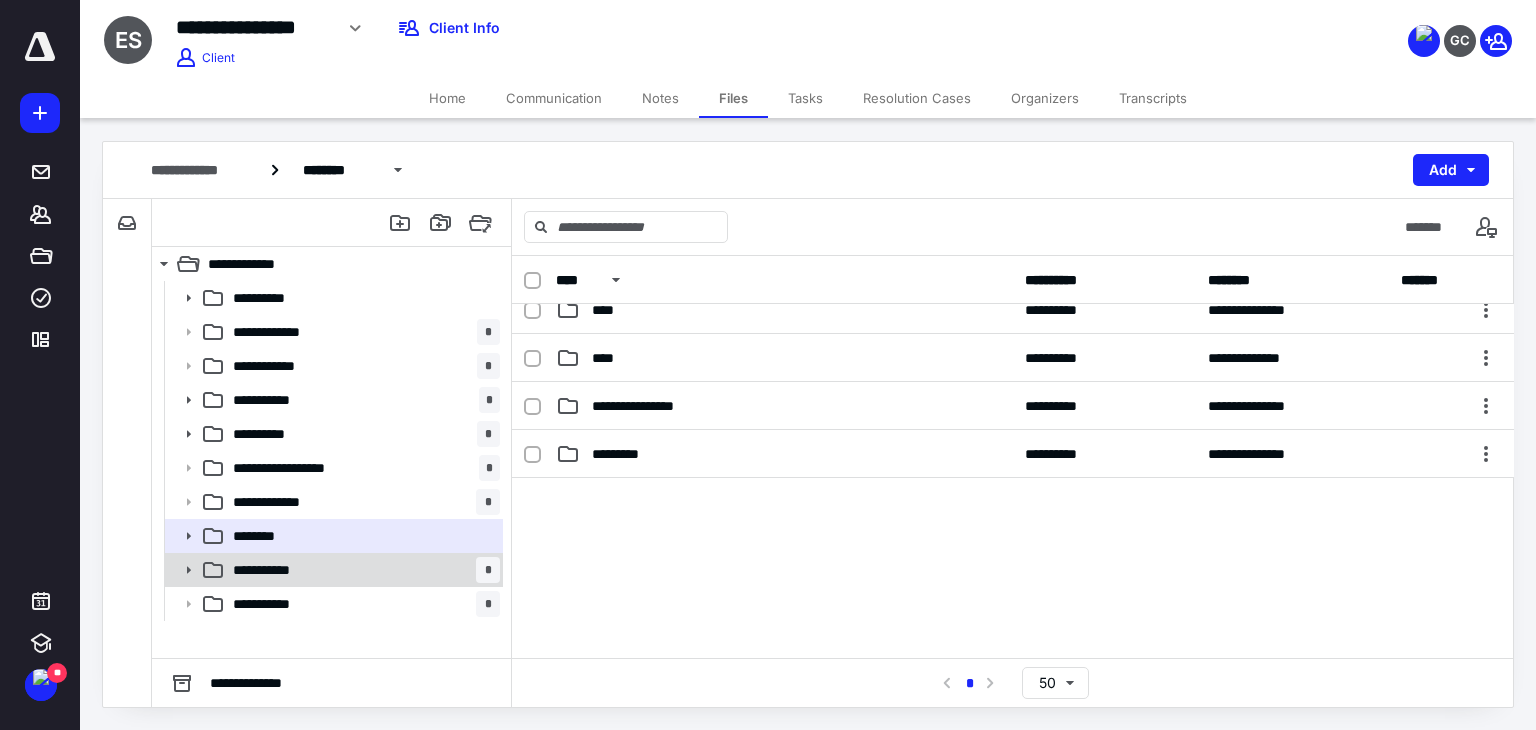 scroll, scrollTop: 28, scrollLeft: 0, axis: vertical 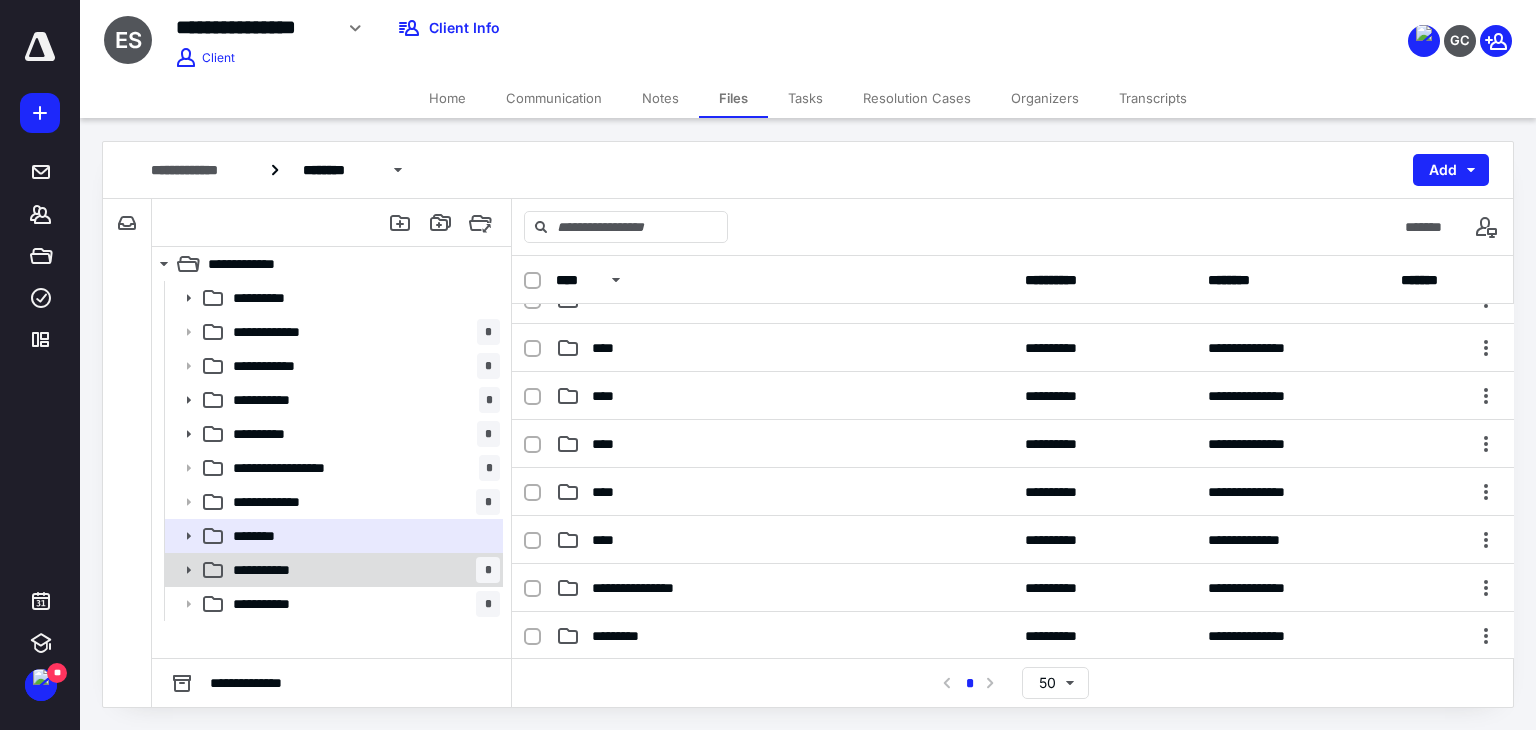 click on "**********" at bounding box center [362, 570] 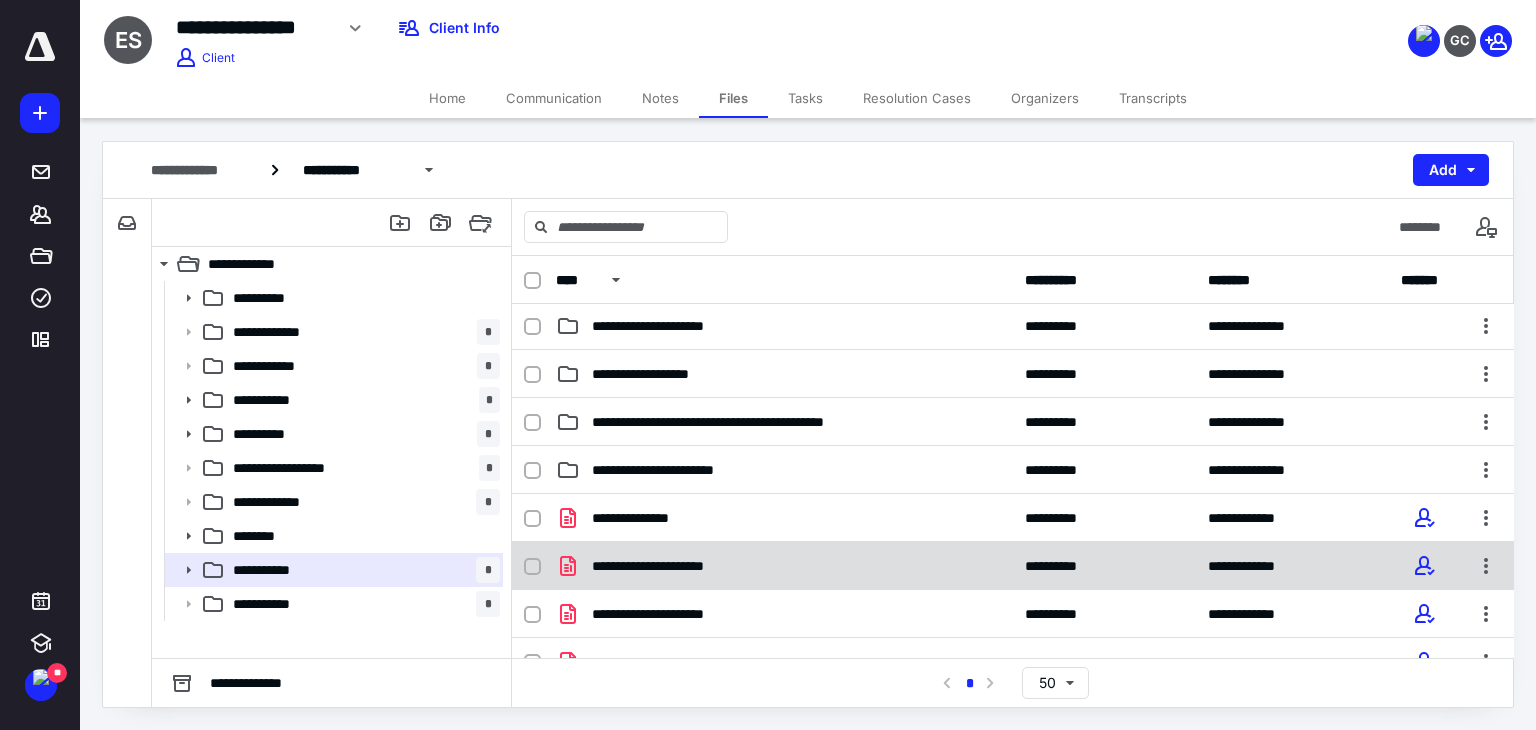 scroll, scrollTop: 0, scrollLeft: 0, axis: both 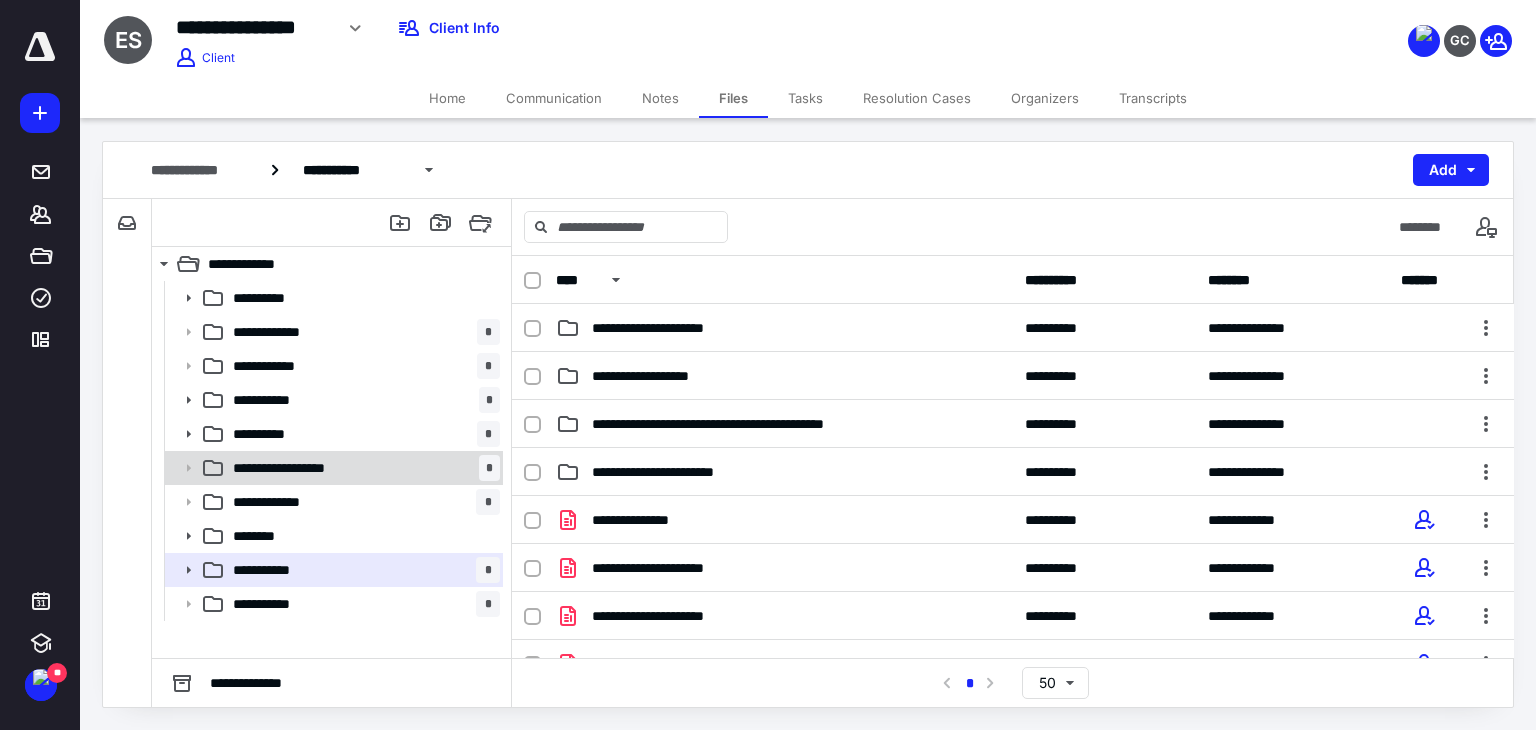 click on "**********" at bounding box center (362, 468) 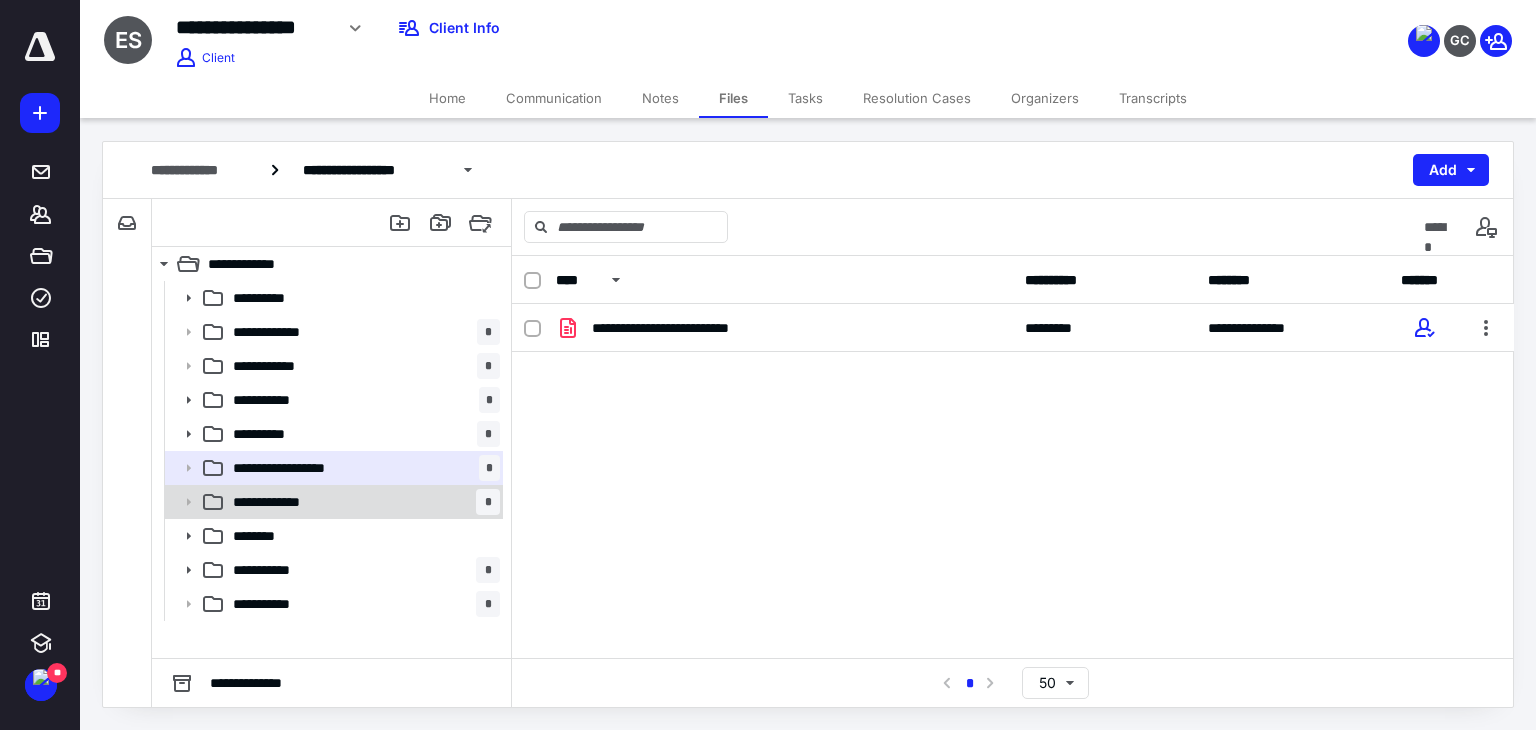 click on "**********" at bounding box center [362, 502] 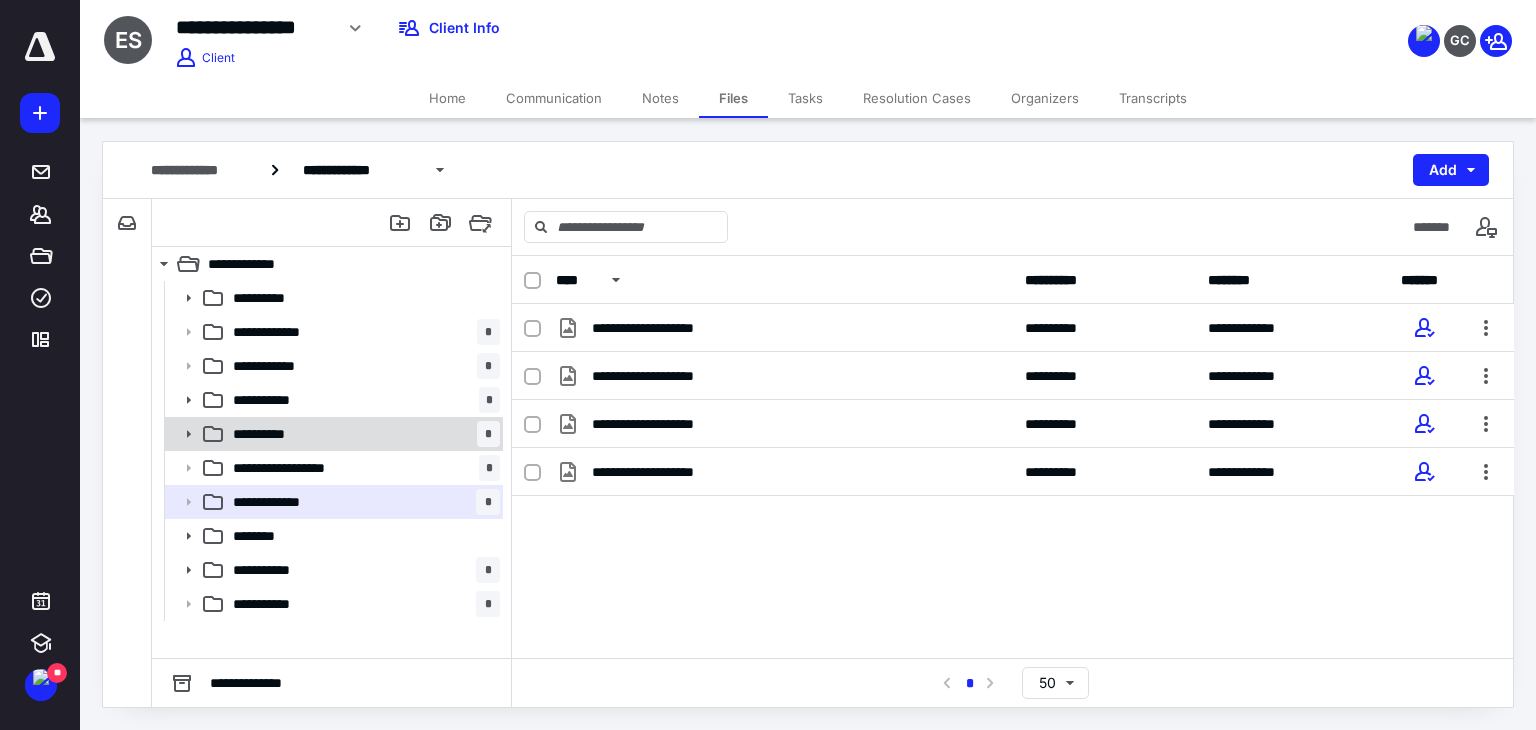 click on "**********" at bounding box center [332, 434] 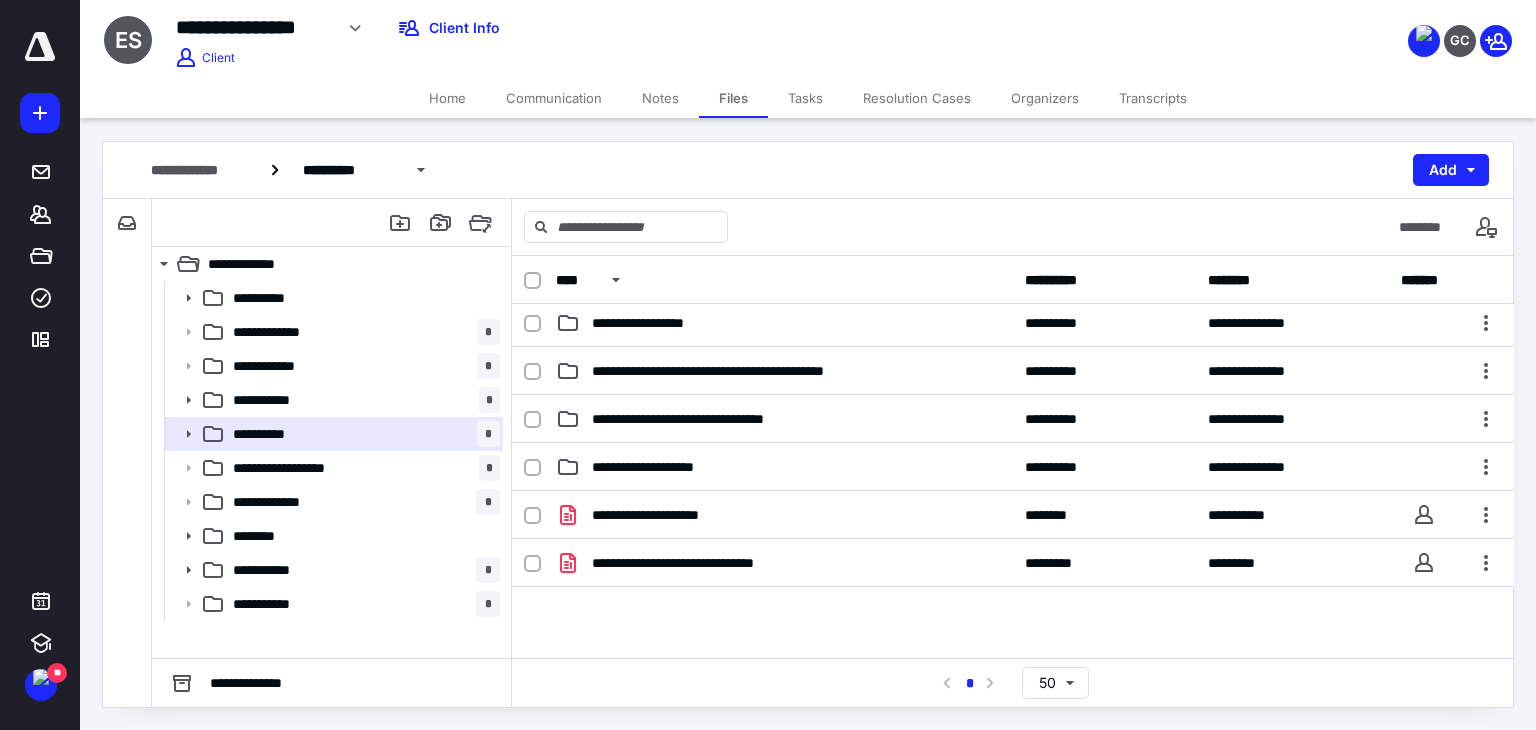 scroll, scrollTop: 400, scrollLeft: 0, axis: vertical 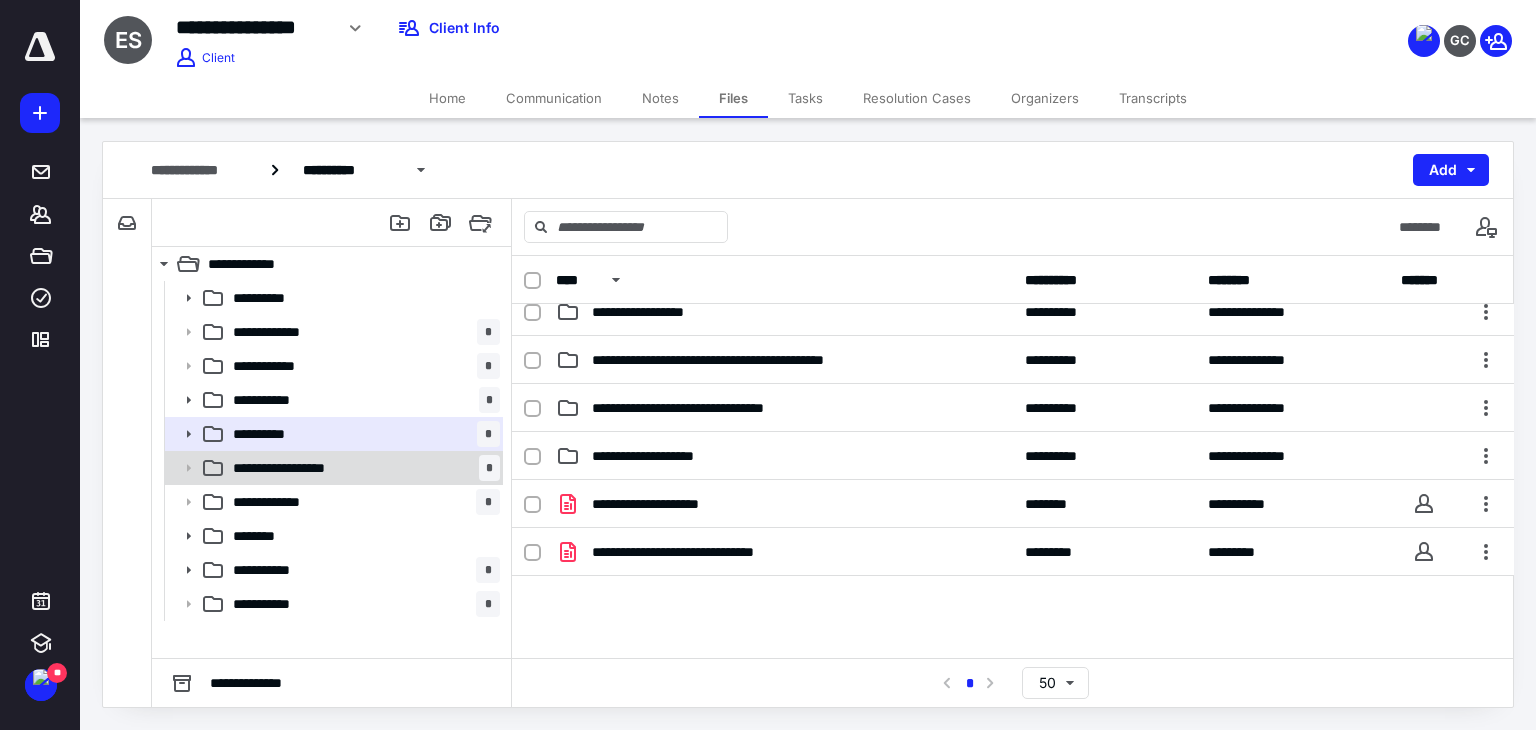 click on "**********" at bounding box center [362, 468] 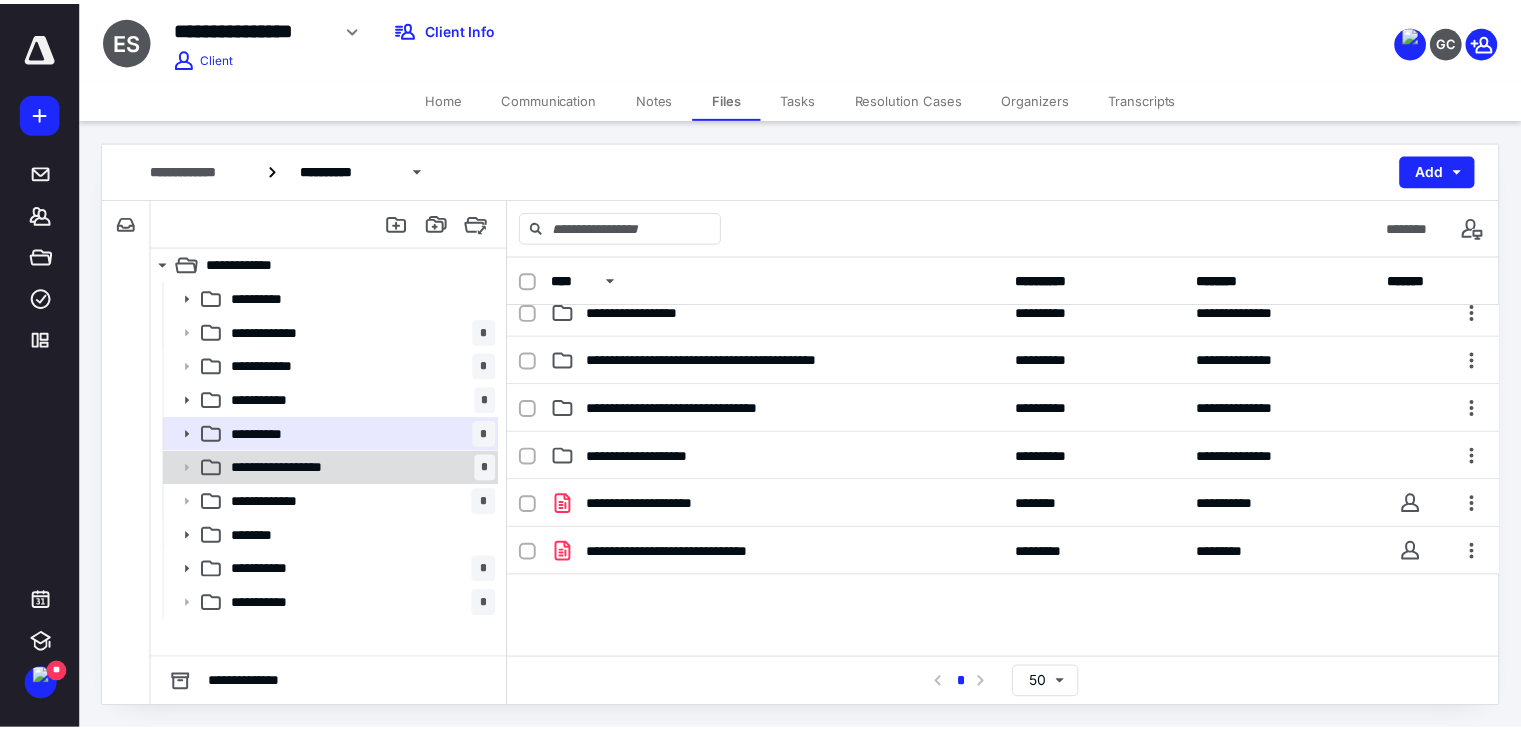 scroll, scrollTop: 0, scrollLeft: 0, axis: both 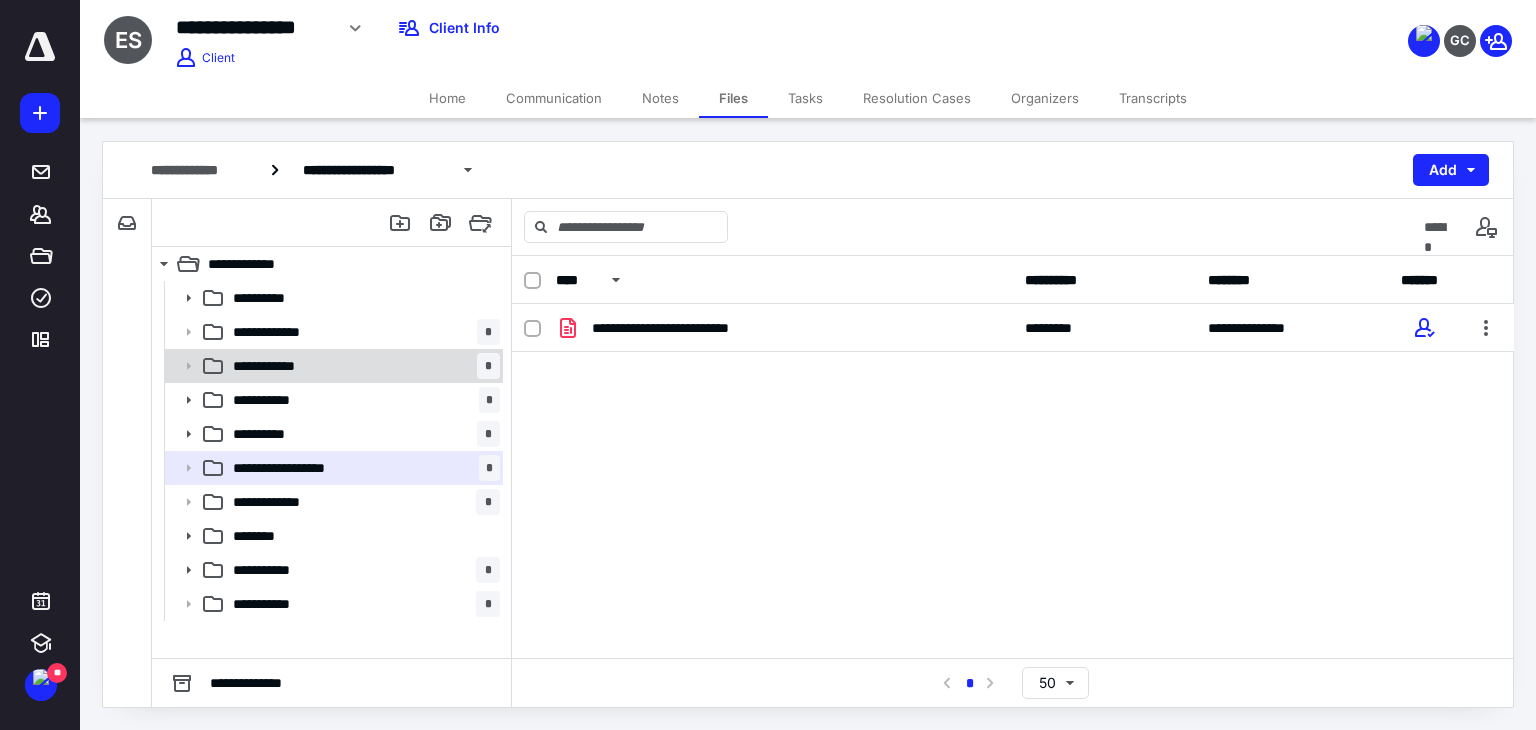 click on "**********" at bounding box center (362, 366) 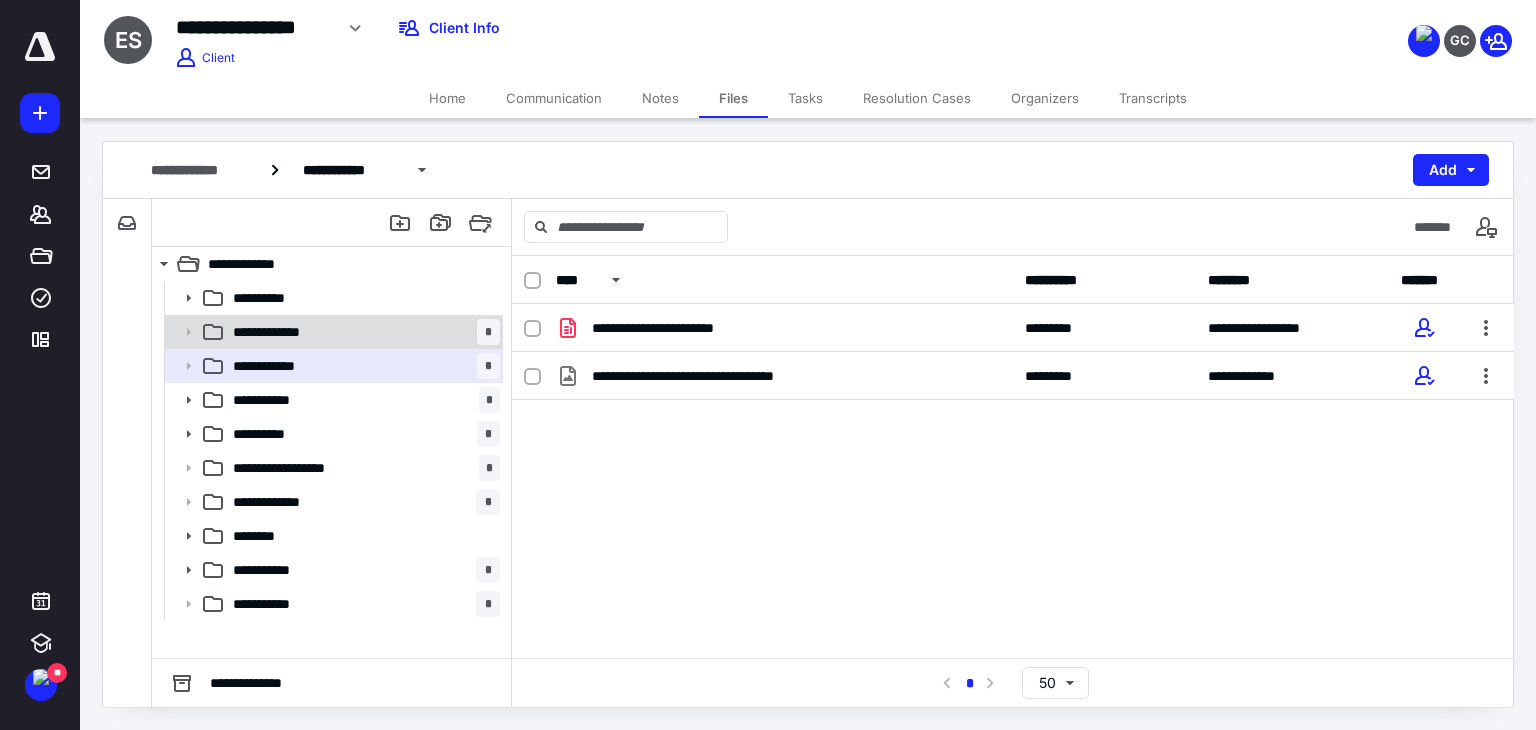 click on "**********" at bounding box center (362, 332) 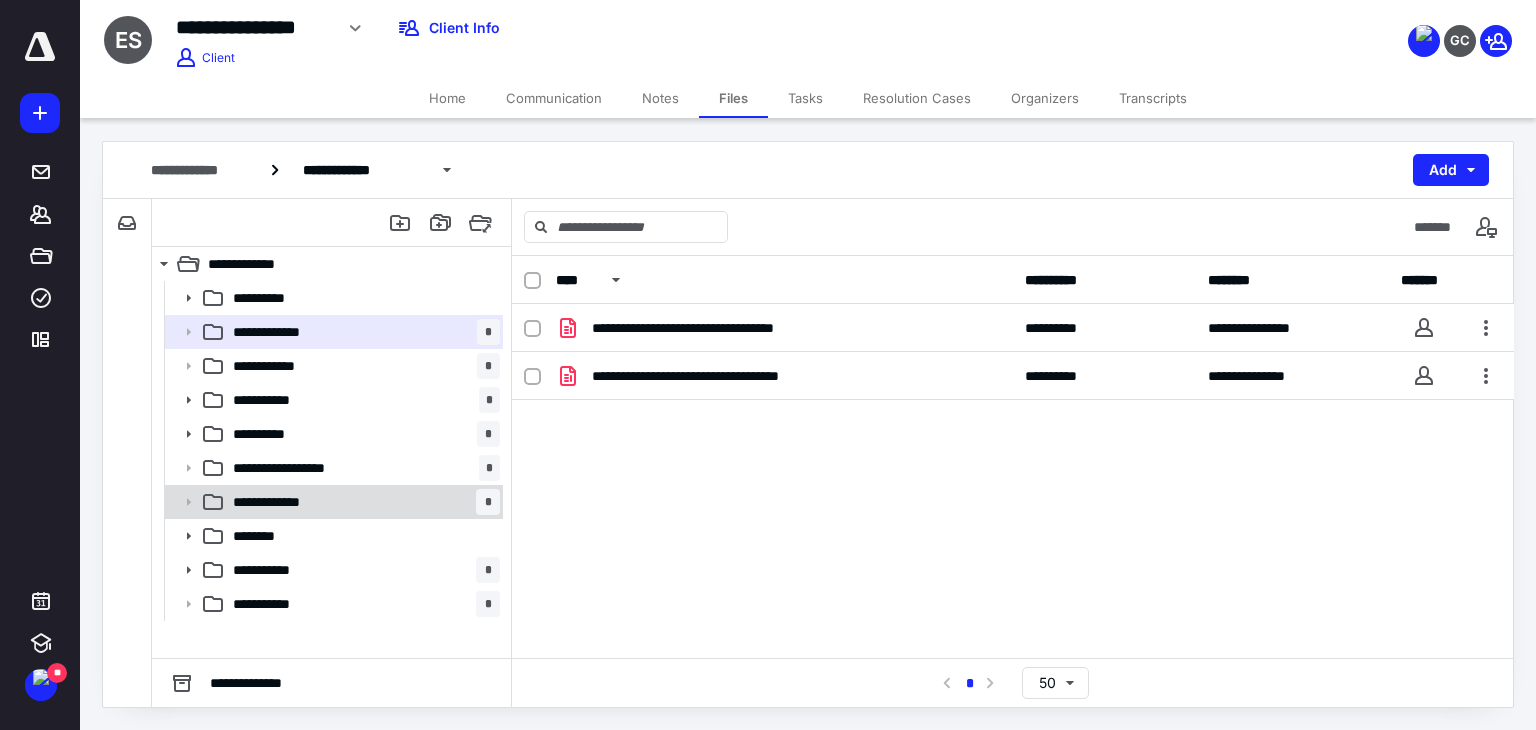 click on "**********" at bounding box center (362, 502) 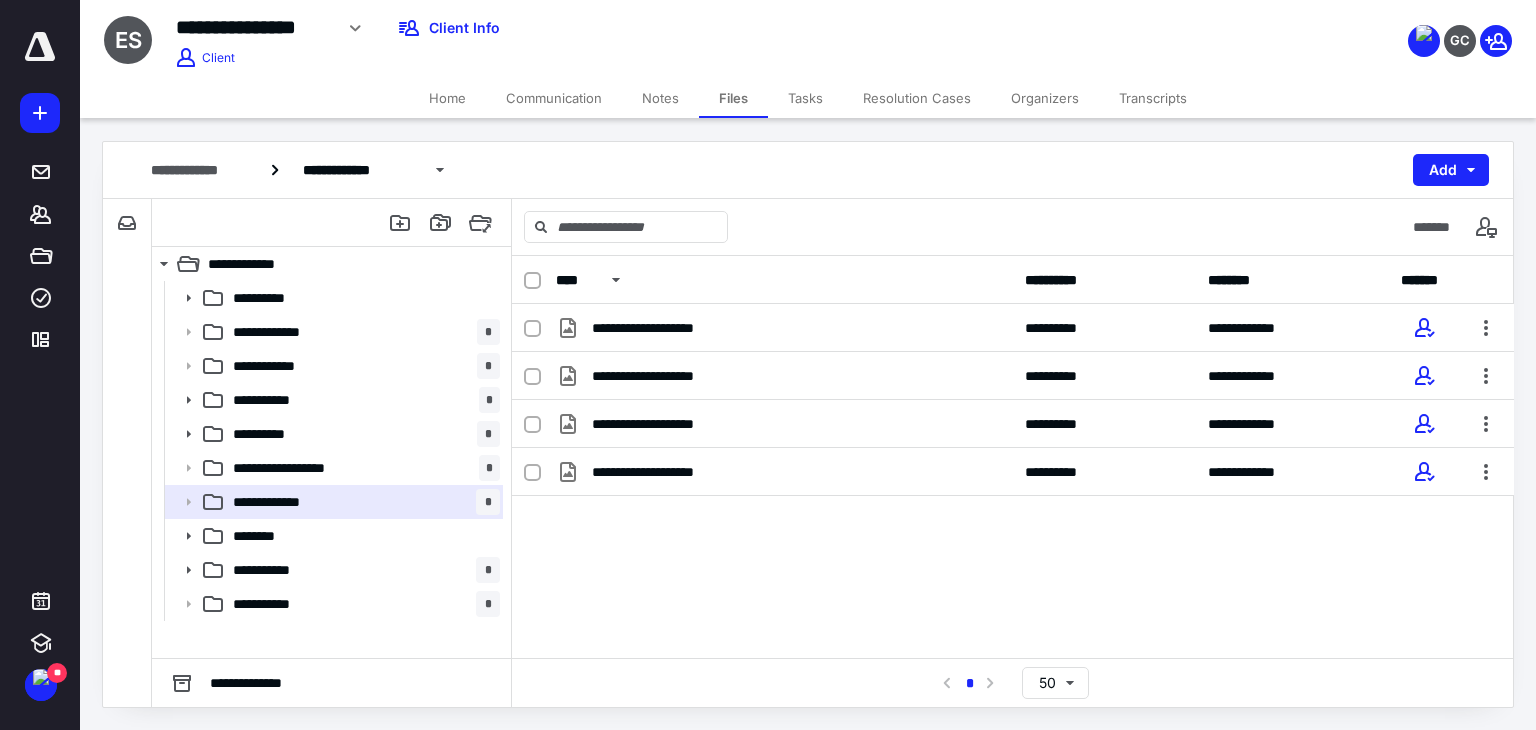 click on "Notes" at bounding box center [660, 98] 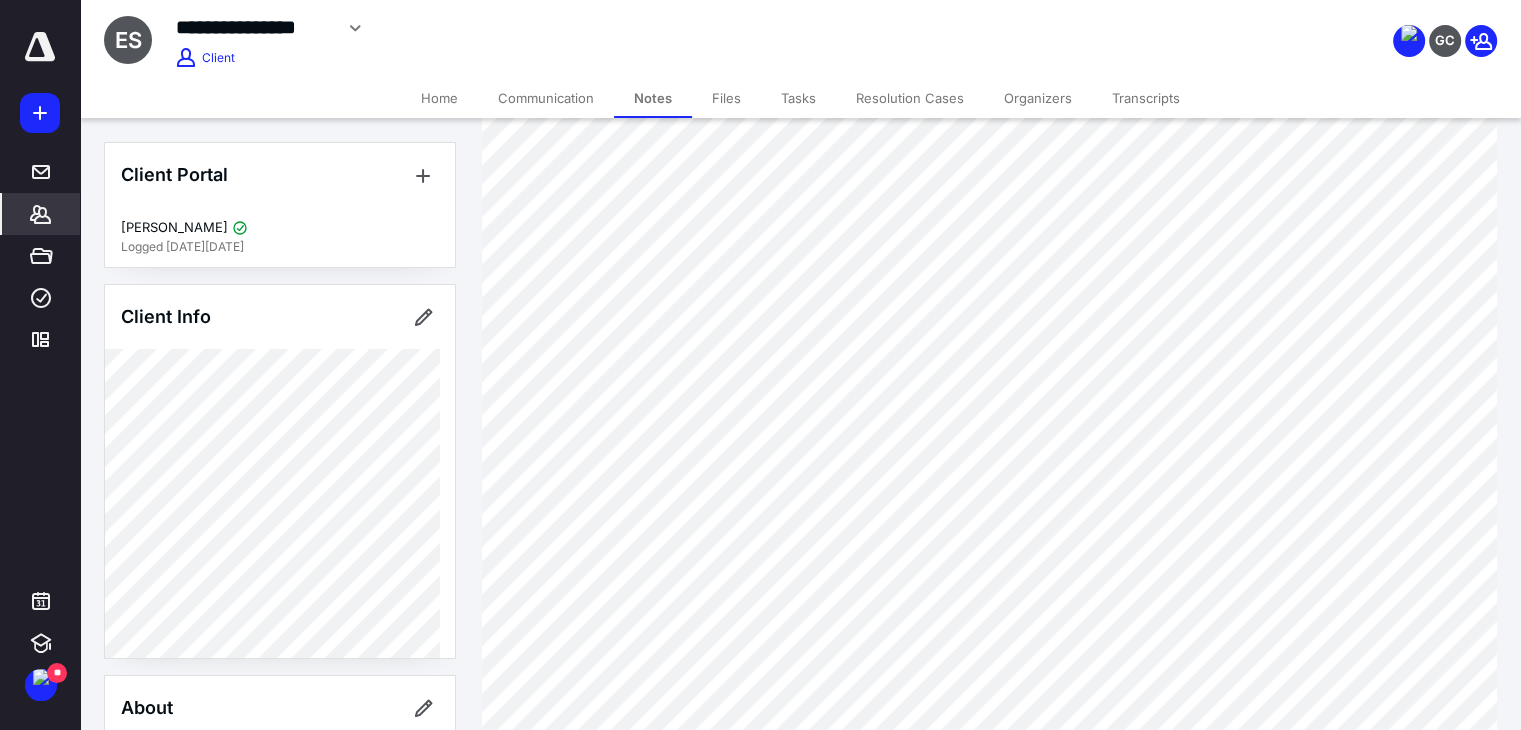 scroll, scrollTop: 727, scrollLeft: 0, axis: vertical 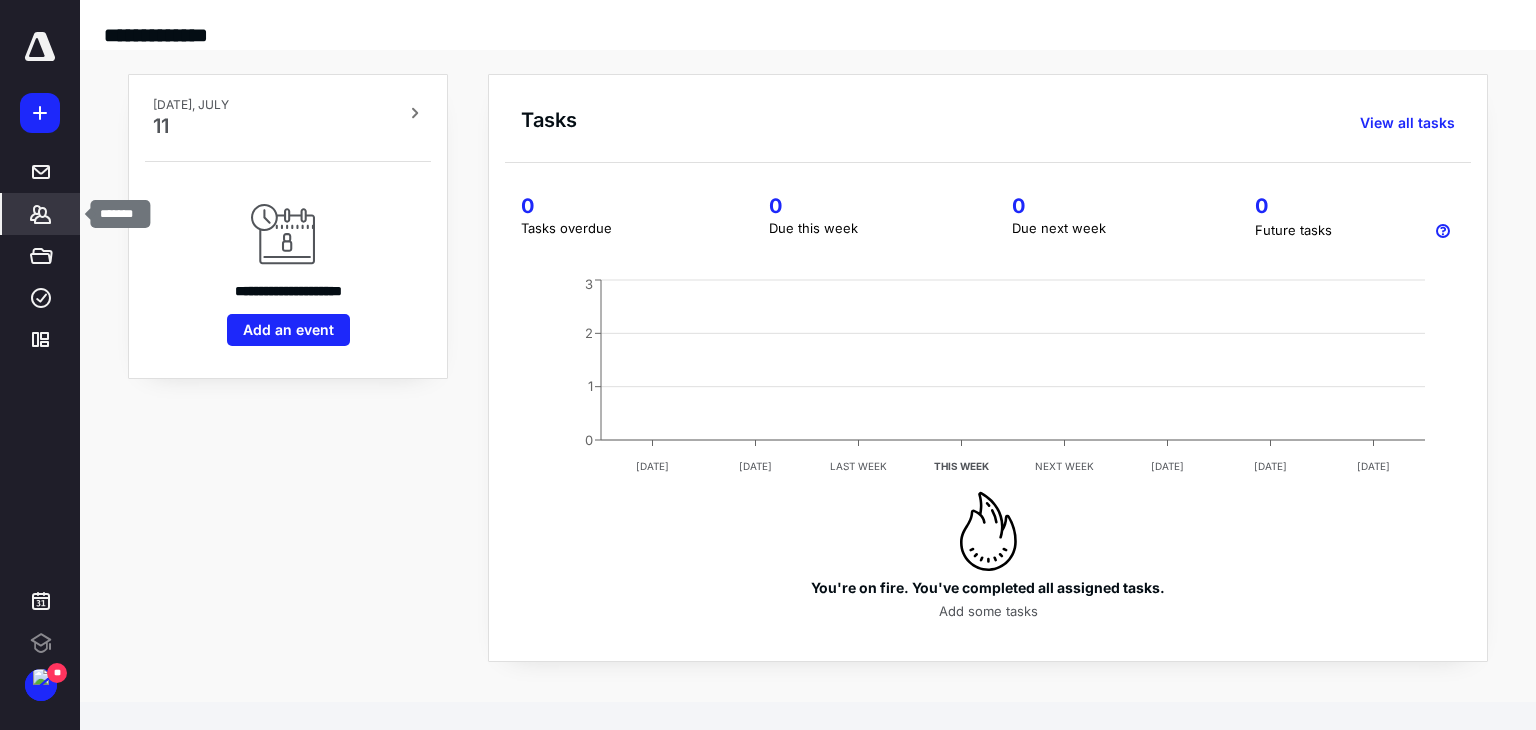 click 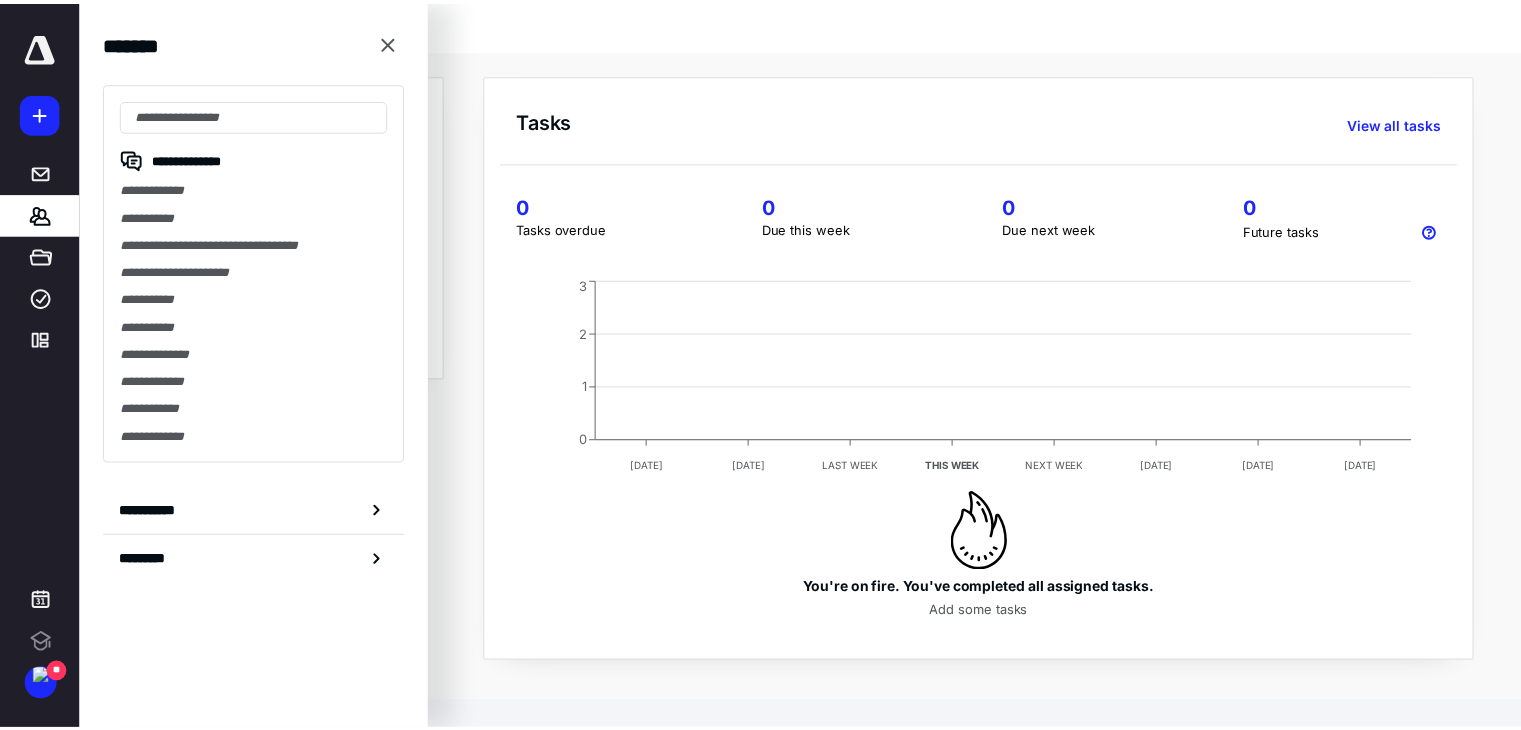 scroll, scrollTop: 0, scrollLeft: 0, axis: both 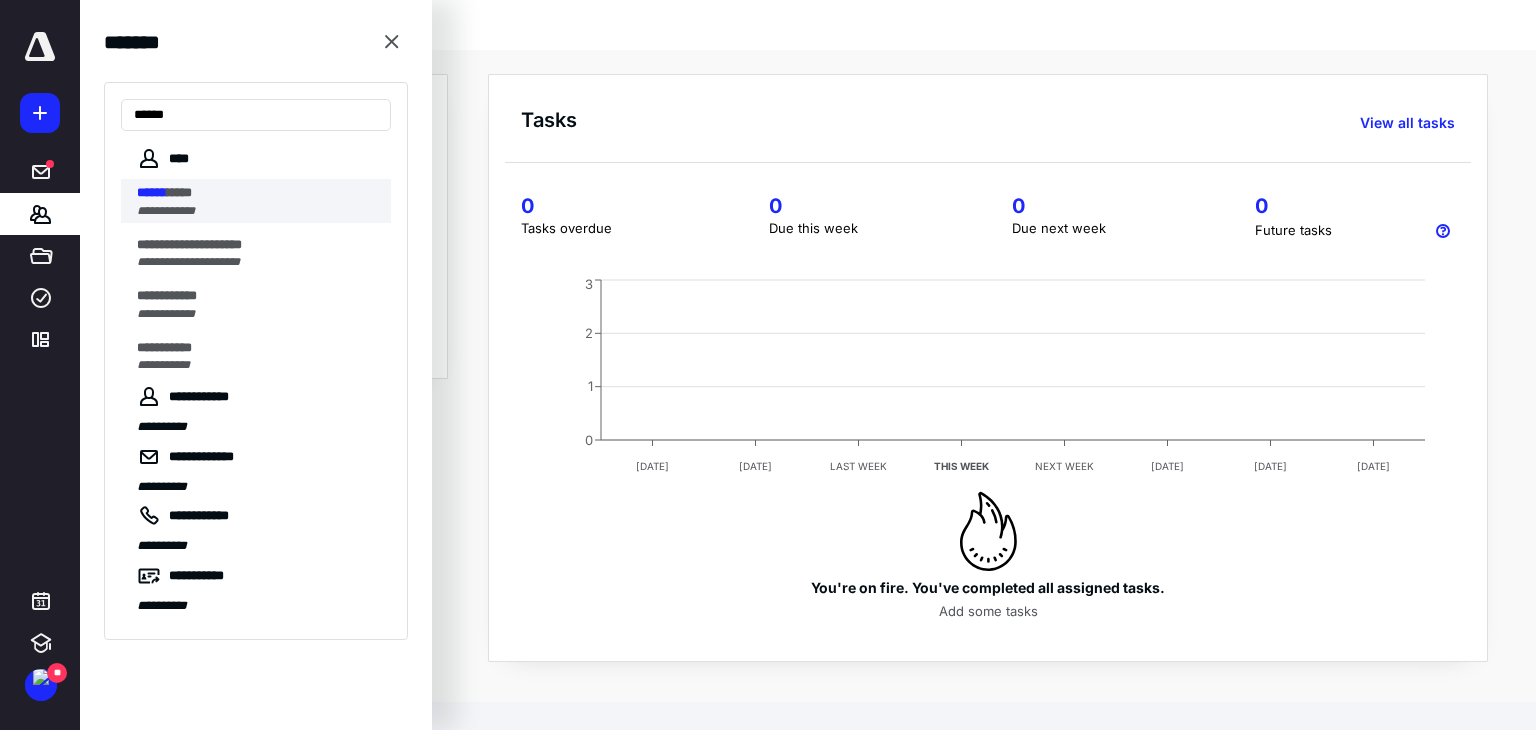 type on "******" 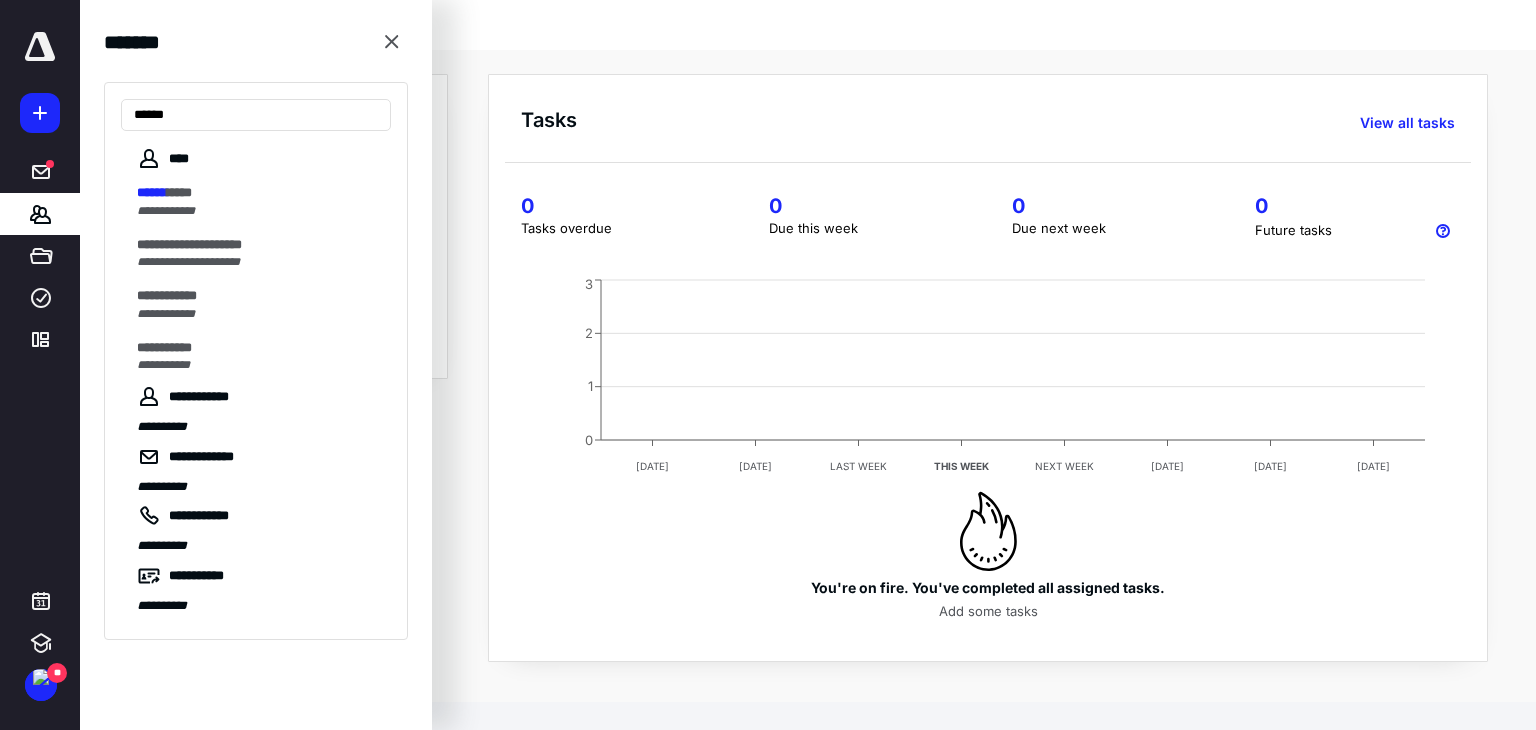 click on "**********" at bounding box center [258, 211] 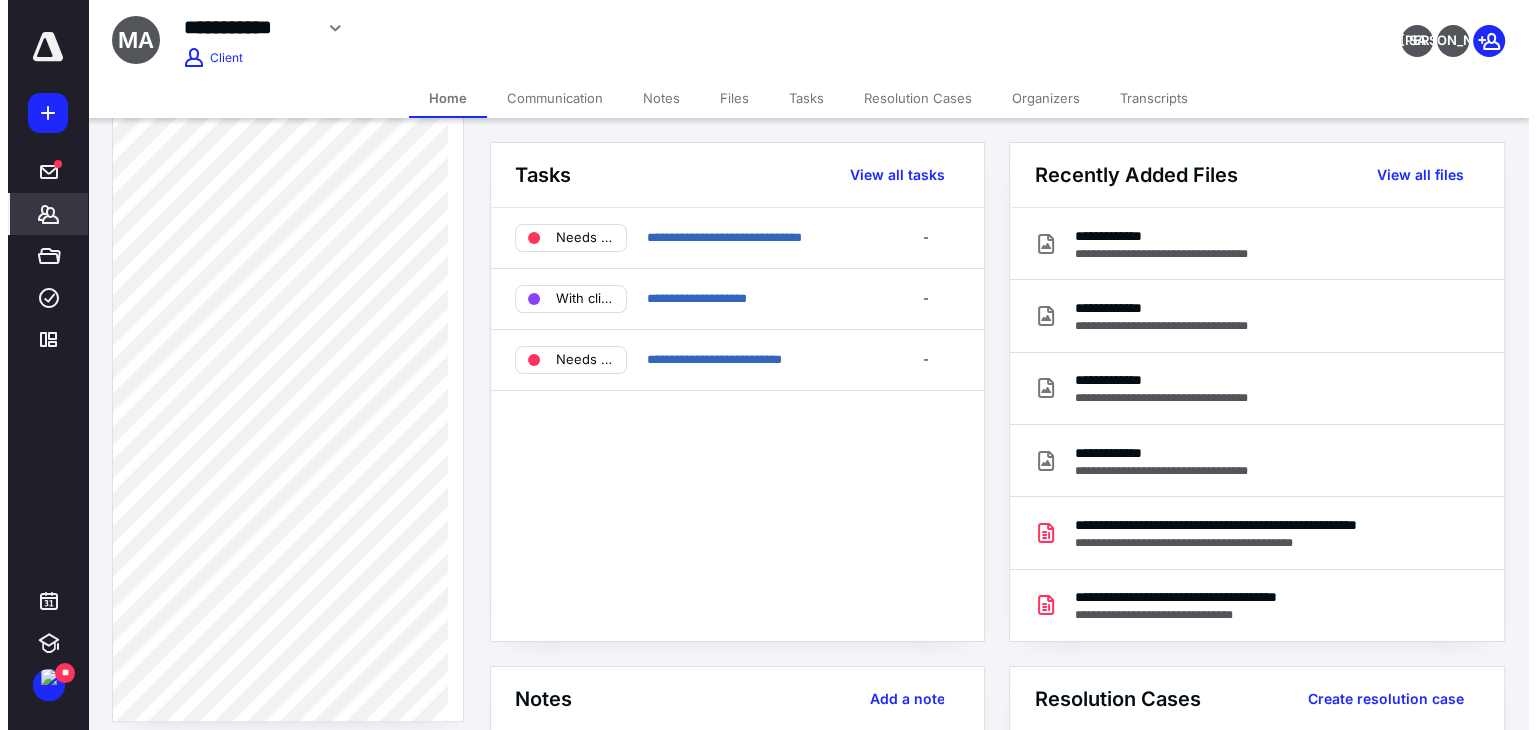 scroll, scrollTop: 900, scrollLeft: 0, axis: vertical 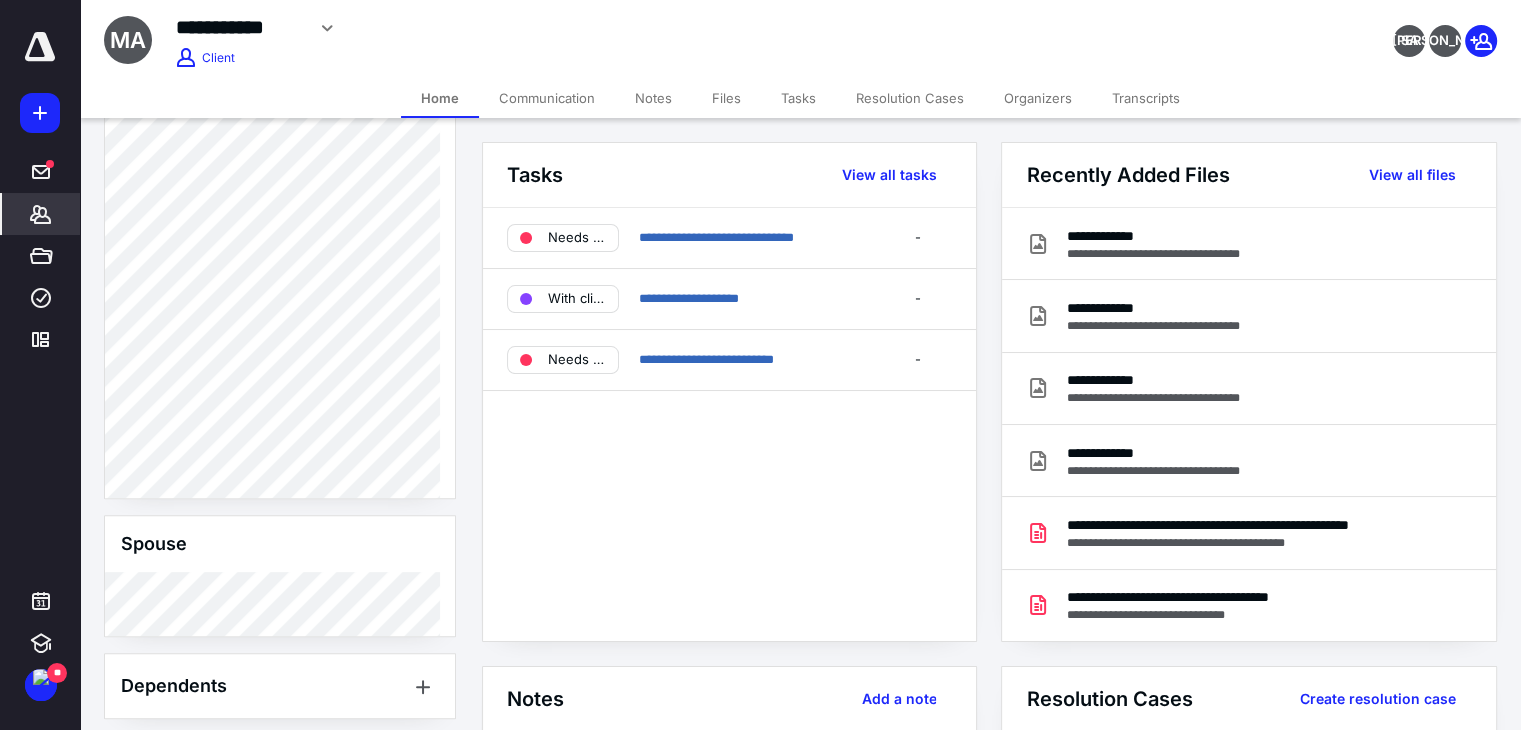 click on "Files" at bounding box center [726, 98] 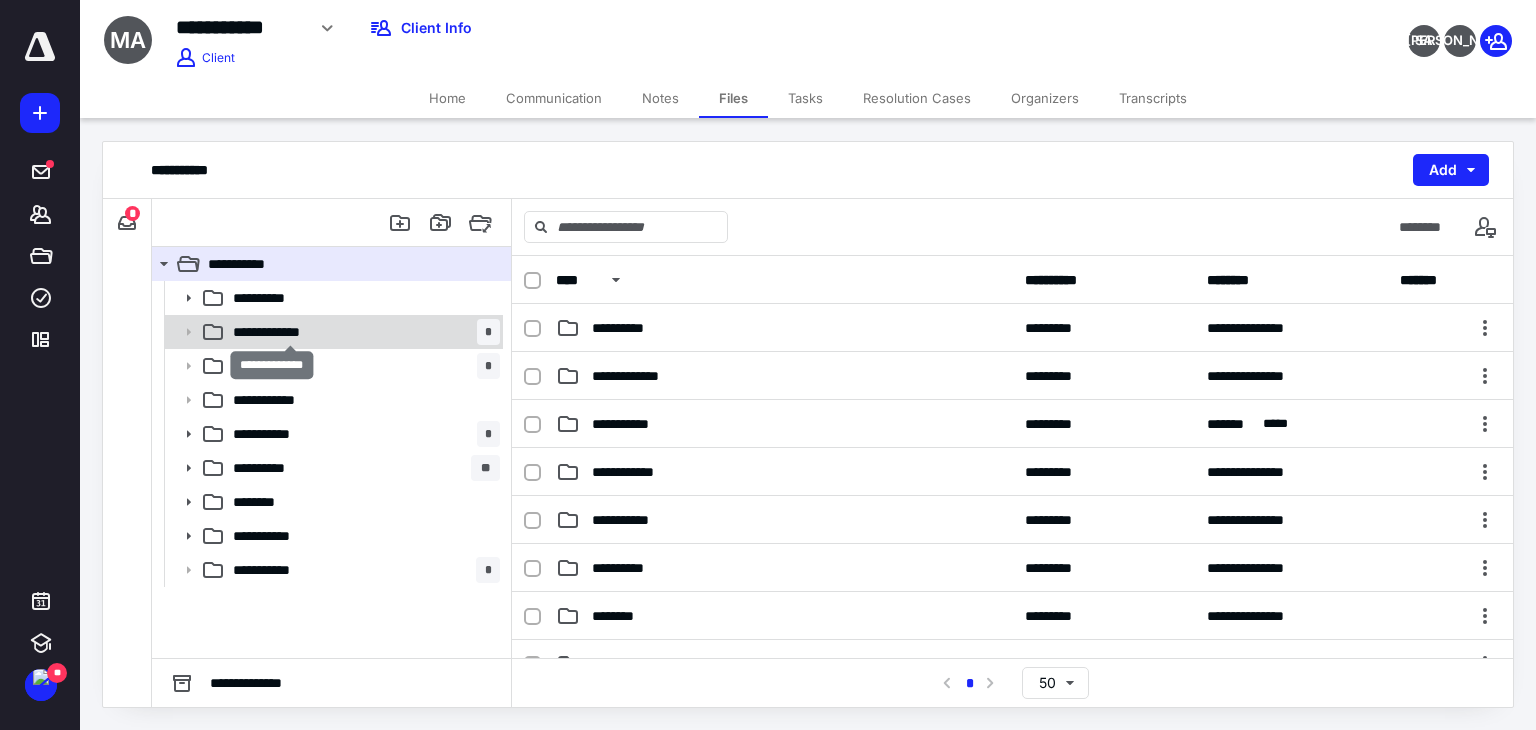 click on "**********" at bounding box center (290, 332) 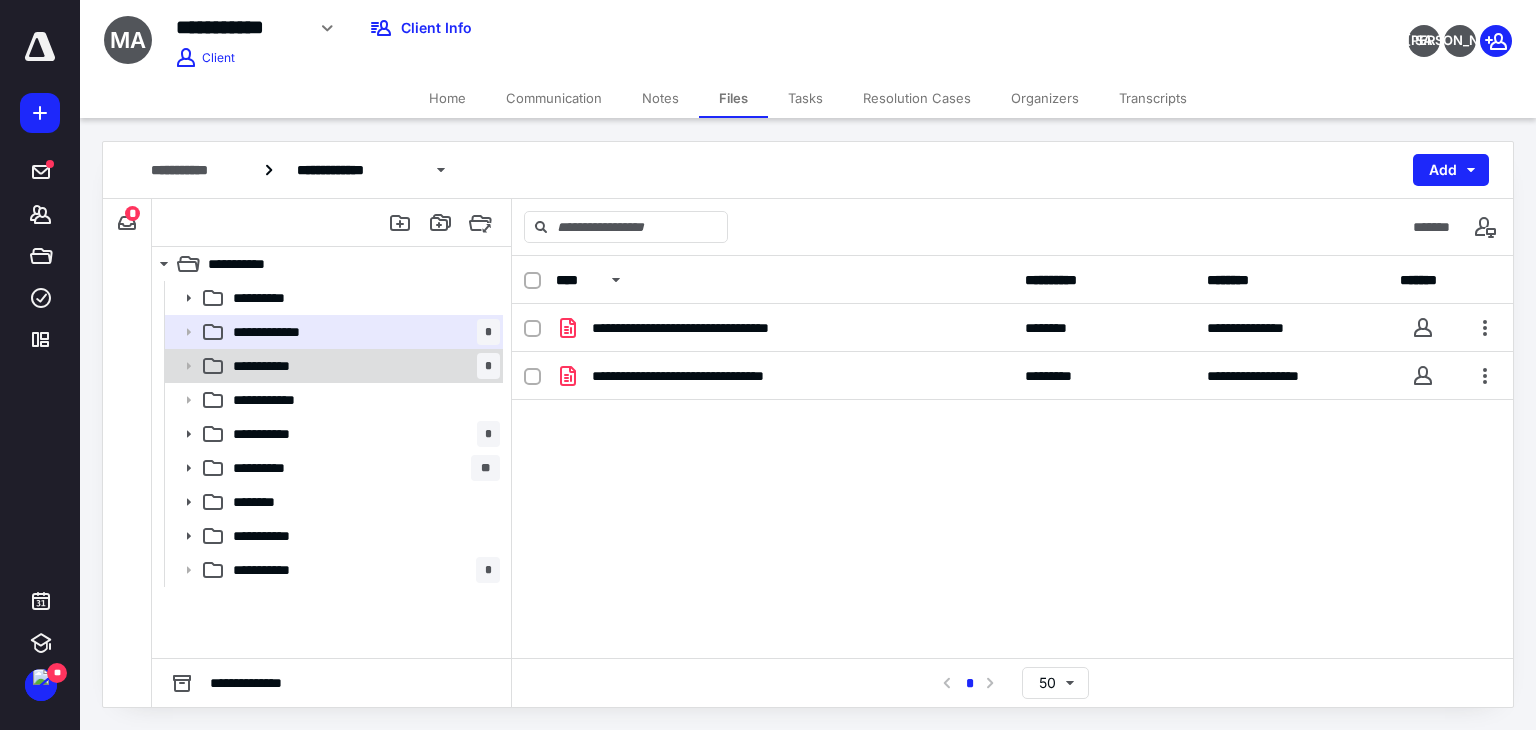 click on "**********" at bounding box center [362, 366] 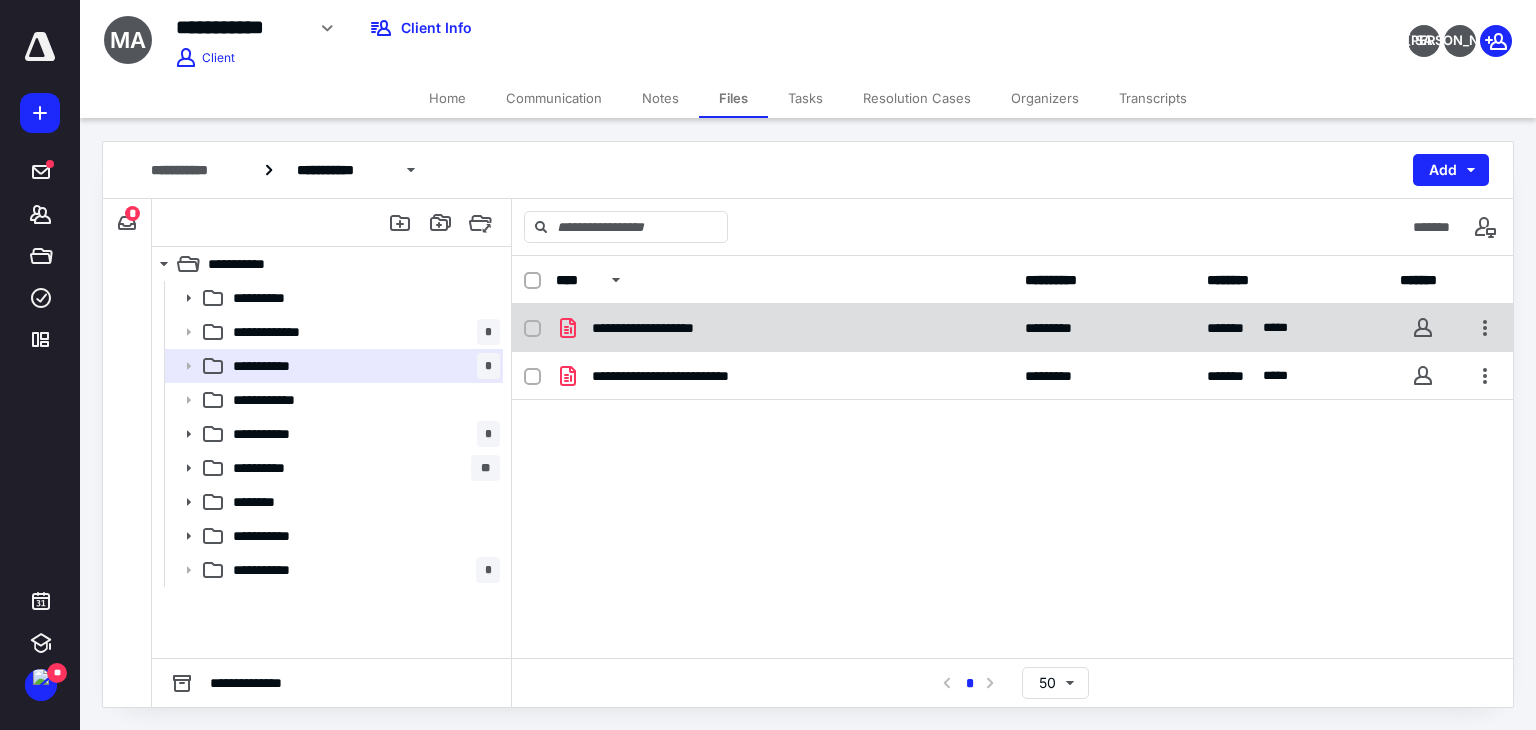 click on "**********" at bounding box center [1012, 328] 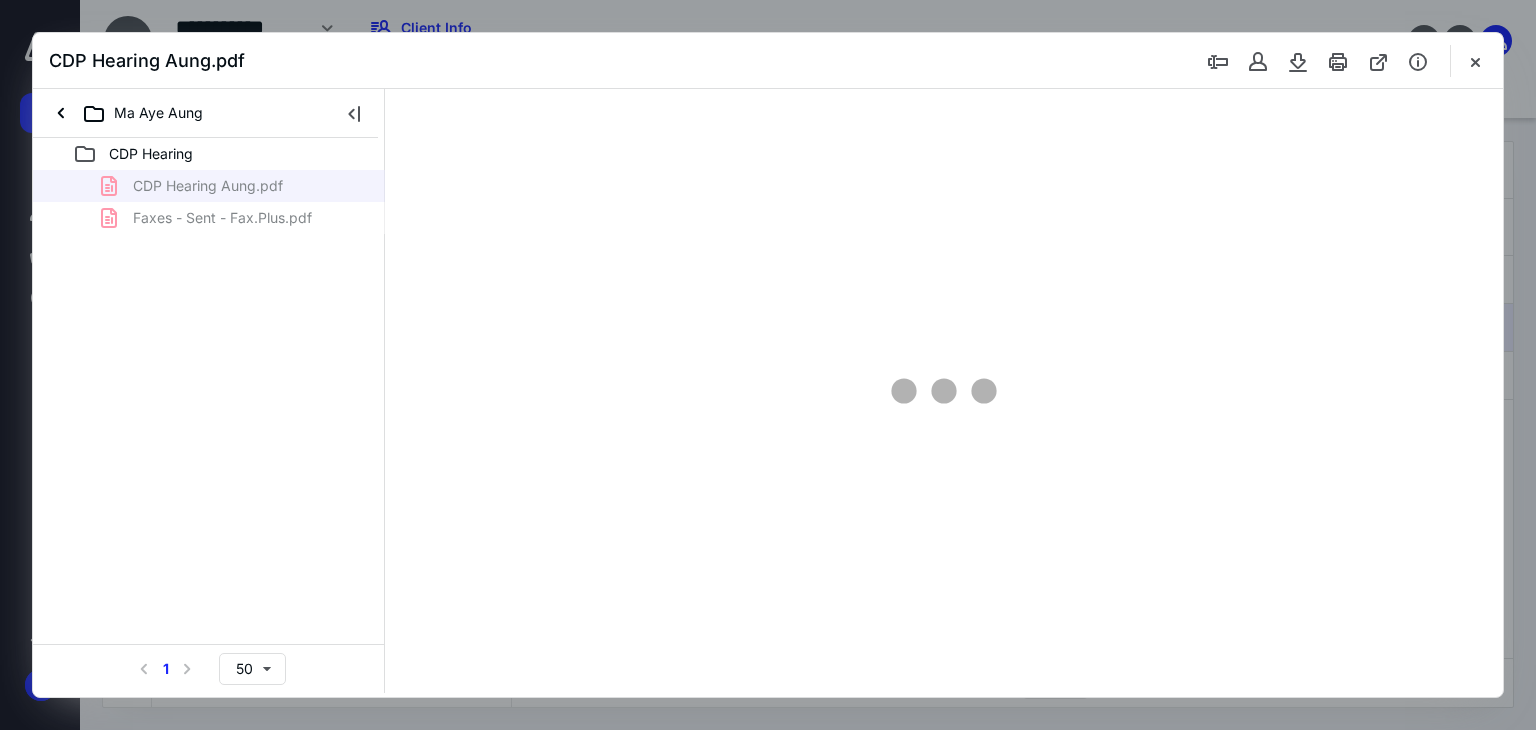 scroll, scrollTop: 0, scrollLeft: 0, axis: both 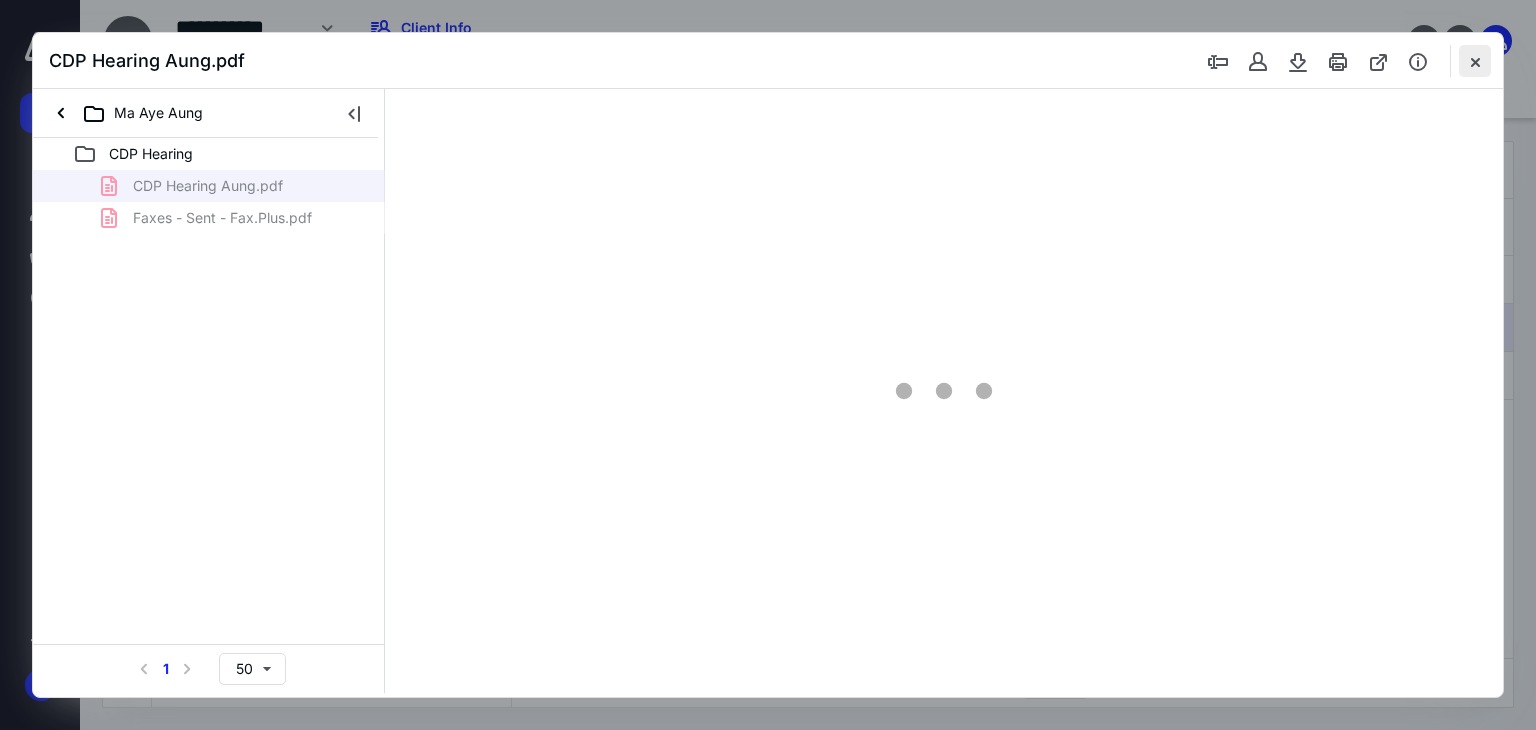 type on "71" 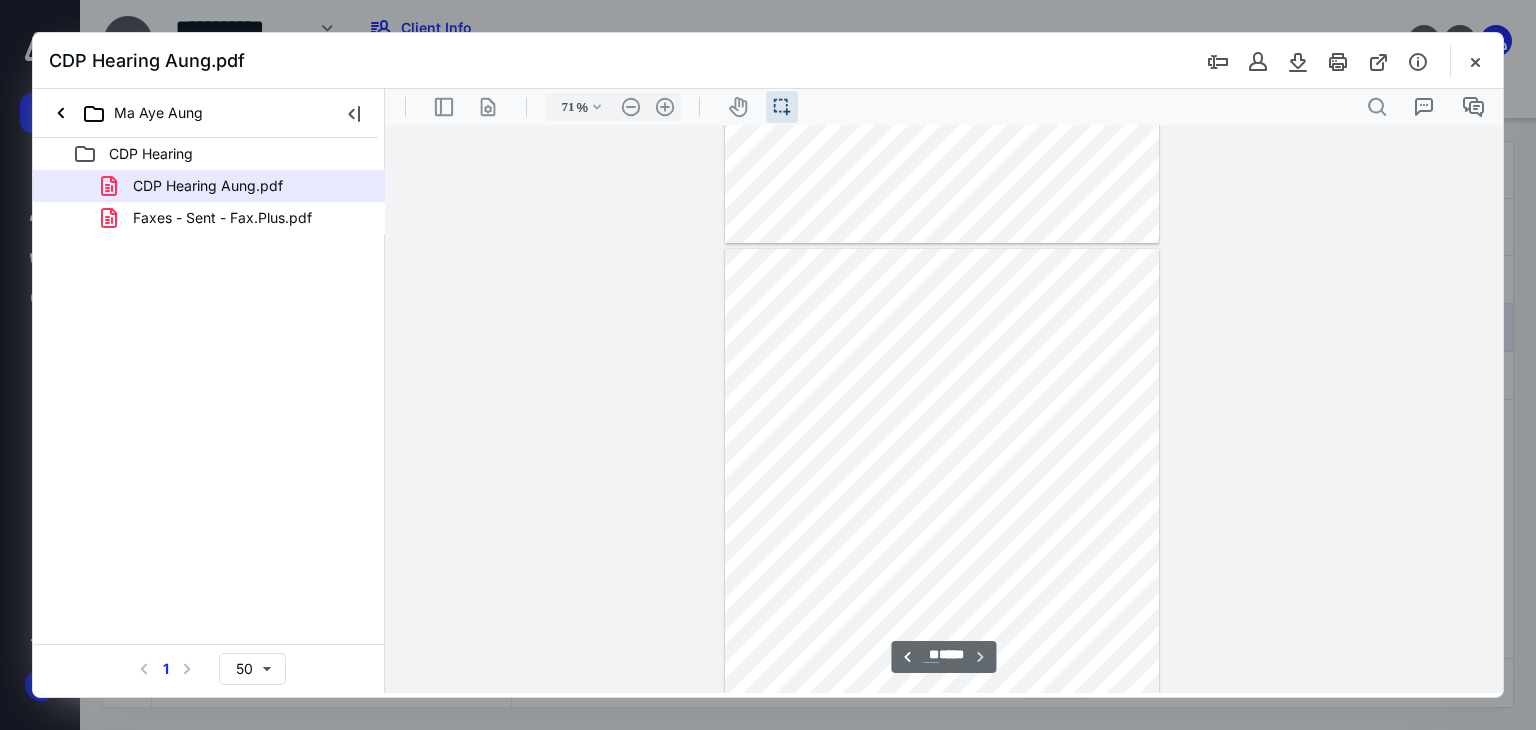 scroll, scrollTop: 4600, scrollLeft: 0, axis: vertical 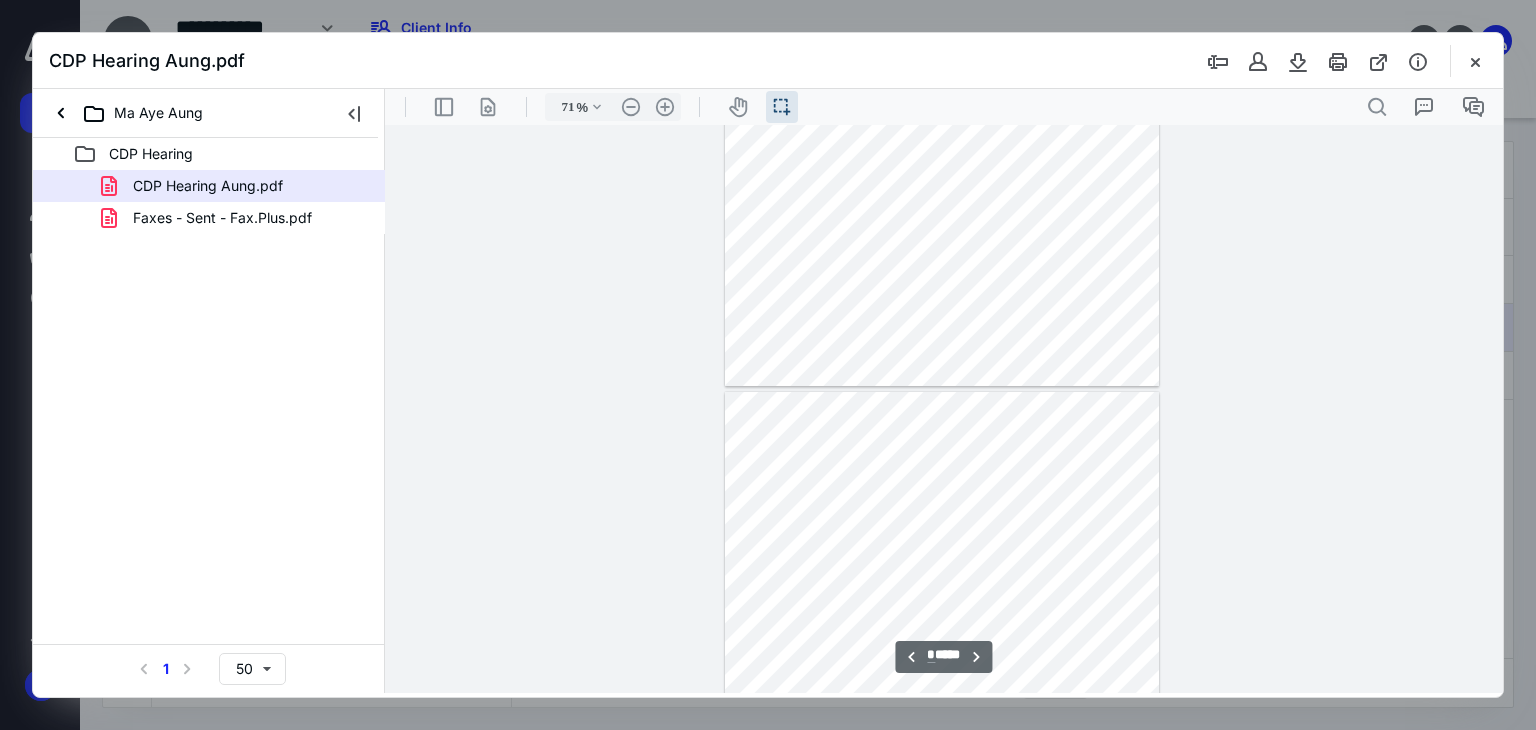 type on "*" 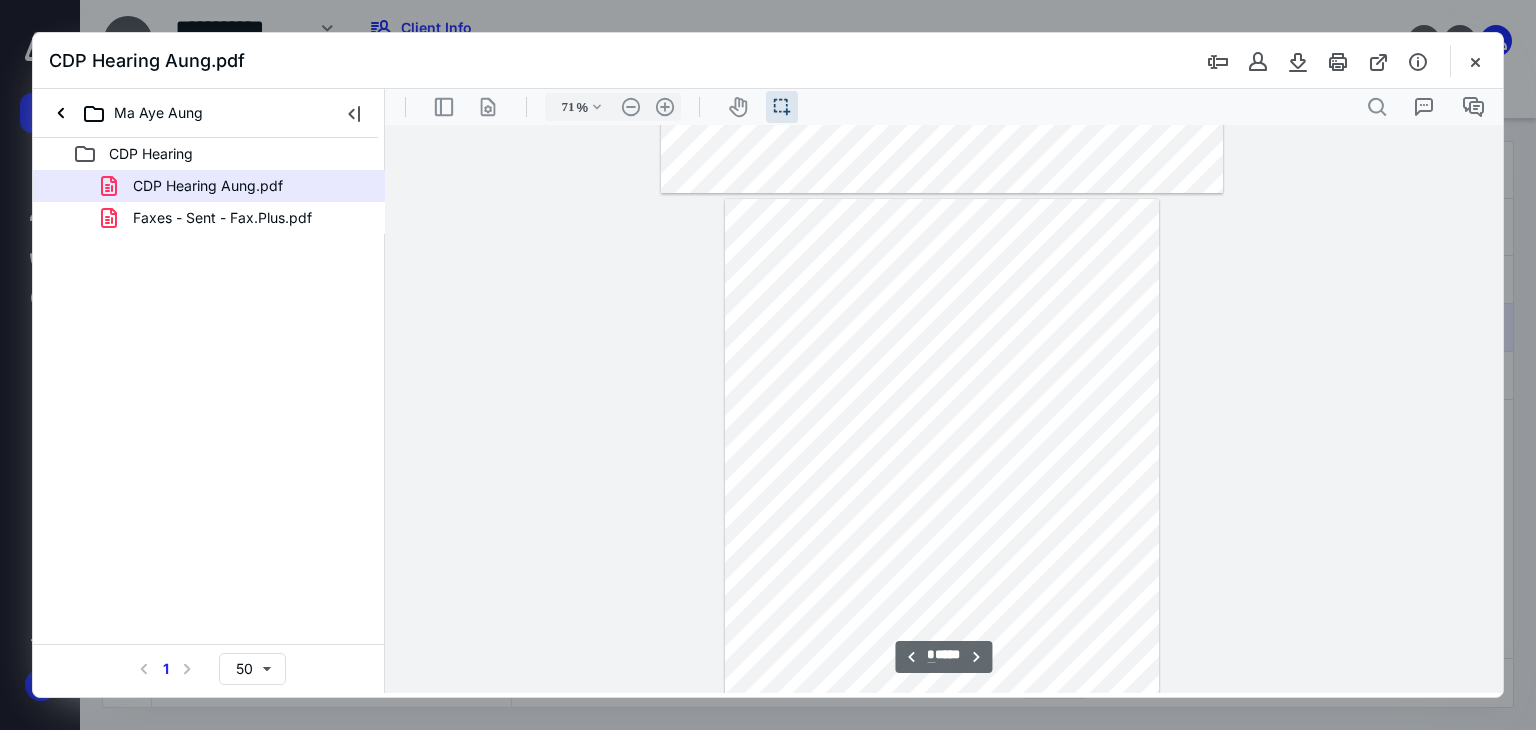 scroll, scrollTop: 2800, scrollLeft: 0, axis: vertical 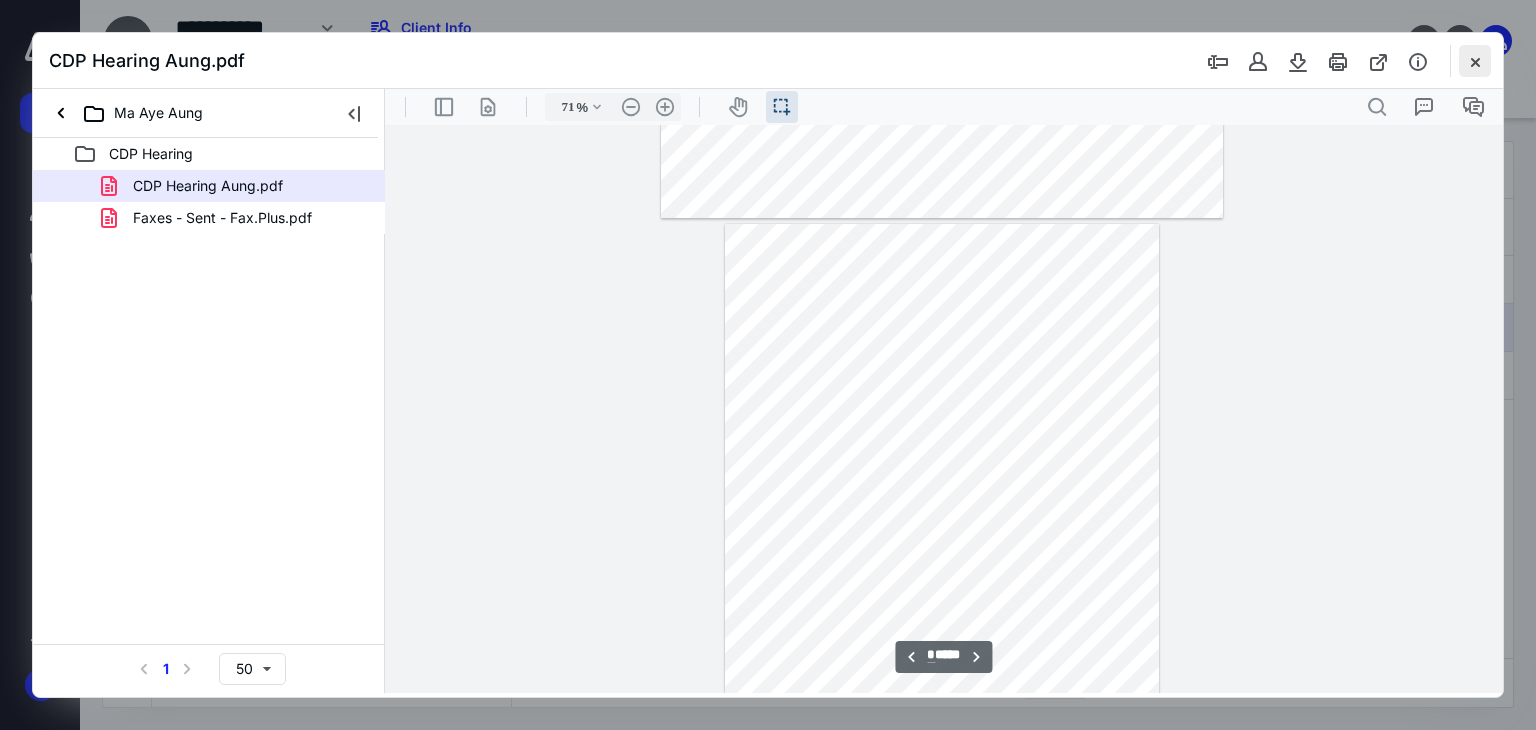 drag, startPoint x: 1466, startPoint y: 62, endPoint x: 1193, endPoint y: 61, distance: 273.00183 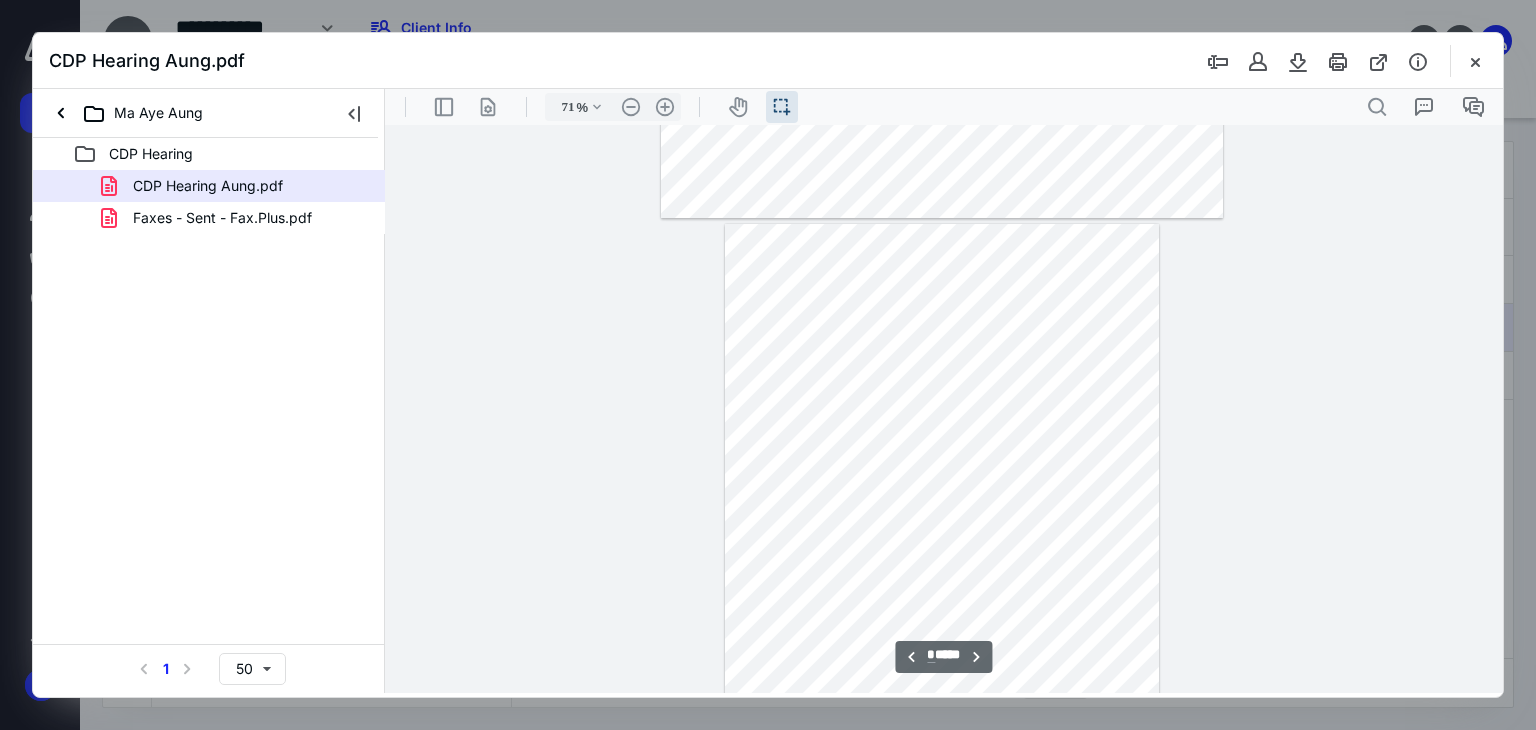 click at bounding box center [1475, 61] 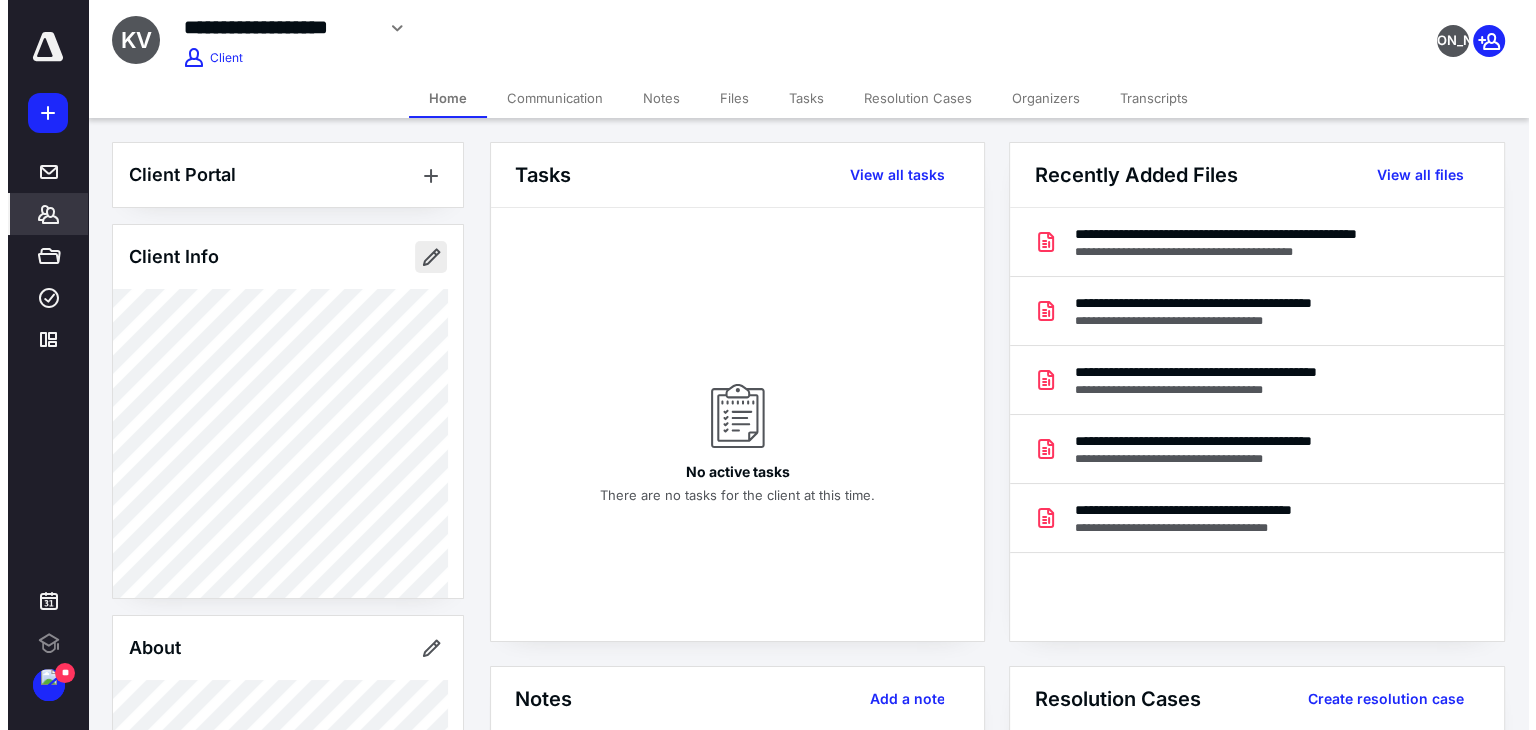 scroll, scrollTop: 0, scrollLeft: 0, axis: both 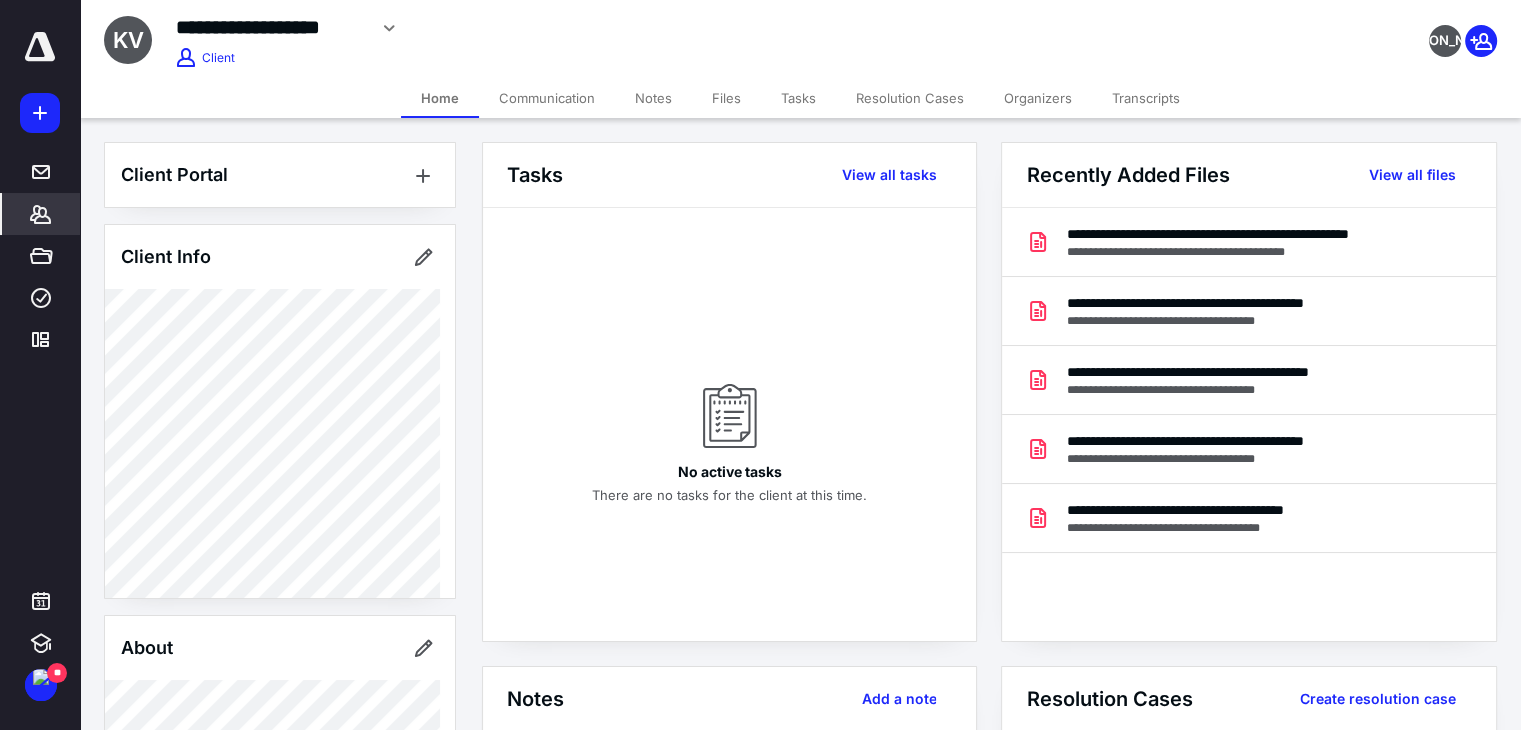 click on "Files" at bounding box center (726, 98) 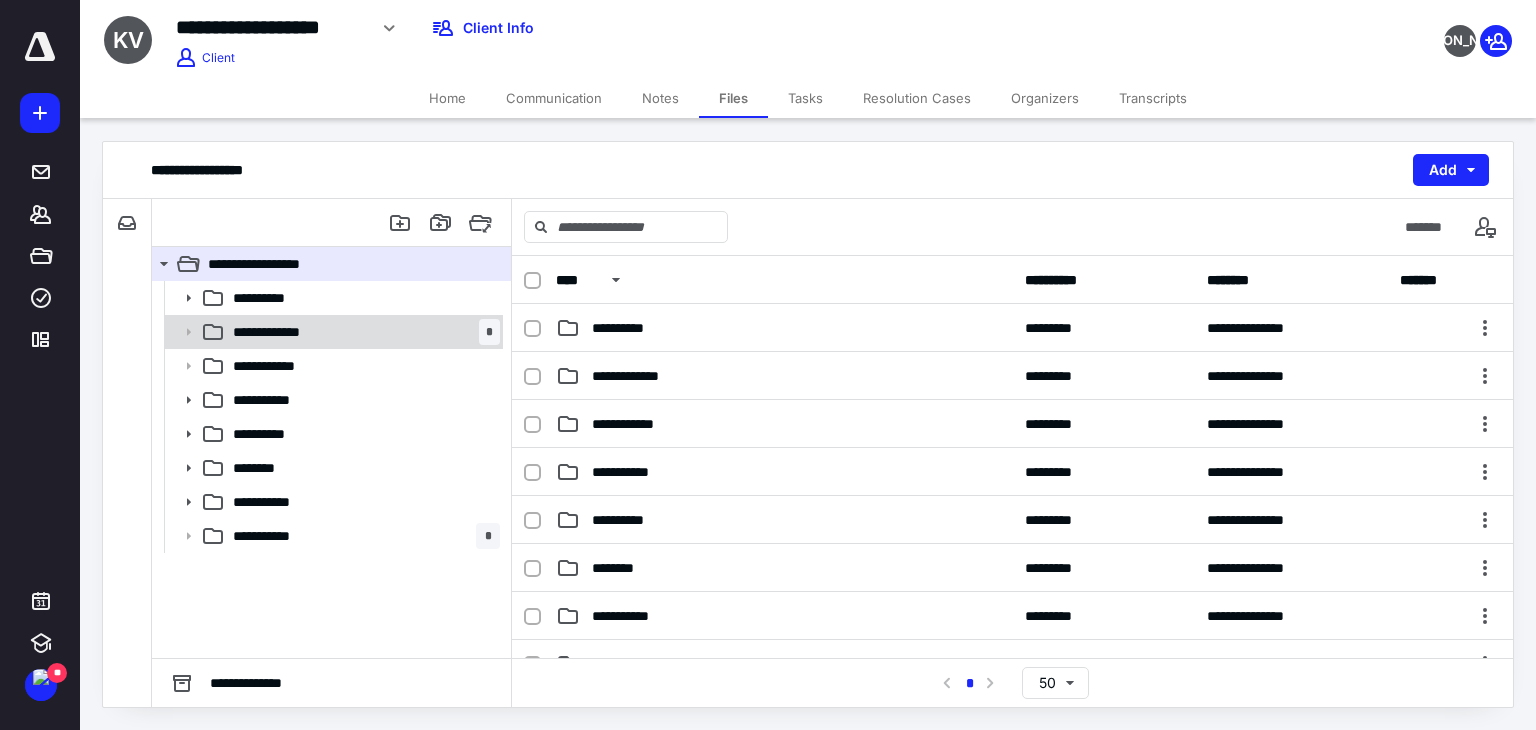 click on "**********" at bounding box center (362, 332) 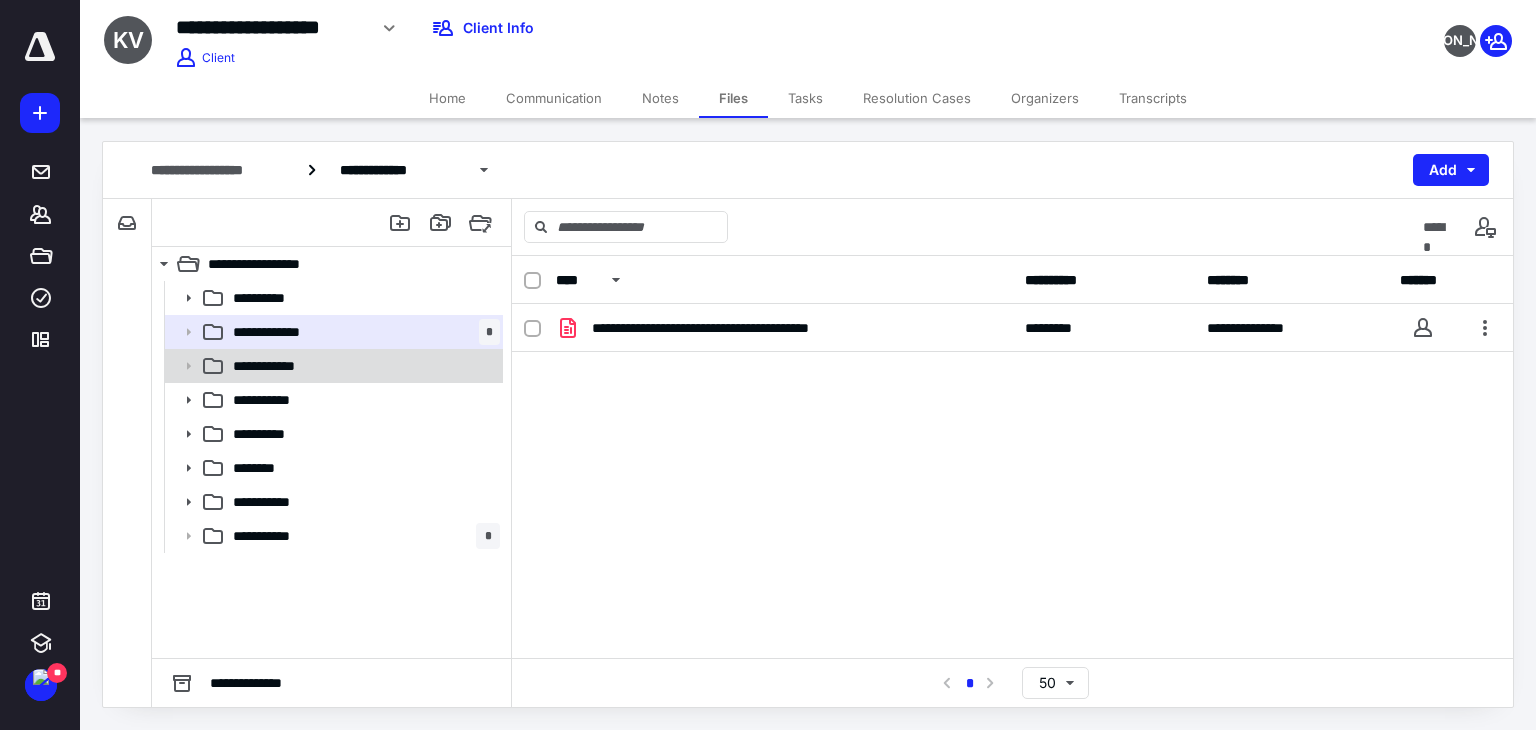click on "**********" at bounding box center (362, 366) 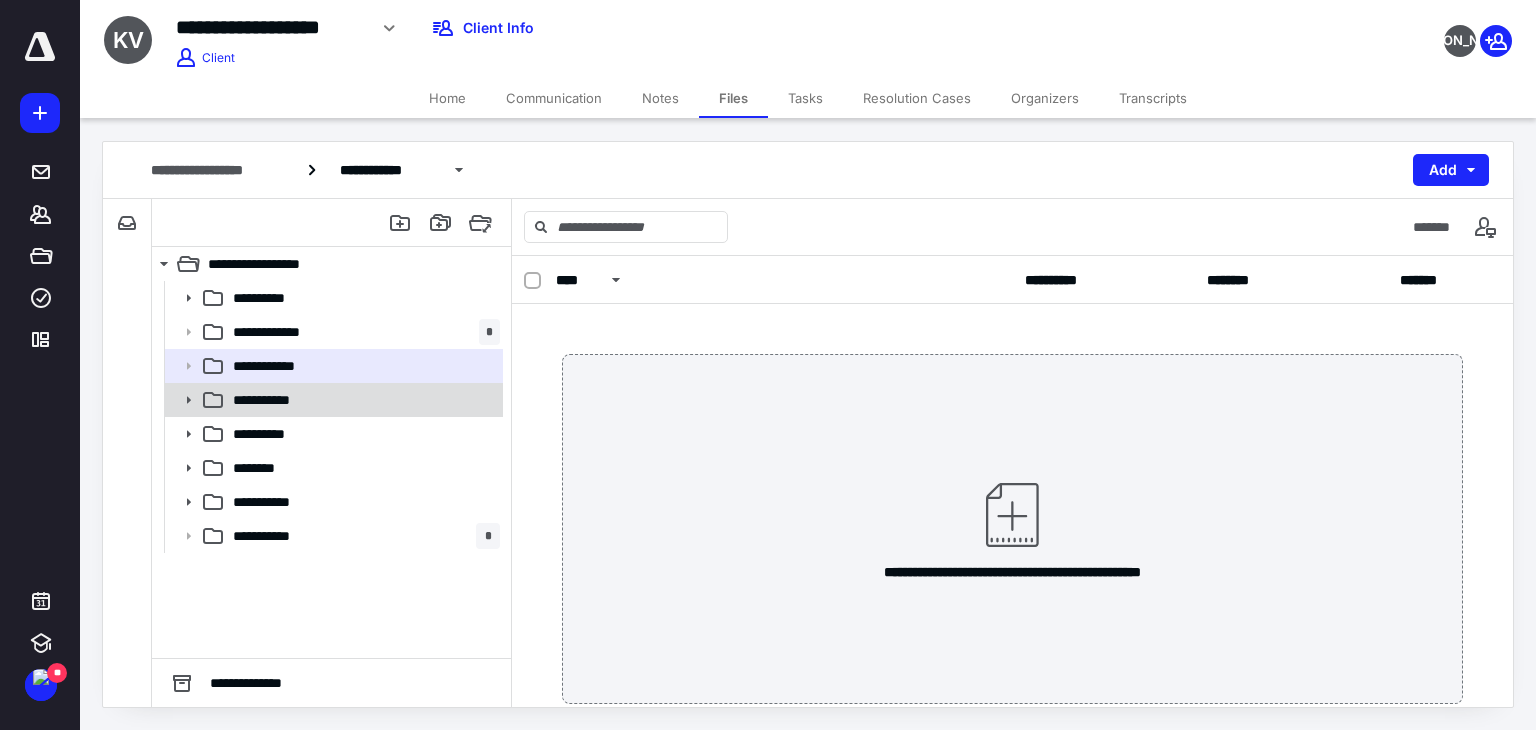 click on "**********" at bounding box center [362, 400] 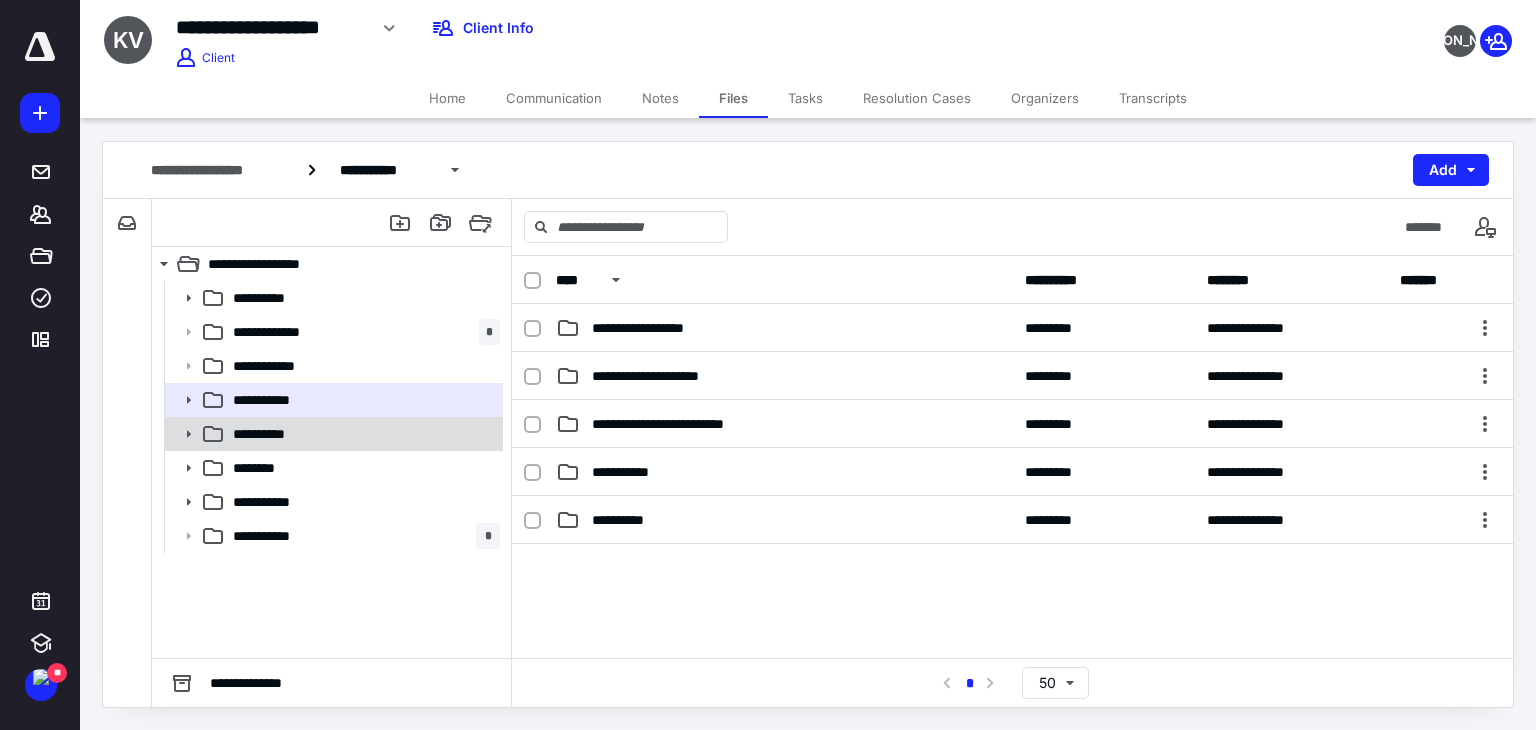 click on "**********" at bounding box center (362, 434) 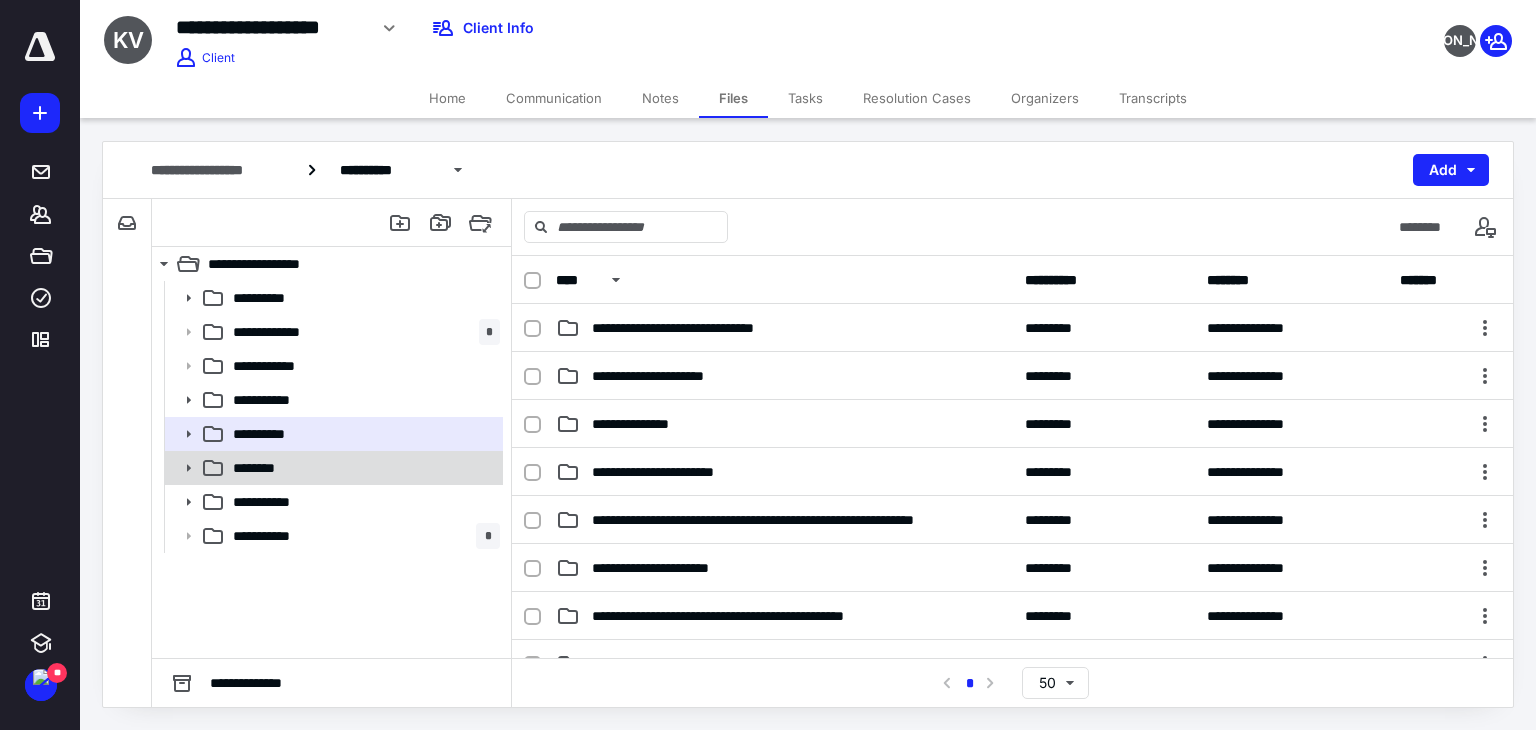 click on "********" at bounding box center (332, 468) 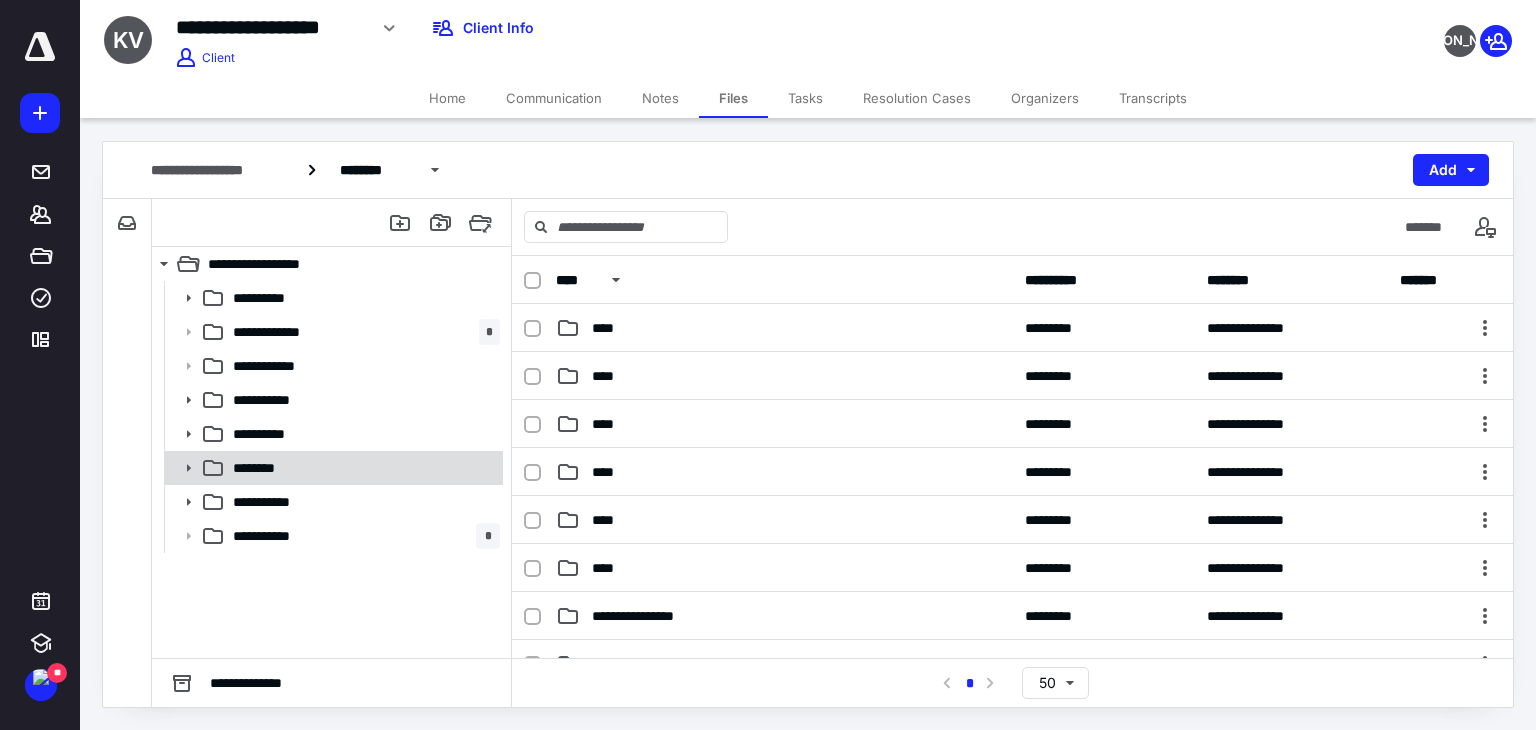 click on "********" at bounding box center (332, 468) 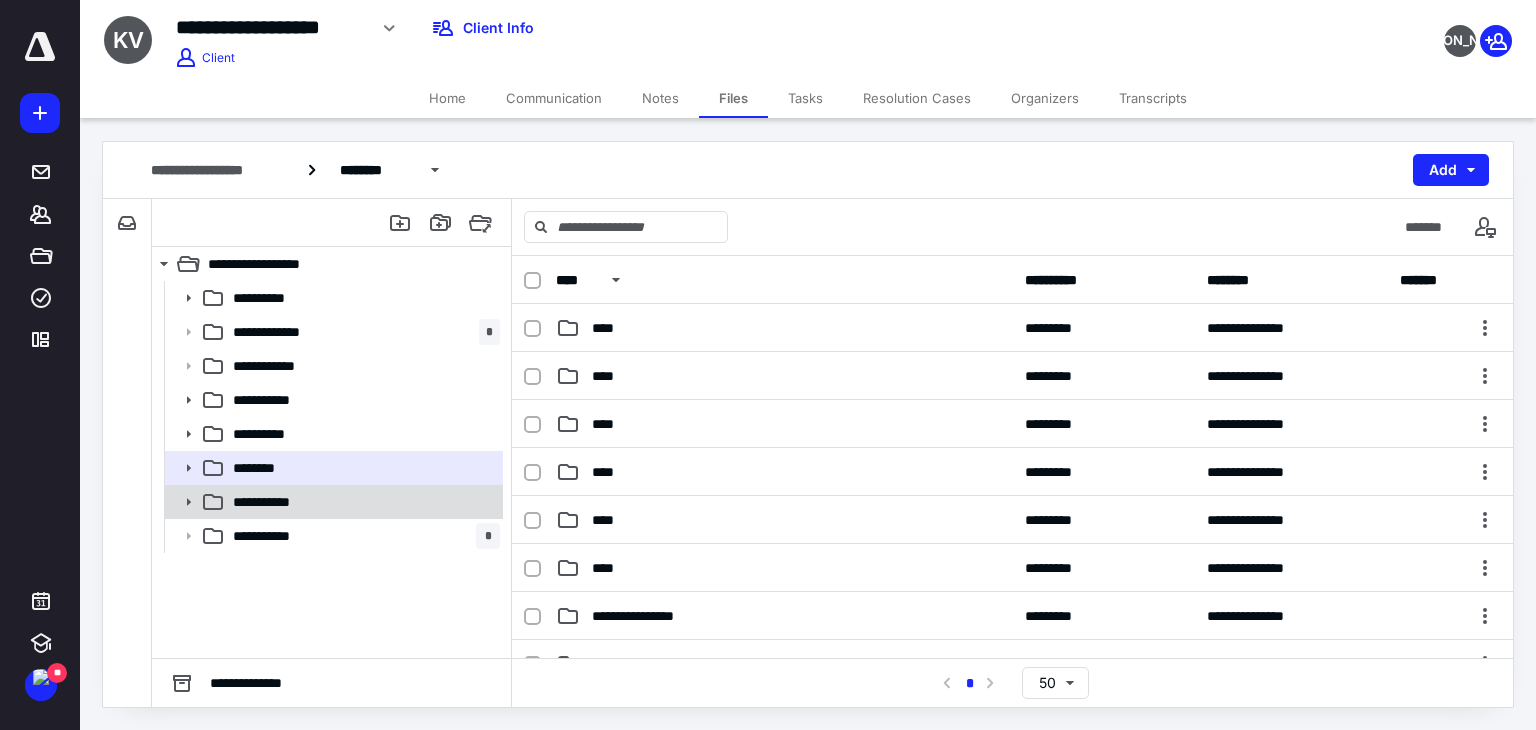 click on "**********" at bounding box center [362, 502] 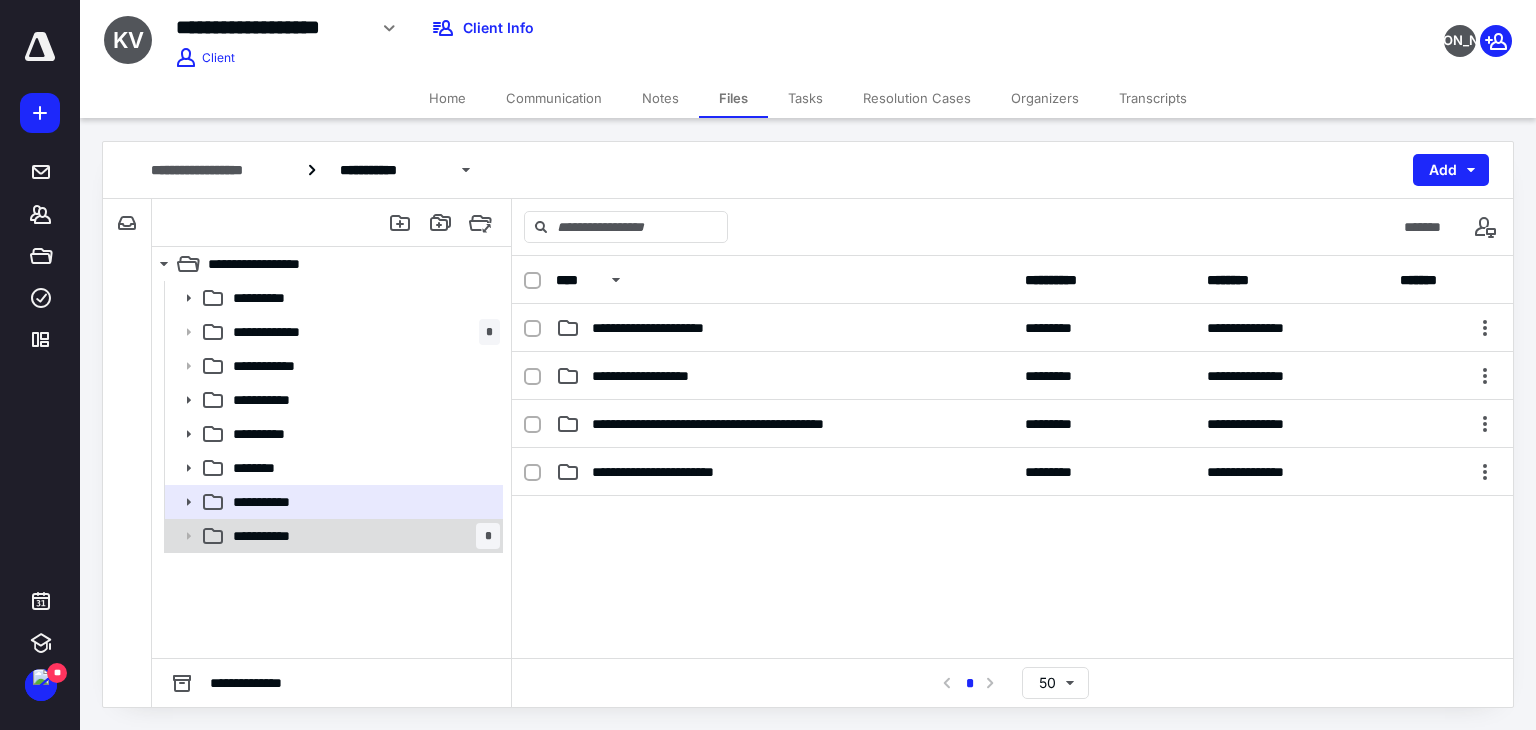 click on "**********" at bounding box center [362, 536] 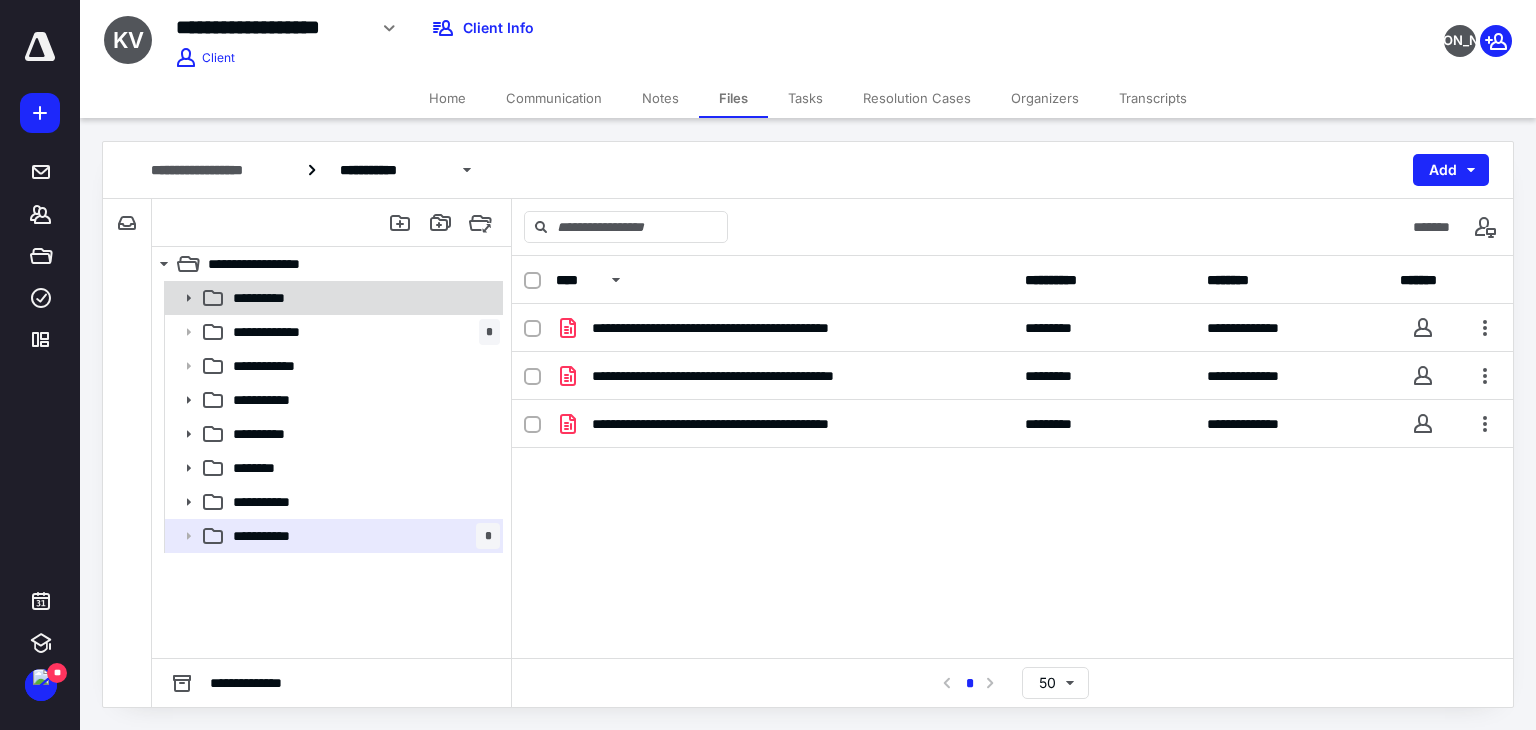 click on "**********" at bounding box center (332, 298) 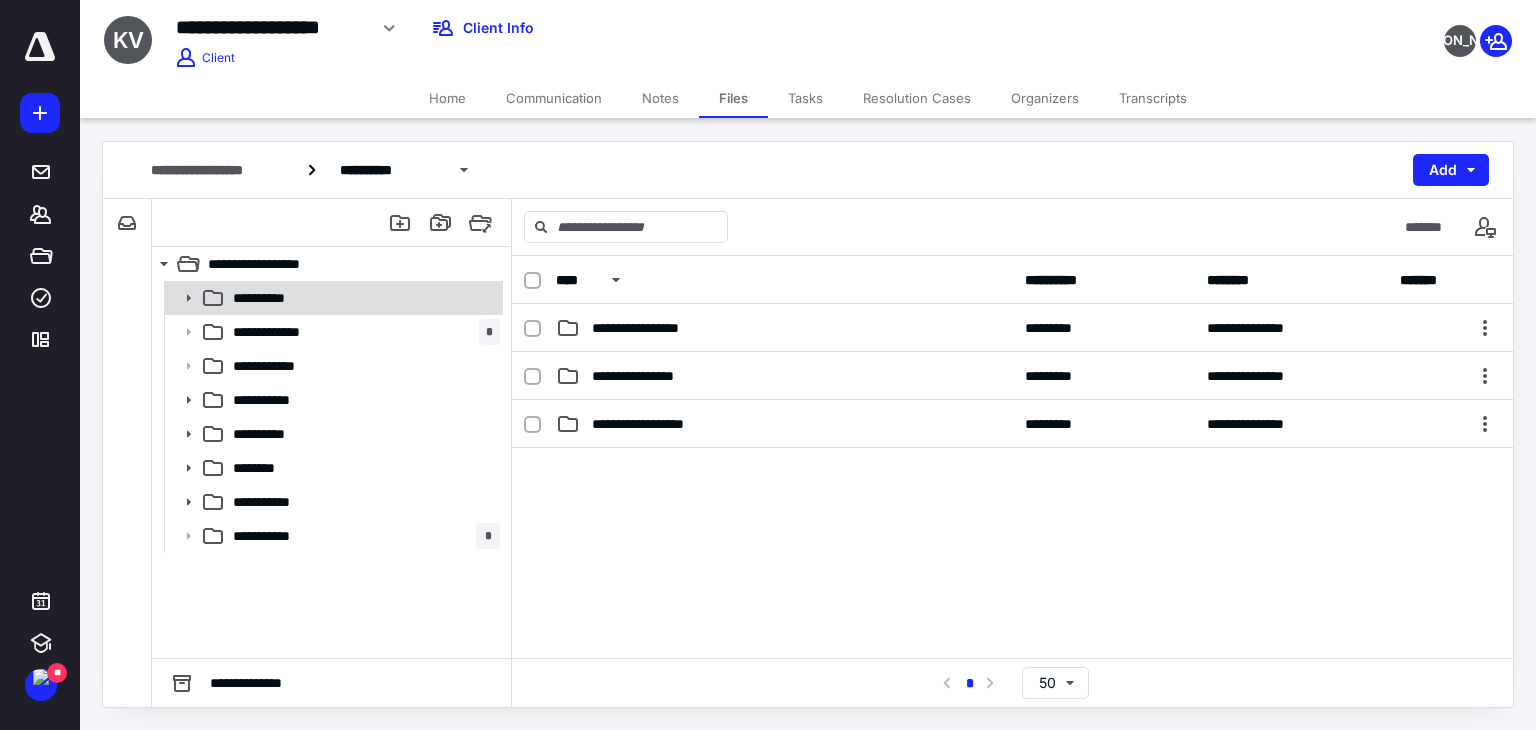 click 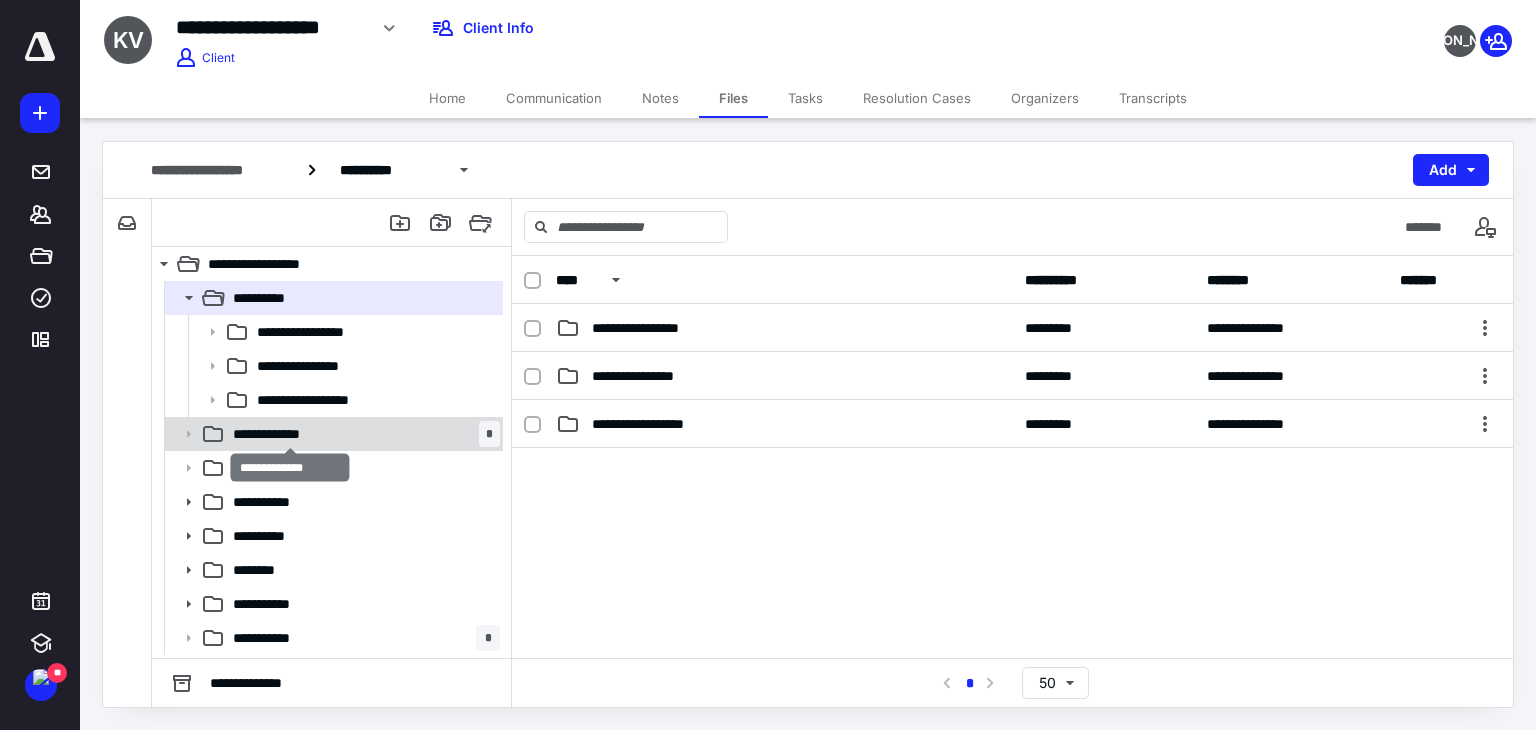 click on "**********" at bounding box center (290, 434) 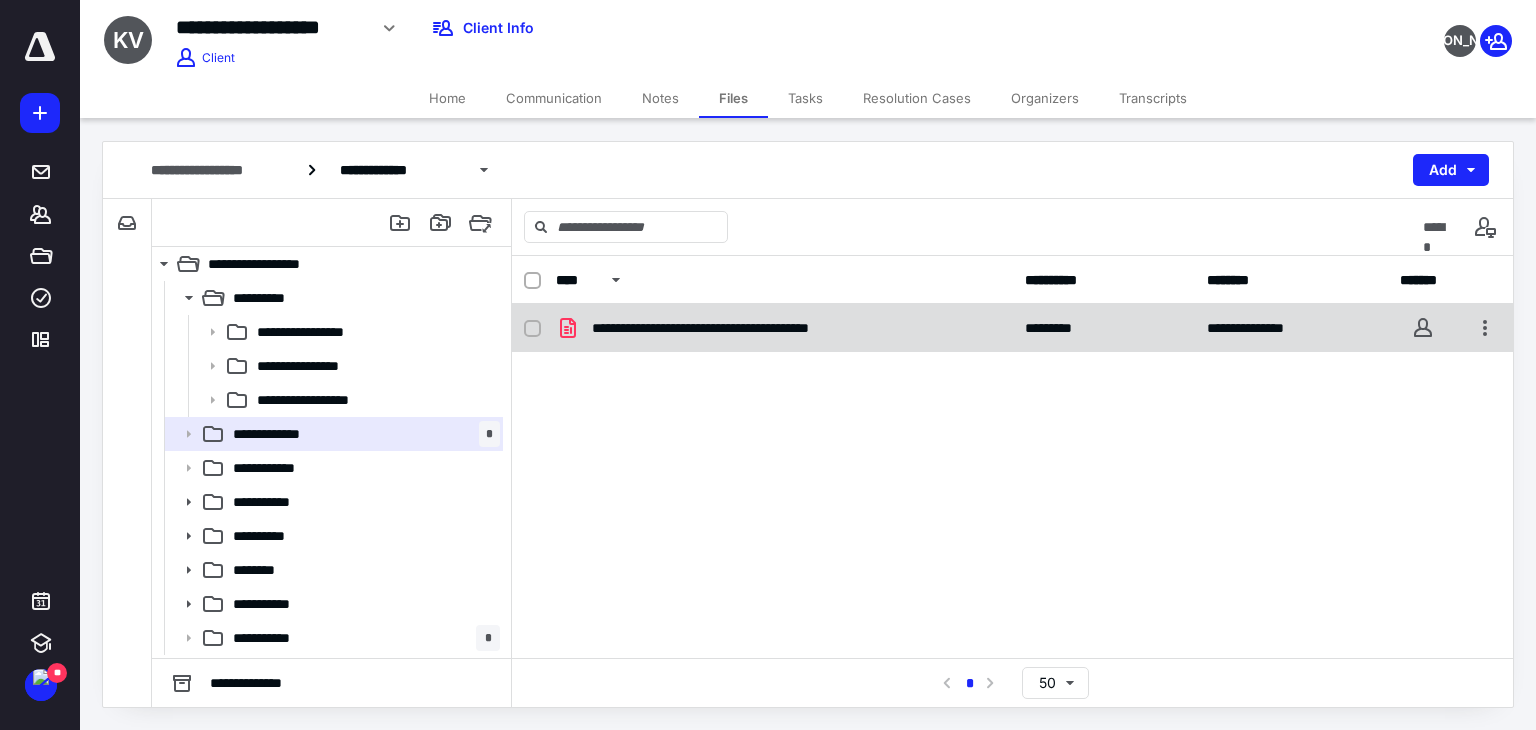 click on "**********" at bounding box center (1012, 328) 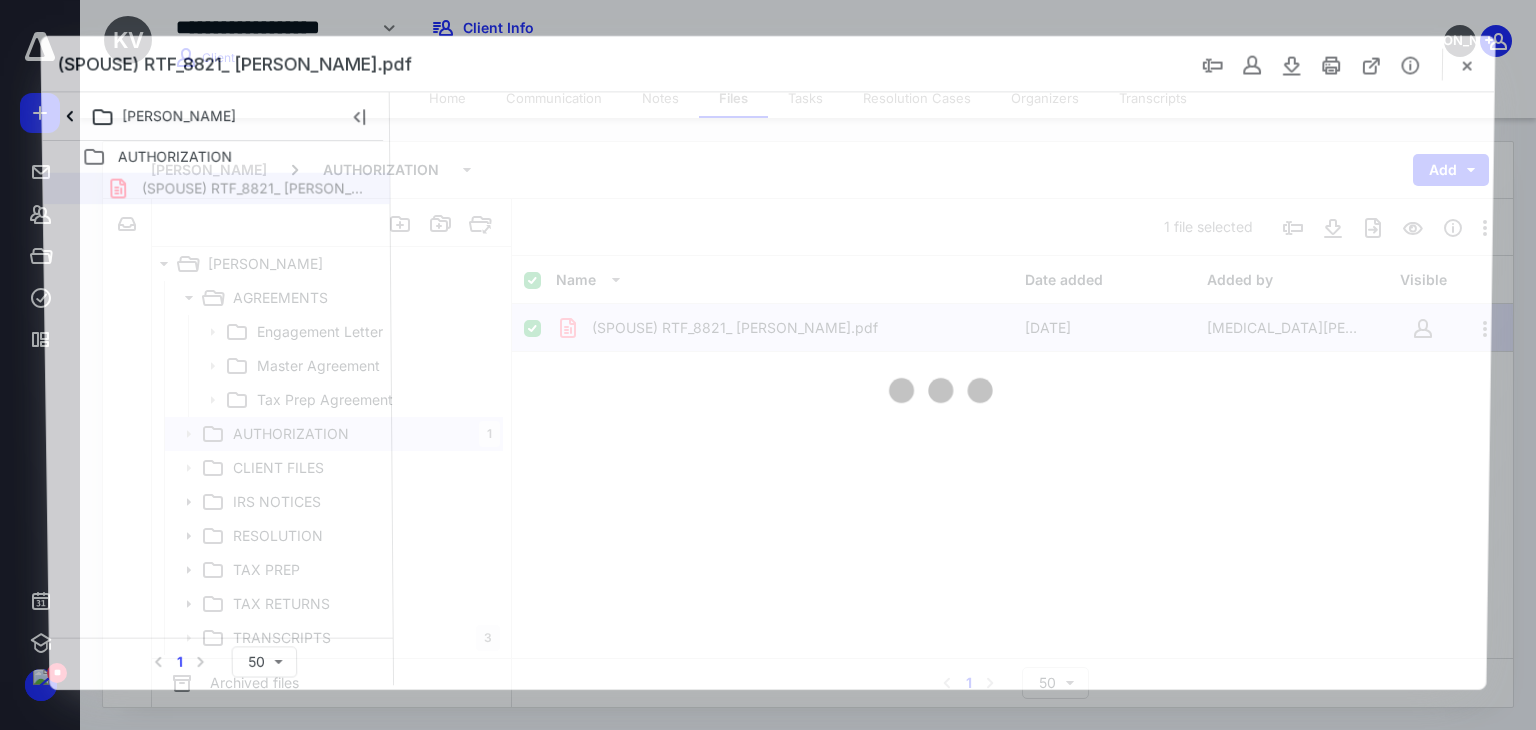 scroll, scrollTop: 0, scrollLeft: 0, axis: both 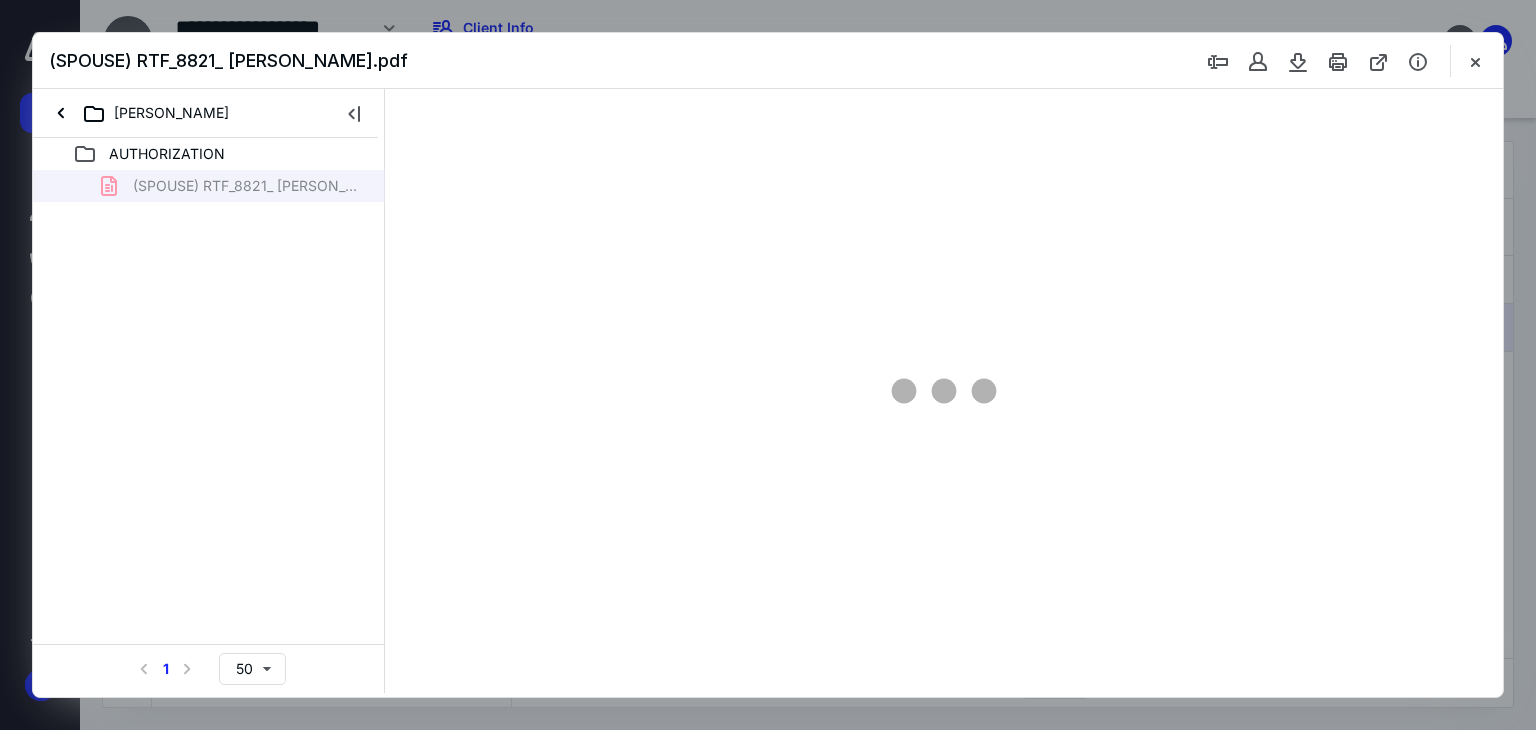 type on "71" 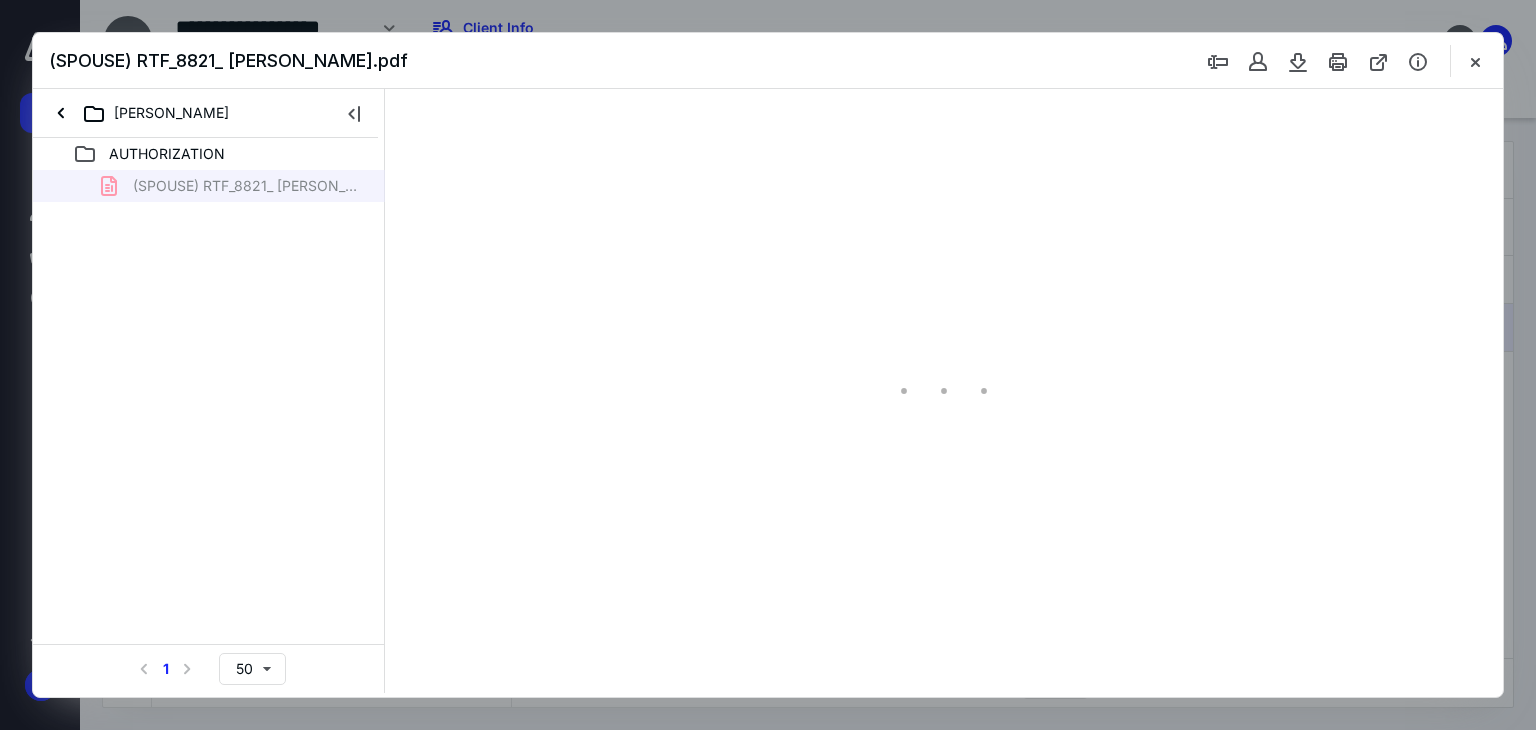 scroll, scrollTop: 39, scrollLeft: 0, axis: vertical 